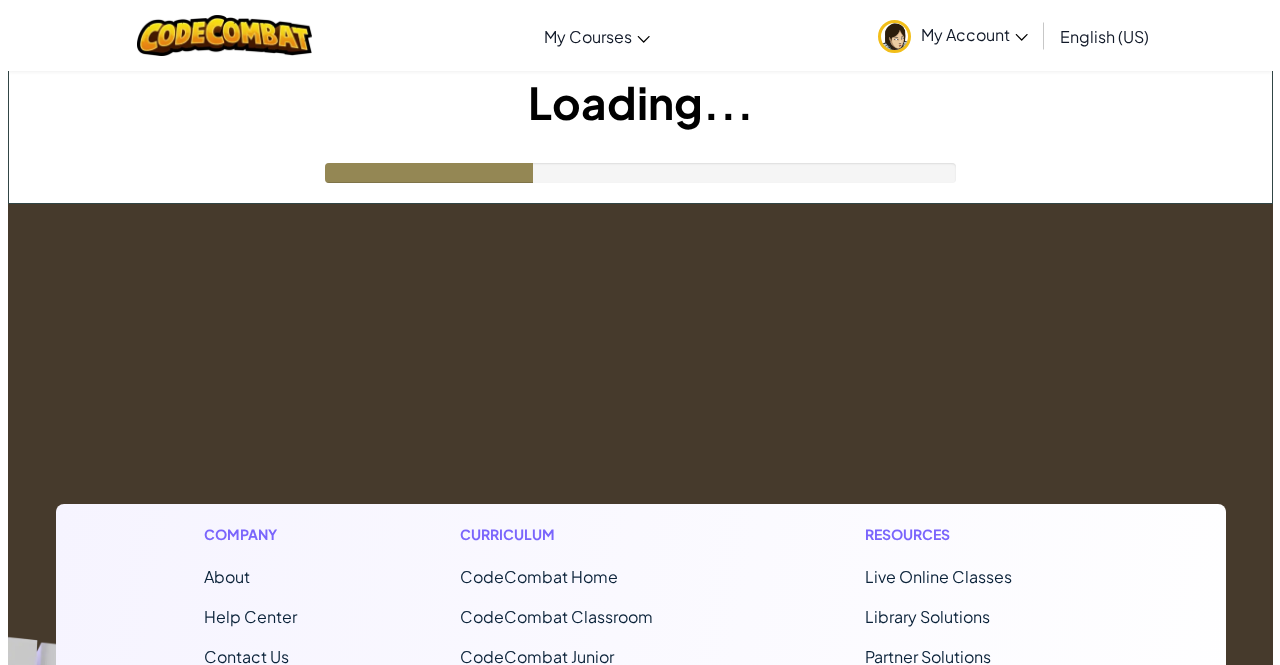scroll, scrollTop: 0, scrollLeft: 0, axis: both 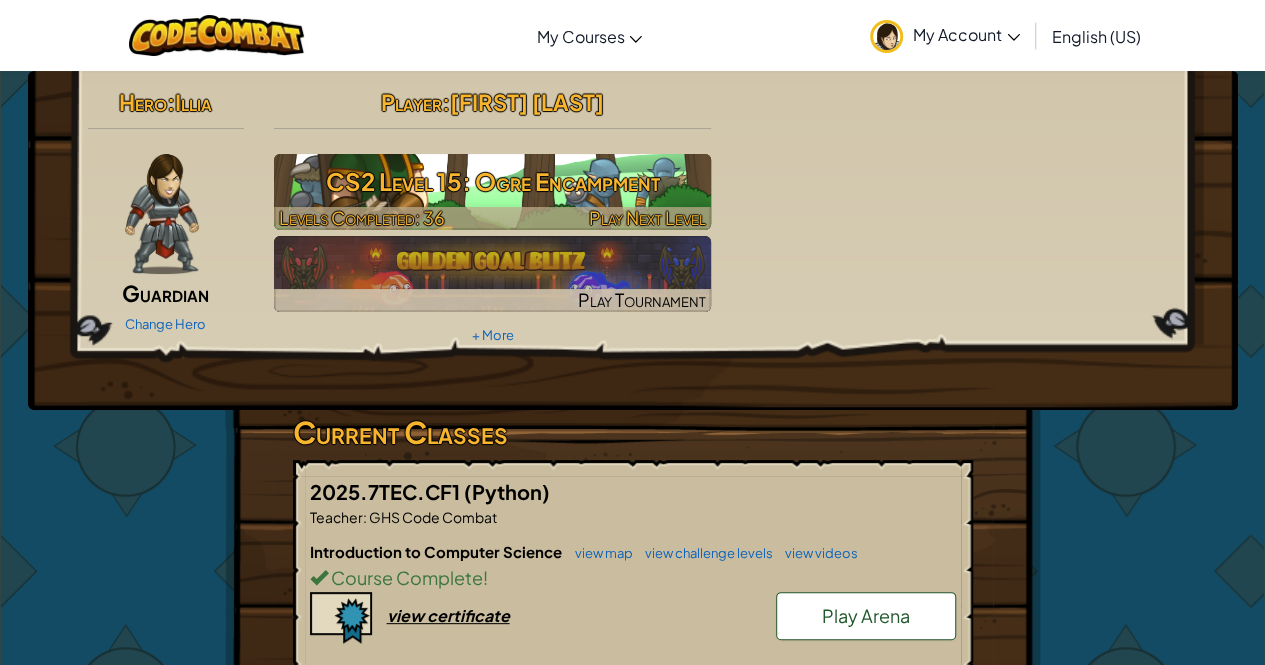 click on "CS2 Level 15: Ogre Encampment" at bounding box center [492, 181] 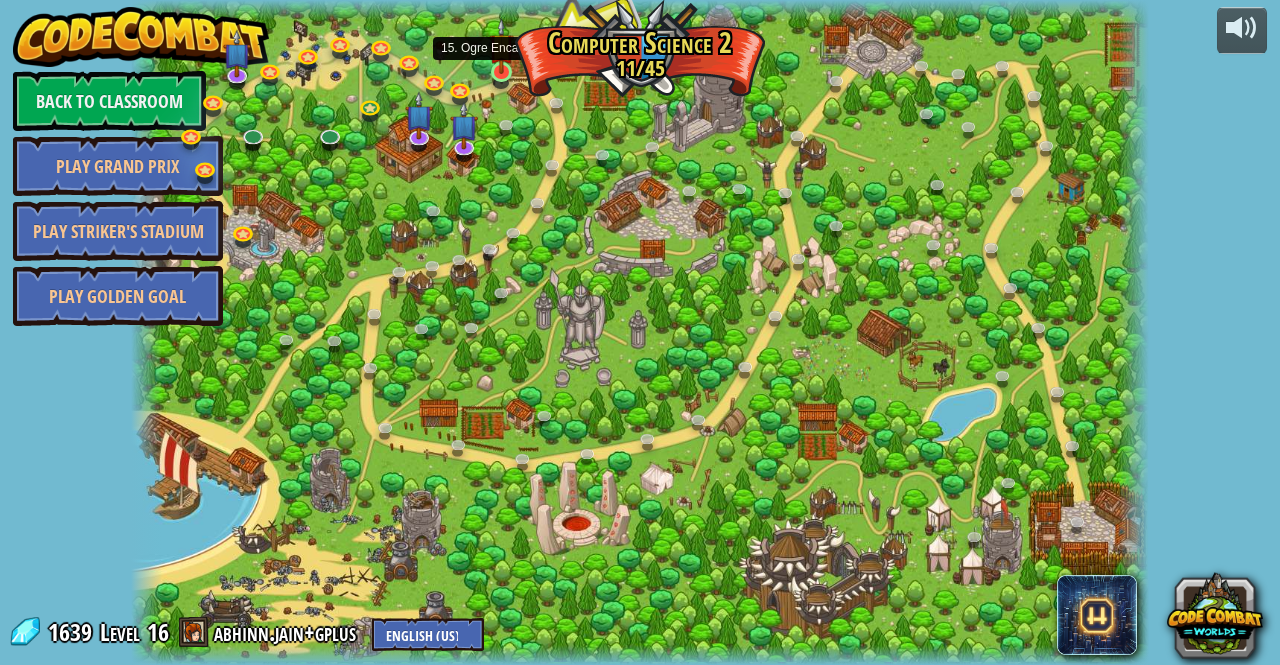 click at bounding box center [501, 46] 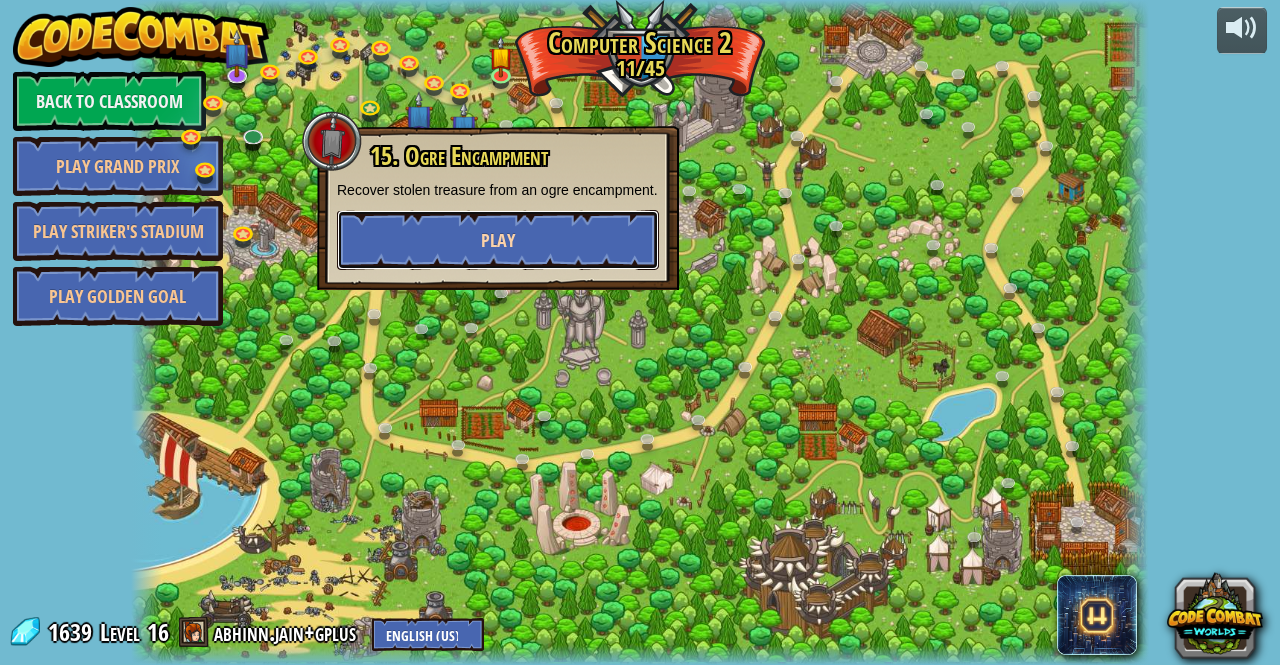 click on "Play" at bounding box center [498, 240] 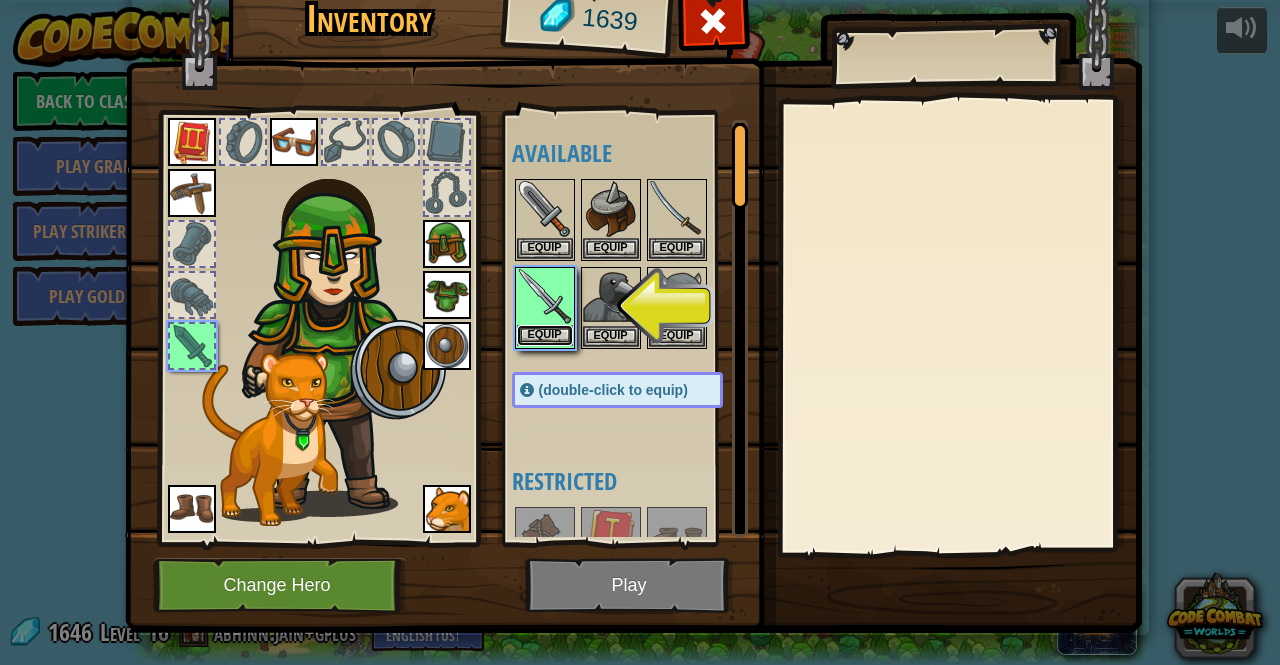 click on "Equip" at bounding box center [545, 335] 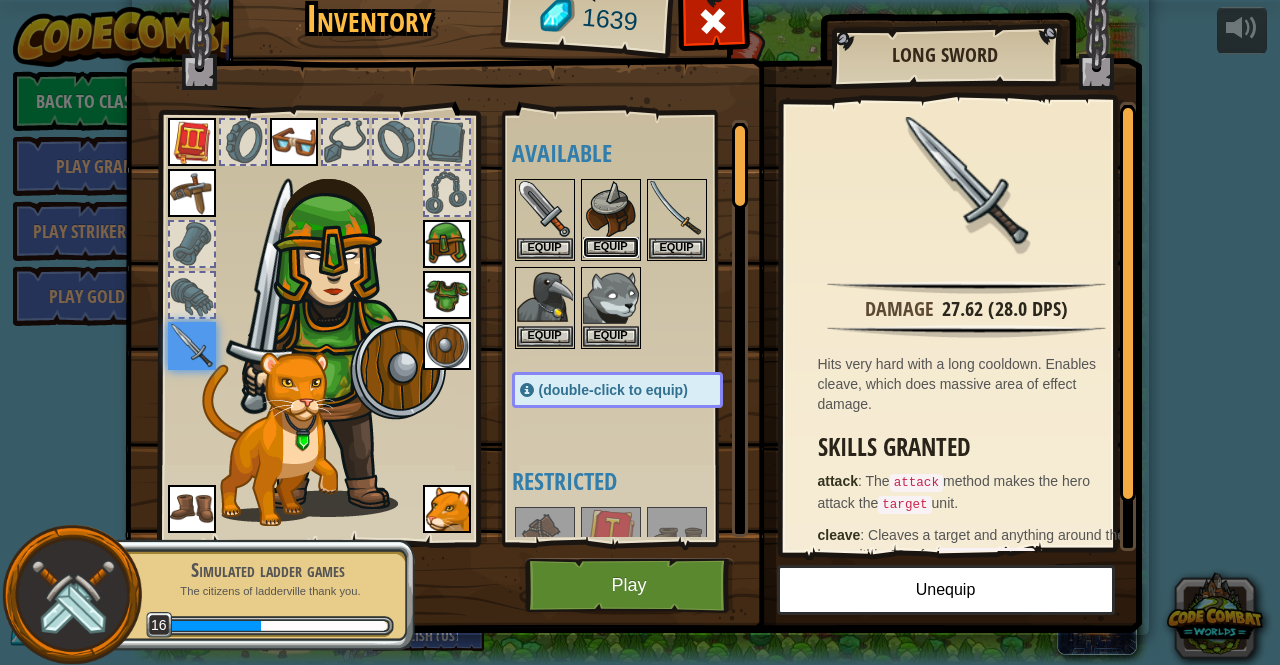click on "Equip" at bounding box center [611, 247] 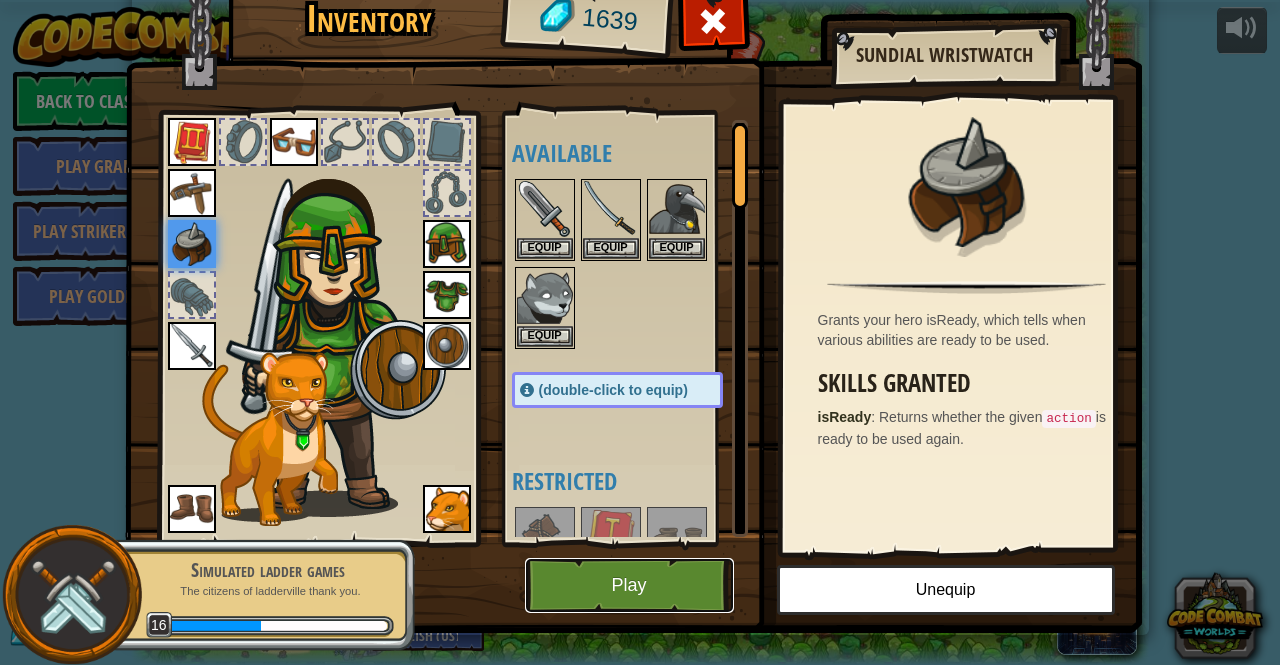 click on "Play" at bounding box center (629, 585) 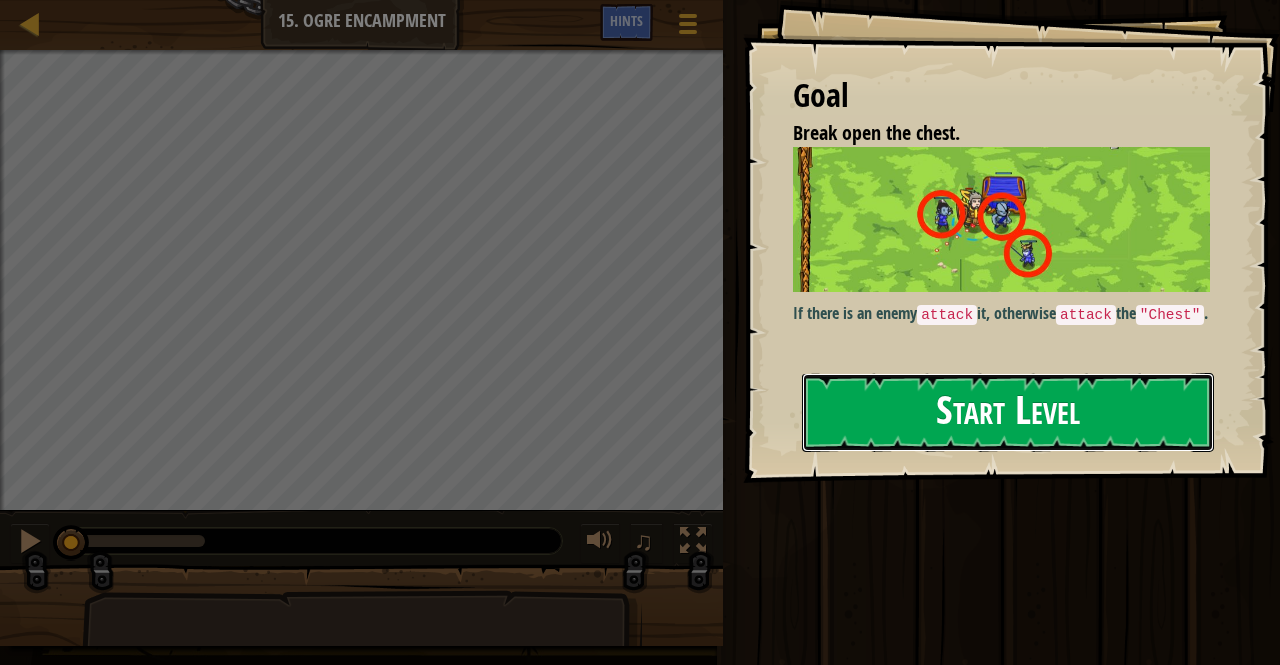 click on "Start Level" at bounding box center [1008, 412] 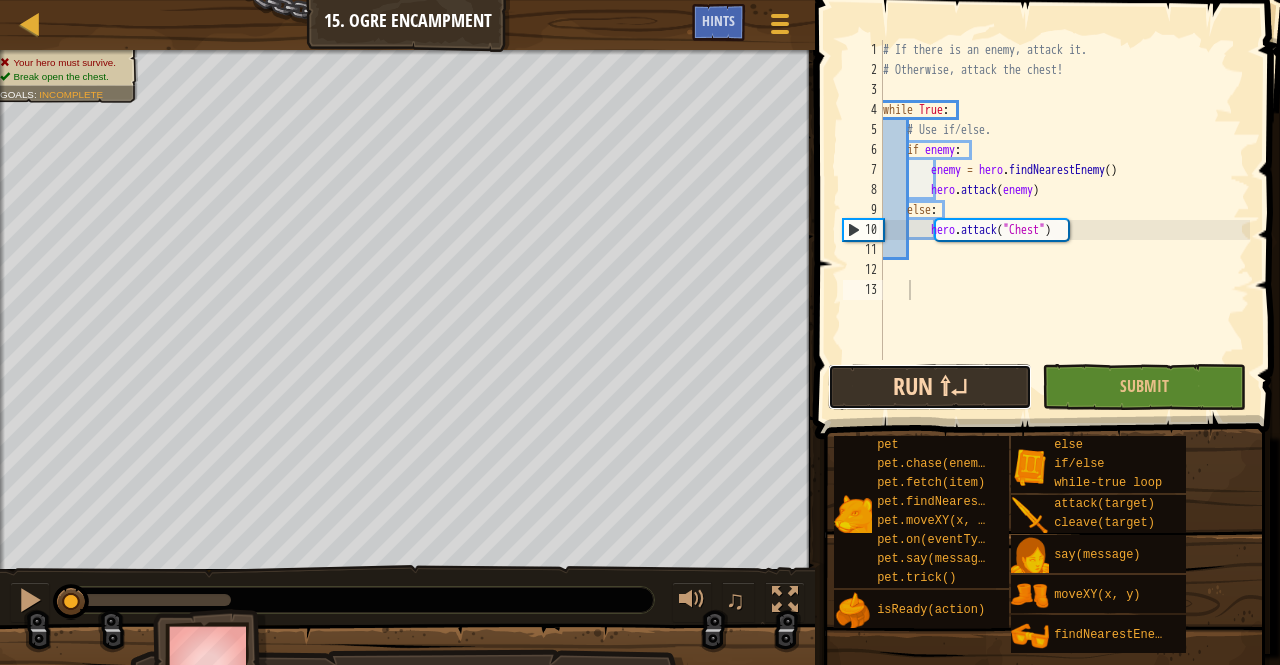 click on "1 2 3 4 5 6 7 8 9 10 11 12 13 # If there is an enemy, attack it. # Otherwise, attack the chest! while   True :      # Use if/else.      if   enemy :          enemy   =   hero . findNearestEnemy ( )          hero . attack ( enemy )      else :          hero . attack ( "Chest" )                    הההההההההההההההההההההההההההההההההההההההההההההההההההההההההההההההההההההההההההההההההההההההההההההההההההההההההההההההההההההההההההההההההההההההההההההההההההההההההההההההההההההההההההההההההההההההההההההההההההההההההההההההההההההההההההההההההההההההההההההההההההההההההההההההה Code Saved Programming language : Python Run ⇧↵ Submit Done Statement   /  Call   /" at bounding box center [1044, 259] 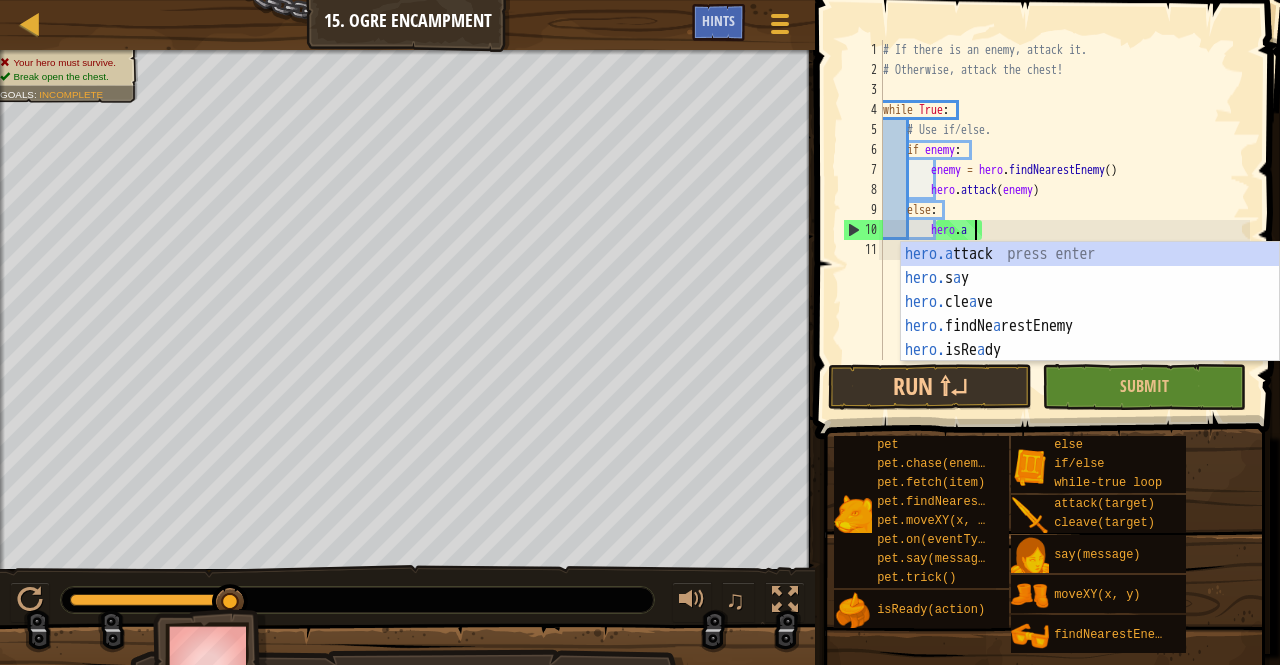 type on "h" 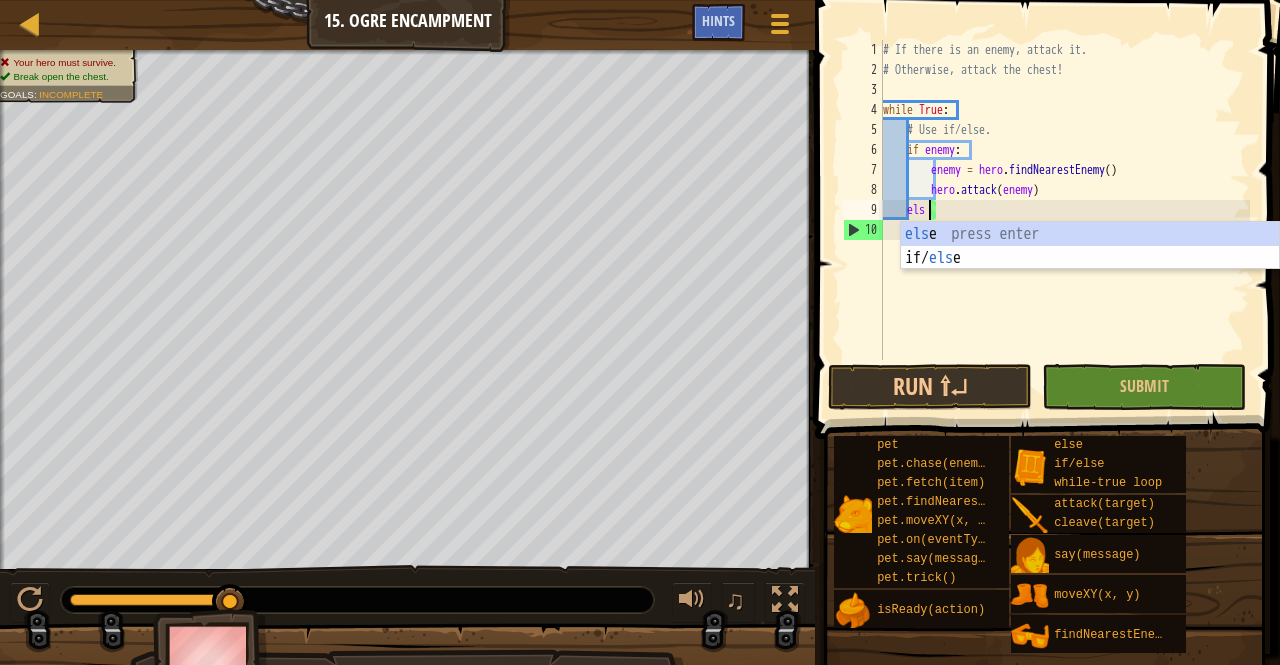 type on "e" 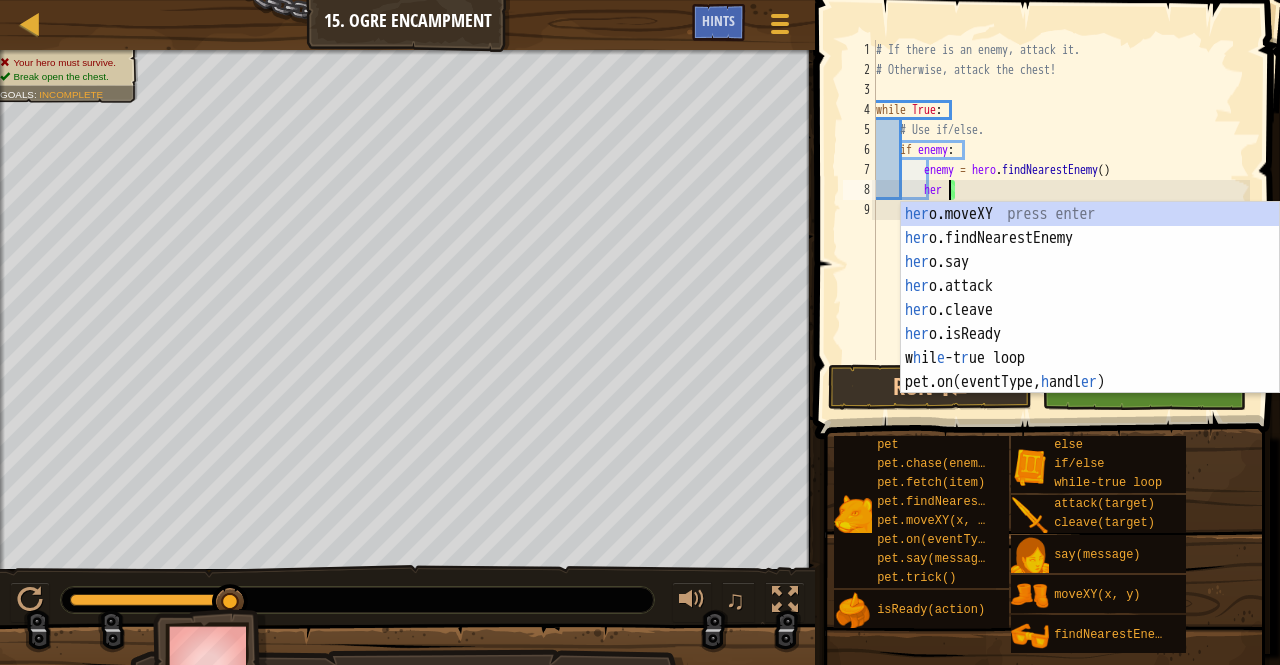 type on "h" 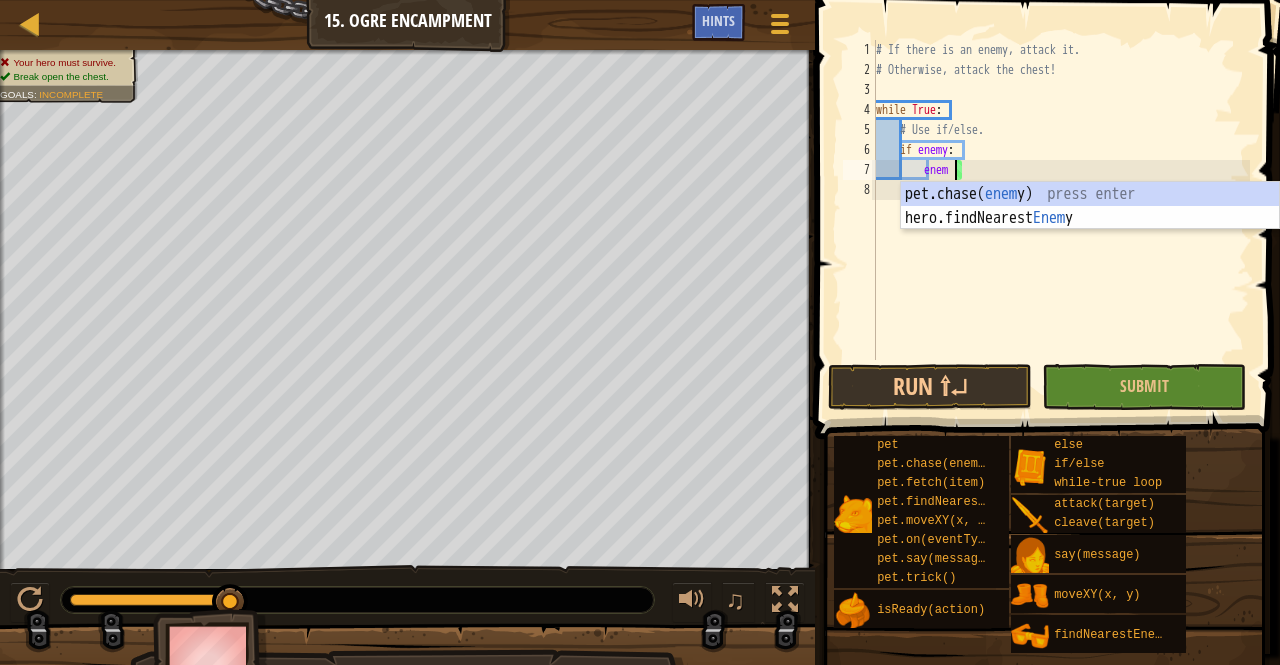 type on "e" 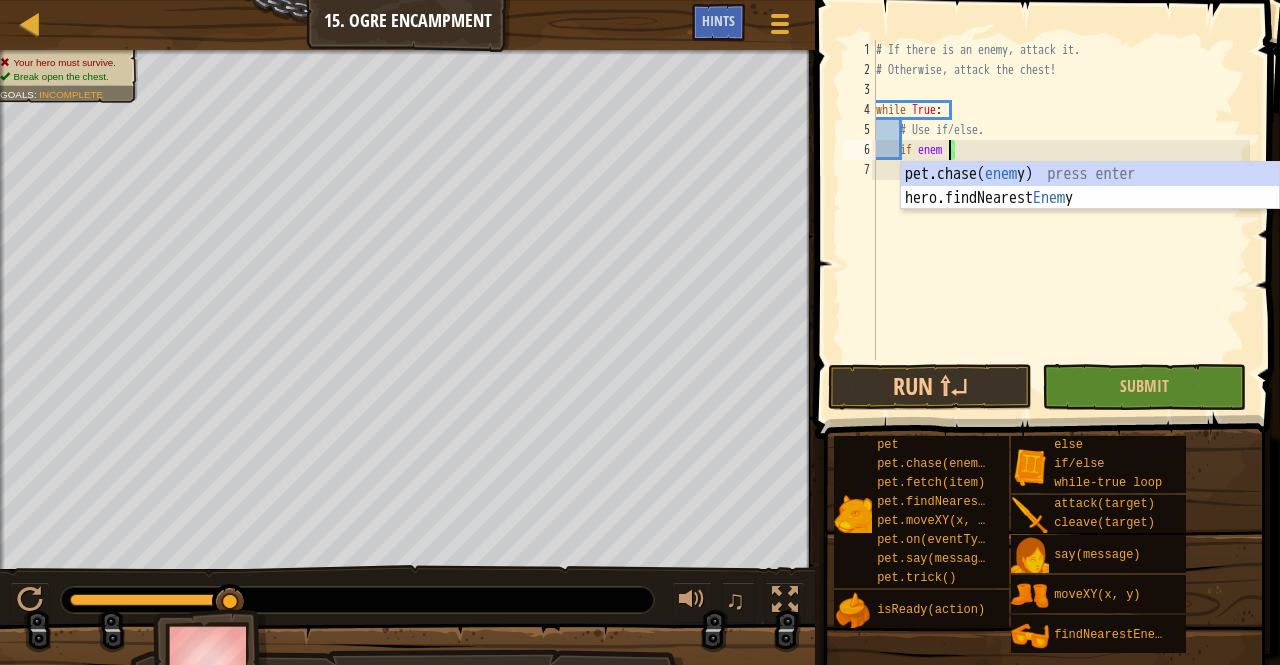 type on "i" 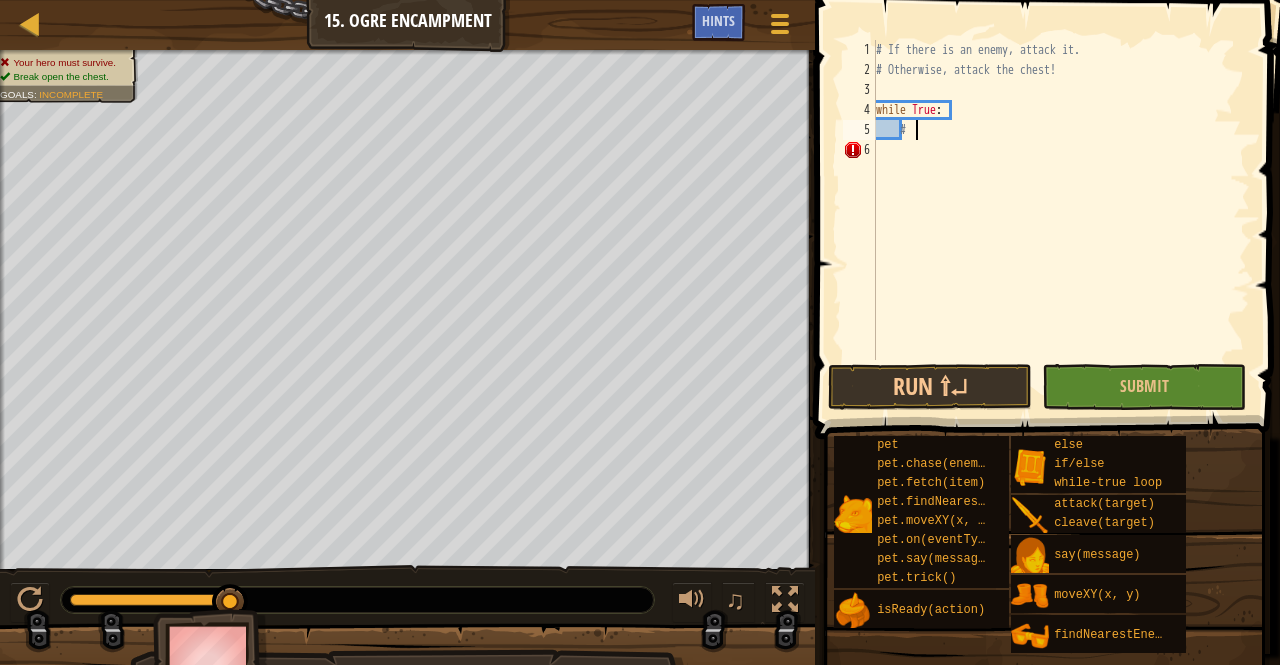 type on "#" 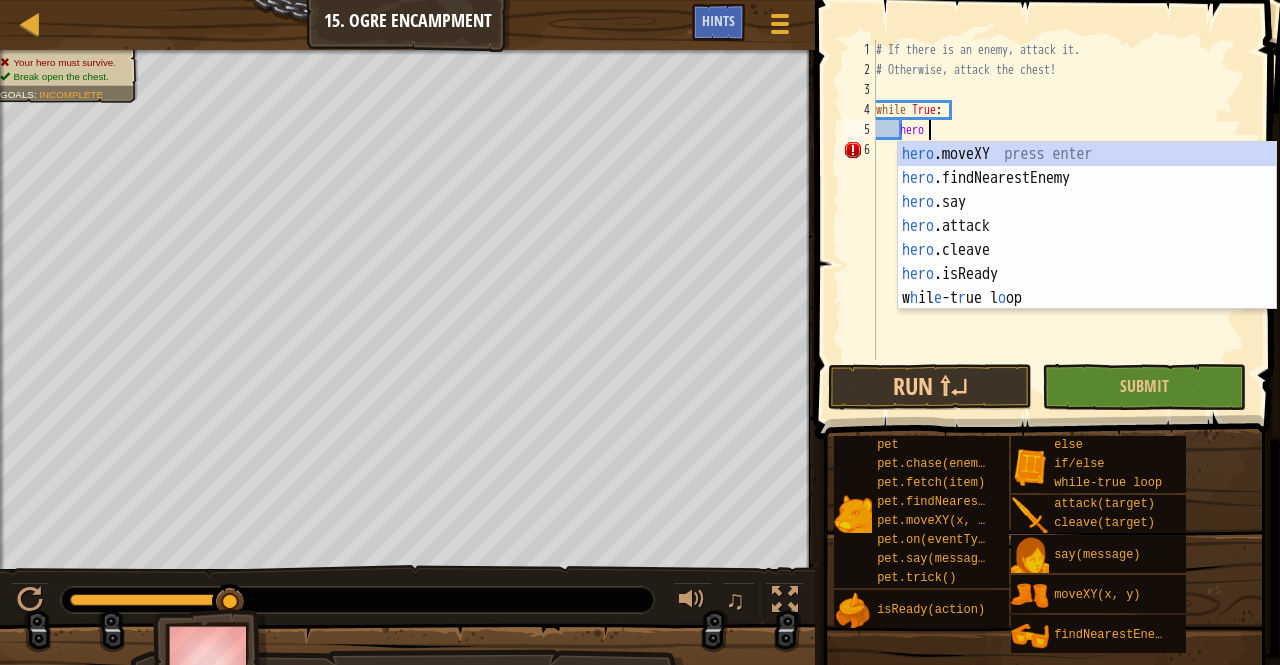 scroll, scrollTop: 9, scrollLeft: 3, axis: both 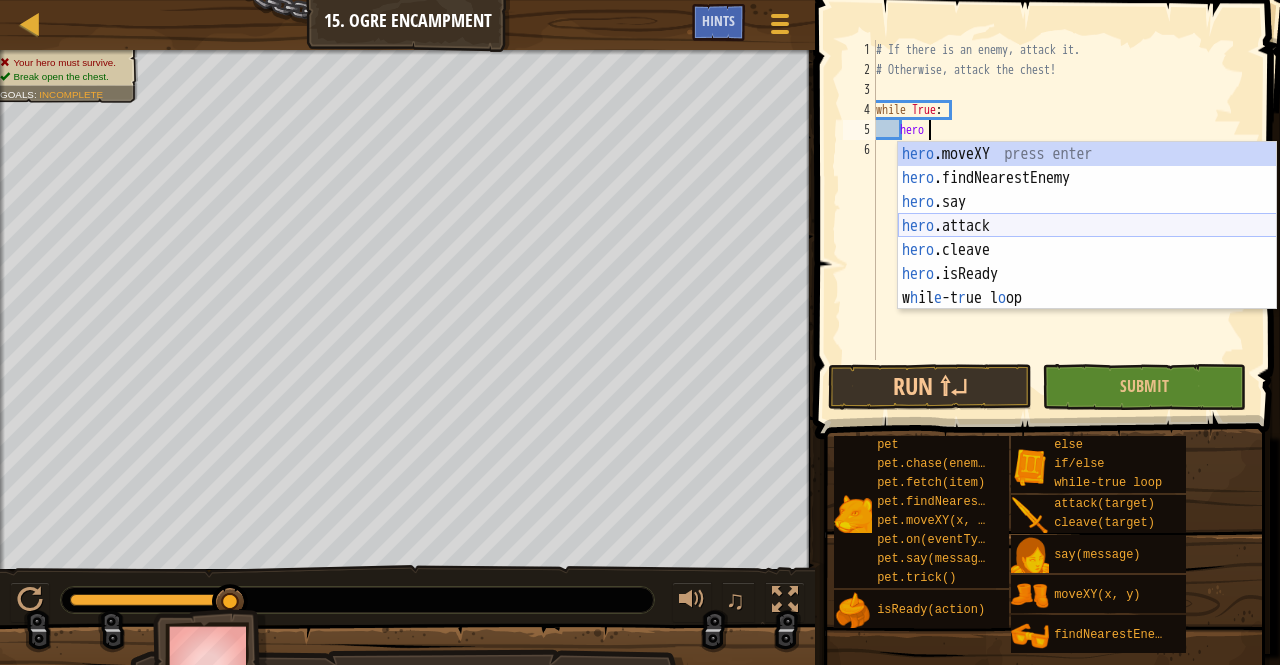 click on "hero .moveXY press enter hero .findNearestEnemy press enter hero .say press enter hero .attack press enter hero .cleave press enter hero .isReady press enter w h il e -t r ue l o op press enter" at bounding box center [1087, 250] 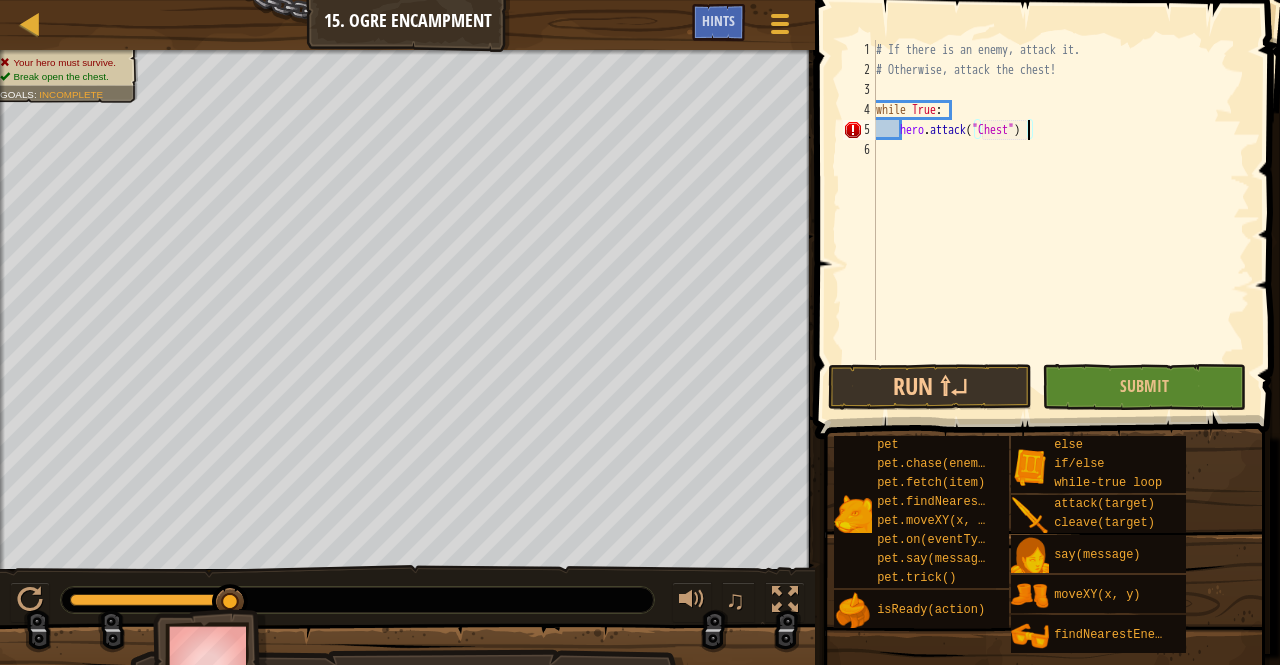 scroll, scrollTop: 9, scrollLeft: 12, axis: both 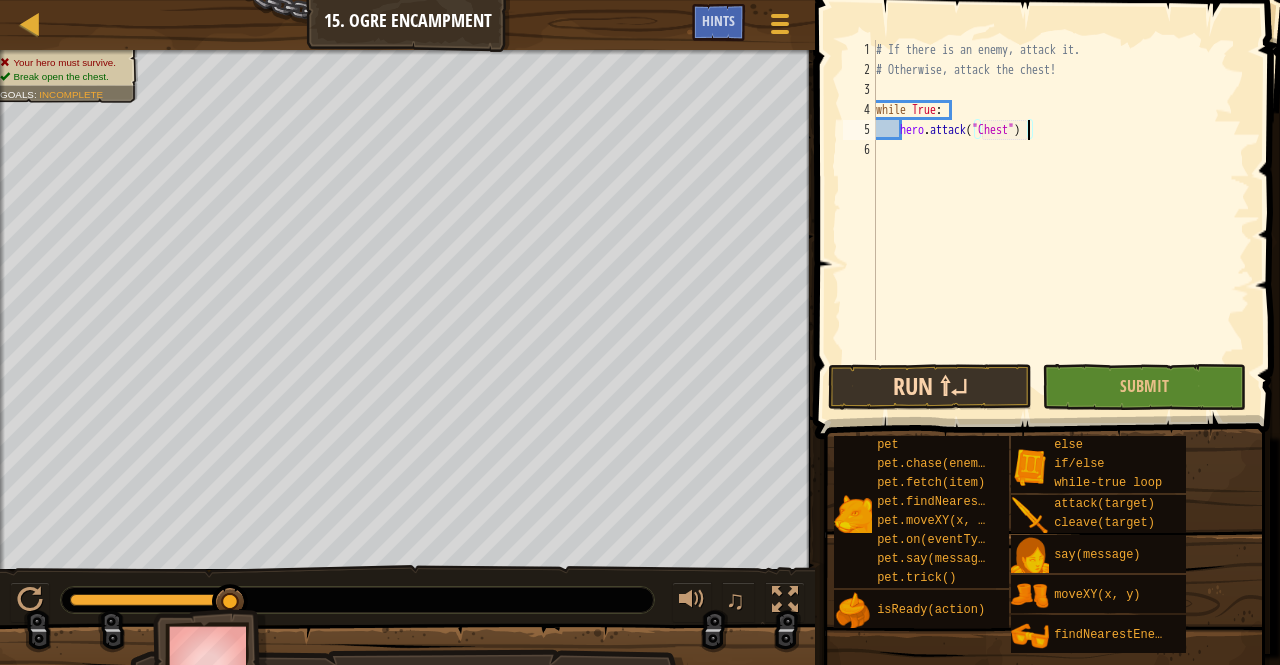 type on "hero.attack("Chest")" 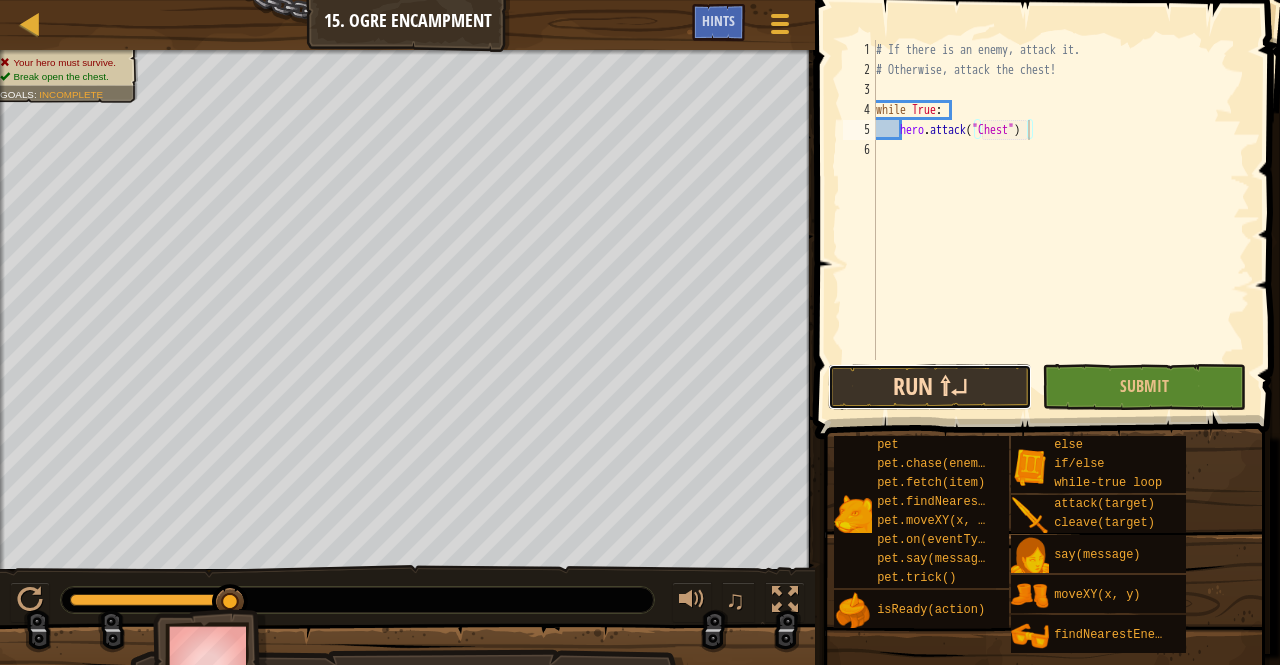 click on "Run ⇧↵" at bounding box center [930, 387] 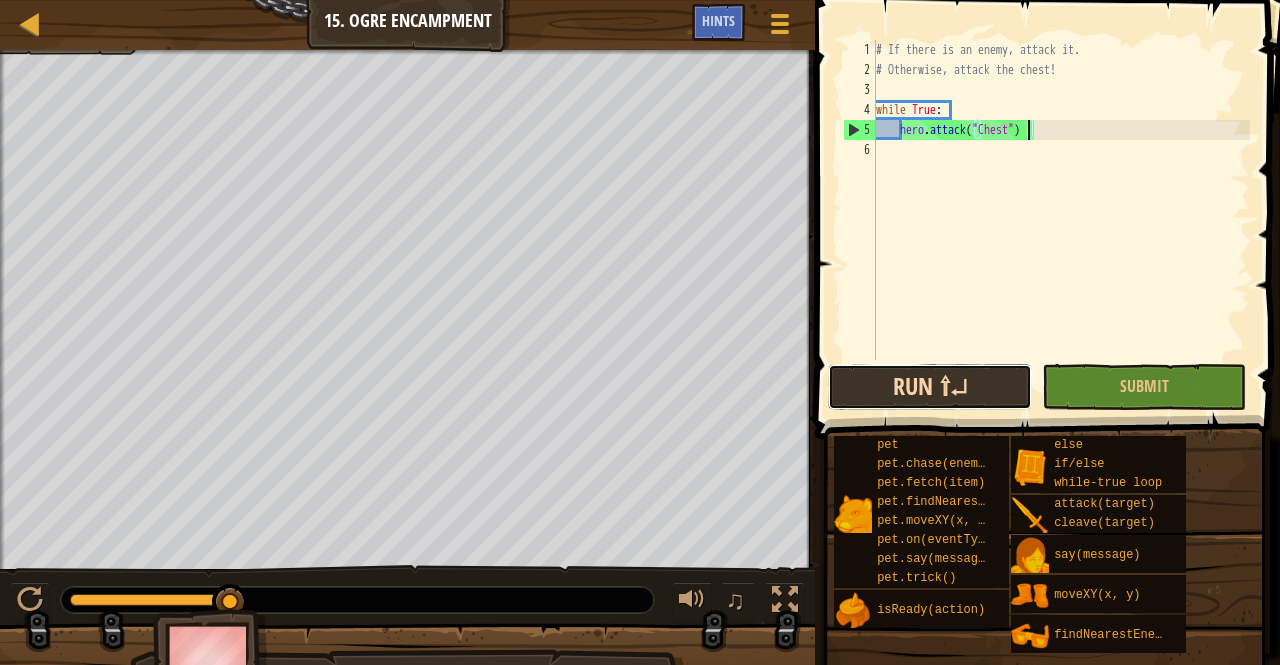 click on "Run ⇧↵" at bounding box center (930, 387) 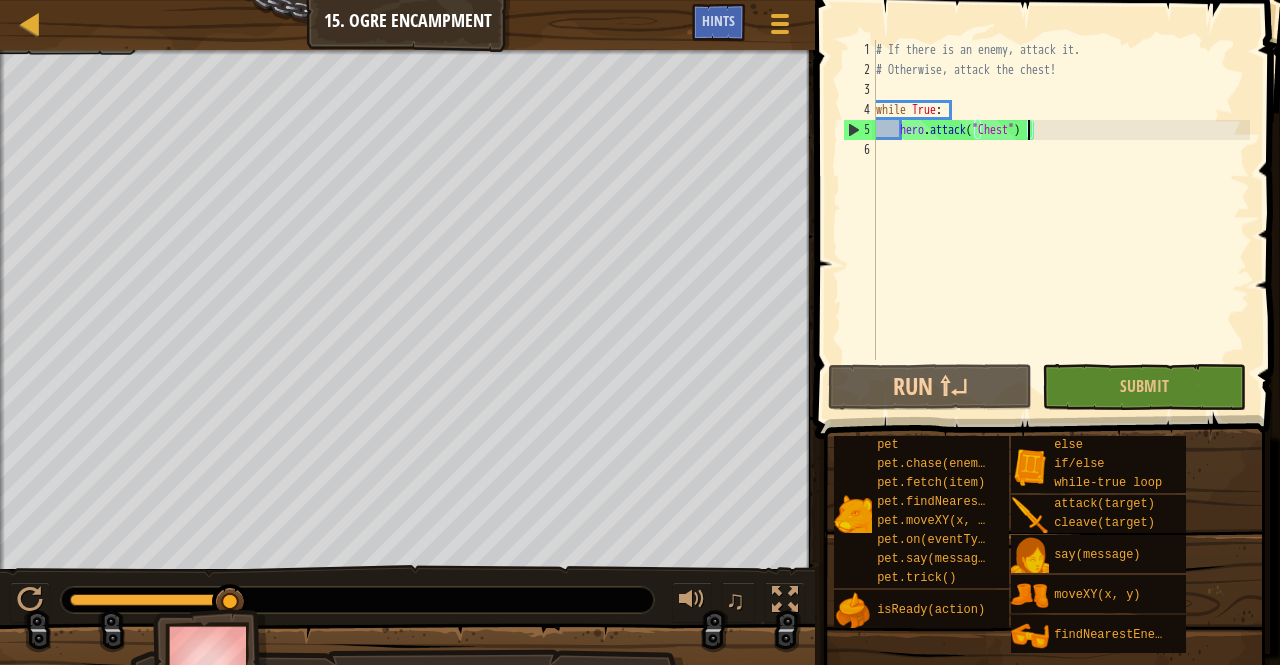 click on "# If there is an enemy, attack it. # Otherwise, attack the chest! while   True :      hero . attack ( "Chest" )" at bounding box center (1061, 220) 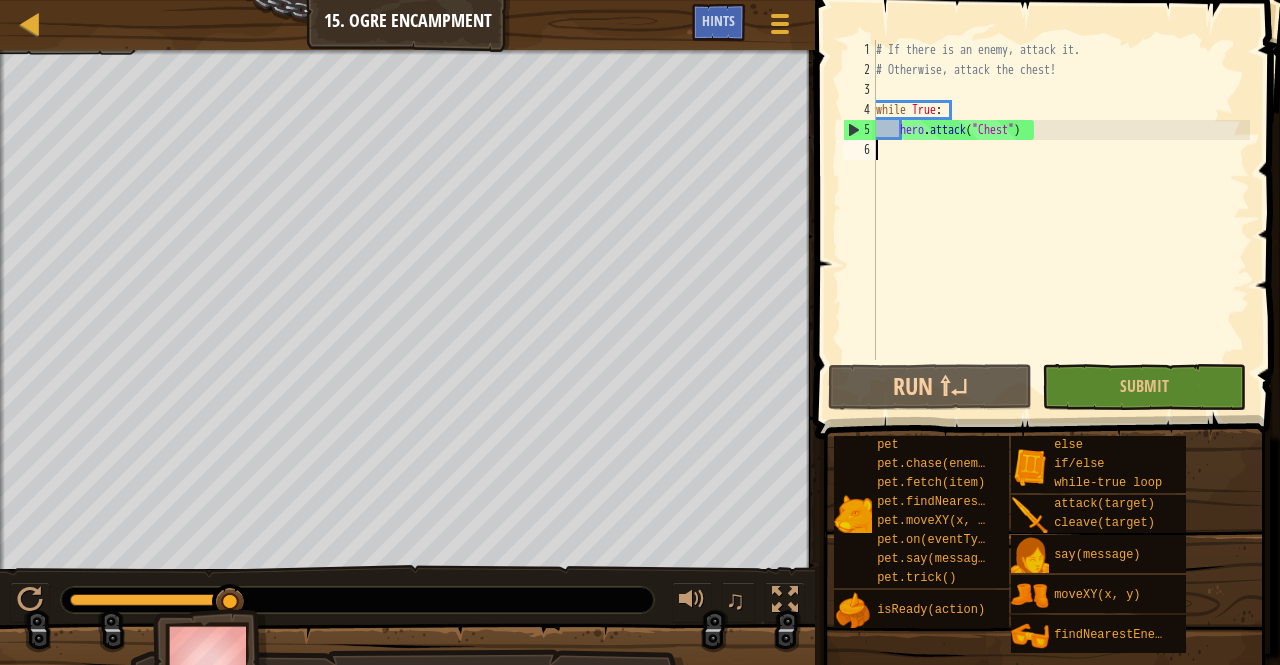 scroll, scrollTop: 9, scrollLeft: 0, axis: vertical 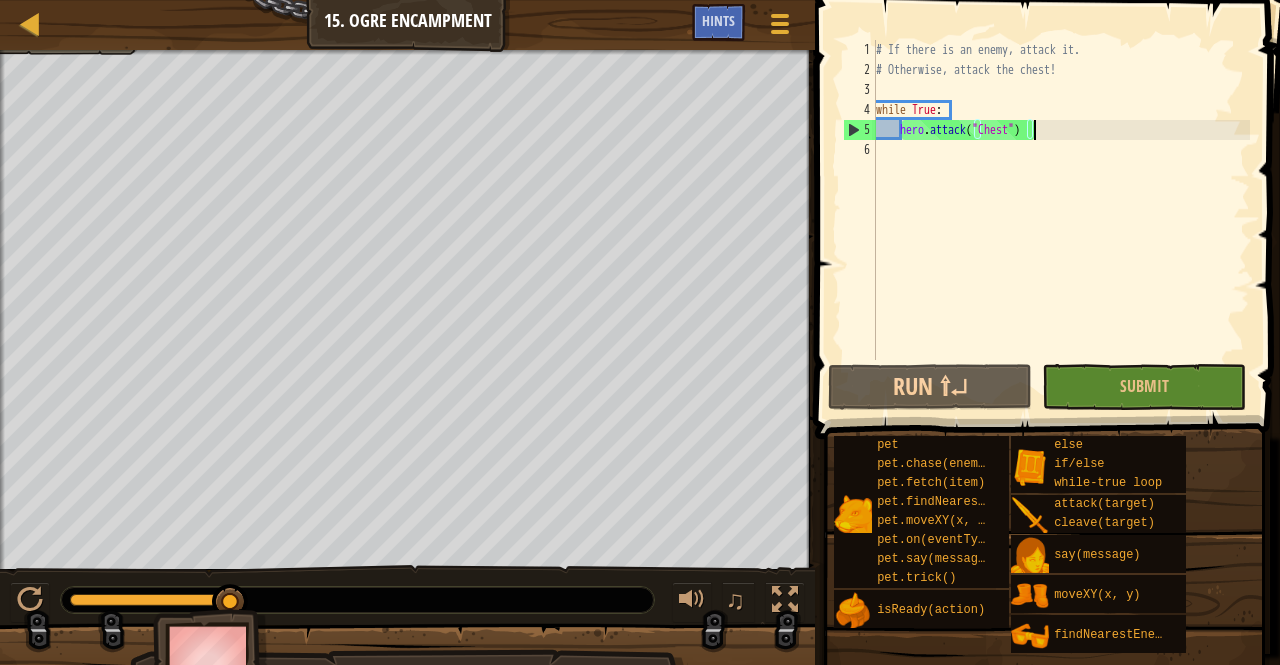 click on "# If there is an enemy, attack it. # Otherwise, attack the chest! while   True :      hero . attack ( "Chest" )" at bounding box center [1061, 220] 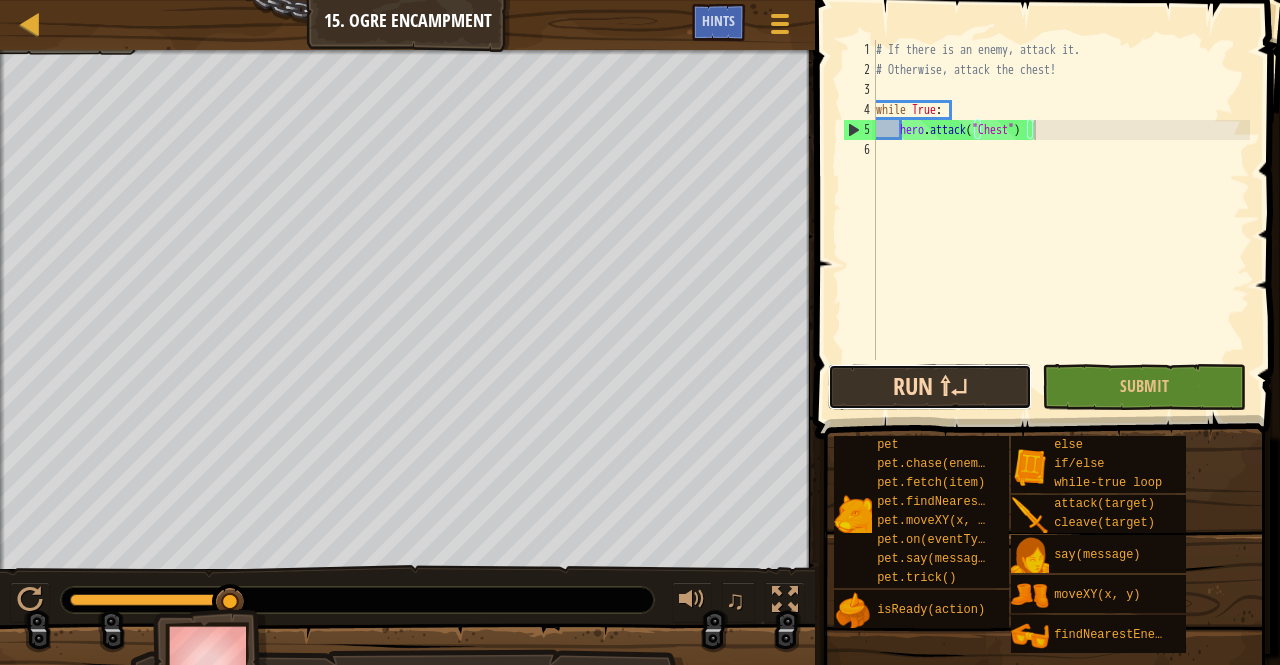 click on "Run ⇧↵" at bounding box center [930, 387] 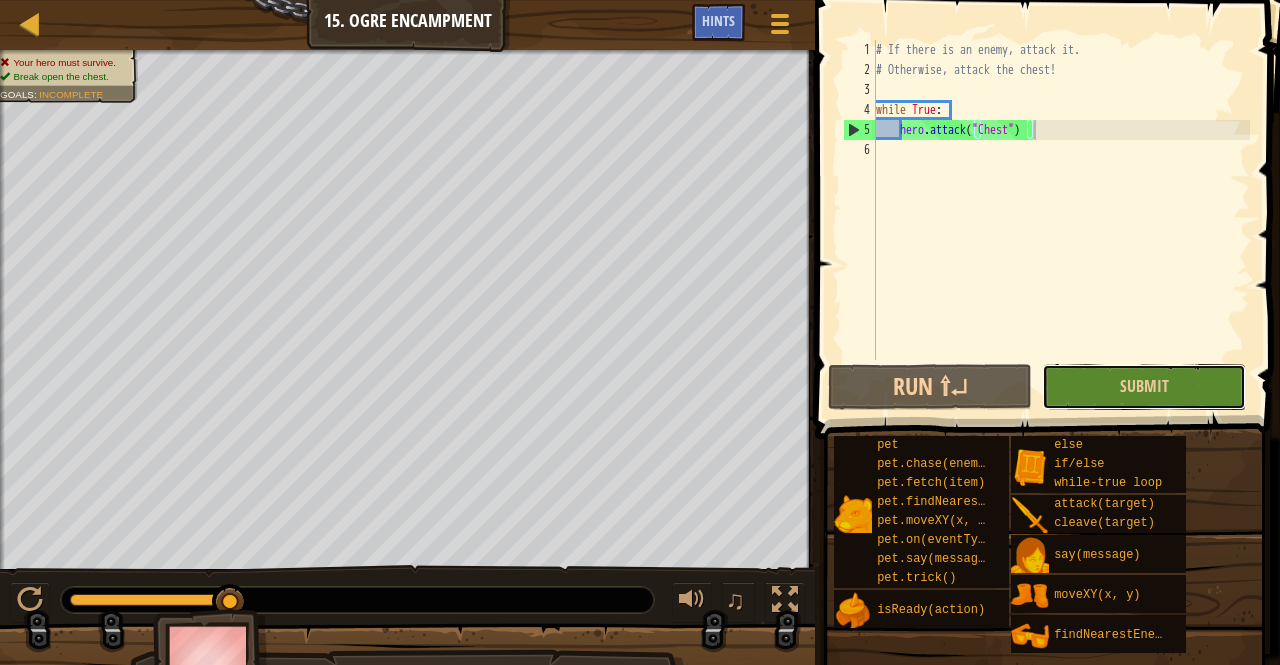 click on "Submit" at bounding box center [1144, 387] 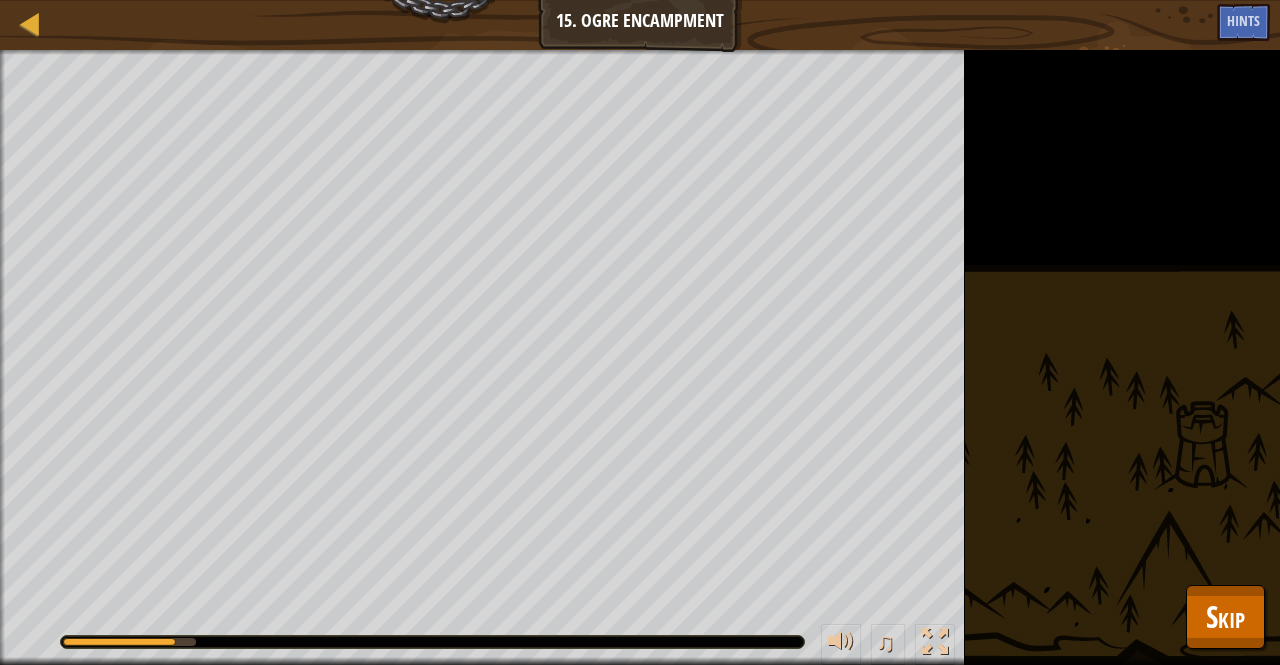 click on "Map Computer Science 2 15. Ogre Encampment Game Menu Done Hints" at bounding box center [640, 25] 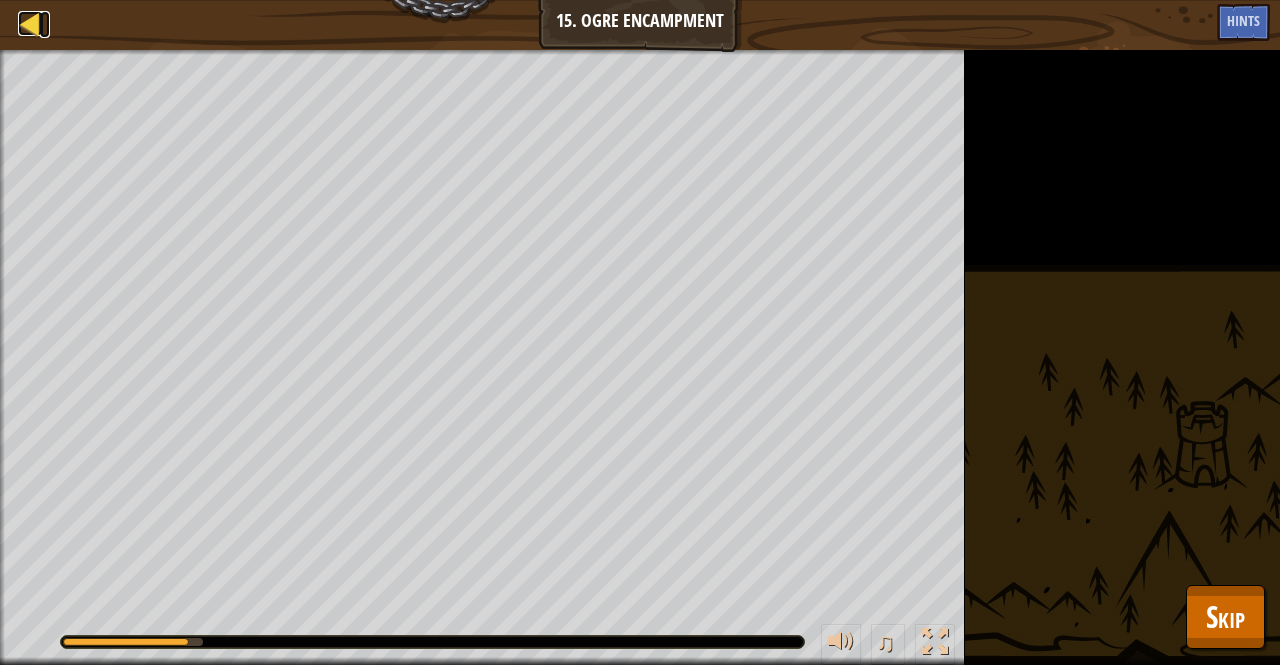 click at bounding box center [30, 23] 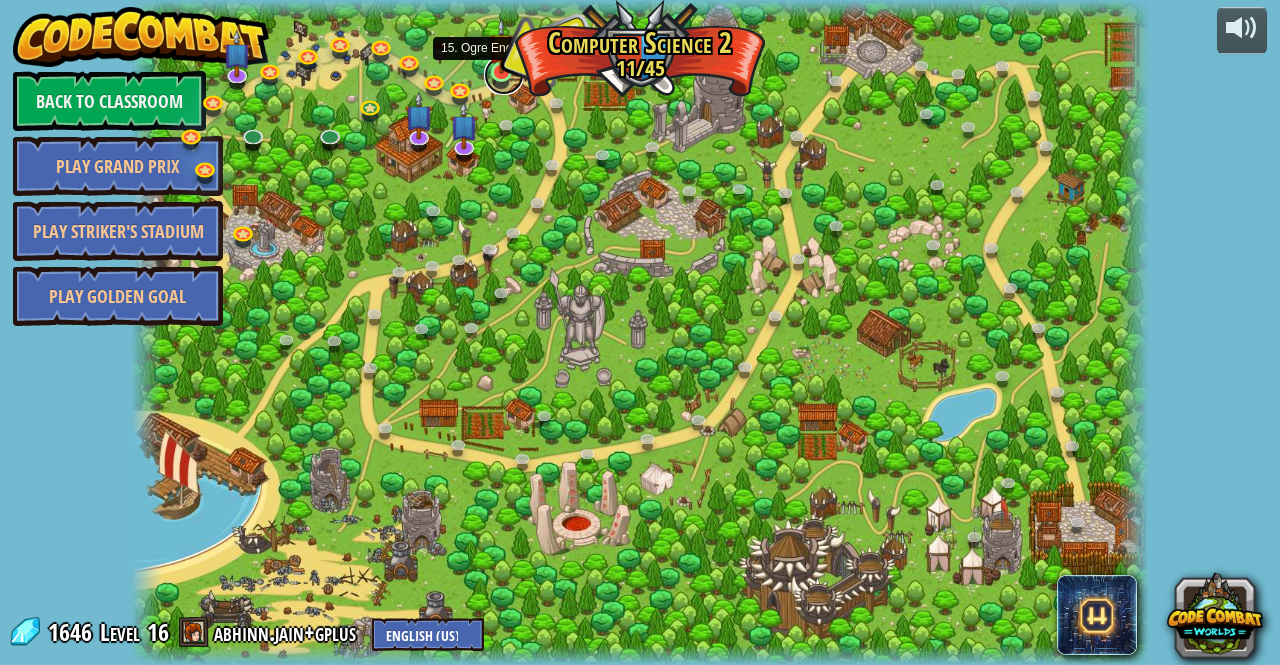 click at bounding box center (504, 75) 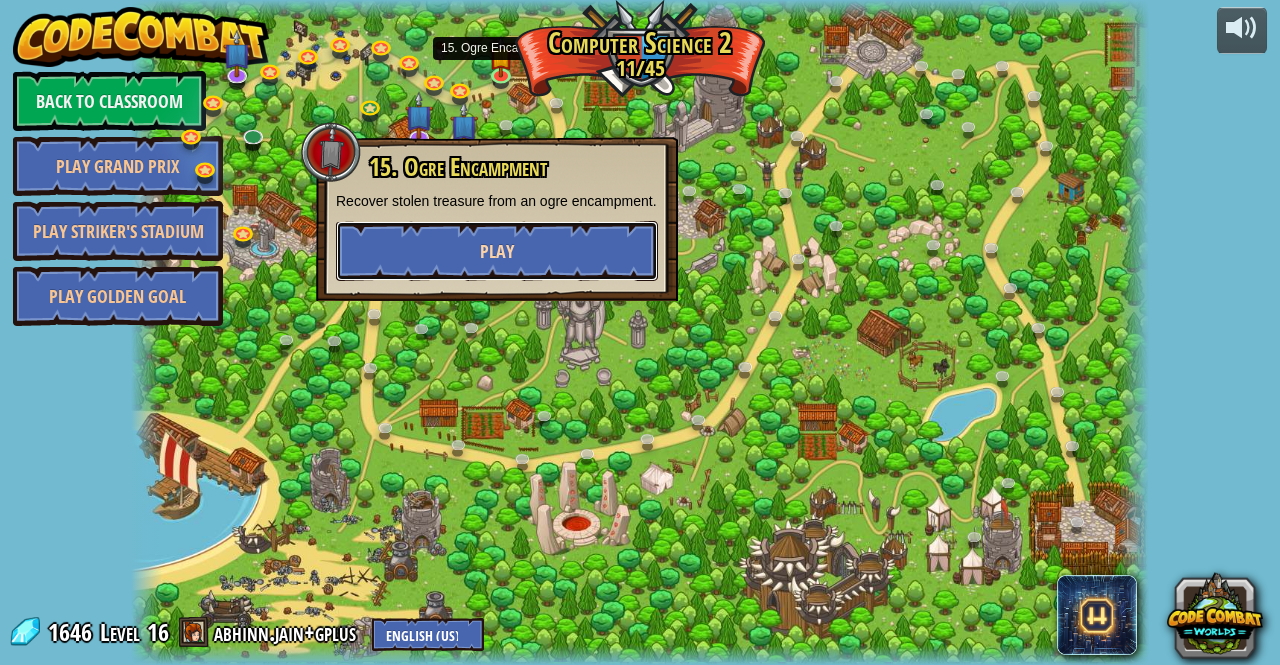 click on "Play" at bounding box center (497, 251) 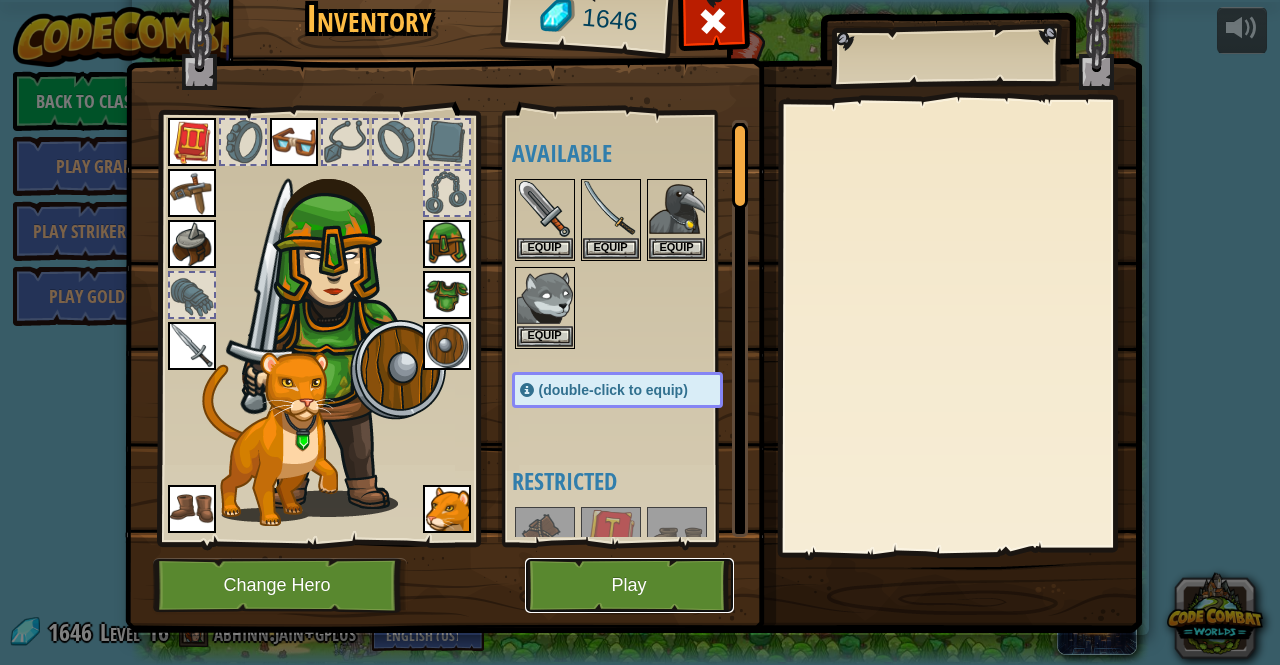 click on "Play" at bounding box center [629, 585] 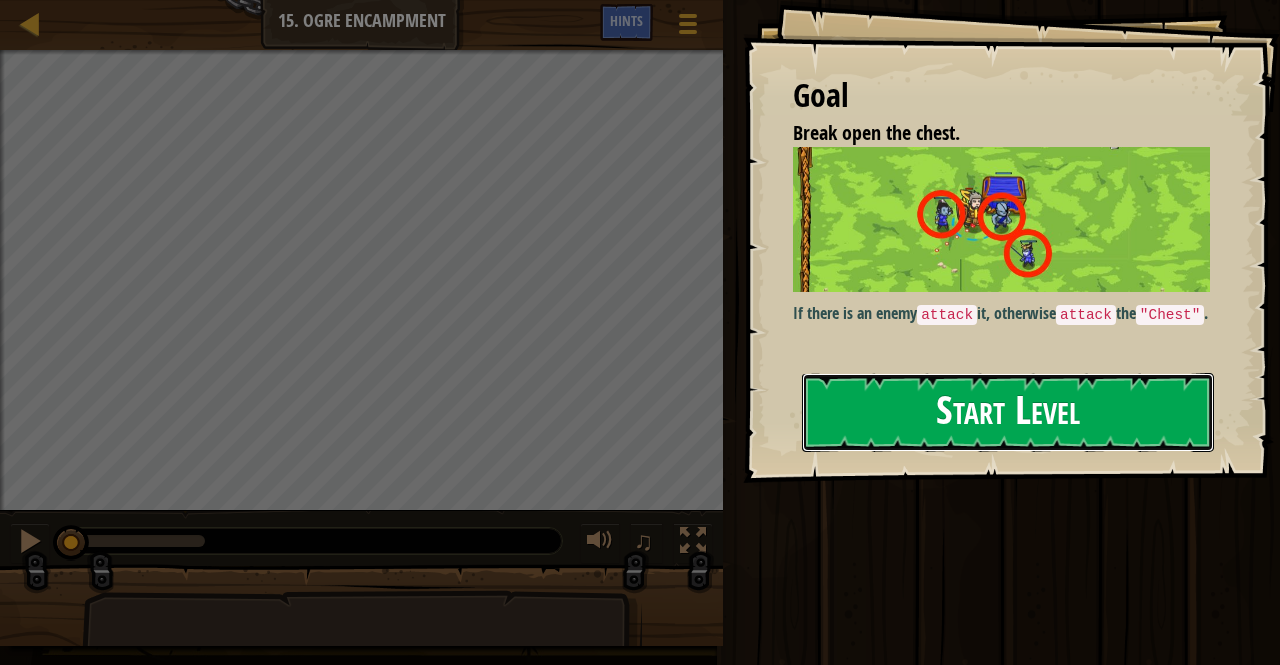 click on "Start Level" at bounding box center [1008, 412] 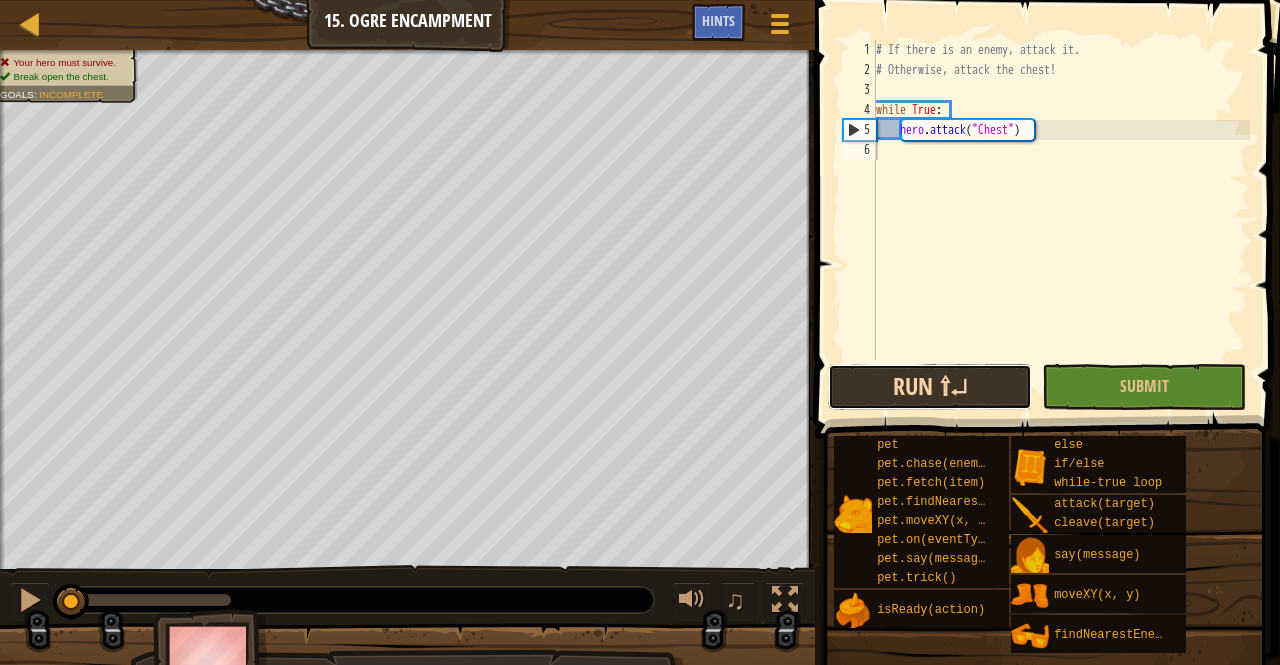 click on "Run ⇧↵" at bounding box center [930, 387] 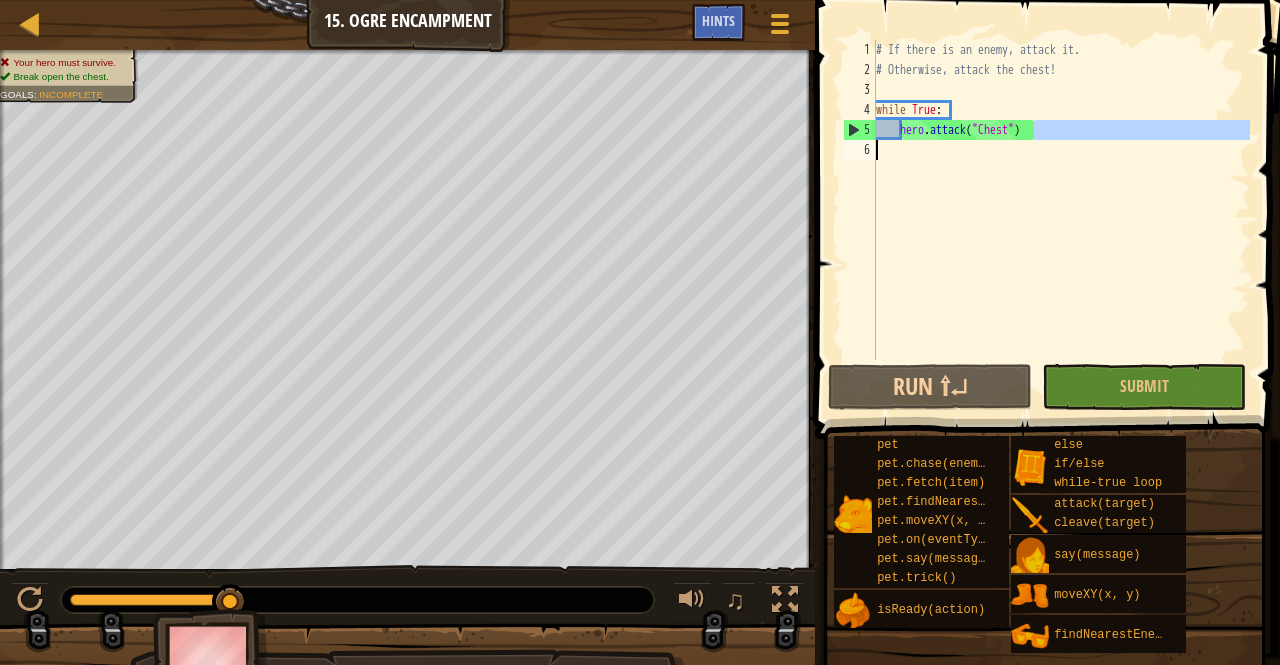 drag, startPoint x: 1100, startPoint y: 131, endPoint x: 904, endPoint y: 141, distance: 196.25494 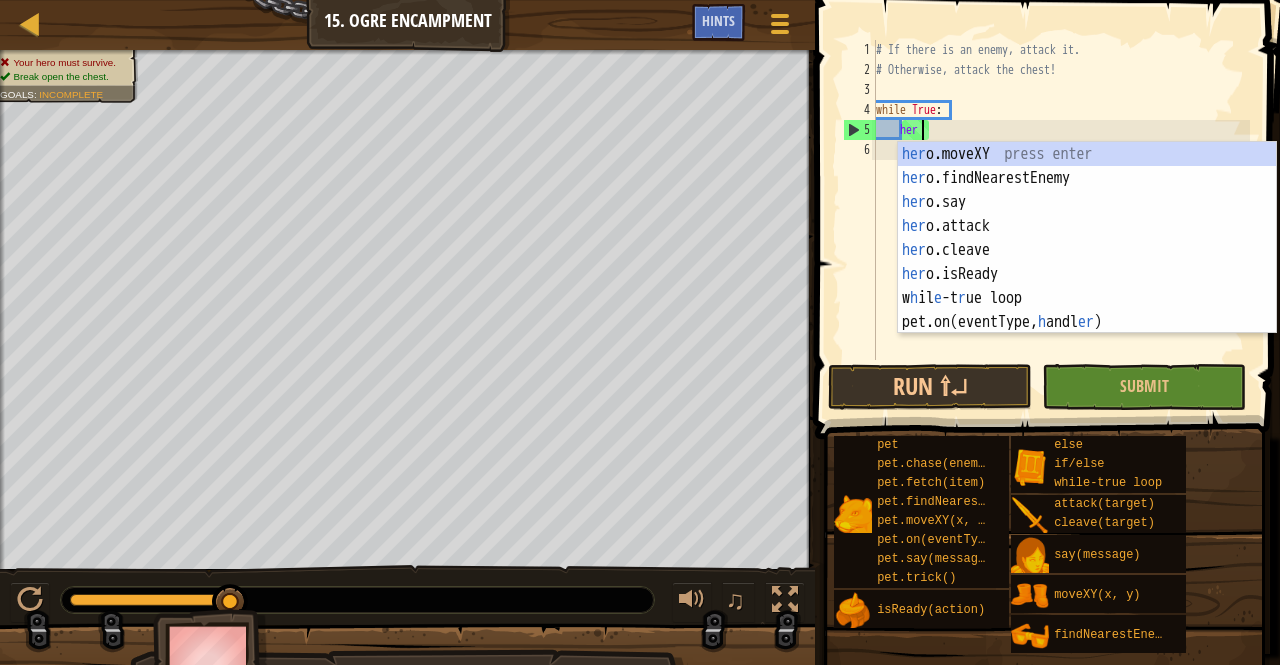 type on "h" 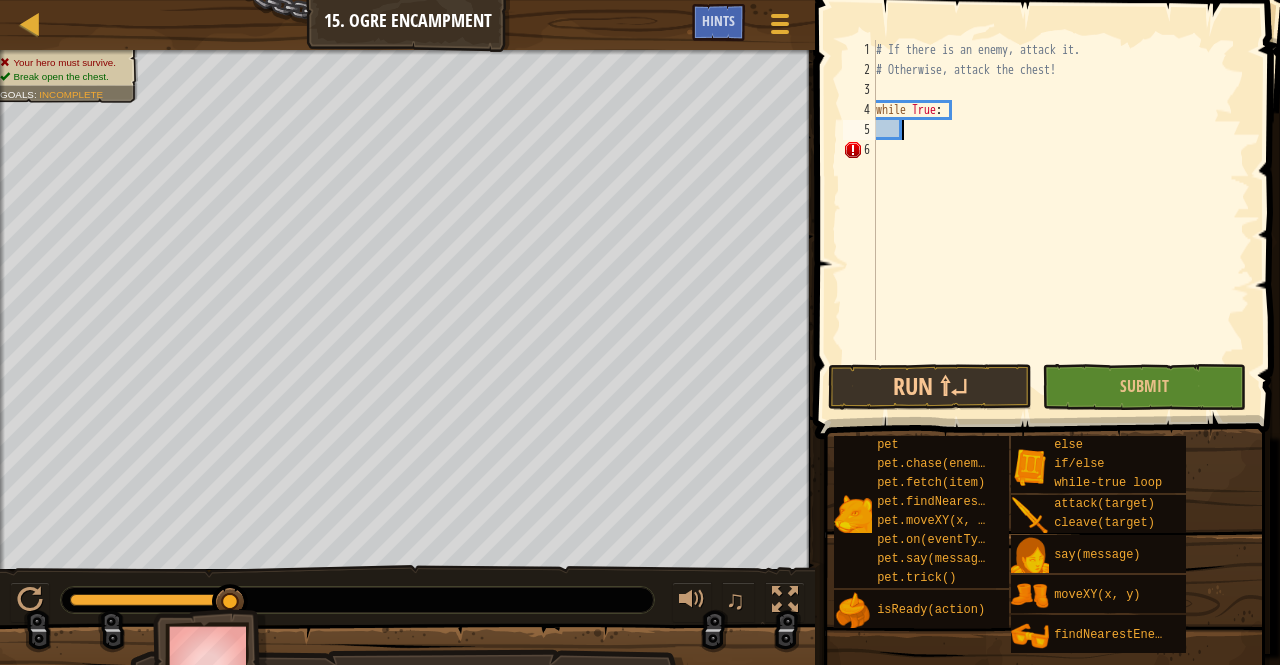type on "e" 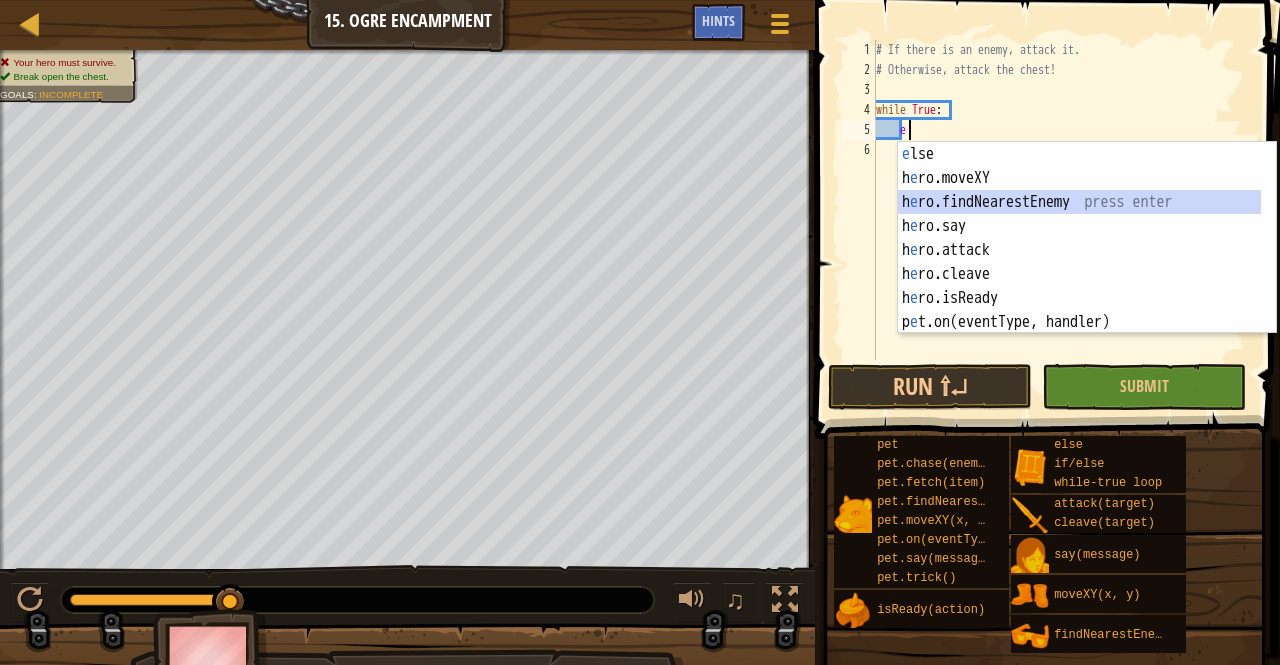 click on "e lse press enter h e ro.moveXY press enter h e ro.findNearestEnemy press enter h e ro.say press enter h e ro.attack press enter h e ro.cleave press enter h e ro.isReady press enter p e t.on(eventType, handler) press enter p e t.trick() press enter" at bounding box center (1080, 262) 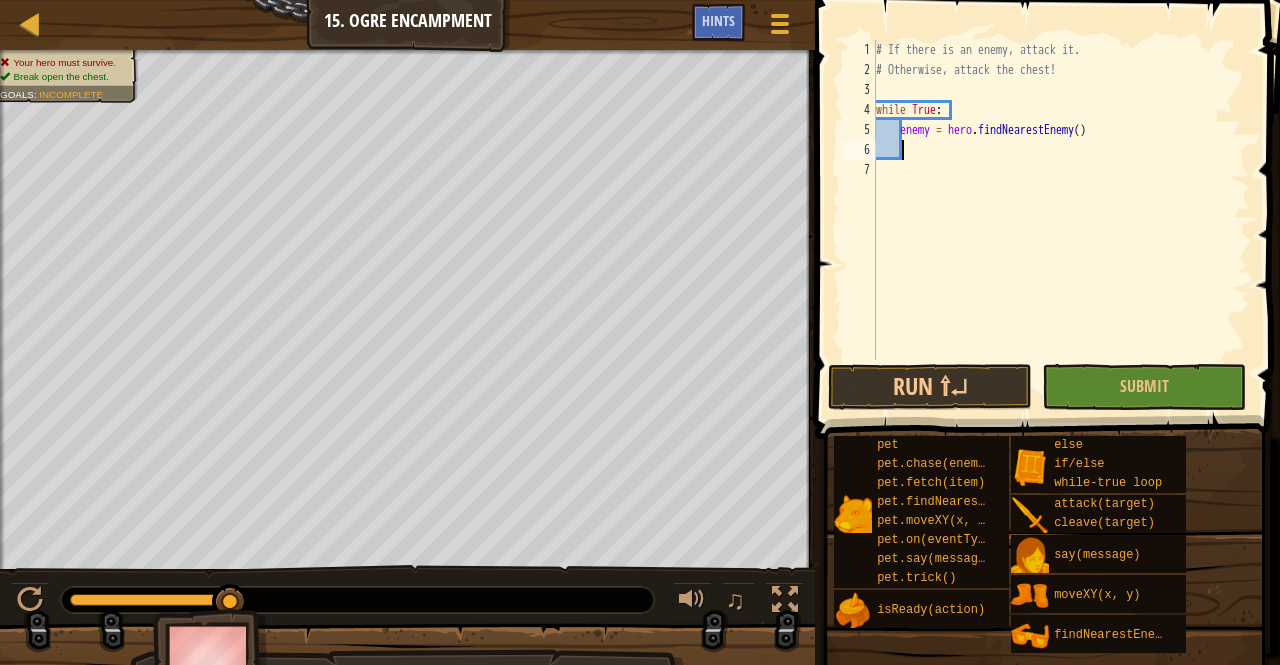 scroll, scrollTop: 9, scrollLeft: 2, axis: both 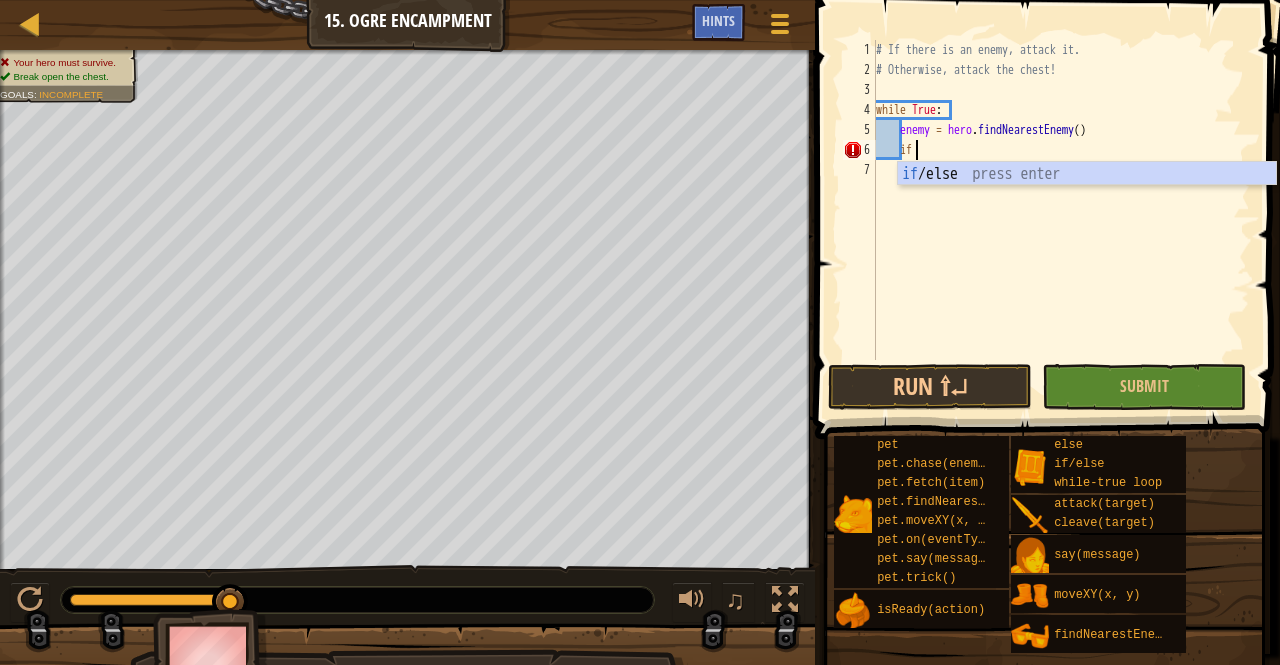 click on "if /else press enter" at bounding box center [1087, 198] 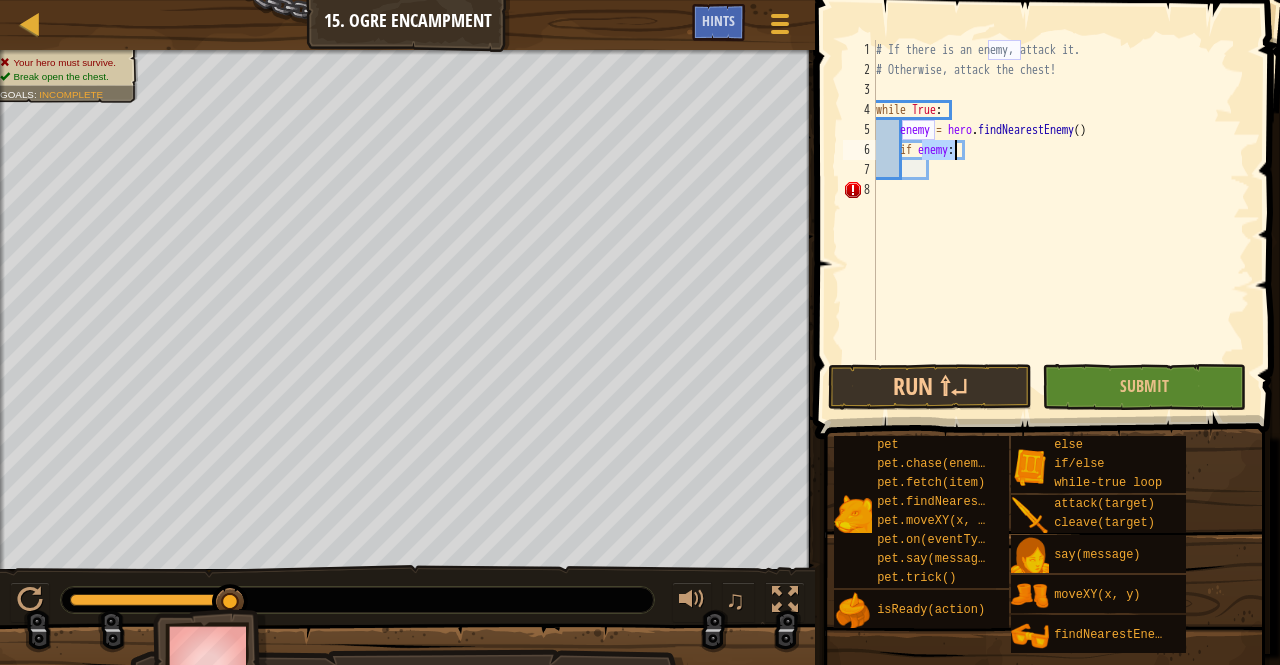 click on "# If there is an enemy, attack it. # Otherwise, attack the chest! while   True :      enemy   =   hero . findNearestEnemy ( )      if   enemy :" at bounding box center (1061, 220) 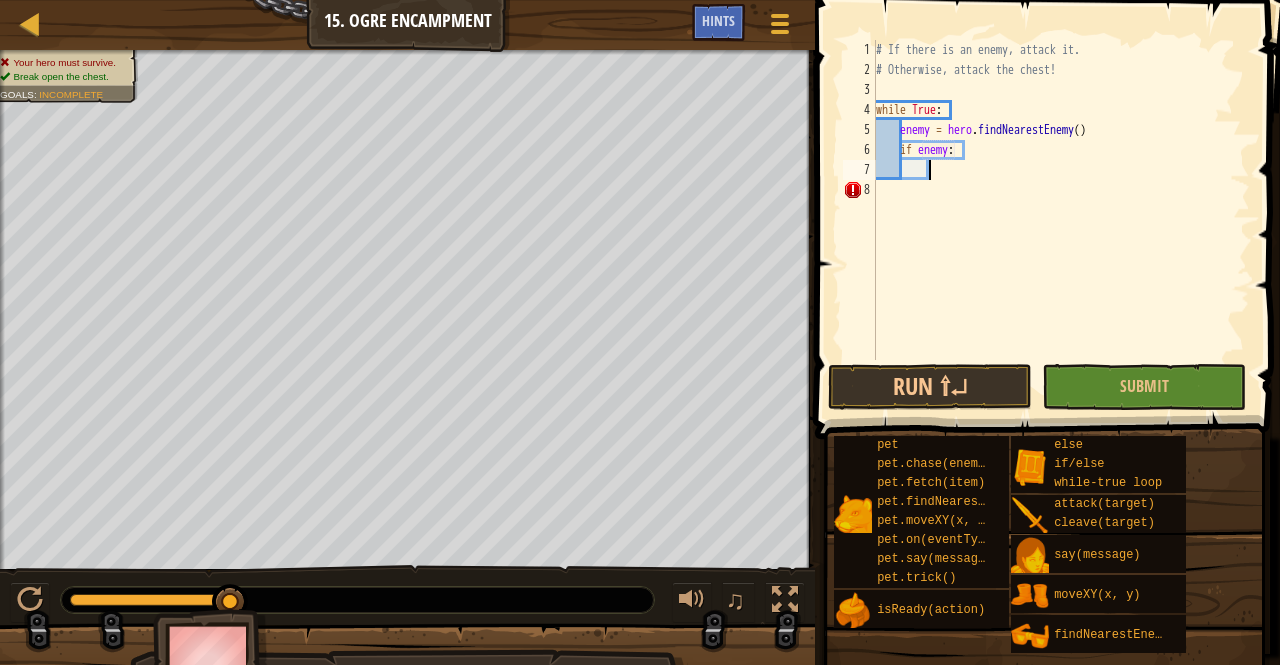 scroll, scrollTop: 9, scrollLeft: 3, axis: both 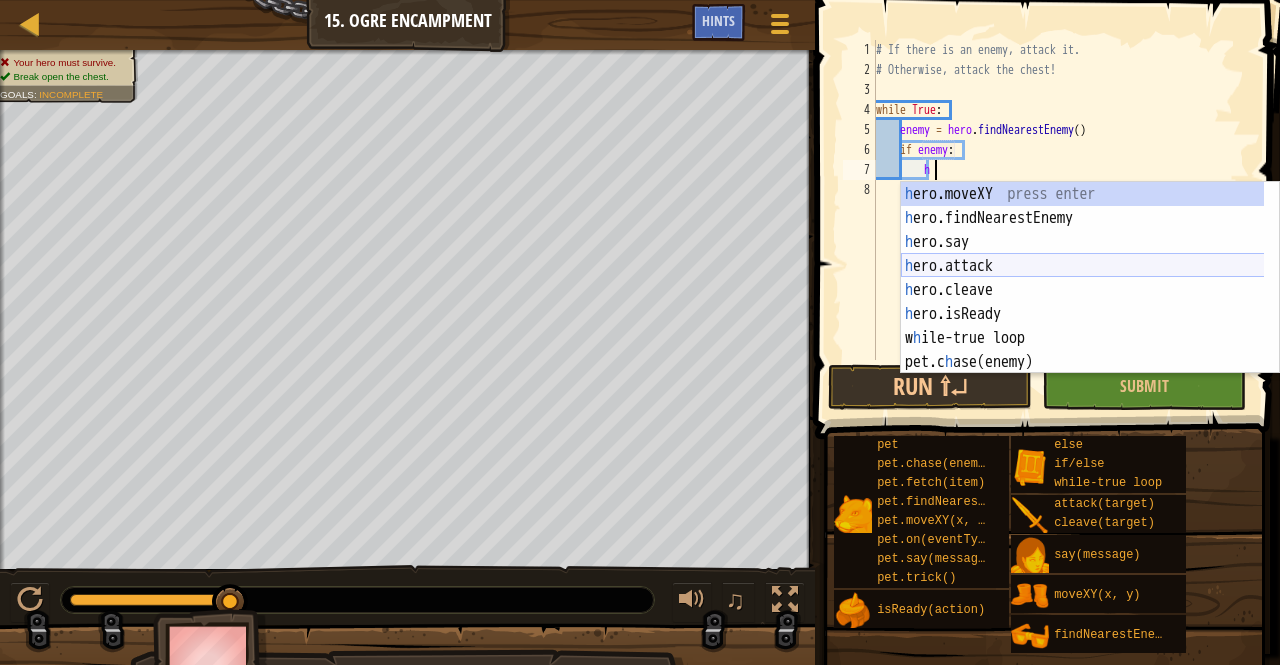 click on "h ero.moveXY press enter h ero.findNearestEnemy press enter h ero.say press enter h ero.attack press enter h ero.cleave press enter h ero.isReady press enter w h ile-true loop press enter pet.c h ase(enemy) press enter pet.fetc h (item) press enter" at bounding box center [1090, 302] 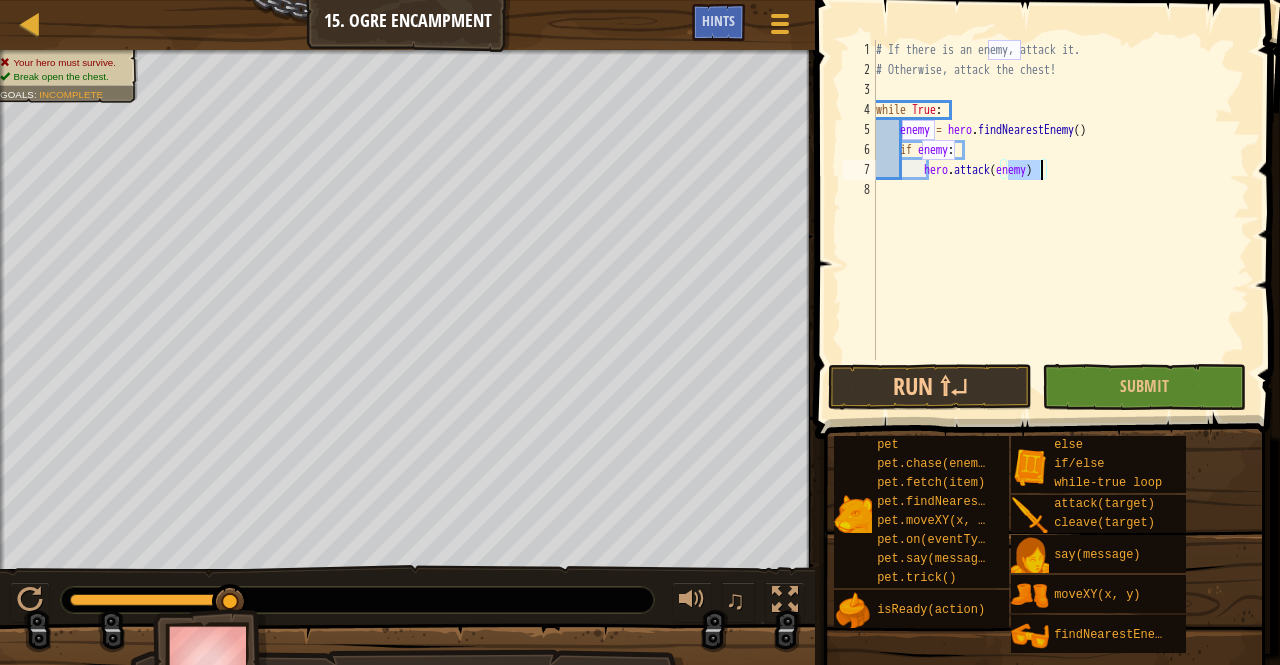 click on "# If there is an enemy, attack it. # Otherwise, attack the chest! while   True :      enemy   =   hero . findNearestEnemy ( )      if   enemy :          hero . attack ( enemy )" at bounding box center (1061, 220) 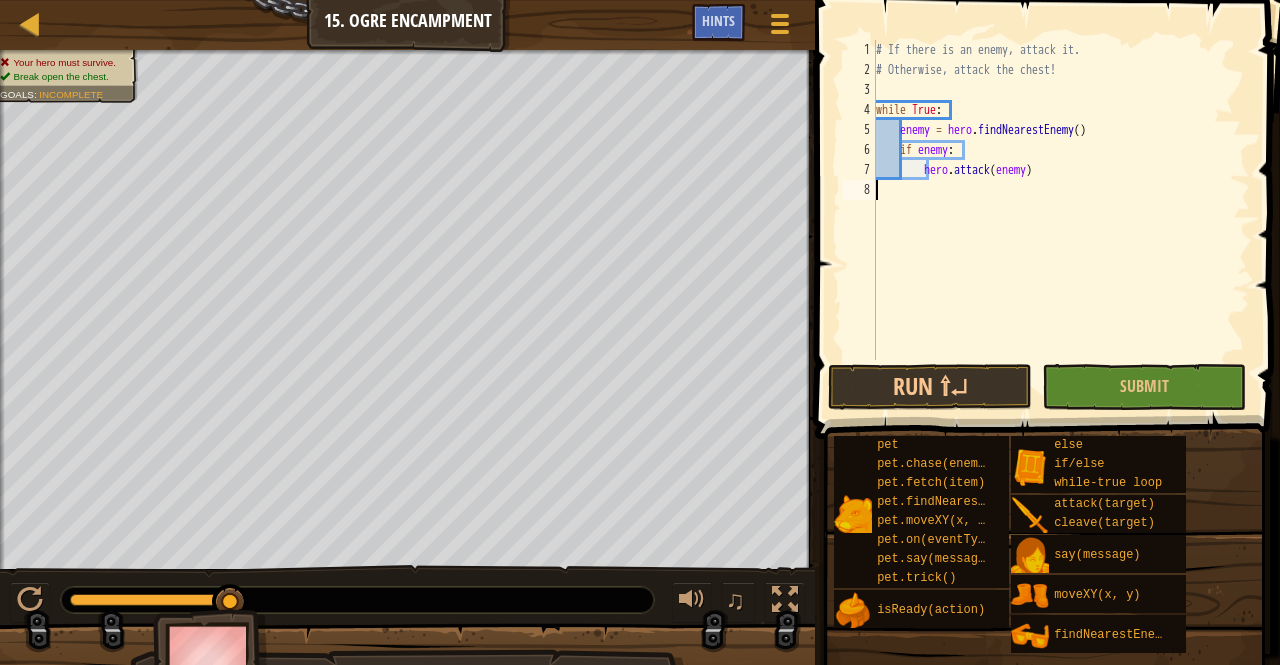scroll, scrollTop: 9, scrollLeft: 0, axis: vertical 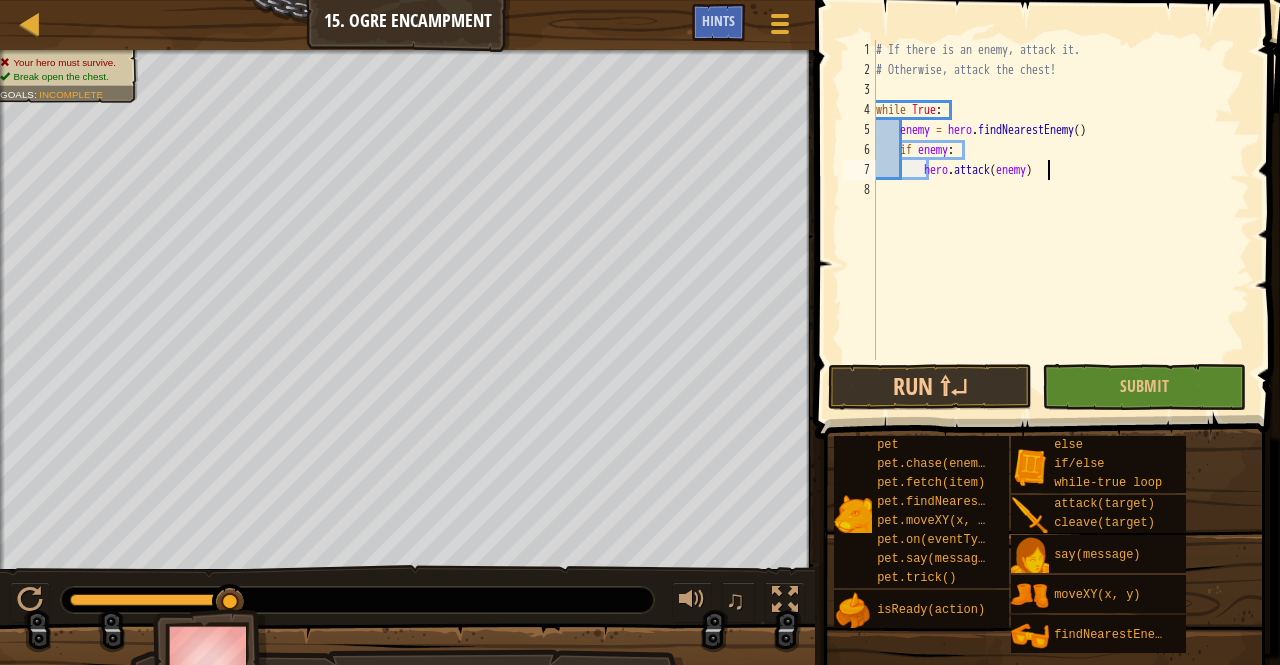 click on "# If there is an enemy, attack it. # Otherwise, attack the chest! while   True :      enemy   =   hero . findNearestEnemy ( )      if   enemy :          hero . attack ( enemy )" at bounding box center (1061, 220) 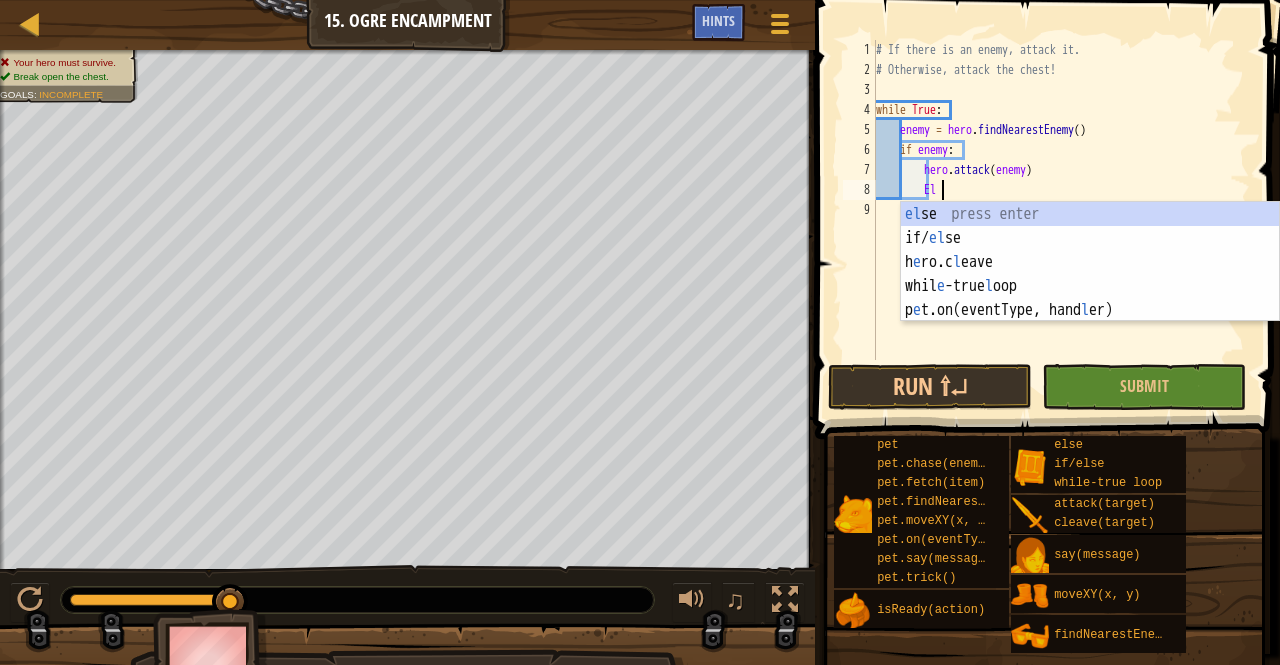 scroll, scrollTop: 9, scrollLeft: 5, axis: both 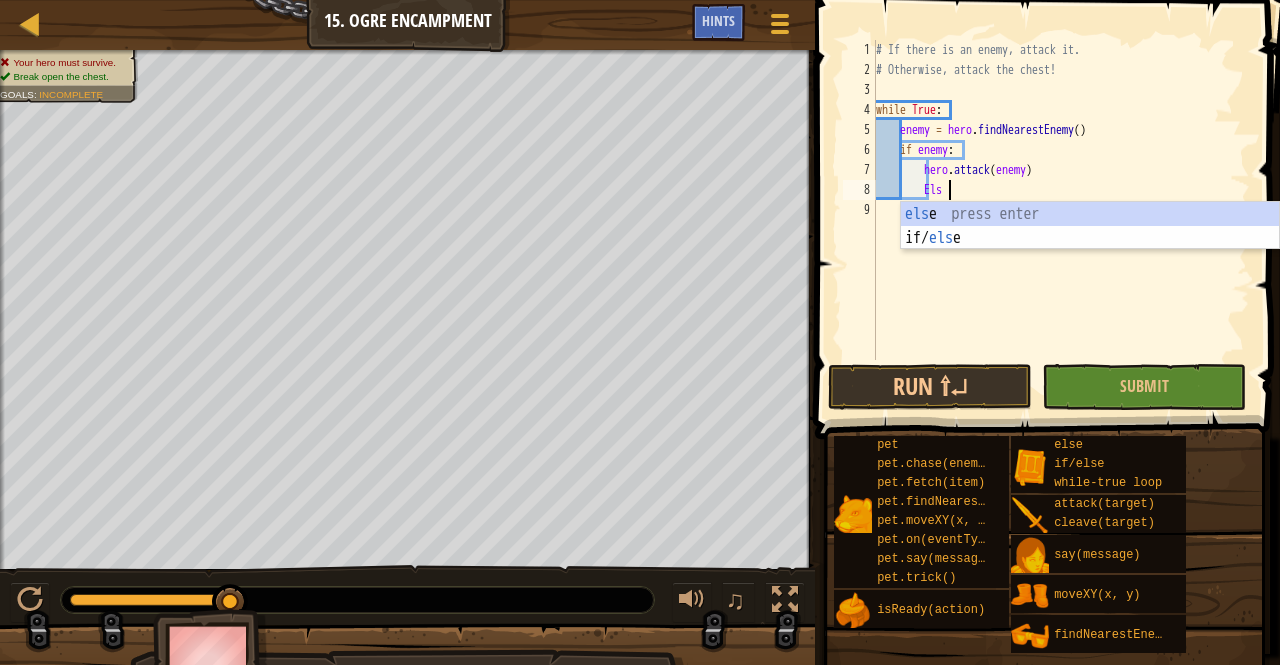 type on "Else" 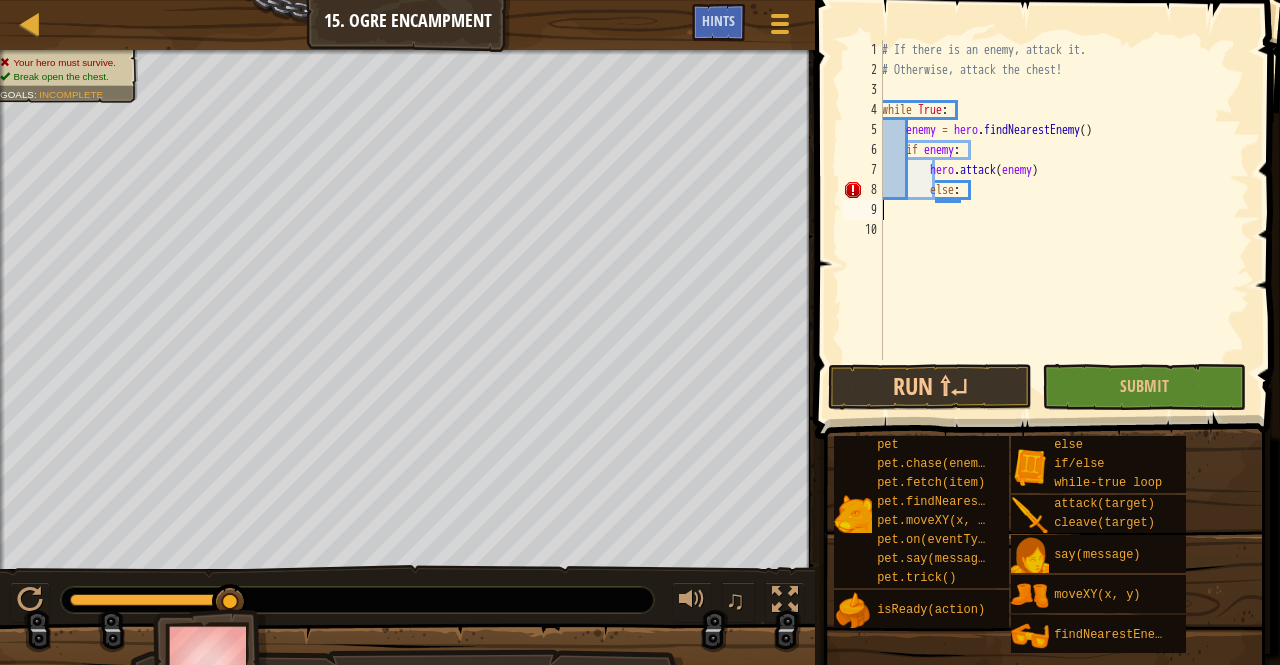 scroll, scrollTop: 9, scrollLeft: 0, axis: vertical 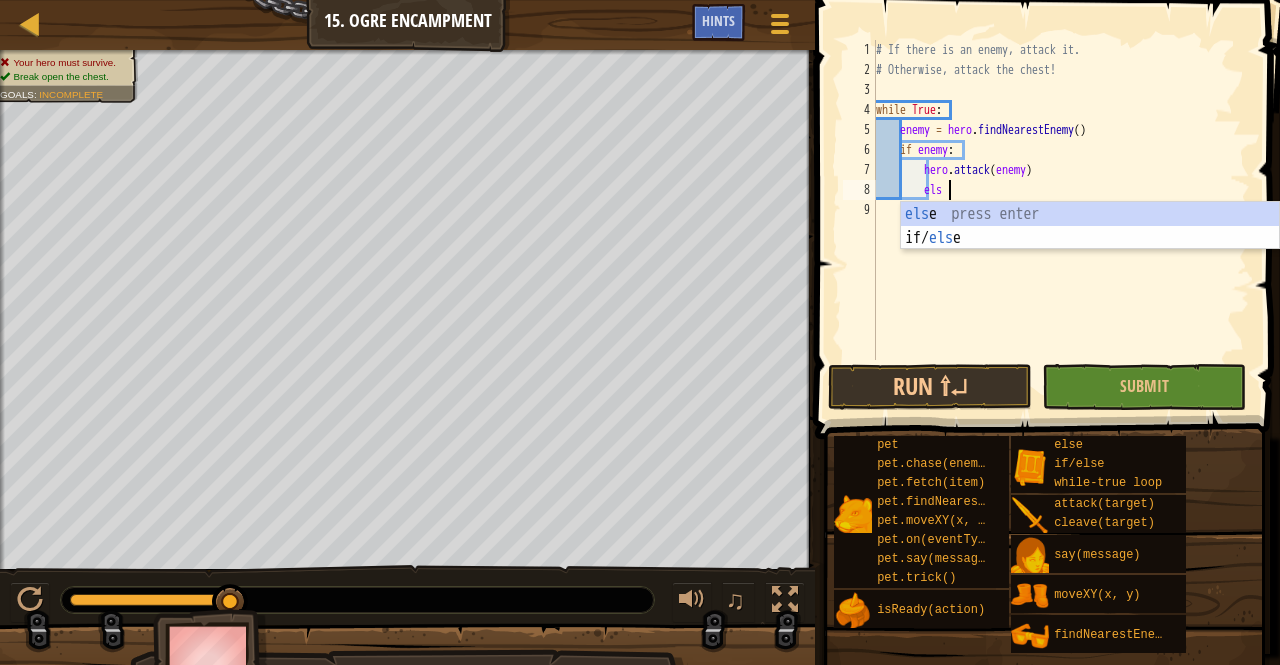 type on "e" 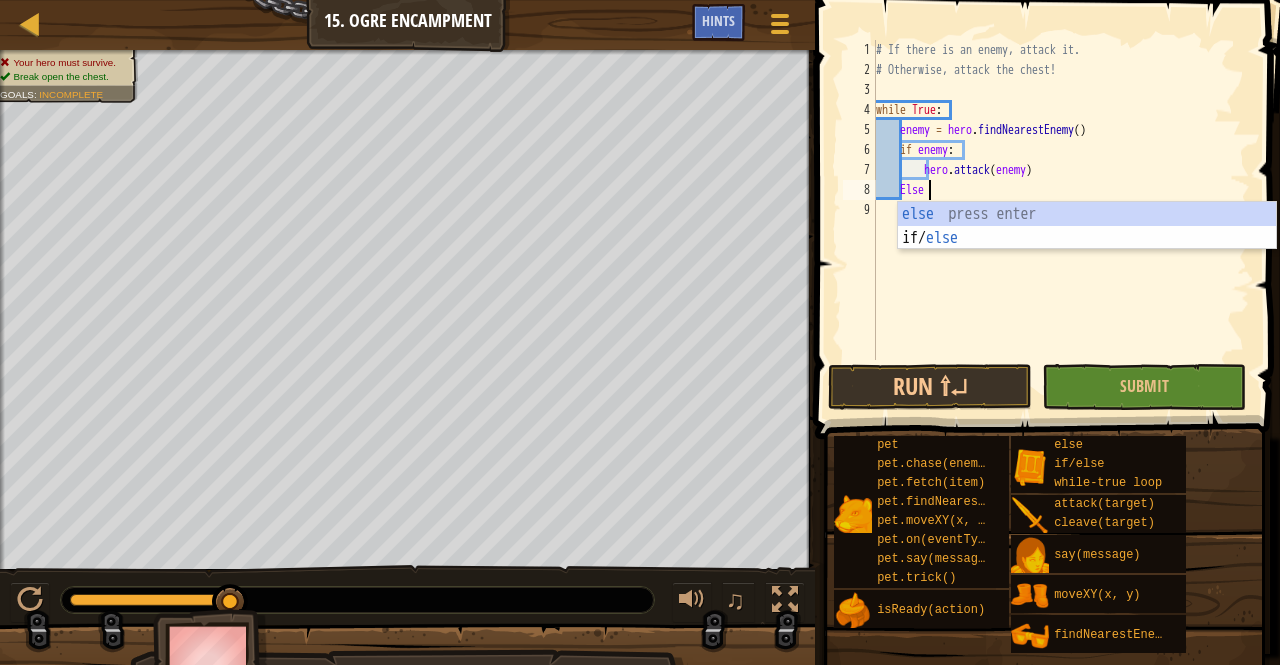 scroll, scrollTop: 9, scrollLeft: 3, axis: both 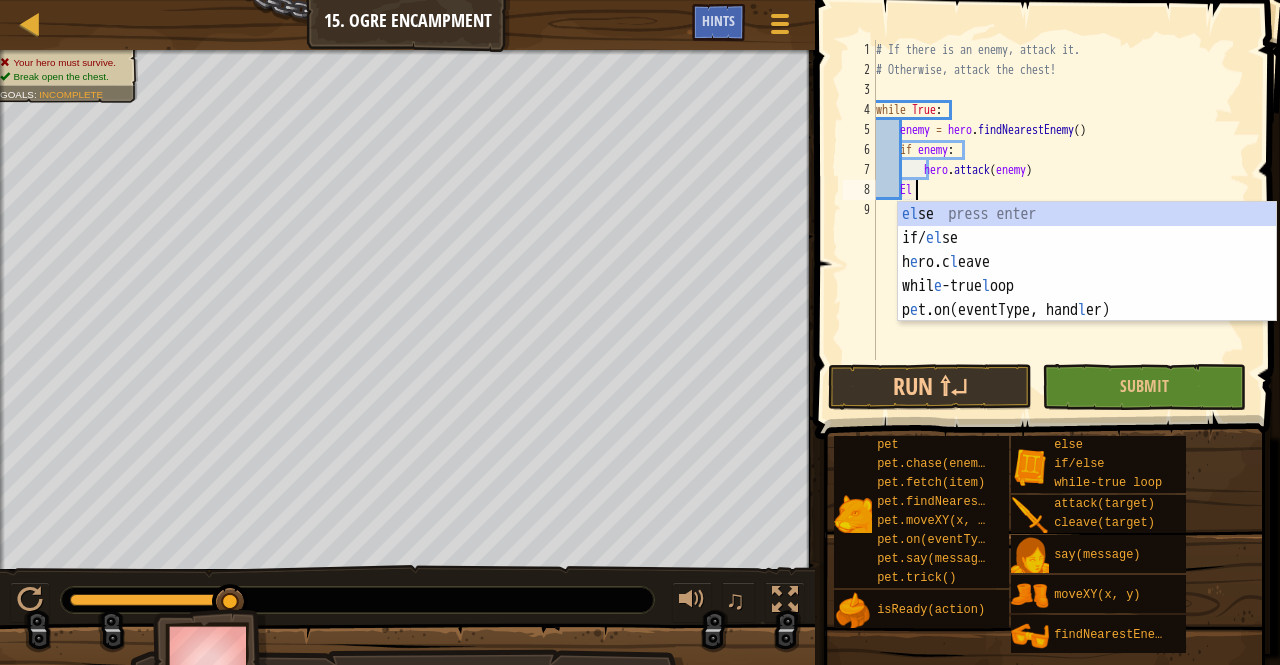 type on "E" 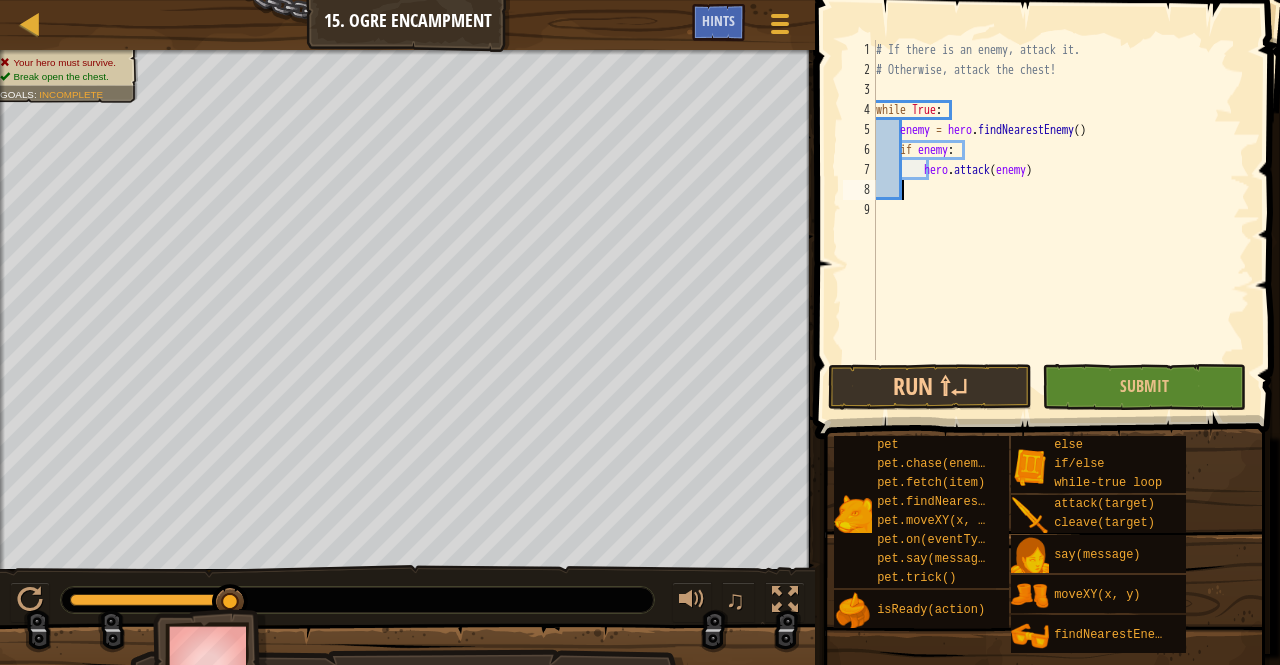 type on "e" 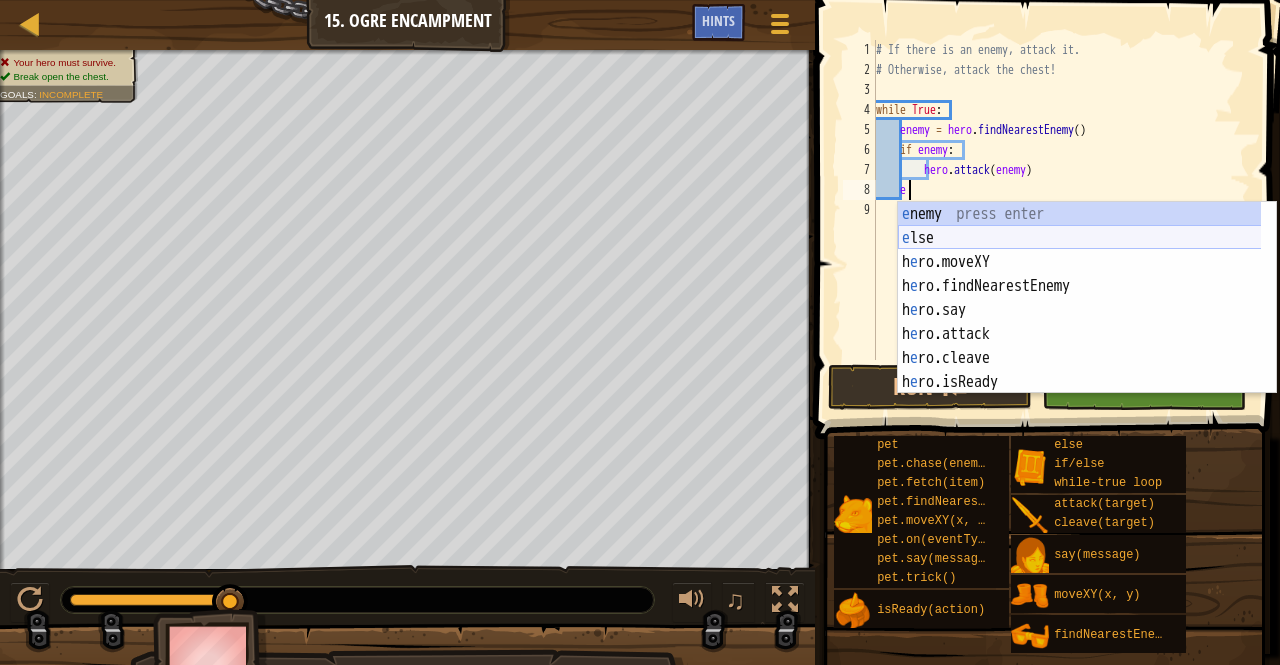 click on "e nemy press enter e lse press enter h e ro.moveXY press enter h e ro.findNearestEnemy press enter h e ro.say press enter h e ro.attack press enter h e ro.cleave press enter h e ro.isReady press enter p e t.on(eventType, handler) press enter" at bounding box center [1080, 322] 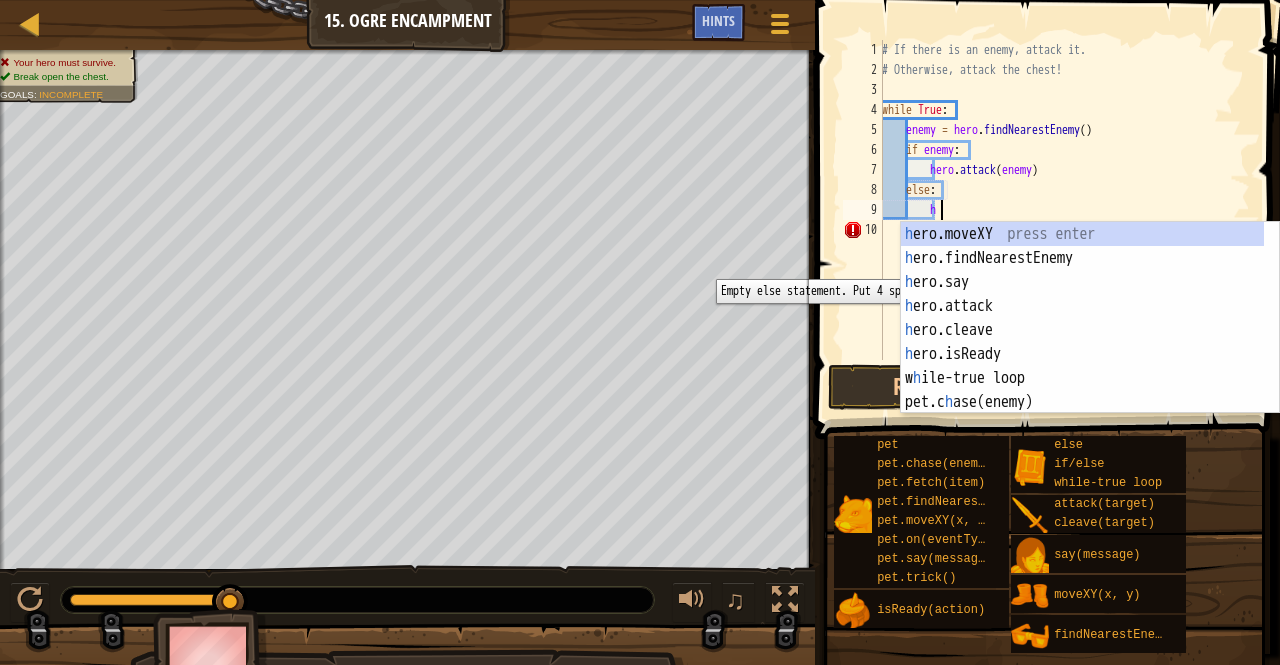 scroll, scrollTop: 9, scrollLeft: 4, axis: both 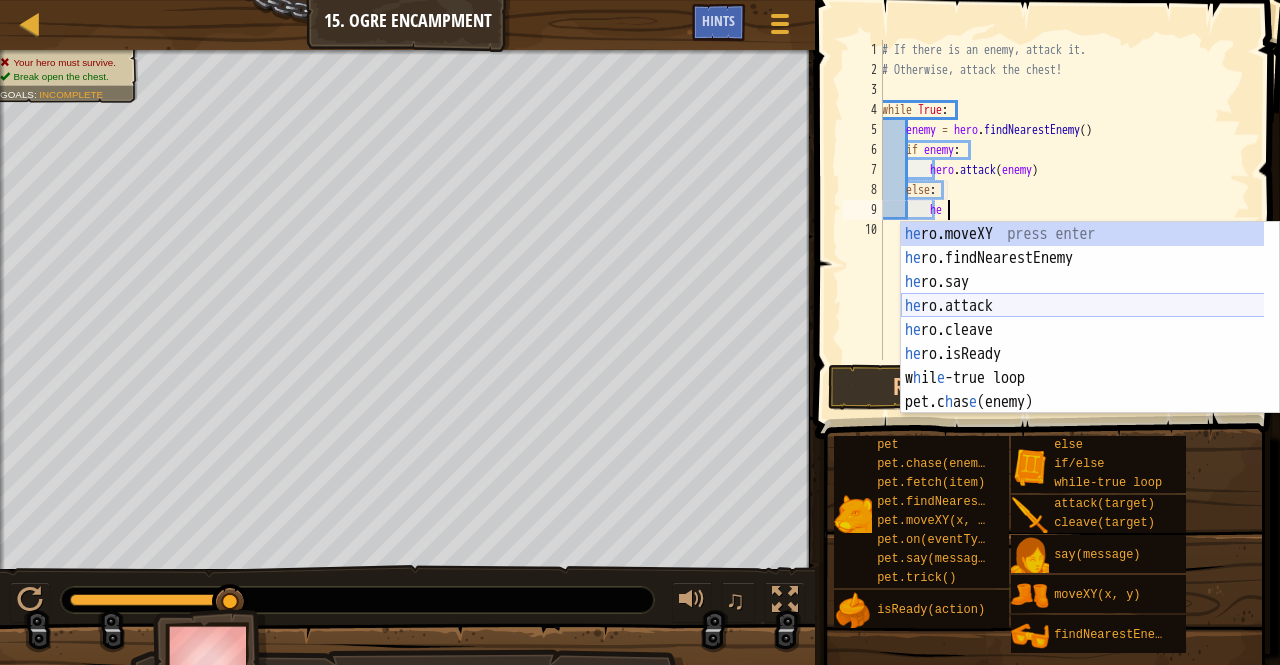 click on "he ro.moveXY press enter he ro.findNearestEnemy press enter he ro.say press enter he ro.attack press enter he ro.cleave press enter he ro.isReady press enter w h il e -true loop press enter pet.c h as e (enemy) press enter pet.fetc h (it e m) press enter" at bounding box center (1083, 342) 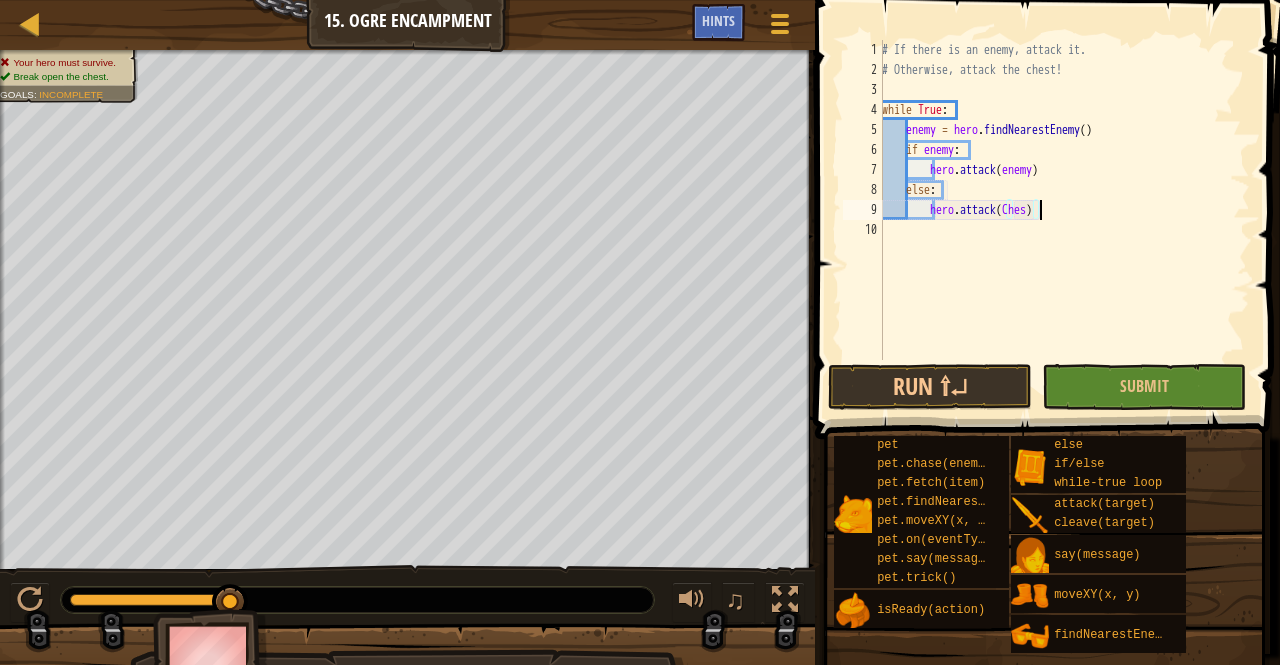 scroll, scrollTop: 9, scrollLeft: 12, axis: both 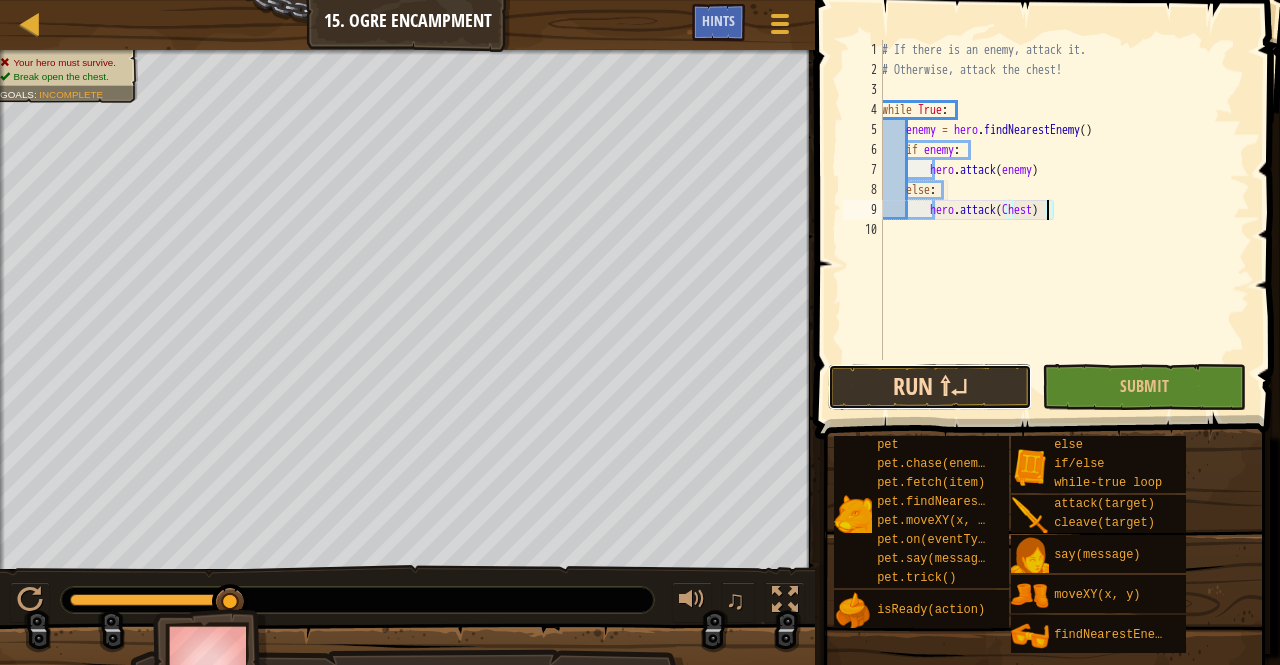click on "Run ⇧↵" at bounding box center [930, 387] 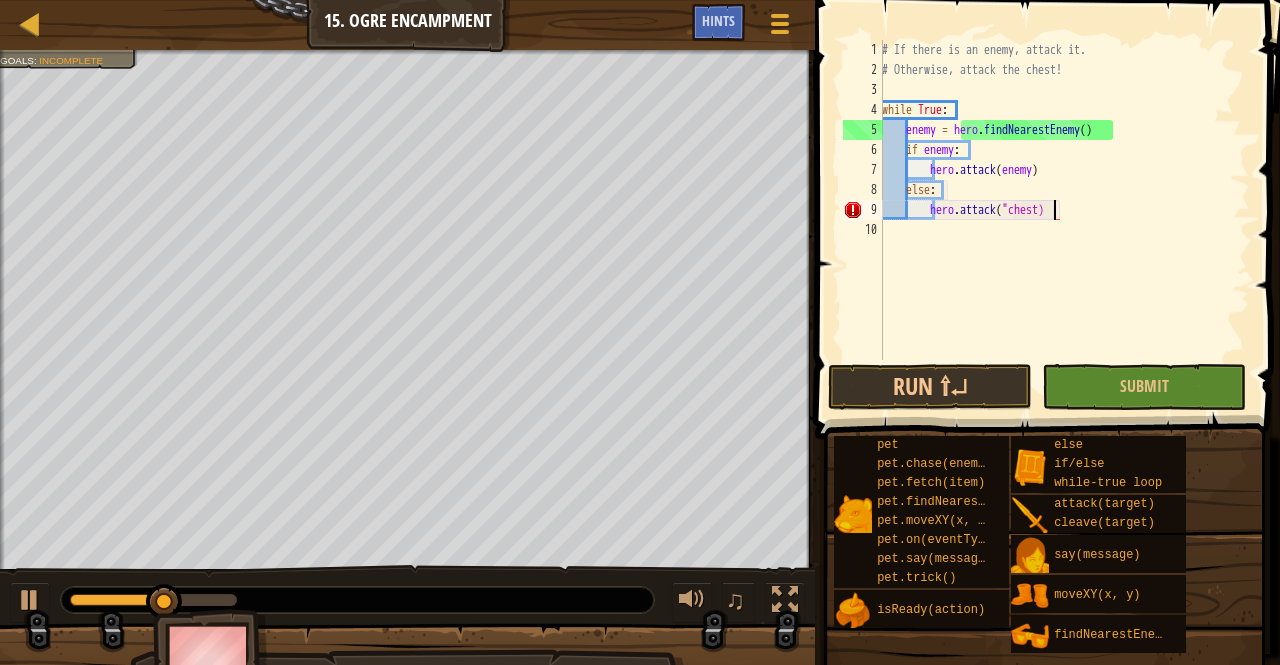scroll, scrollTop: 9, scrollLeft: 14, axis: both 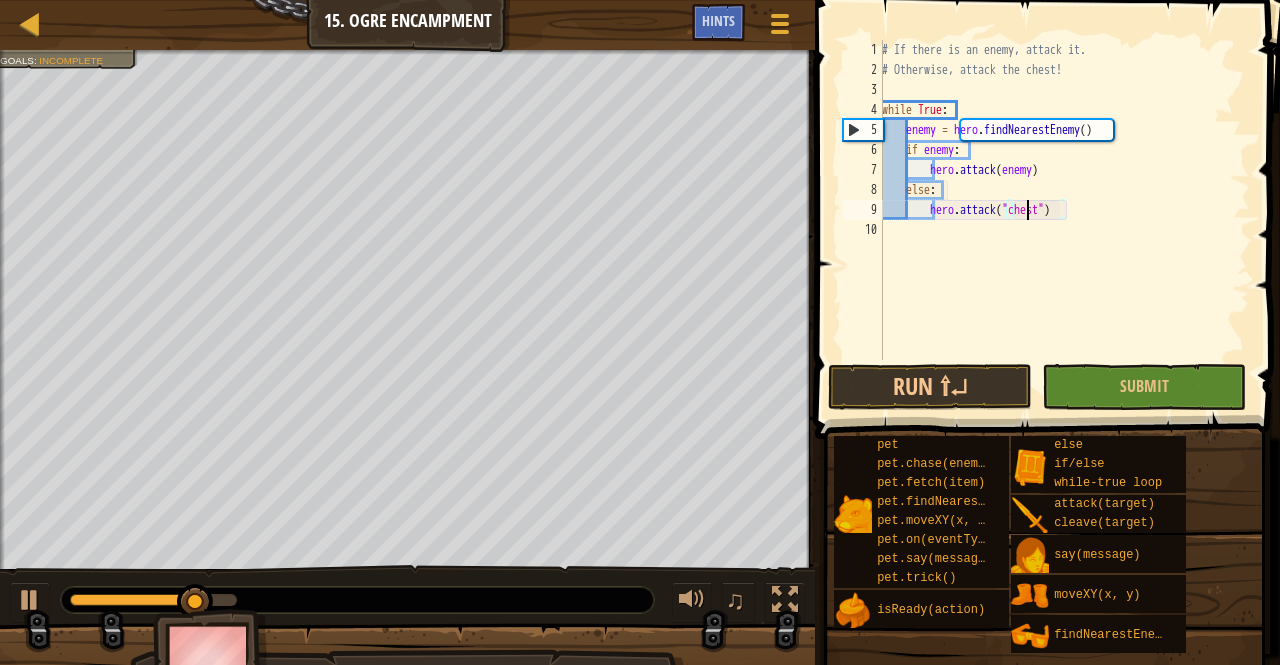 click on "# If there is an enemy, attack it. # Otherwise, attack the chest! while   True :      enemy   =   hero . findNearestEnemy ( )      if   enemy :          hero . attack ( enemy )      else :          hero . attack ( "chest" )" at bounding box center [1064, 220] 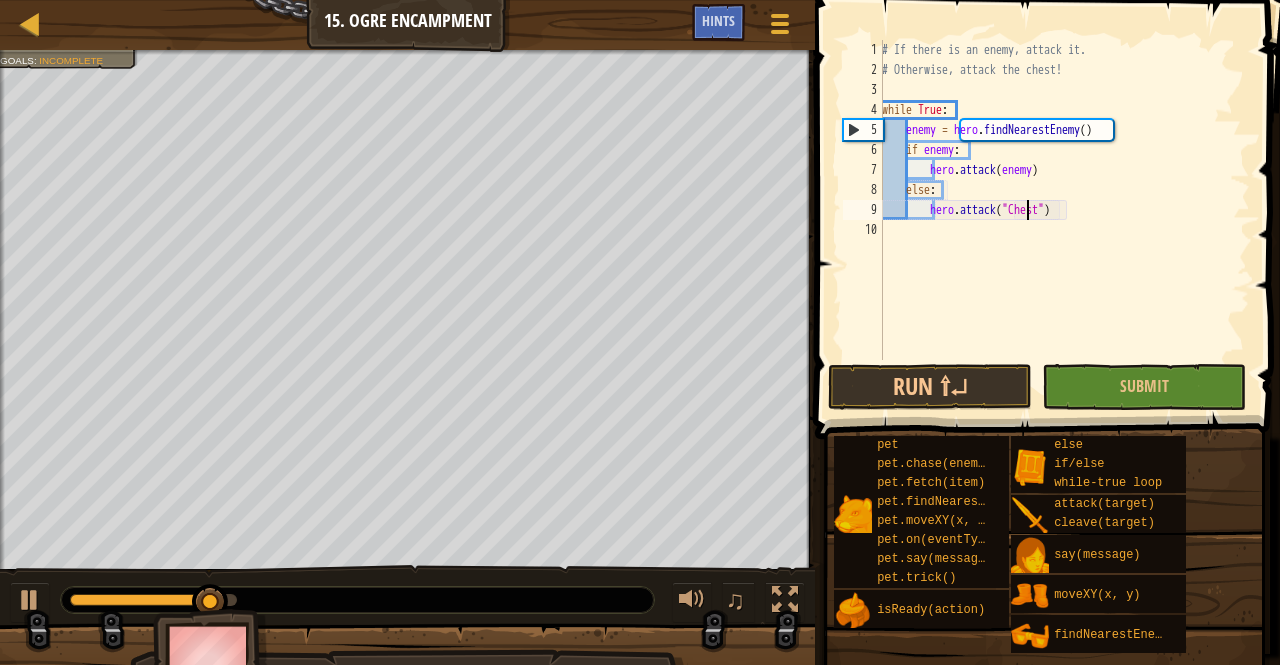 scroll, scrollTop: 9, scrollLeft: 12, axis: both 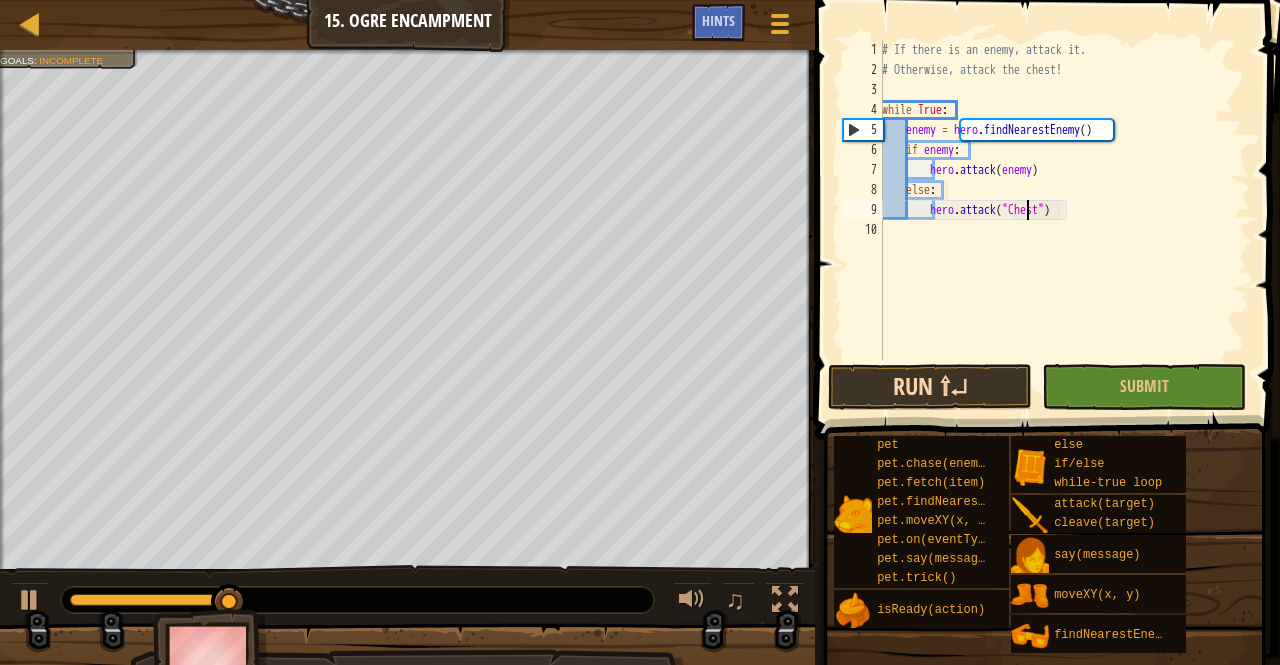 type on "hero.attack("Chest")" 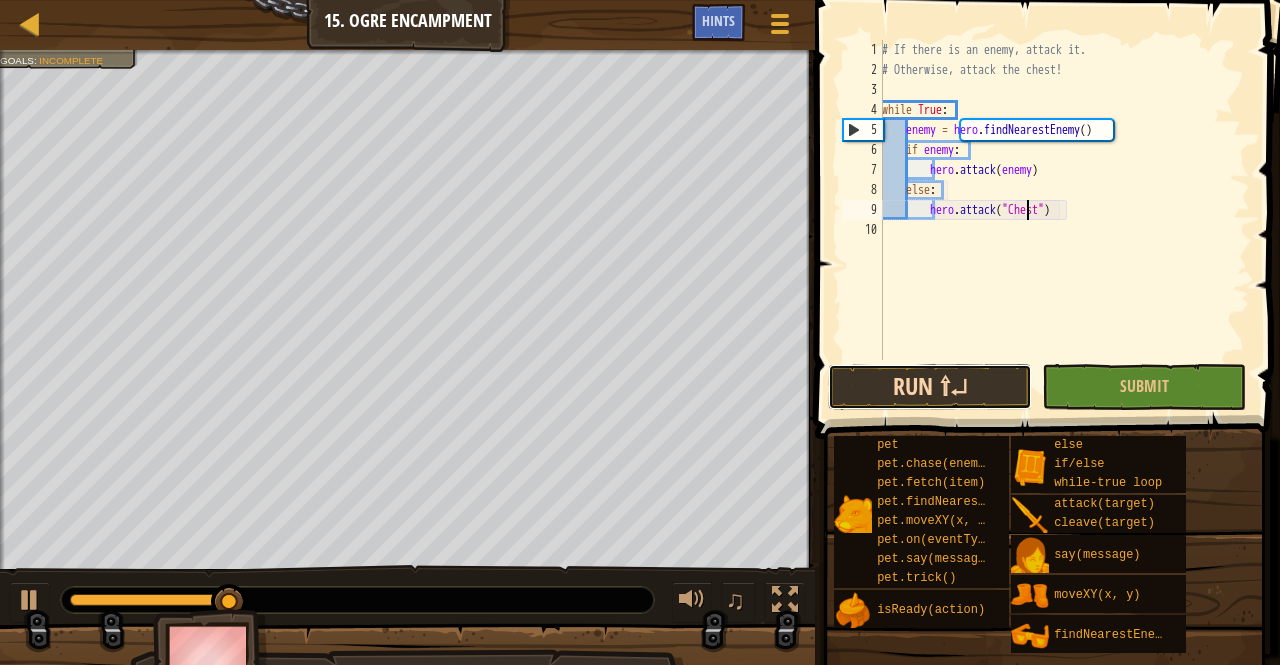 click on "Run ⇧↵" at bounding box center (930, 387) 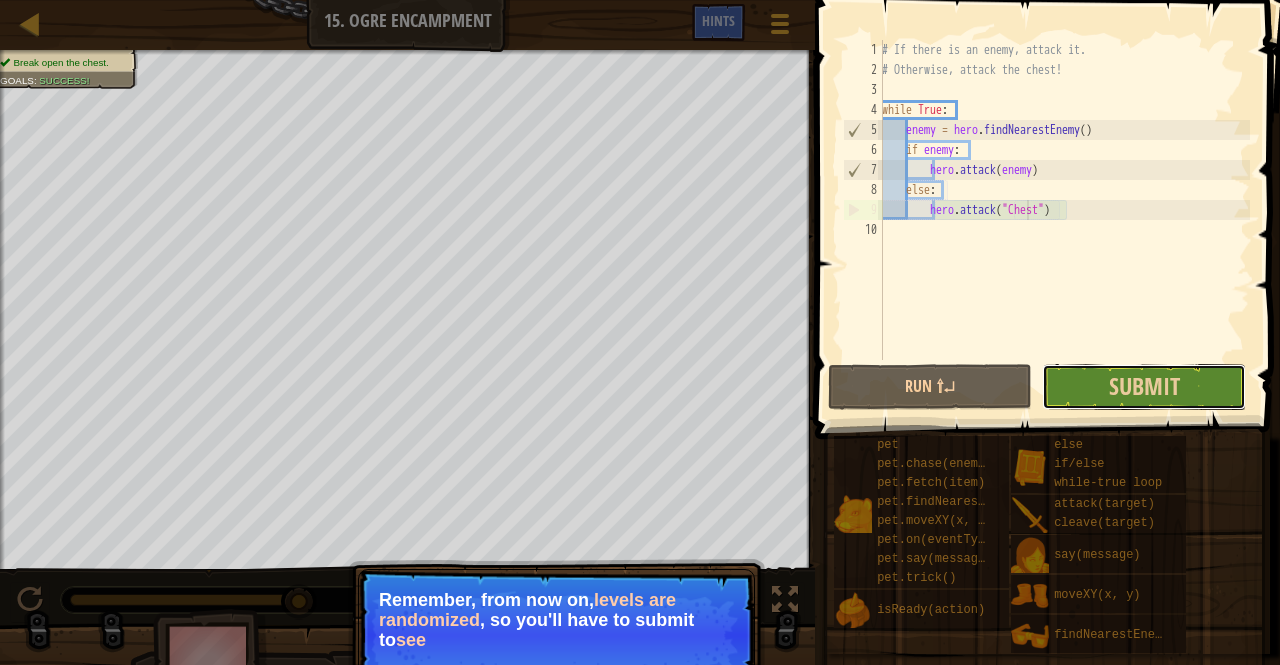 click on "Submit" at bounding box center (1144, 387) 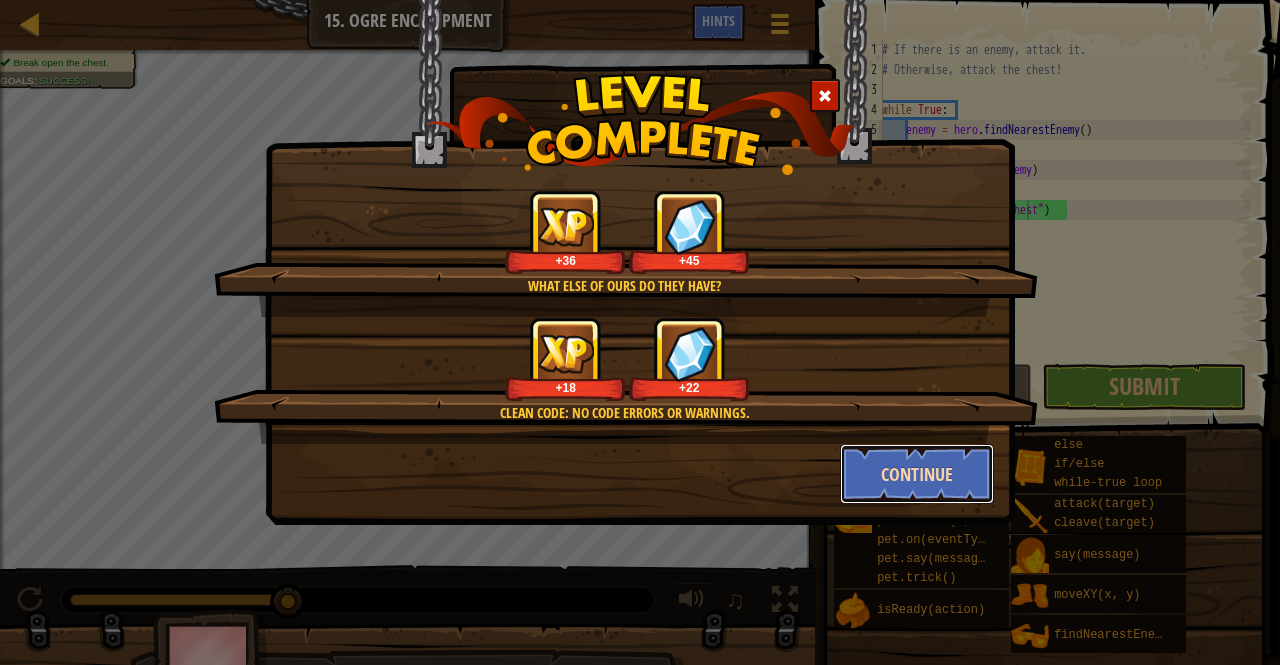 click on "Continue" at bounding box center [917, 474] 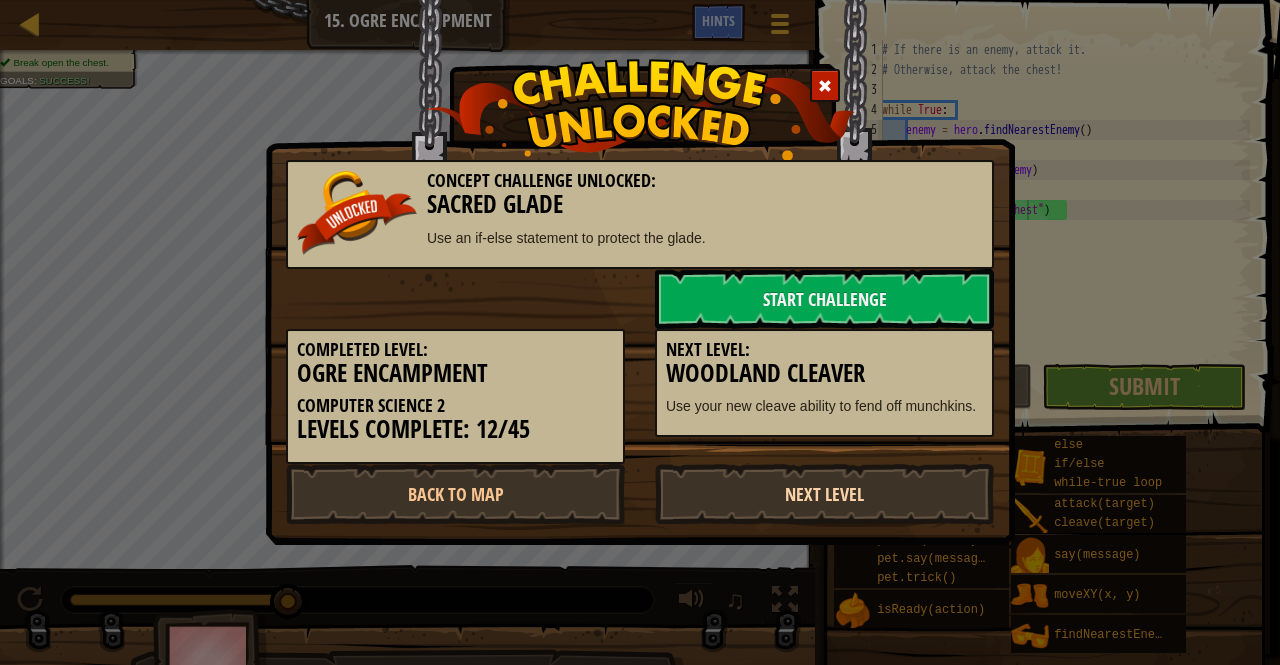 click on "Next Level" at bounding box center (824, 494) 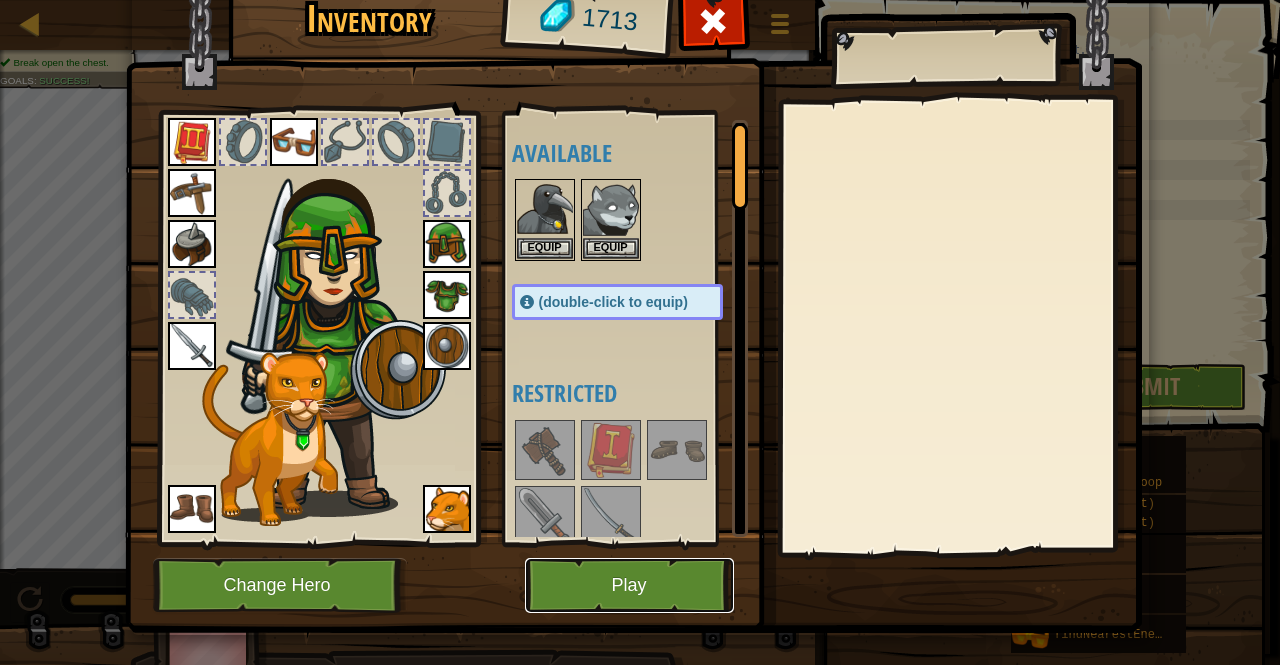 click on "Play" at bounding box center [629, 585] 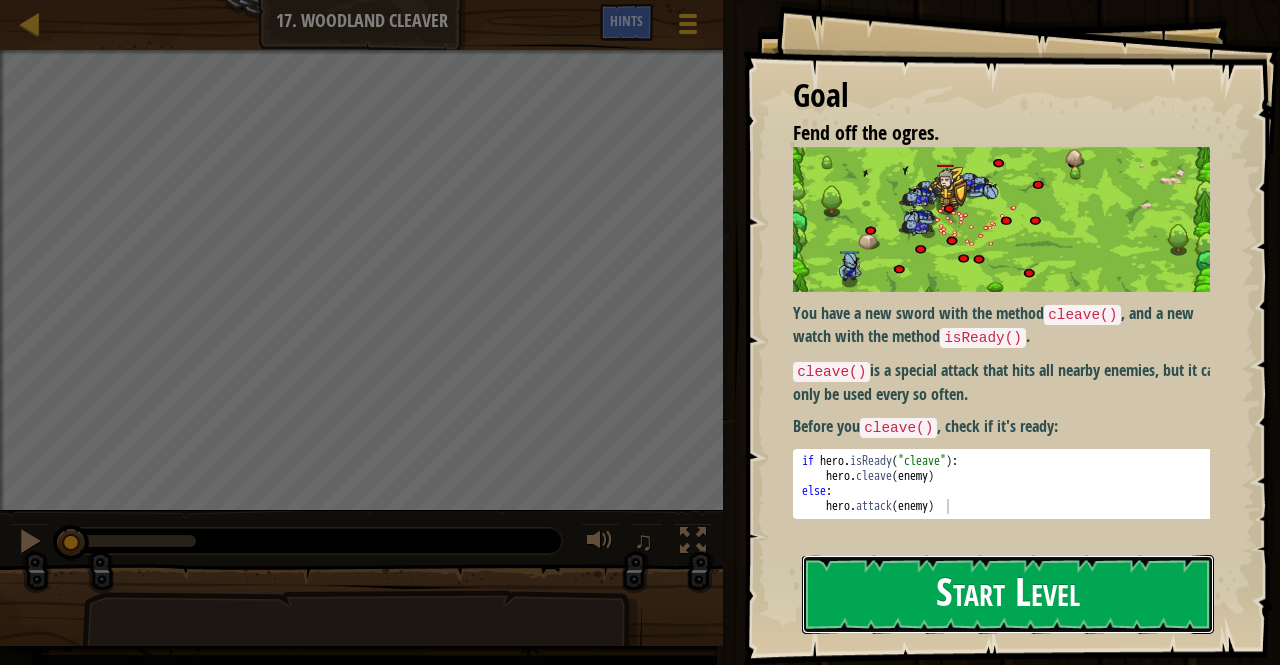 click on "Start Level" at bounding box center (1008, 594) 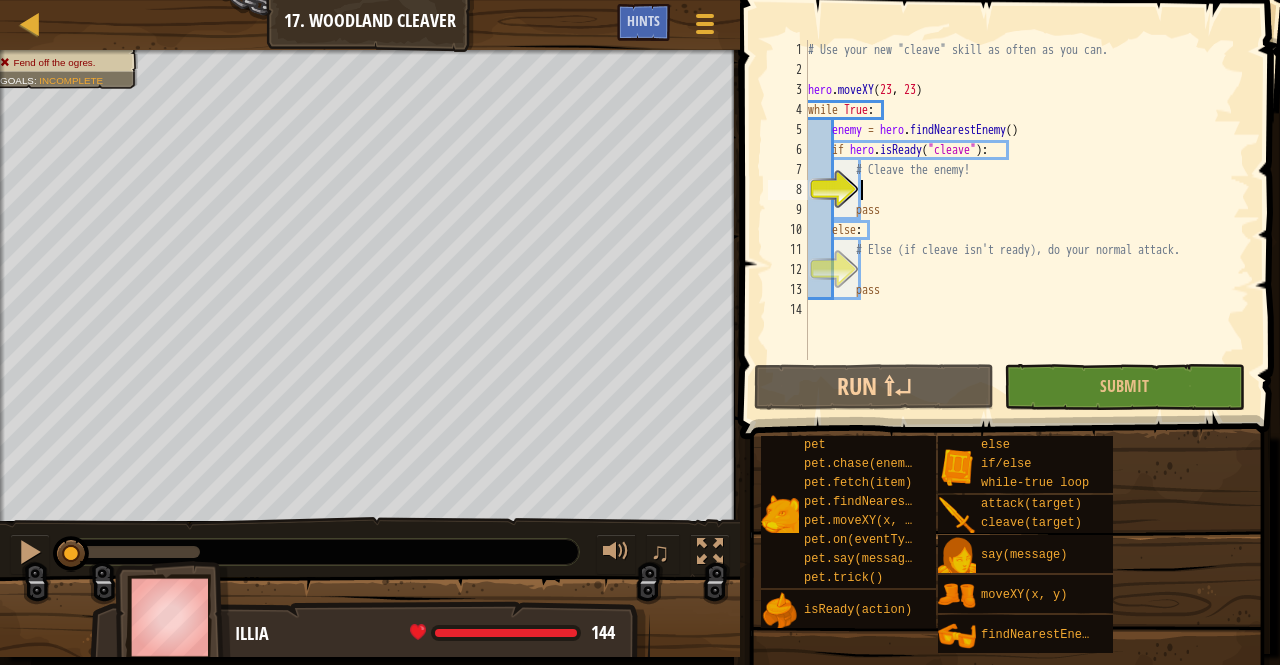 scroll, scrollTop: 9, scrollLeft: 3, axis: both 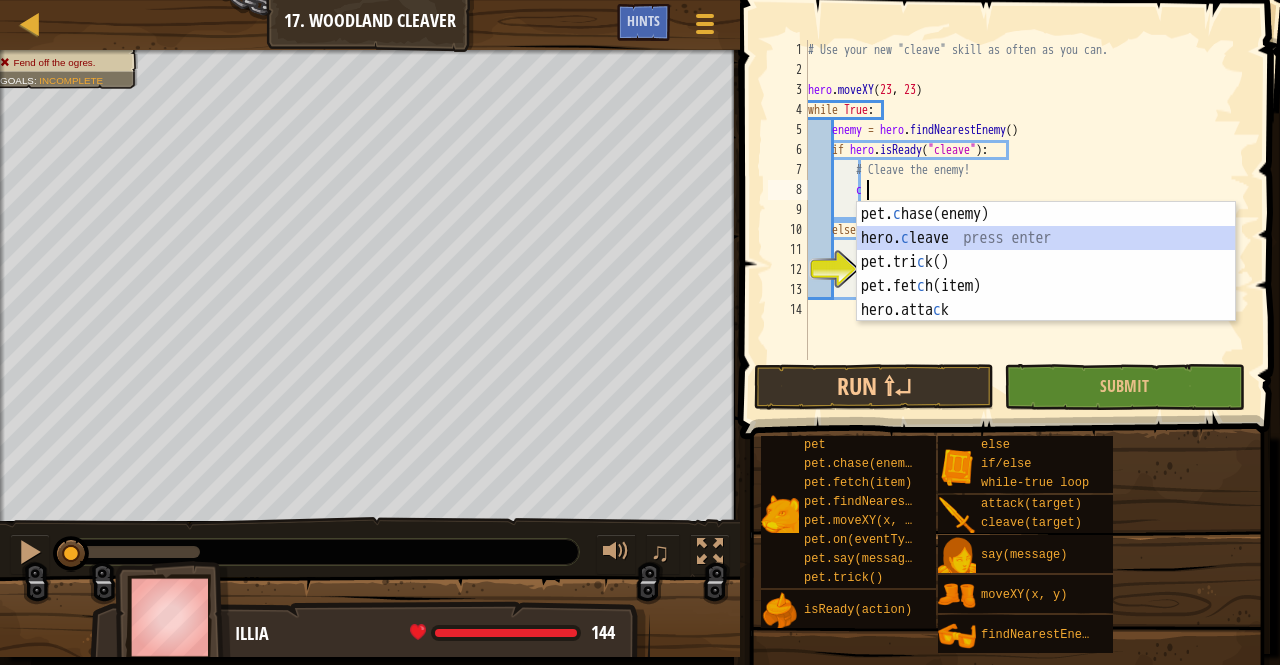 click on "pet. c hase(enemy) press enter hero. c leave press enter pet.tri c k() press enter pet.fet c h(item) press enter hero.atta c k press enter" at bounding box center [1046, 286] 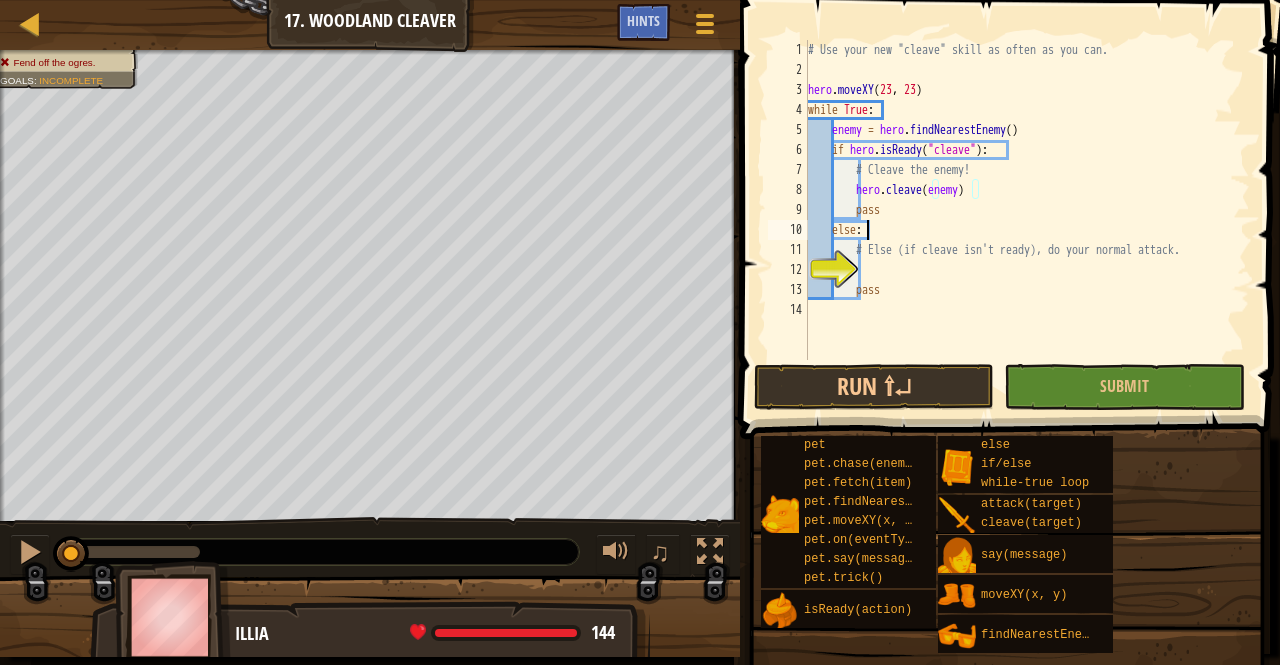click on "# Use your new "cleave" skill as often as you can. hero . moveXY ( 23 ,   23 ) while   True :      enemy   =   hero . findNearestEnemy ( )      if   hero . isReady ( "cleave" ) :          # Cleave the enemy!          hero . cleave ( enemy )          pass      else :          # Else (if cleave isn't ready), do your normal attack.                   pass" at bounding box center (1027, 220) 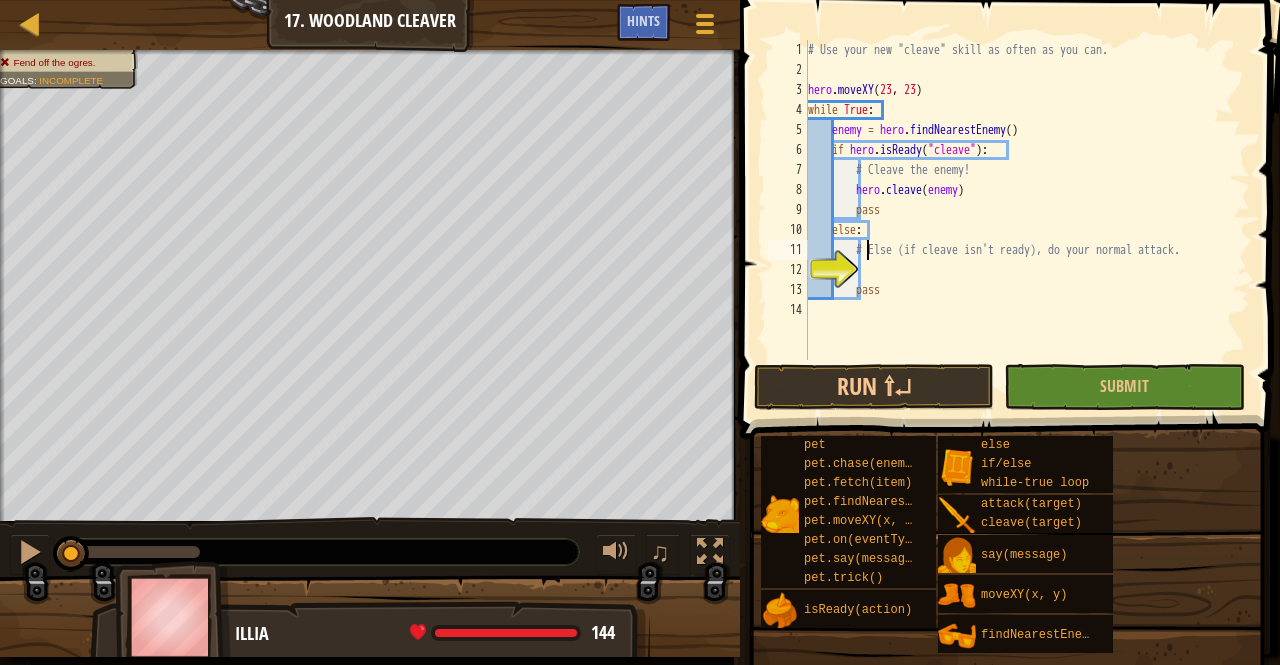 click on "# Use your new "cleave" skill as often as you can. hero . moveXY ( 23 ,   23 ) while   True :      enemy   =   hero . findNearestEnemy ( )      if   hero . isReady ( "cleave" ) :          # Cleave the enemy!          hero . cleave ( enemy )          pass      else :          # Else (if cleave isn't ready), do your normal attack.                   pass" at bounding box center [1027, 220] 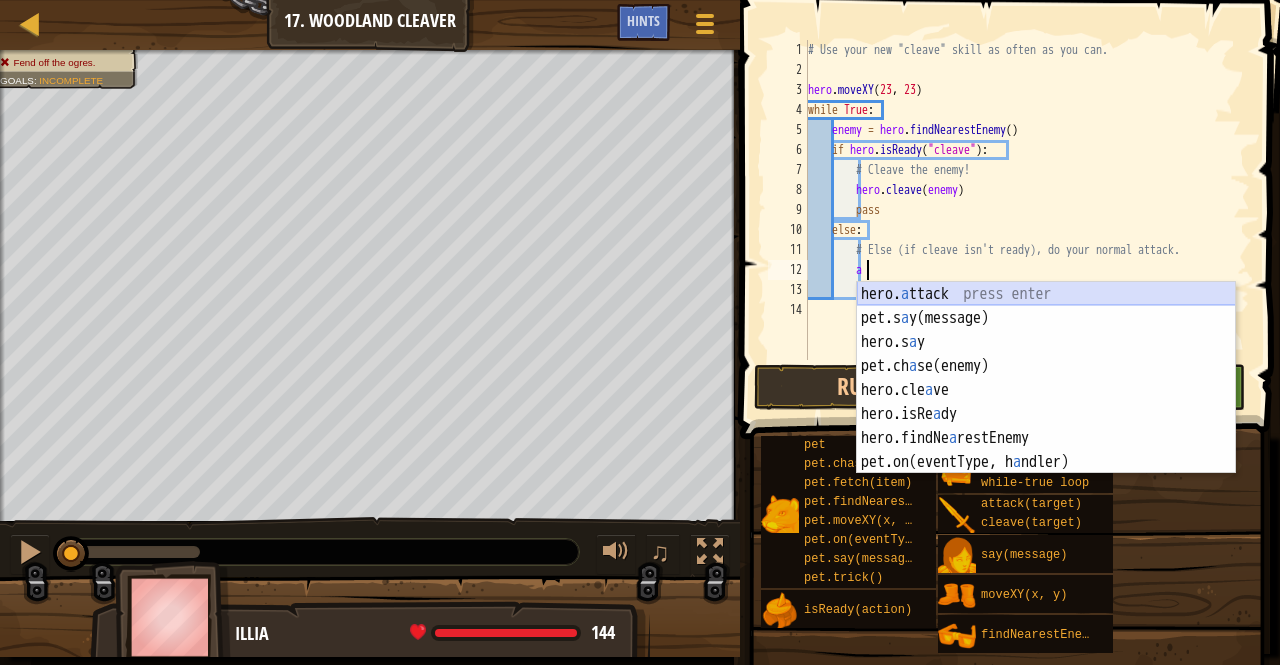 click on "hero. a ttack press enter pet.s a y(message) press enter hero.s a y press enter pet.ch a se(enemy) press enter hero.cle a ve press enter hero.isRe a dy press enter hero.findNe a restEnemy press enter pet.on(eventType, h a ndler) press enter" at bounding box center (1046, 402) 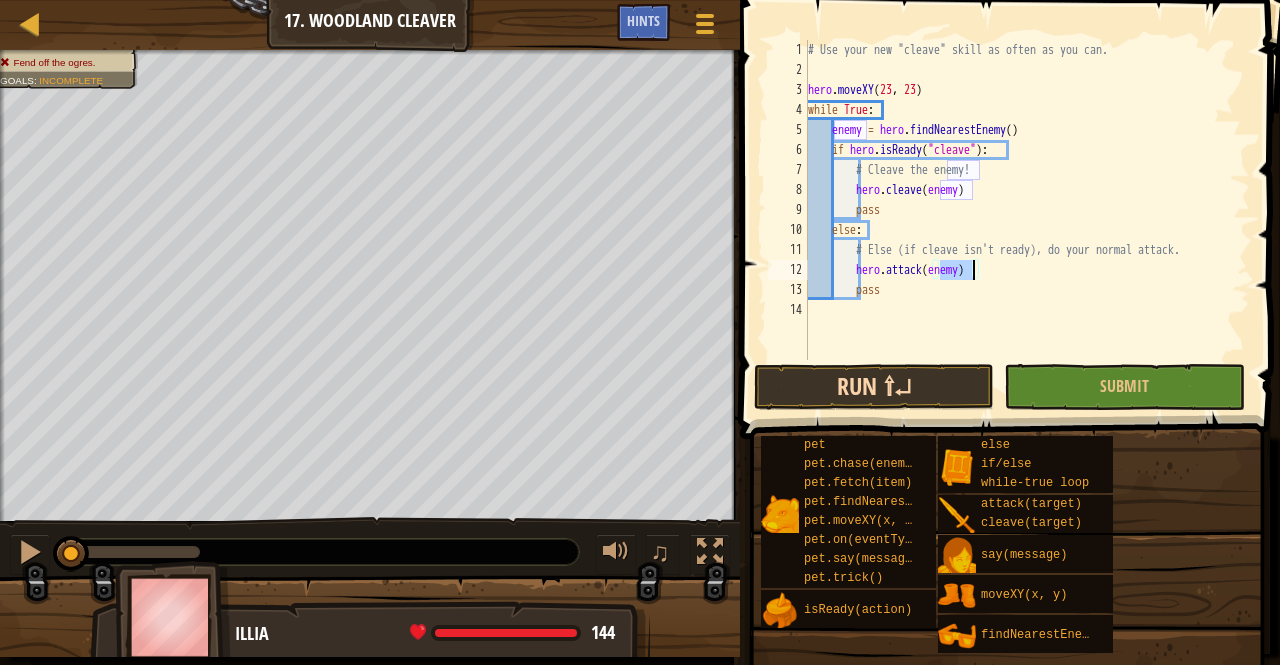 type on "hero.attack(enemy)" 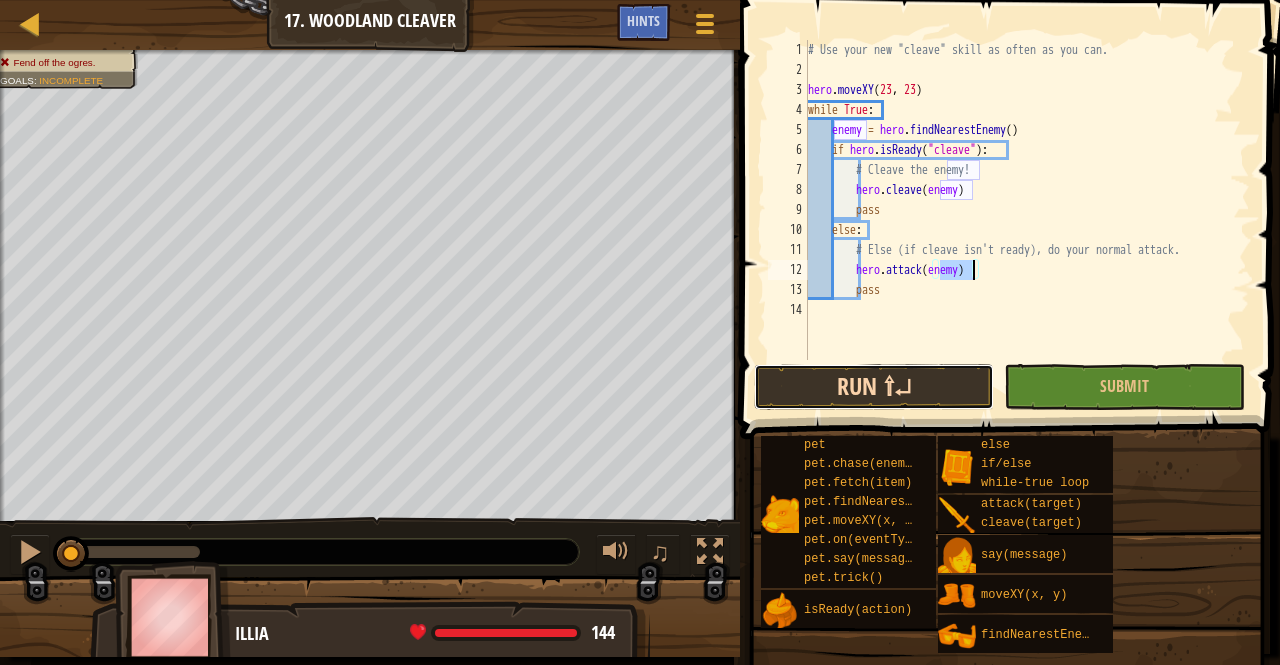 click on "Run ⇧↵" at bounding box center [874, 387] 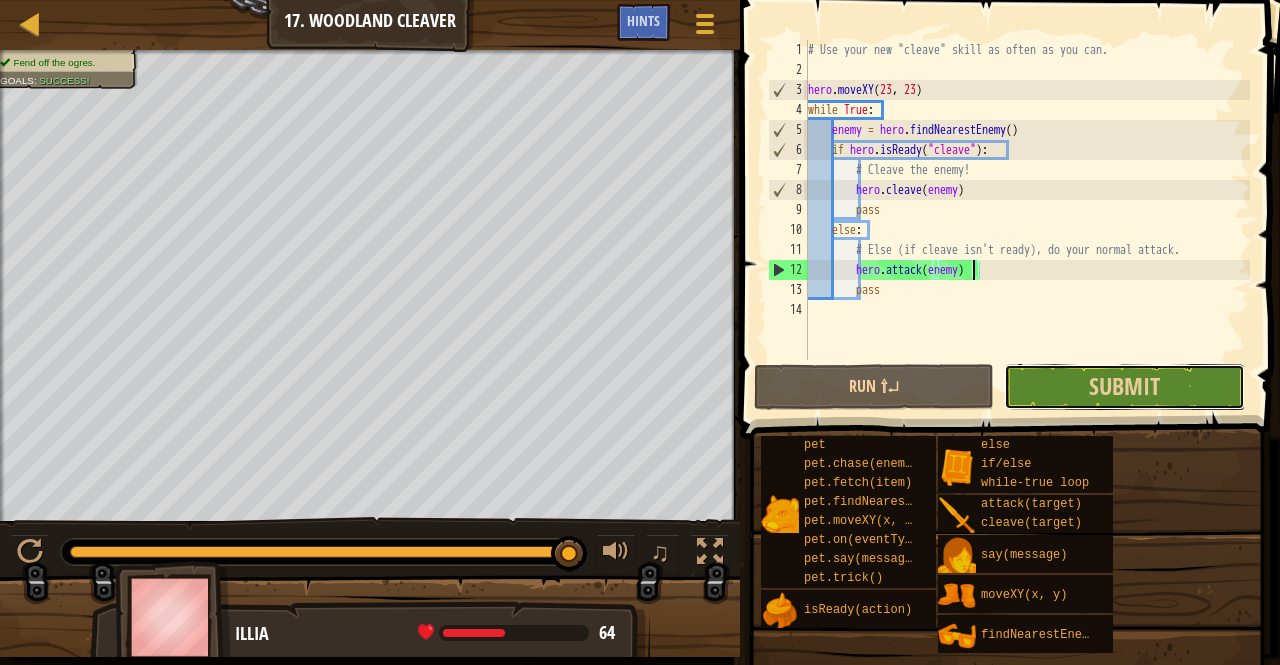 click on "Submit" at bounding box center [1124, 387] 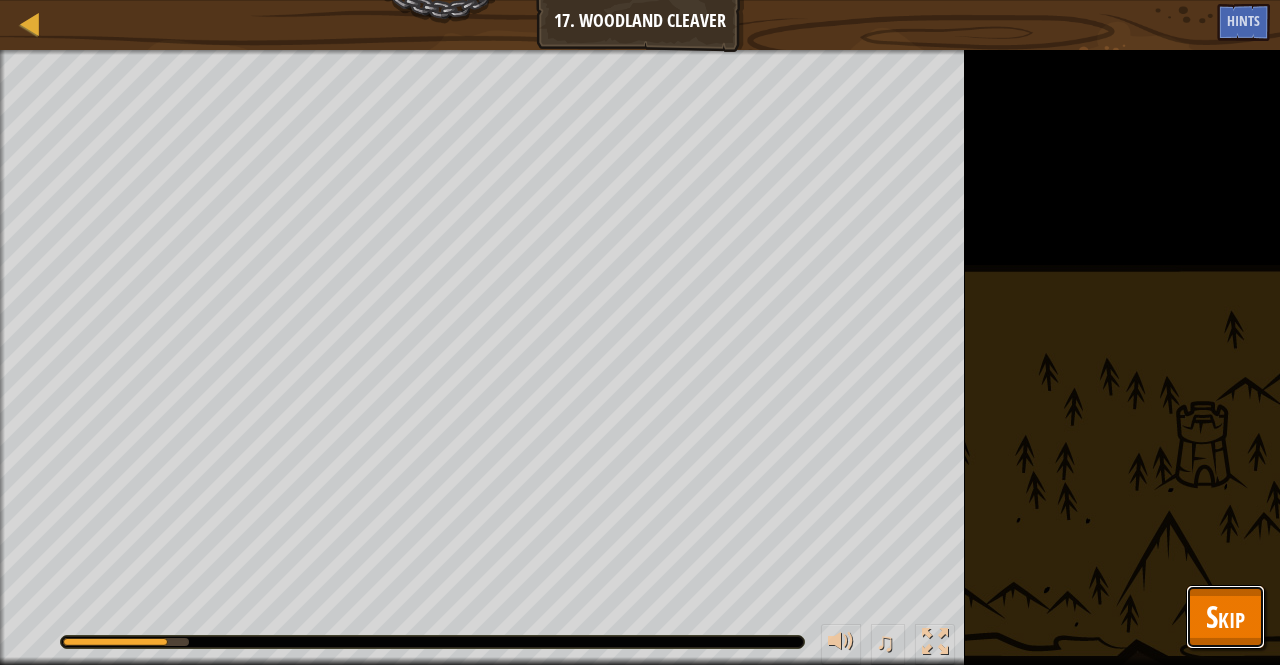 click on "Skip" at bounding box center [1225, 617] 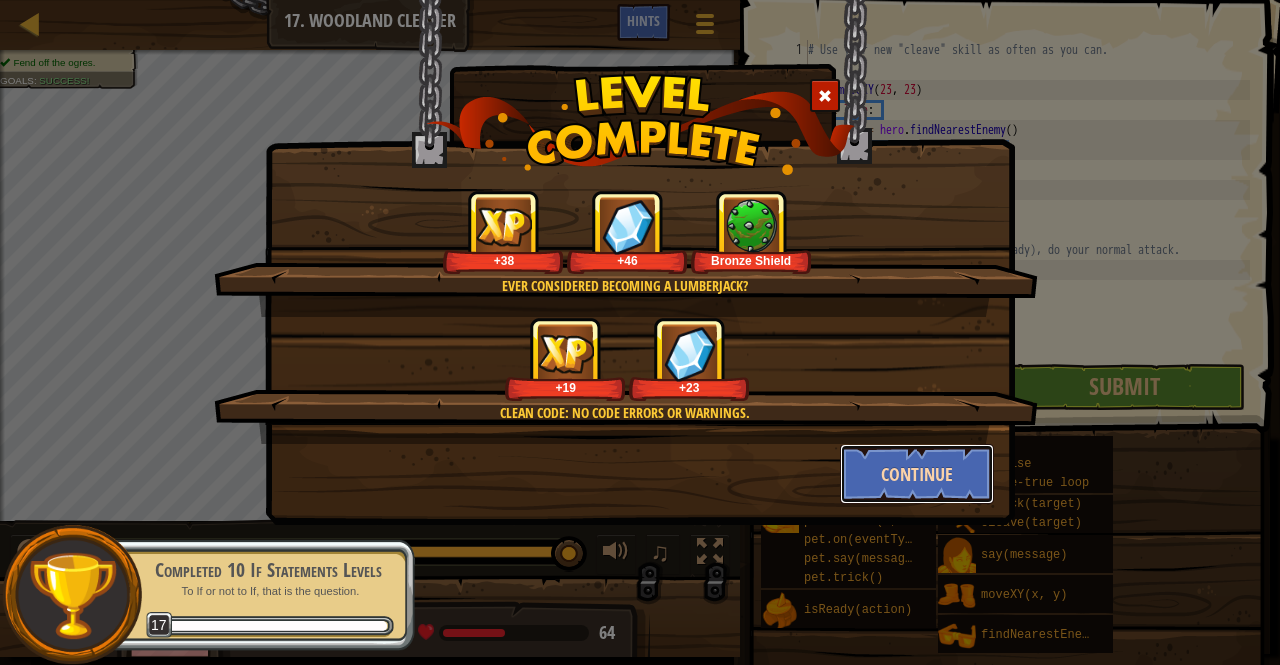 click on "Continue" at bounding box center (917, 474) 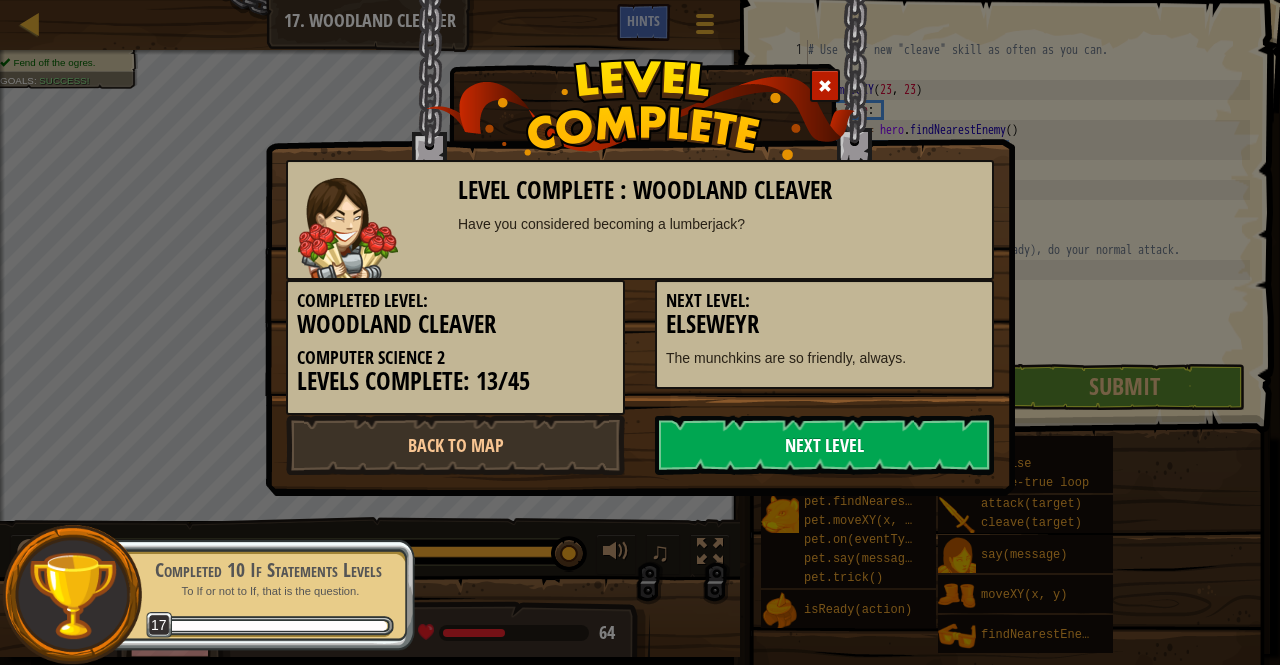 click on "Next Level" at bounding box center (824, 445) 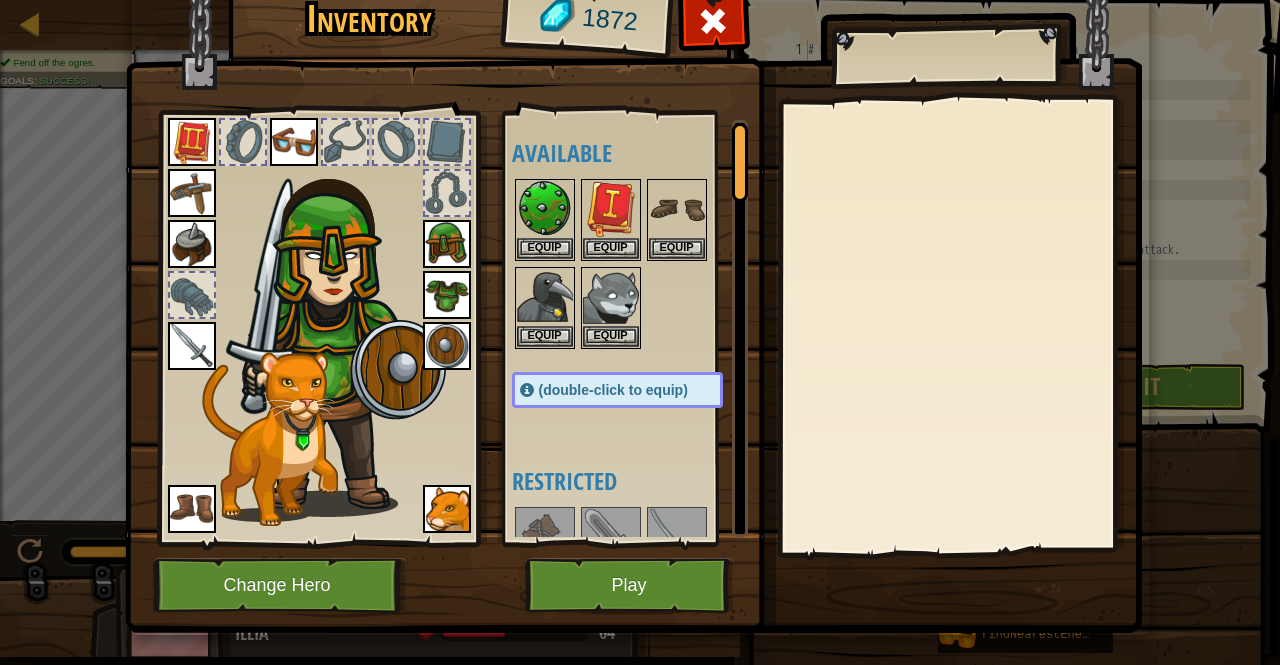 click at bounding box center [447, 346] 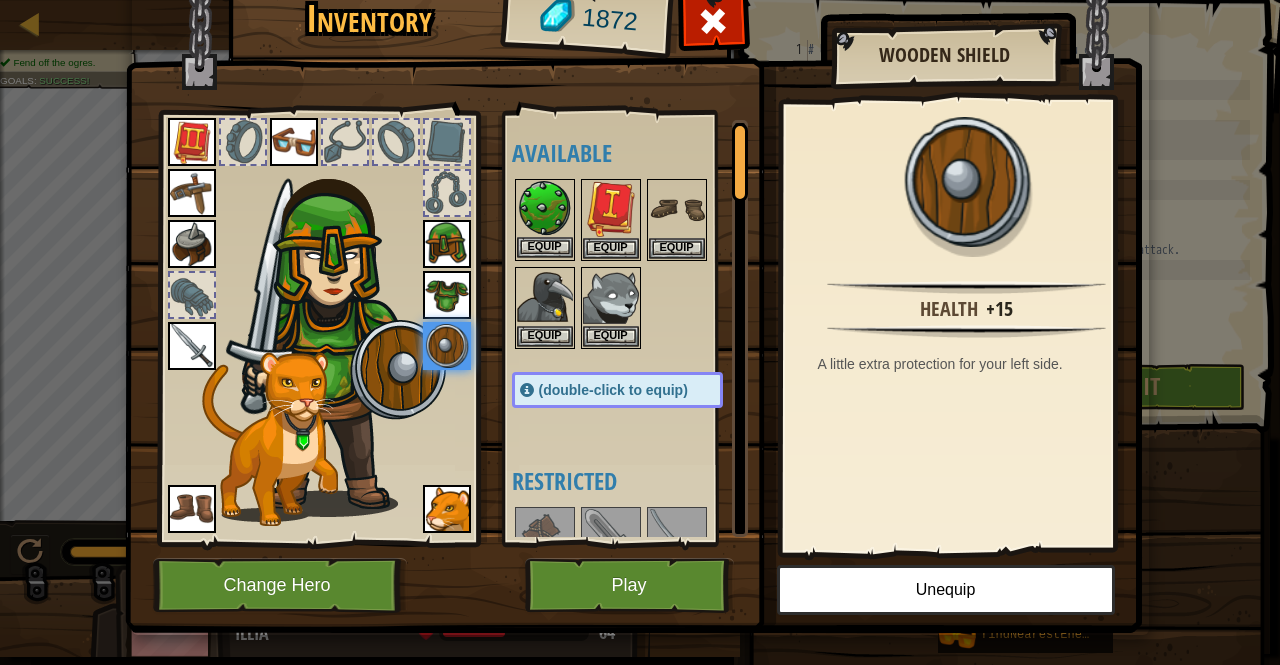 click at bounding box center (545, 209) 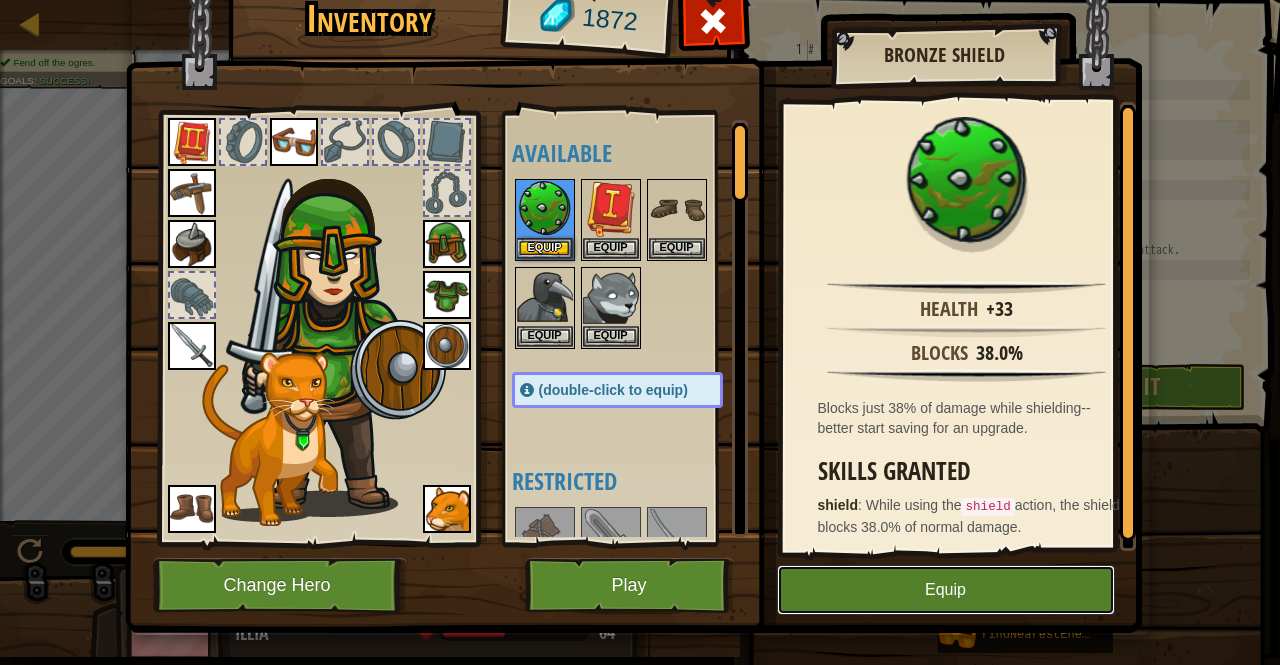 click on "Equip" at bounding box center [946, 590] 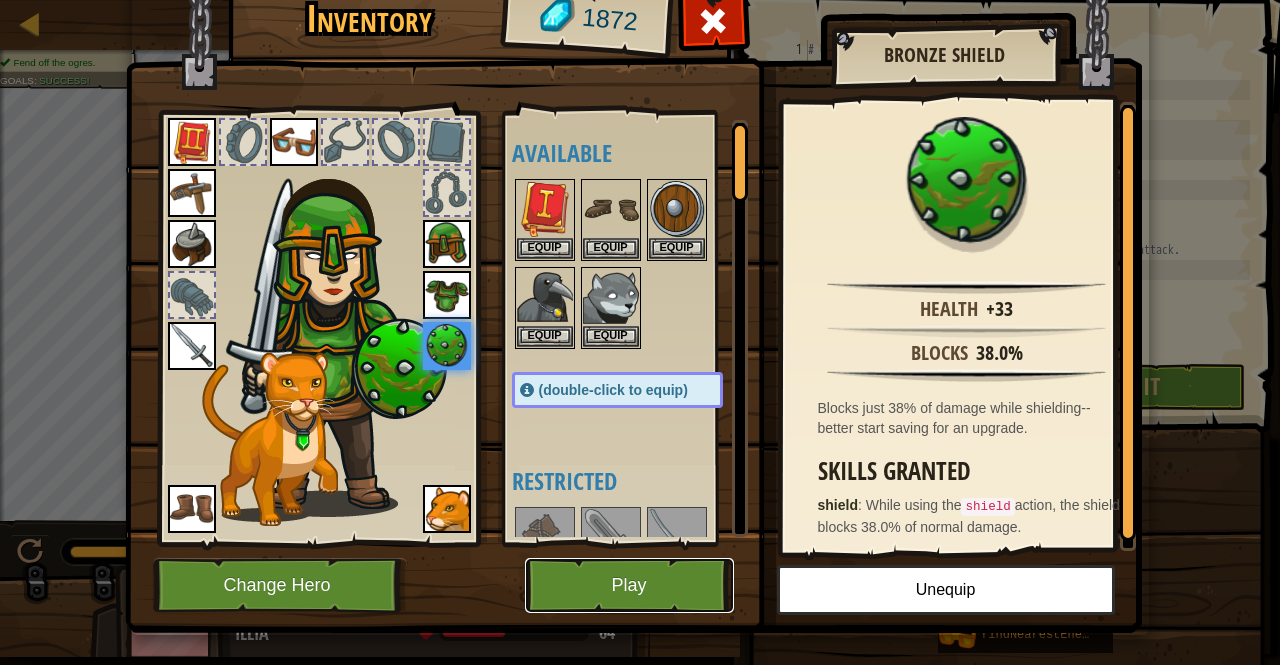 click on "Play" at bounding box center [629, 585] 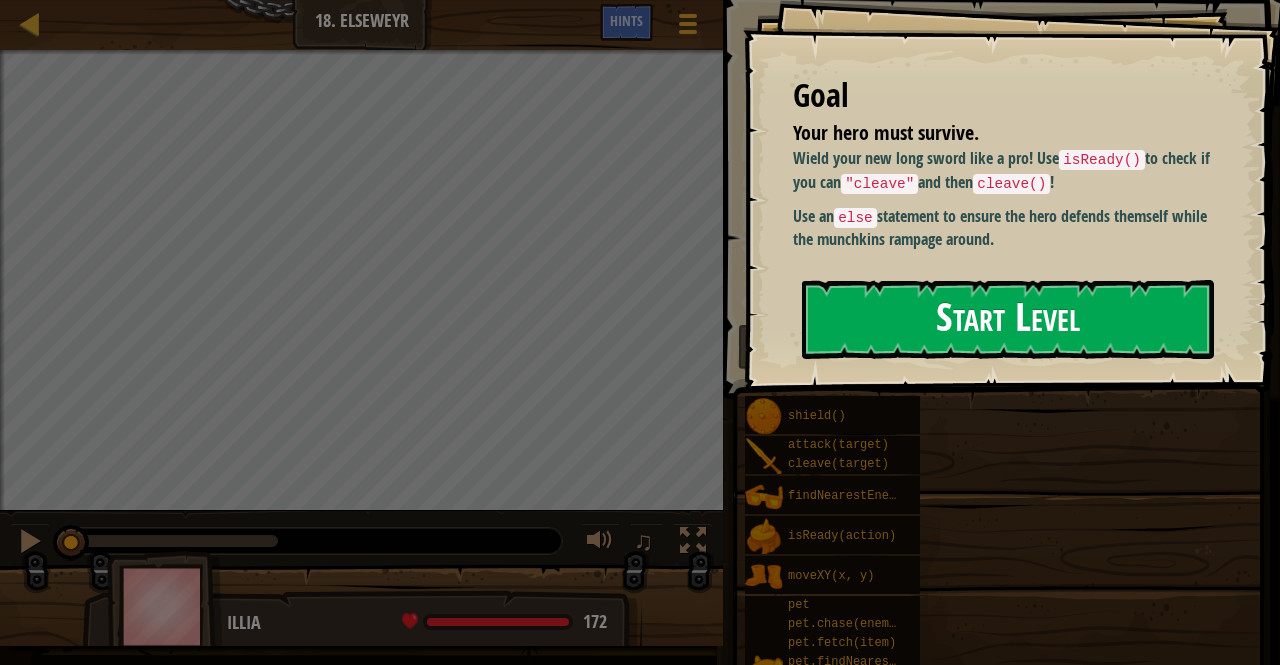 click on "Start Level" at bounding box center (1008, 319) 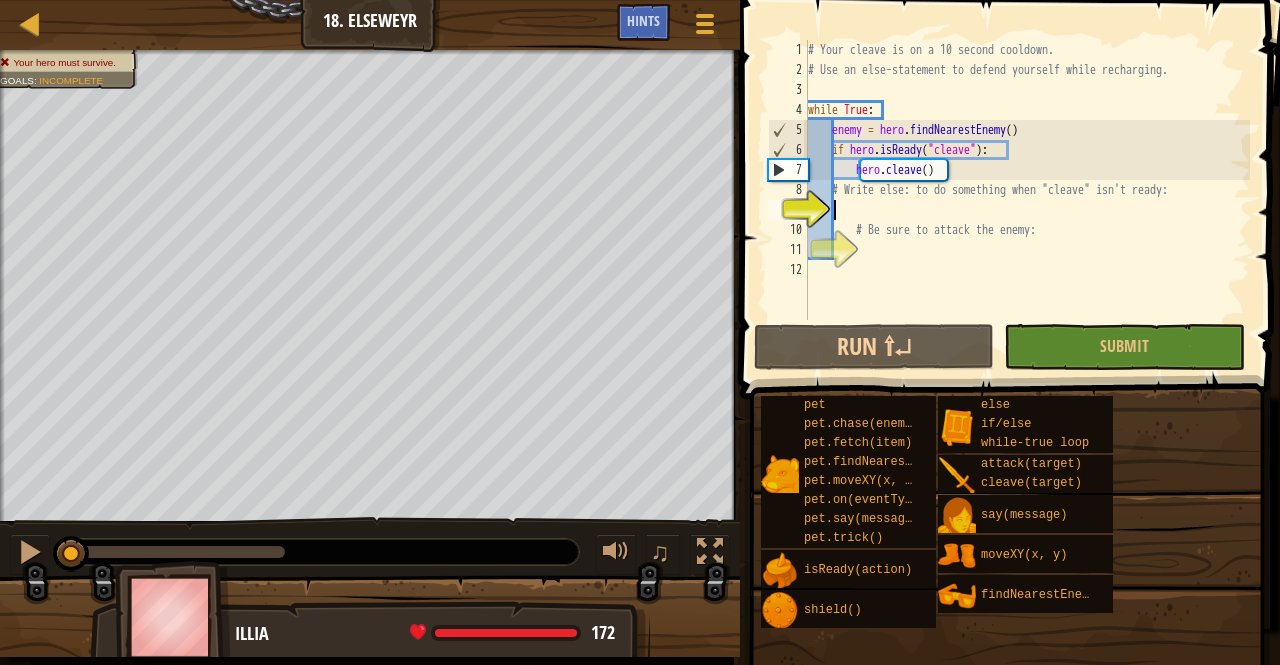scroll, scrollTop: 9, scrollLeft: 2, axis: both 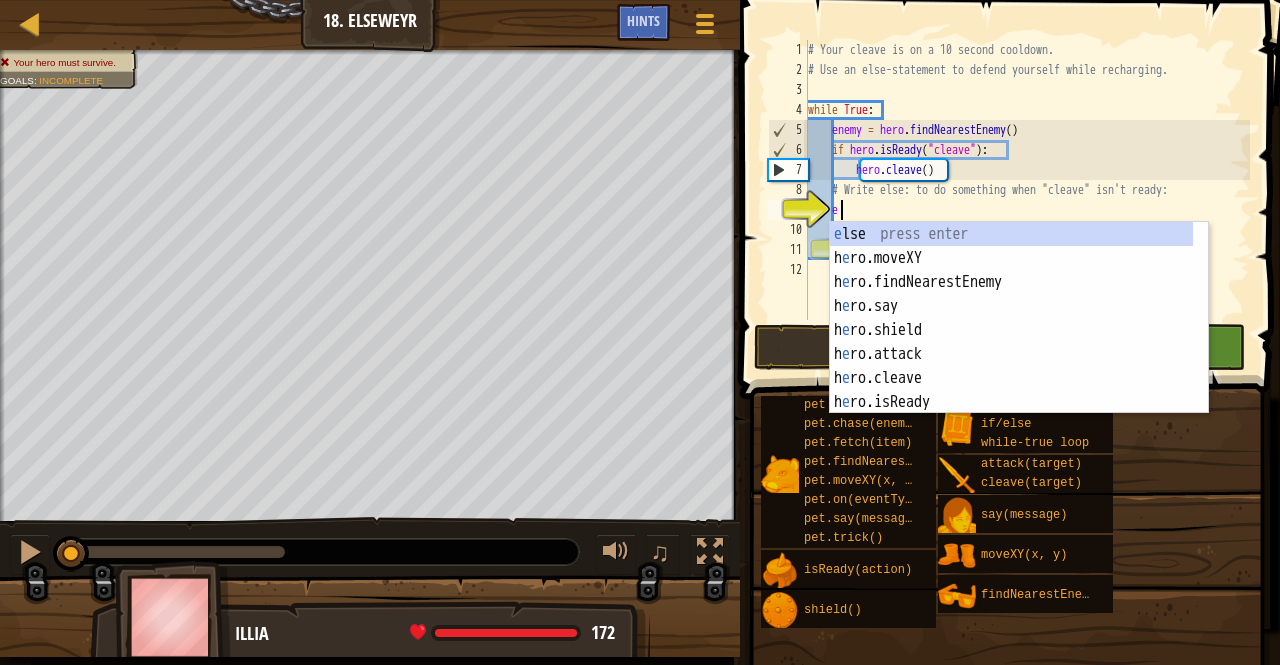 type on "el" 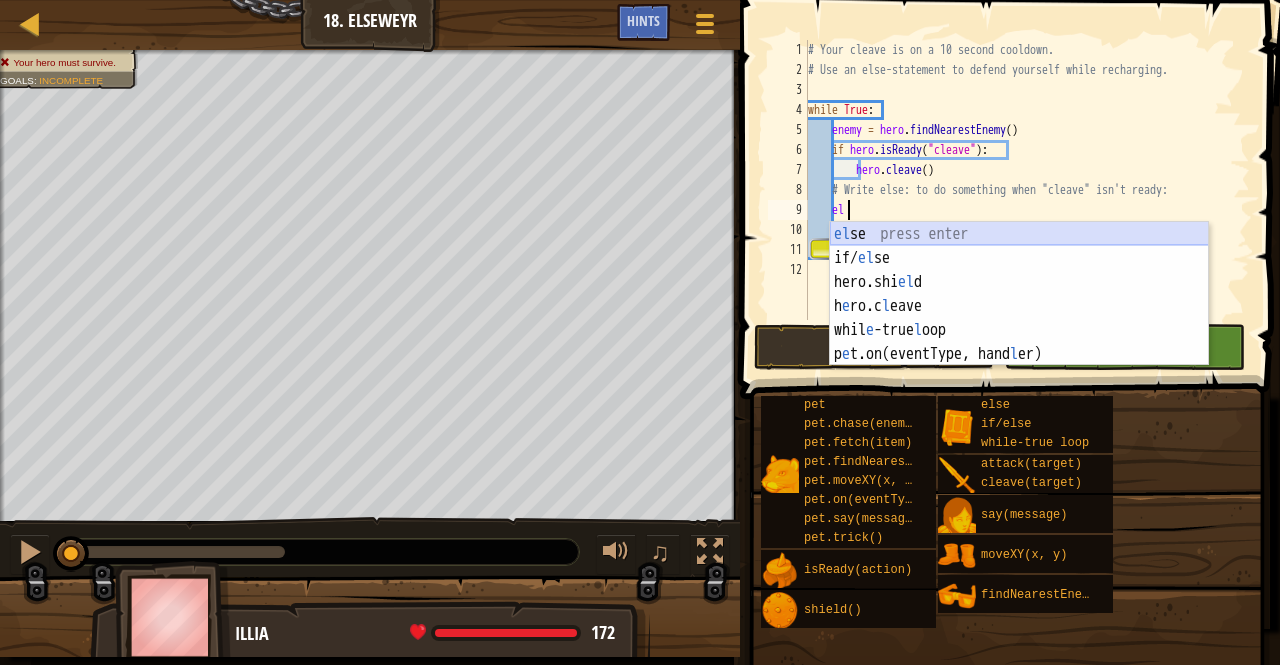 click on "el se press enter if/ el se press enter hero.shi el d press enter h e ro.c l eave press enter whil e -true  l oop press enter p e t.on(eventType, hand l er) press enter" at bounding box center [1019, 318] 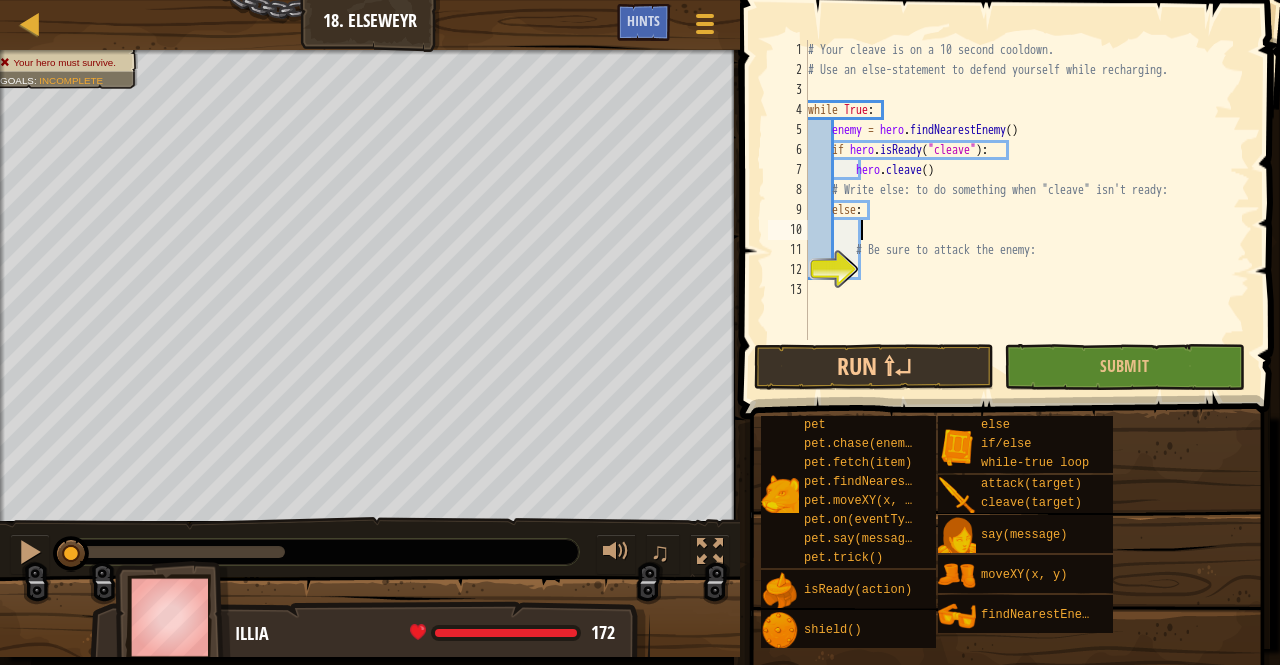 click on "# Your cleave is on a 10 second cooldown. # Use an else-statement to defend yourself while recharging. while   True :      enemy   =   hero . findNearestEnemy ( )      if   hero . isReady ( "cleave" ) :          hero . cleave ( )      # Write else: to do something when "cleave" isn't ready:      else :                   # Be sure to attack the enemy:" at bounding box center (1027, 210) 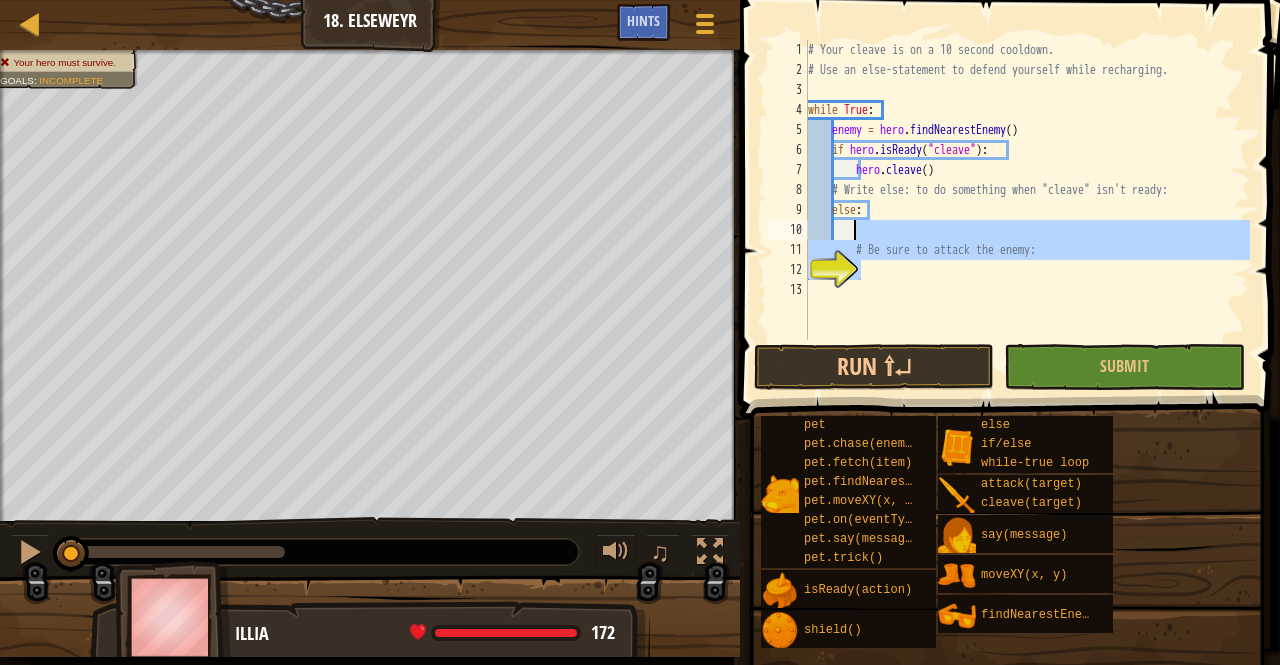 drag, startPoint x: 918, startPoint y: 278, endPoint x: 865, endPoint y: 229, distance: 72.18033 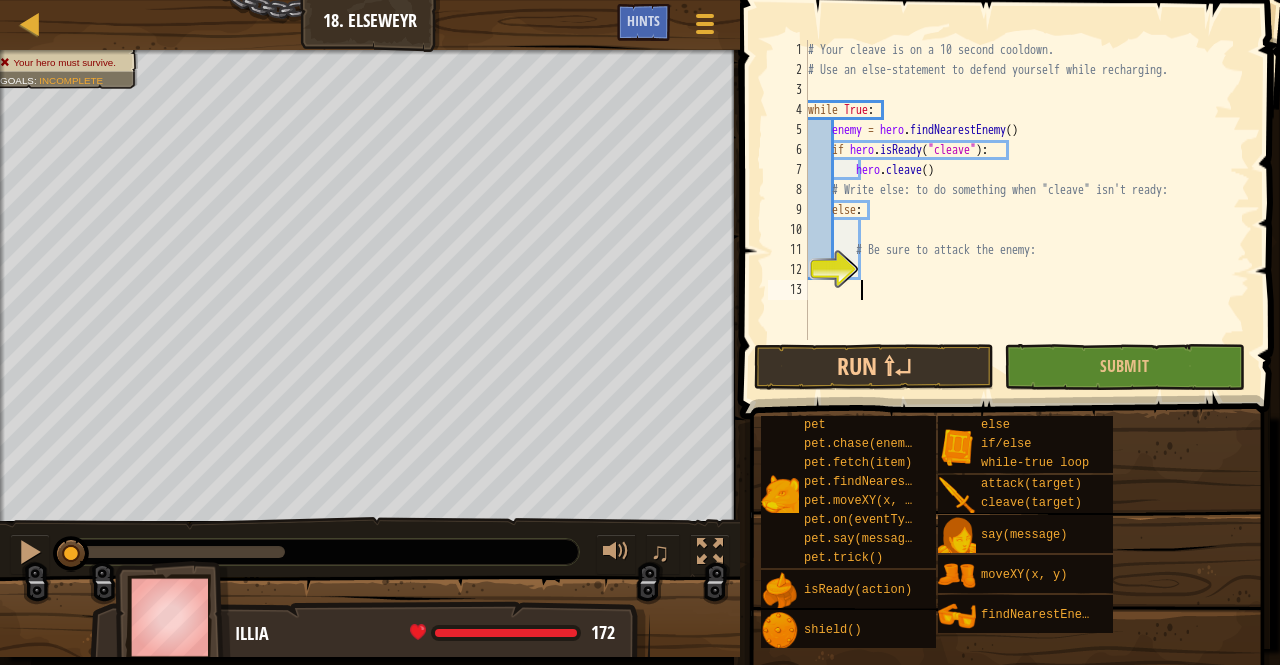 click on "# Your cleave is on a 10 second cooldown. # Use an else-statement to defend yourself while recharging. while   True :      enemy   =   hero . findNearestEnemy ( )      if   hero . isReady ( "cleave" ) :          hero . cleave ( )      # Write else: to do something when "cleave" isn't ready:      else :                   # Be sure to attack the enemy:" at bounding box center [1027, 210] 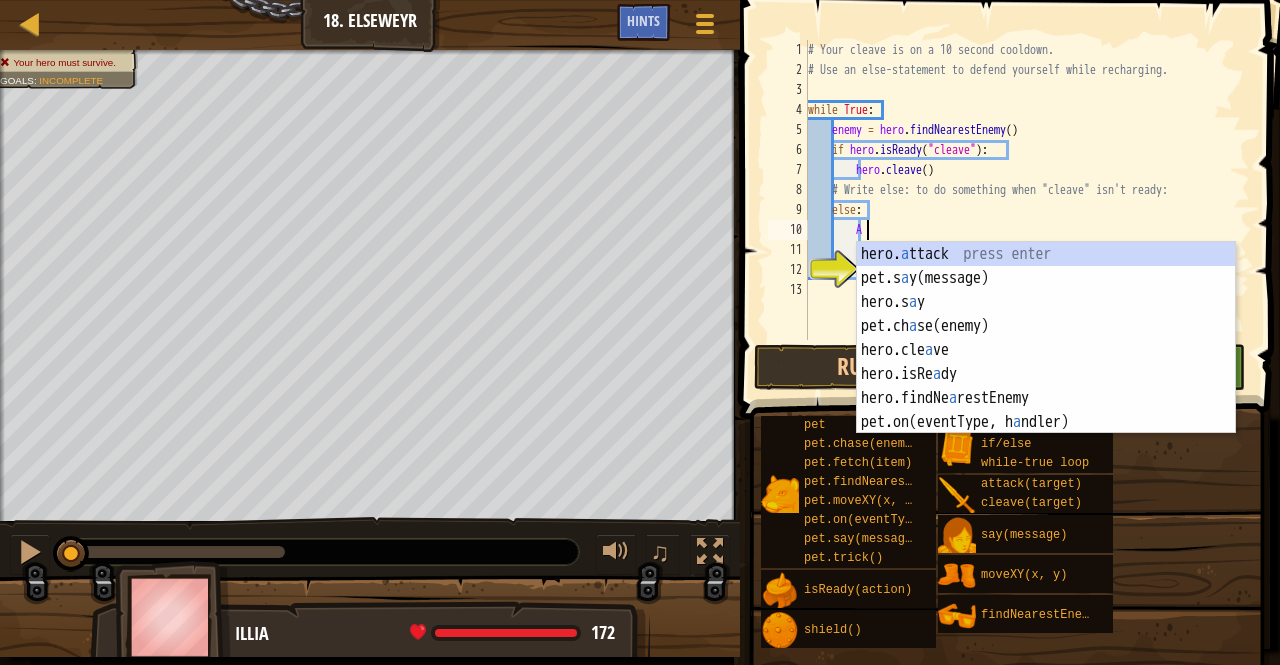 scroll, scrollTop: 9, scrollLeft: 4, axis: both 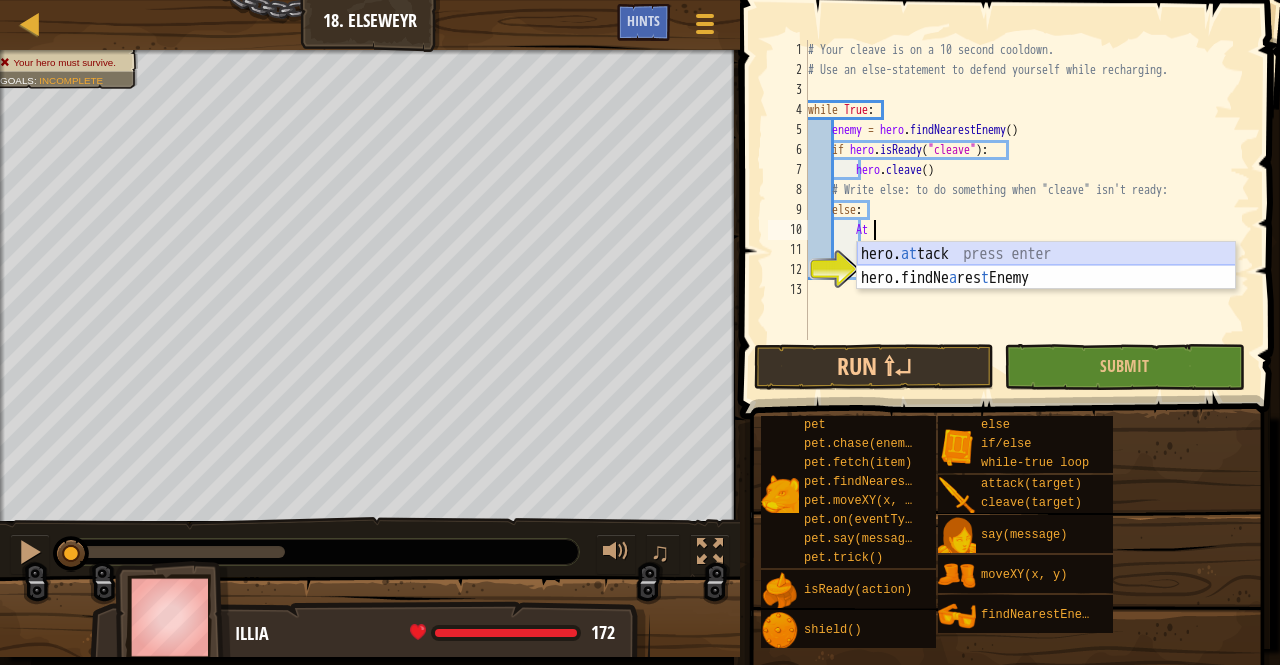 click on "hero. at tack press enter hero.findNe a res t Enemy press enter" at bounding box center [1046, 290] 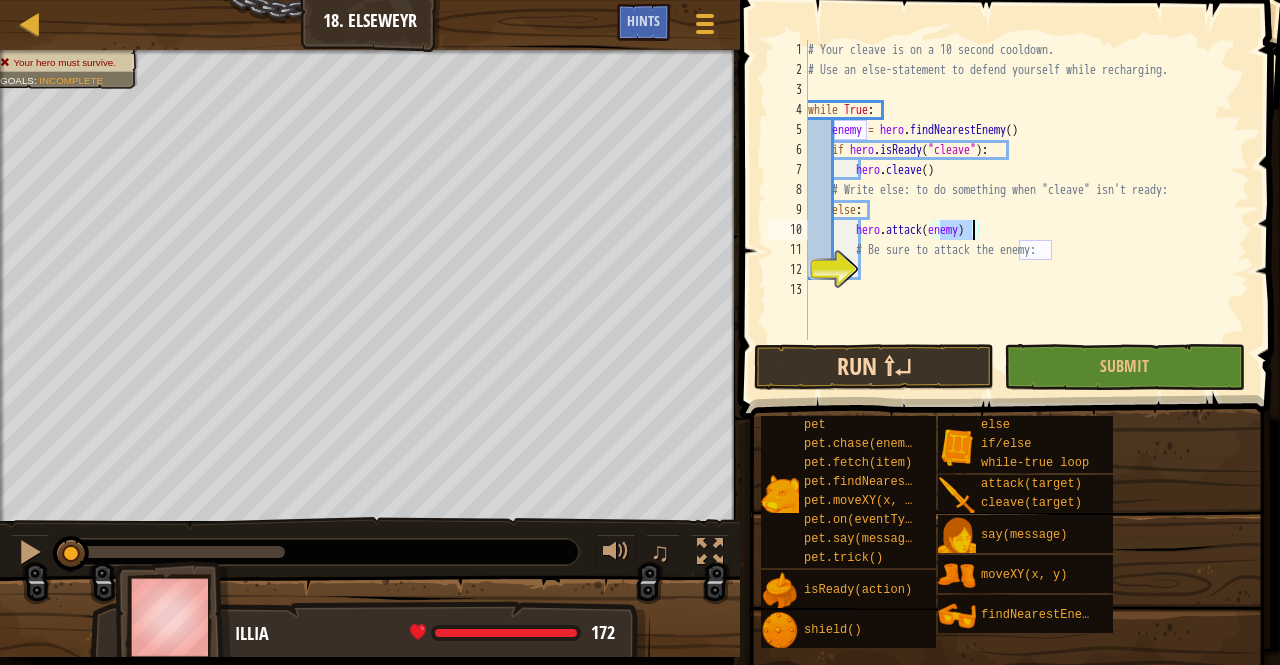 type on "hero.attack(enemy)" 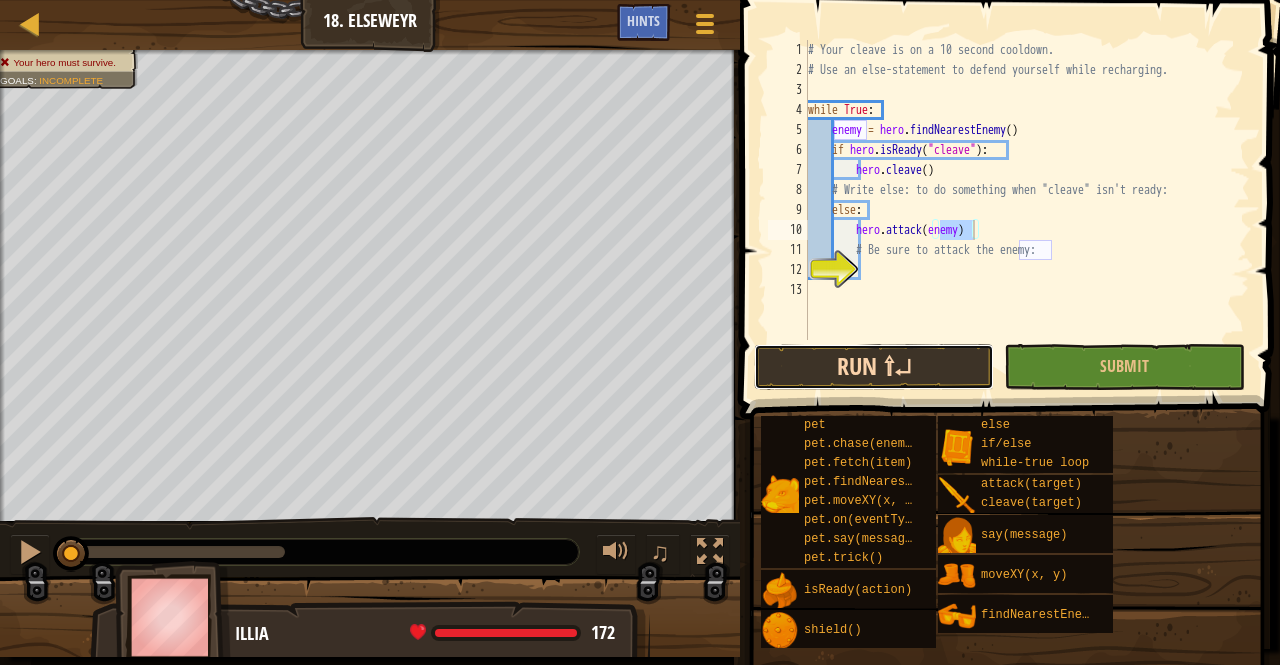 click on "Run ⇧↵" at bounding box center [874, 367] 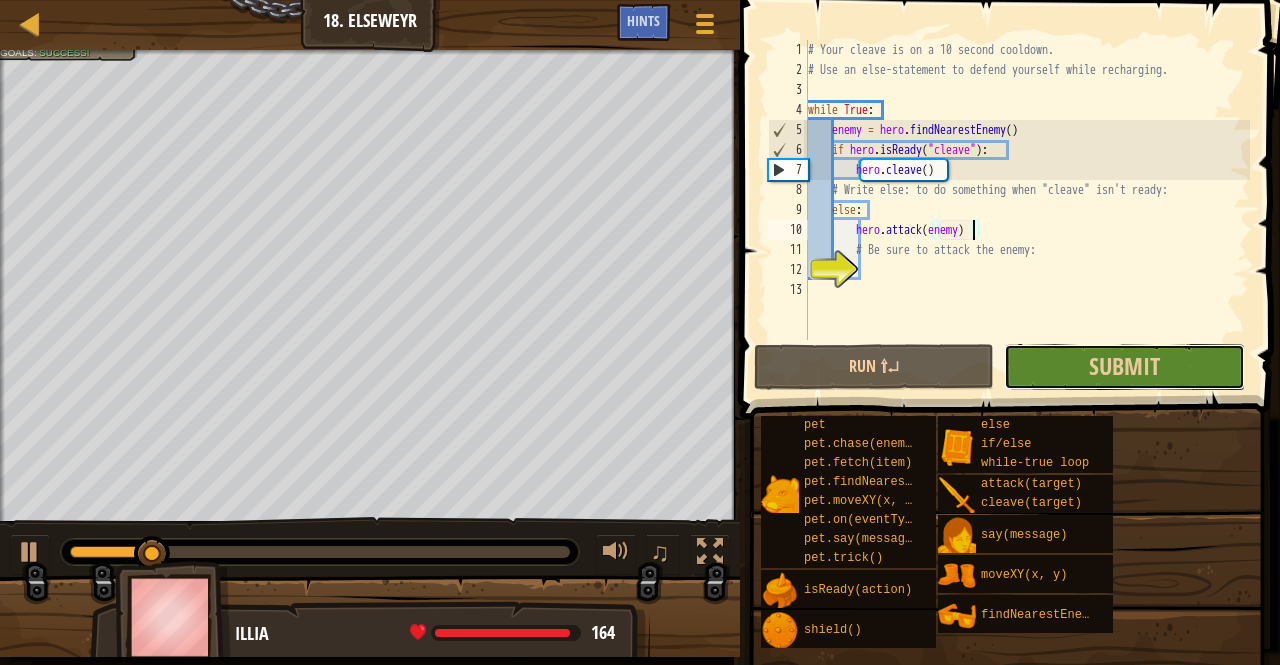 click on "Submit" at bounding box center [1124, 367] 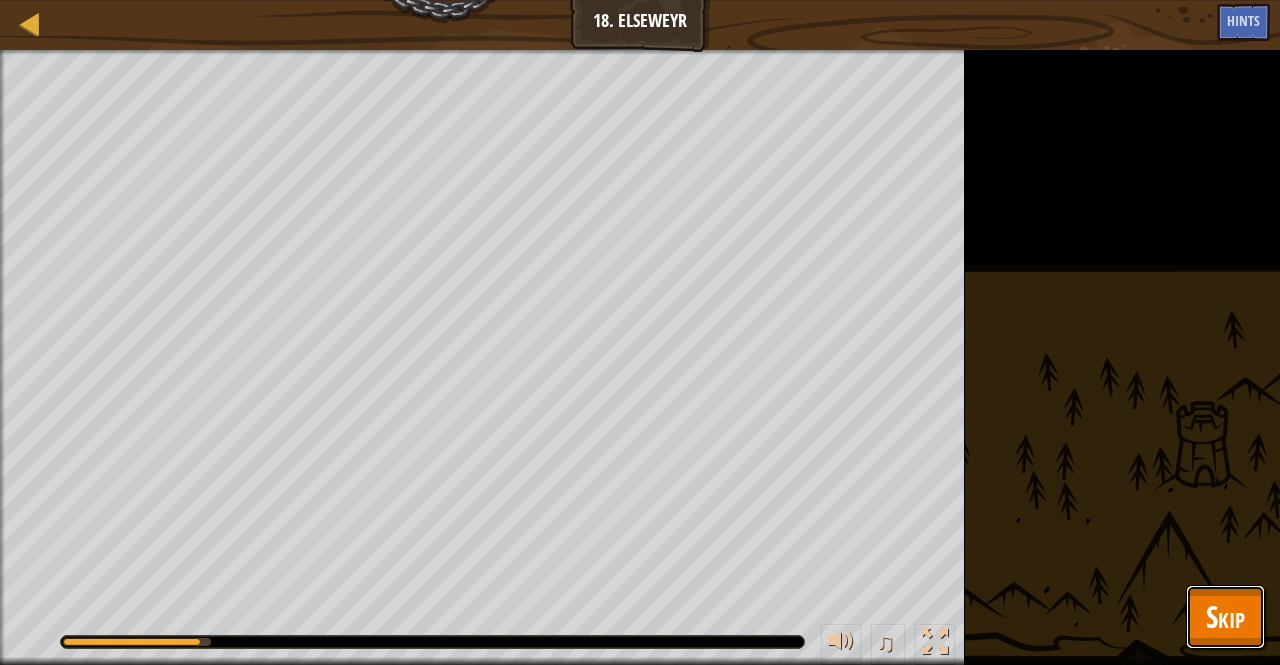 click on "Skip" at bounding box center (1225, 616) 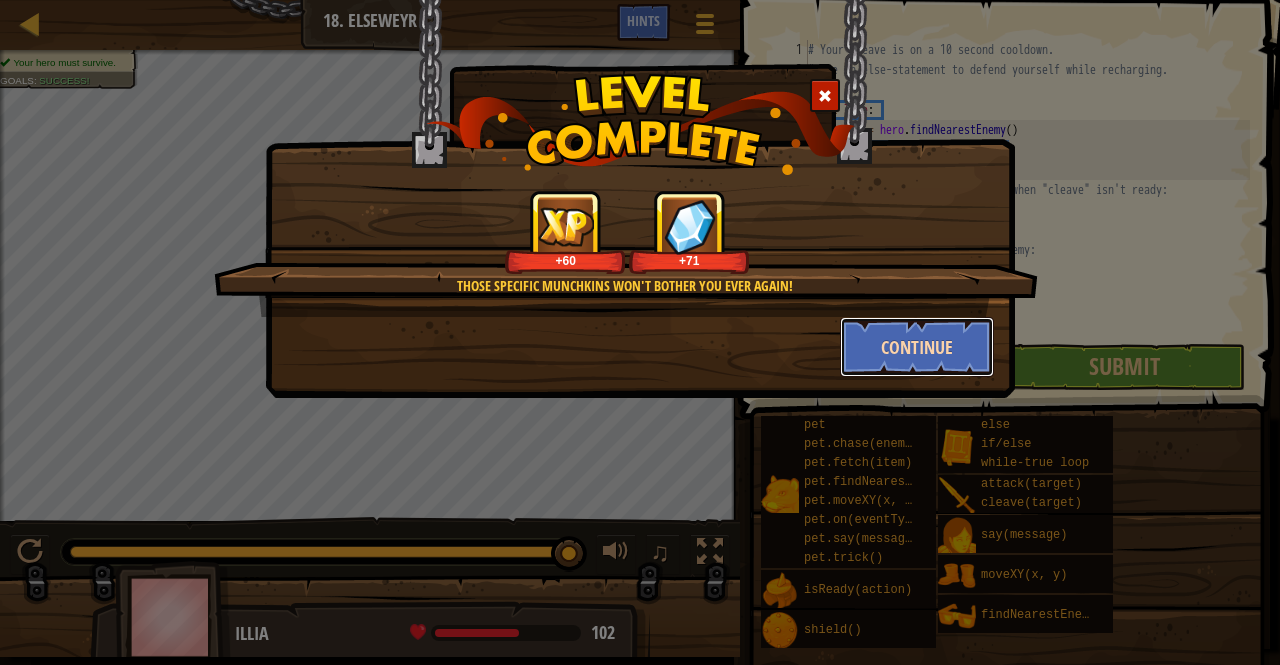 click on "Continue" at bounding box center (917, 347) 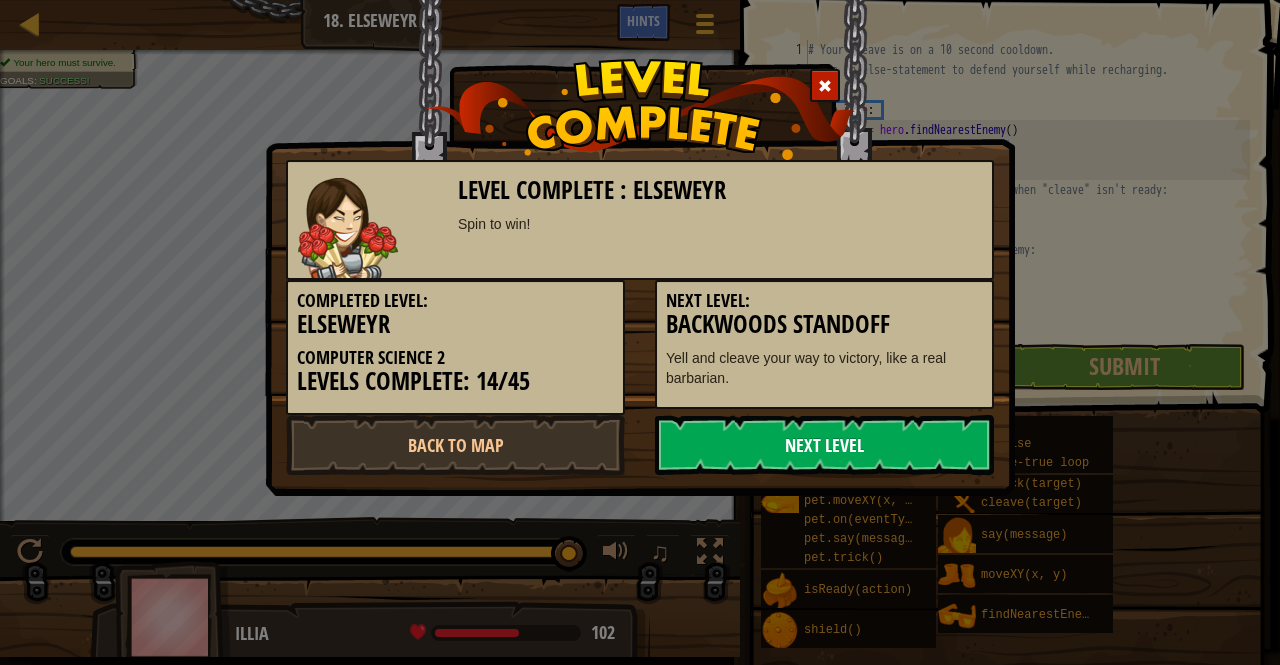 click on "Next Level" at bounding box center [824, 445] 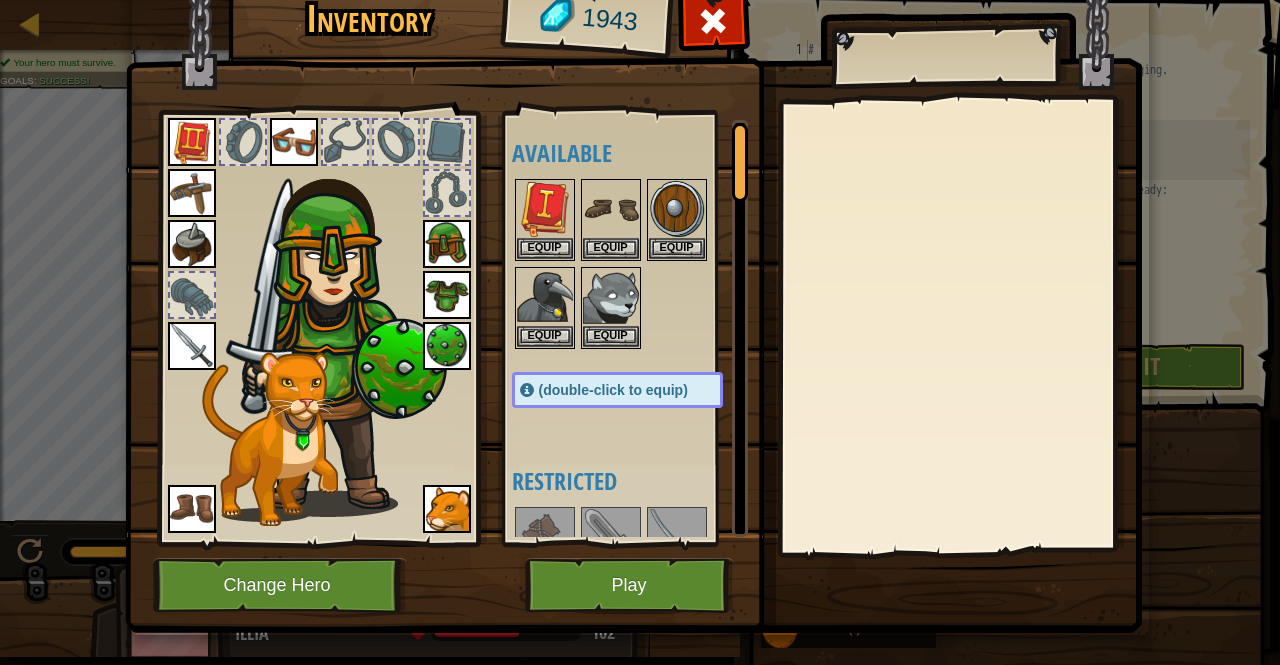 click at bounding box center (192, 509) 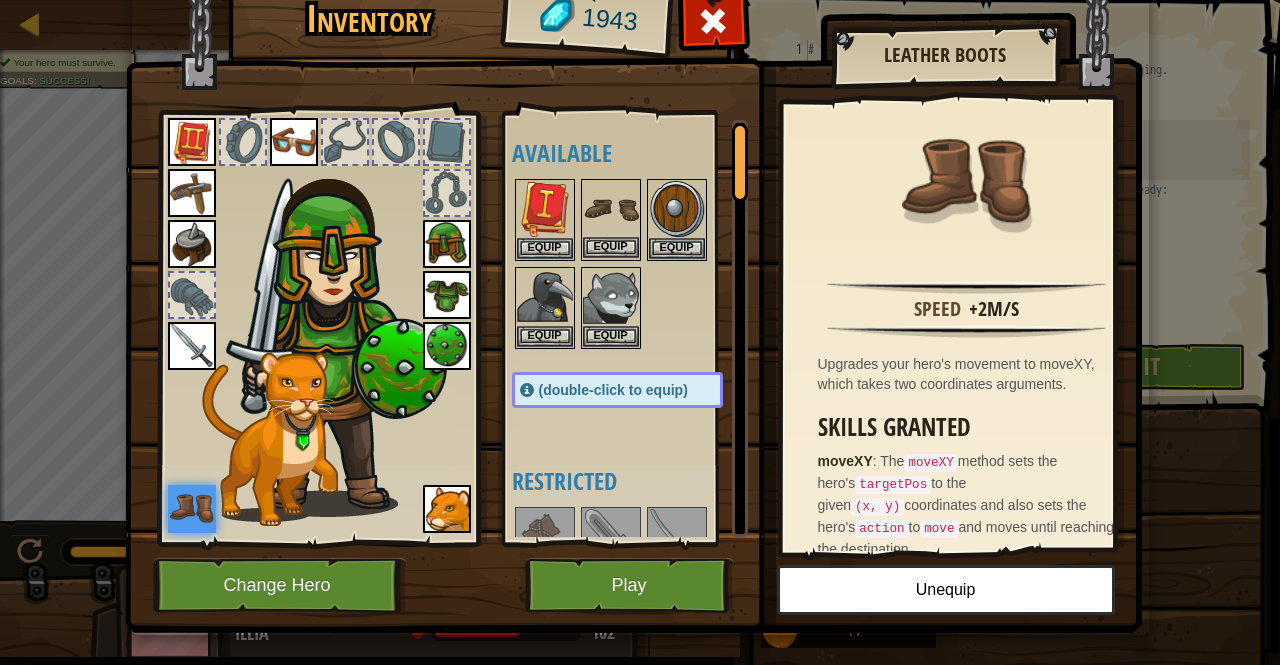 click at bounding box center (611, 209) 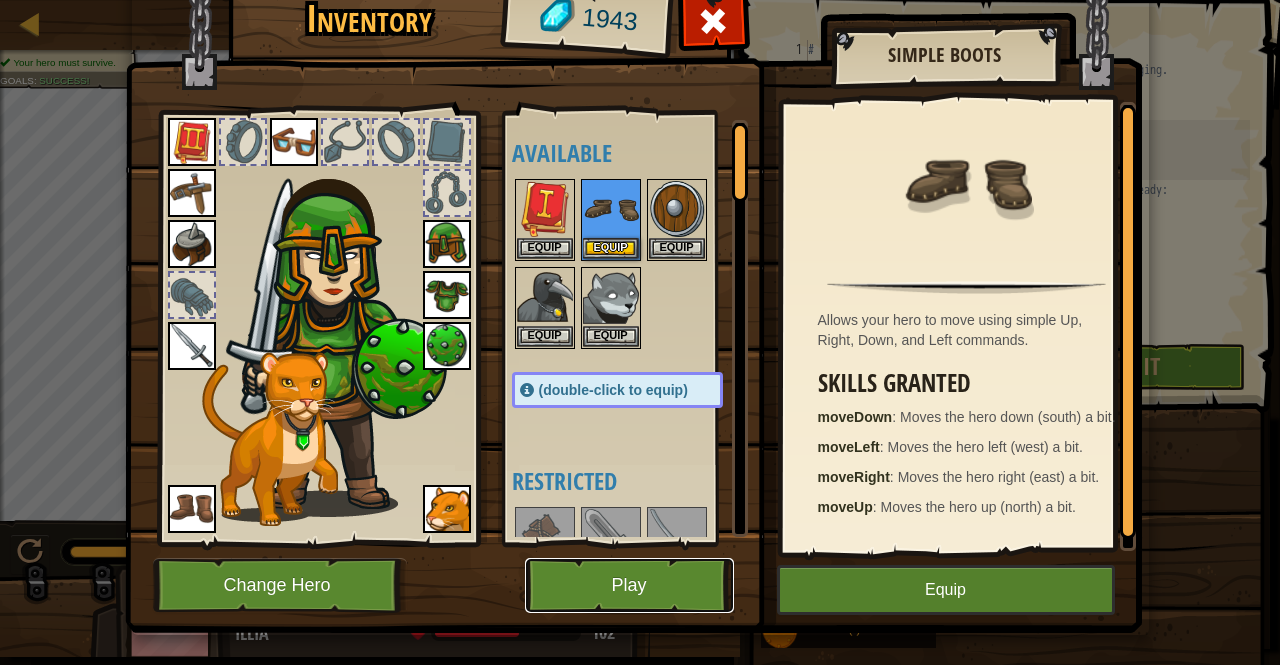 click on "Play" at bounding box center [629, 585] 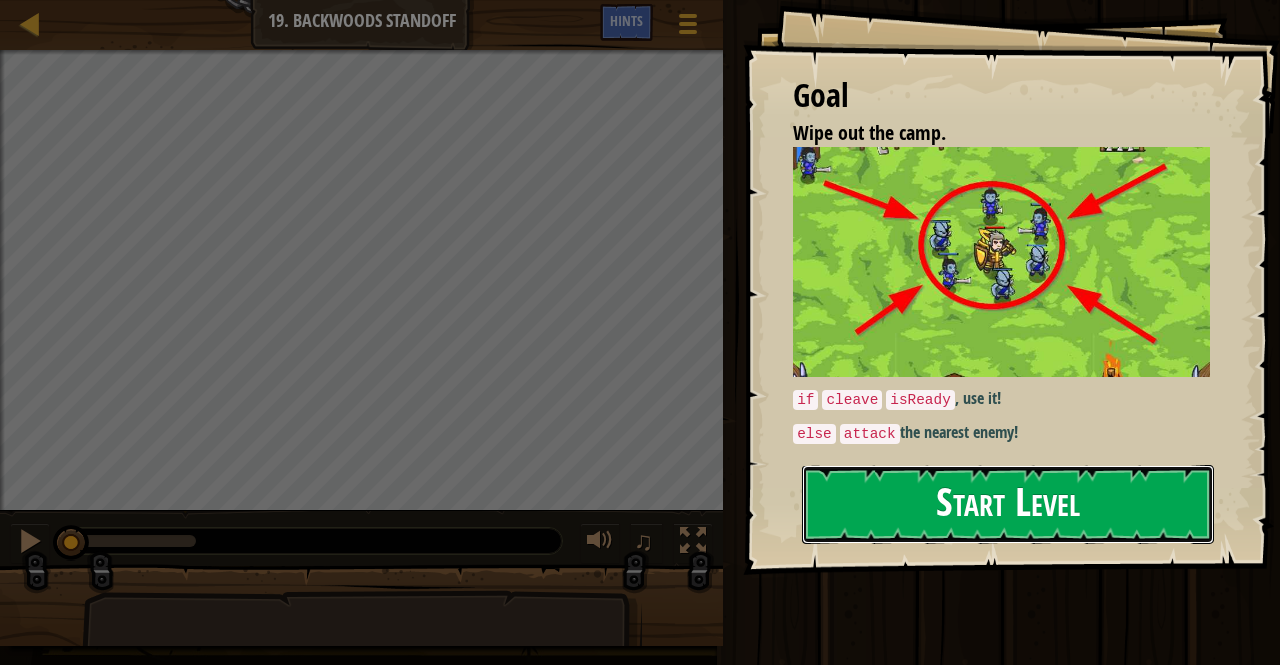 click on "Start Level" at bounding box center [1008, 504] 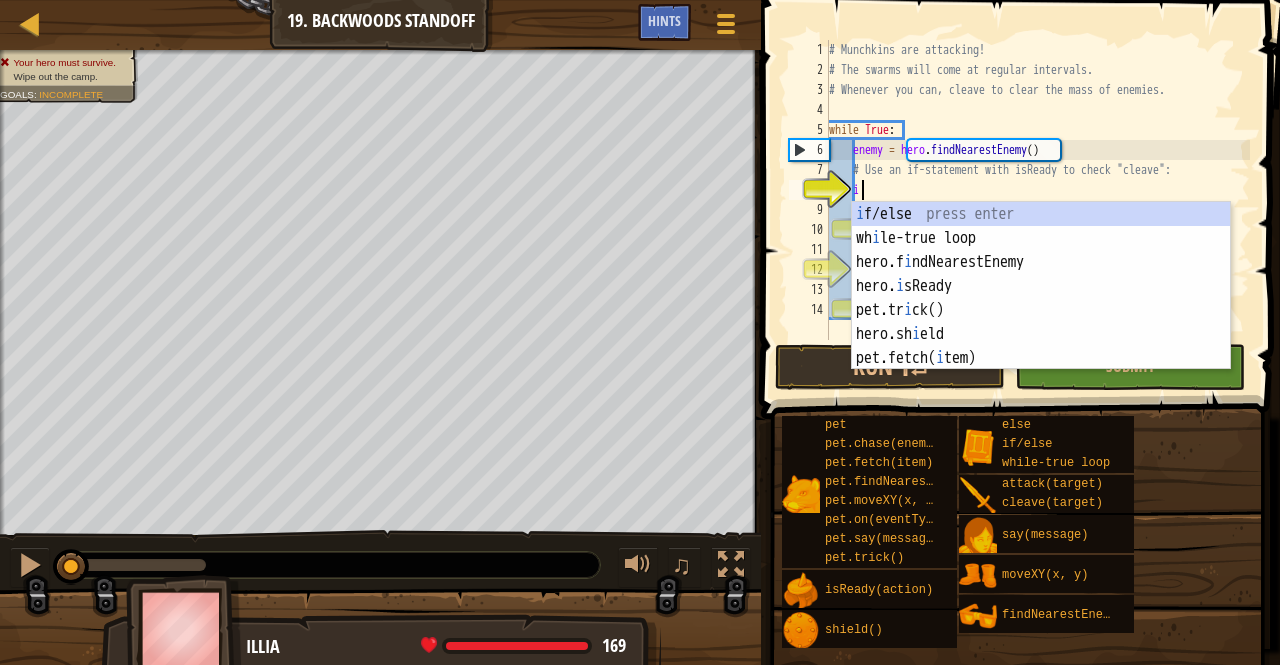 scroll, scrollTop: 9, scrollLeft: 2, axis: both 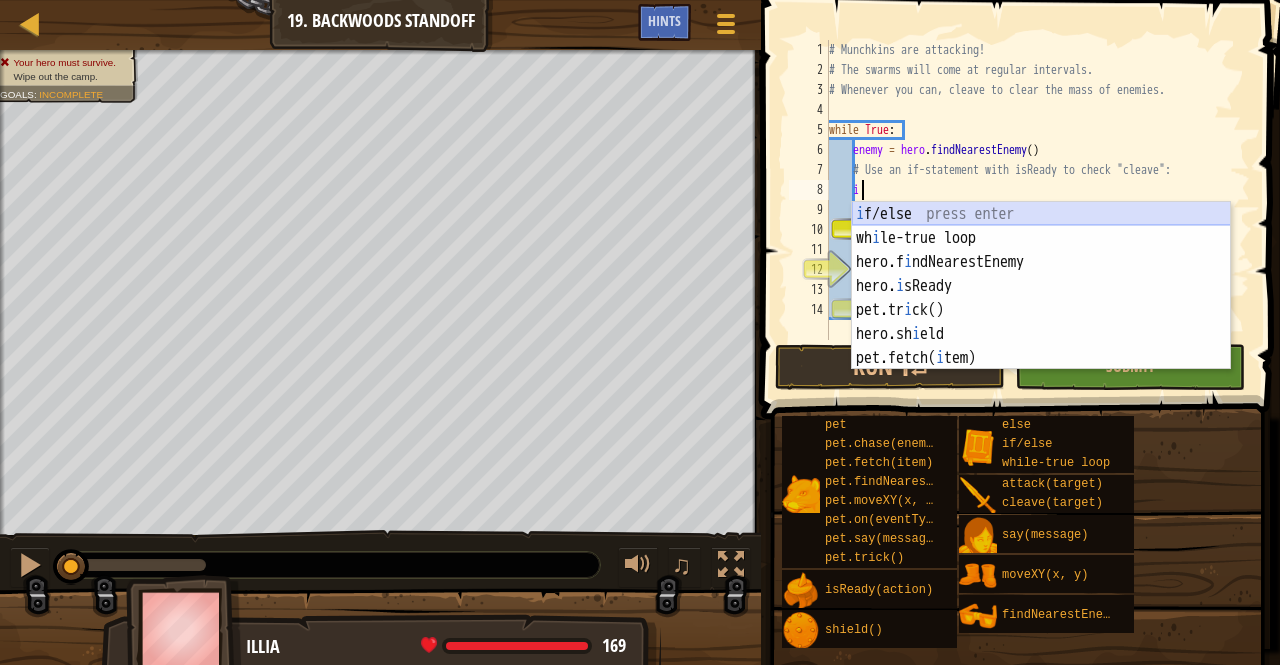 click on "i f/else press enter wh i le-true loop press enter hero.f i ndNearestEnemy press enter hero. i sReady press enter pet.tr i ck() press enter hero.sh i eld press enter pet.fetch( i tem) press enter" at bounding box center (1041, 310) 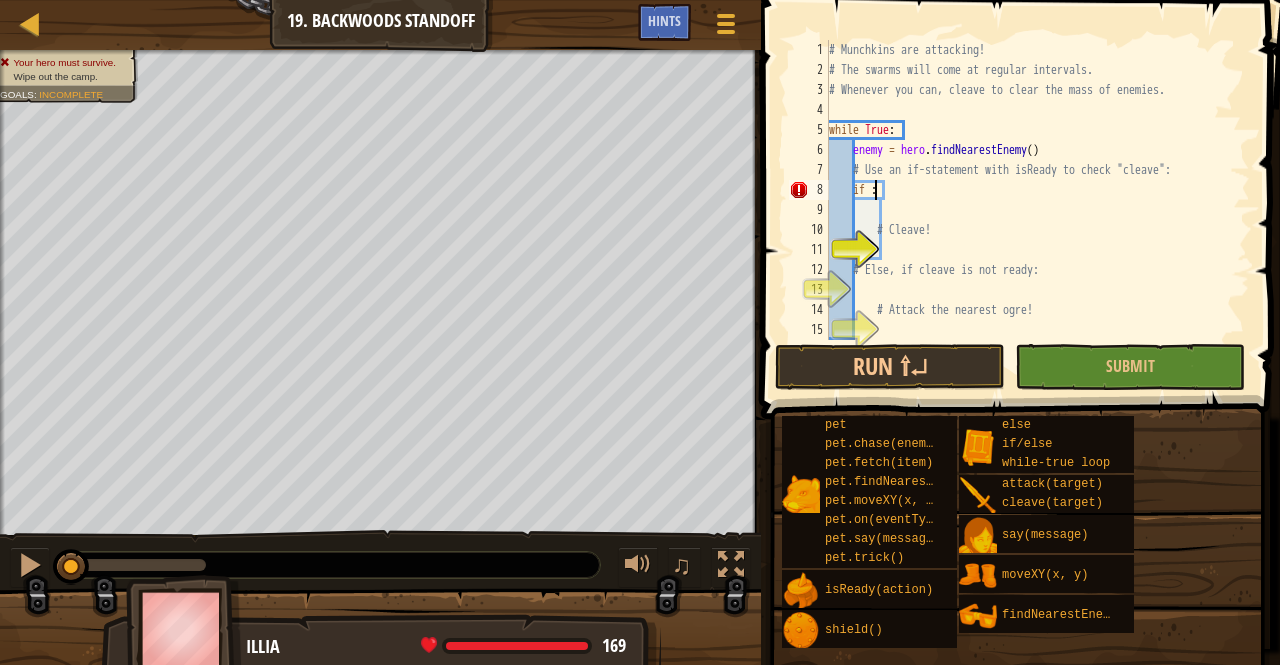 scroll, scrollTop: 9, scrollLeft: 4, axis: both 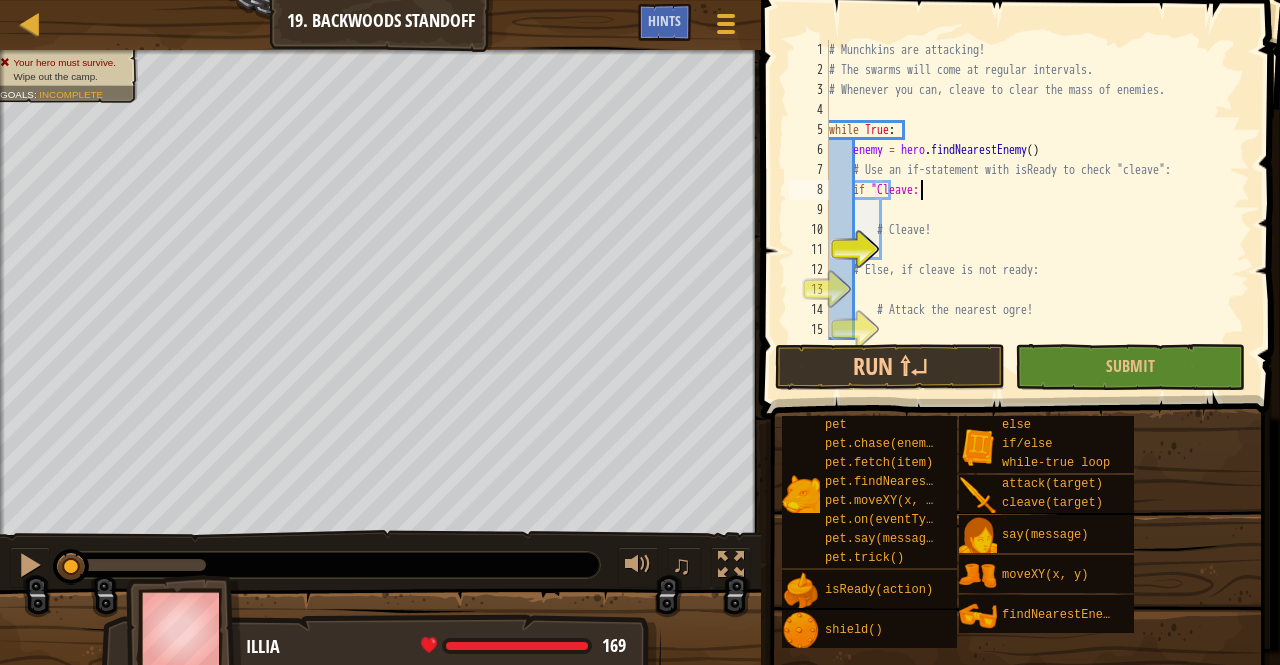 type on "if "Cleave":" 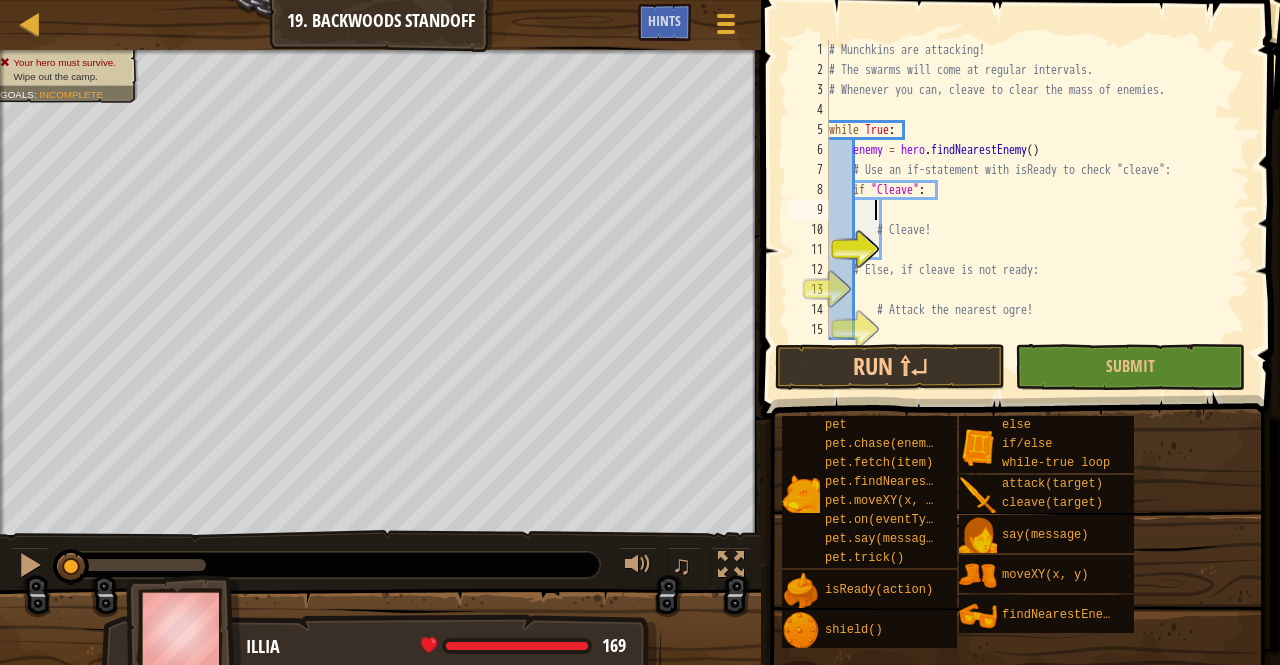 click on "# Munchkins are attacking! # The swarms will come at regular intervals. # Whenever you can, cleave to clear the mass of enemies. while   True :      enemy   =   hero . findNearestEnemy ( )      # Use an if-statement with isReady to check "cleave":      if   "Cleave" :                   # Cleave!               # Else, if cleave is not ready:               # Attack the nearest ogre!" at bounding box center (1037, 210) 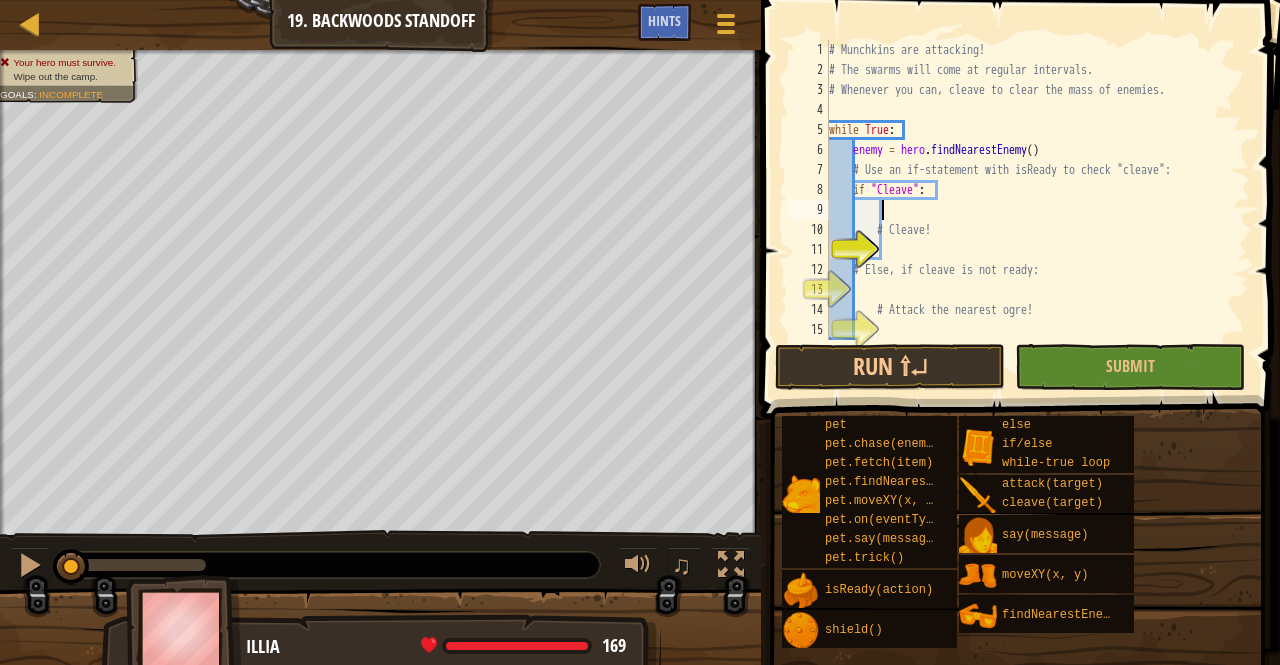click on "# Munchkins are attacking! # The swarms will come at regular intervals. # Whenever you can, cleave to clear the mass of enemies. while   True :      enemy   =   hero . findNearestEnemy ( )      # Use an if-statement with isReady to check "cleave":      if   "Cleave" :                   # Cleave!               # Else, if cleave is not ready:               # Attack the nearest ogre!" at bounding box center [1037, 210] 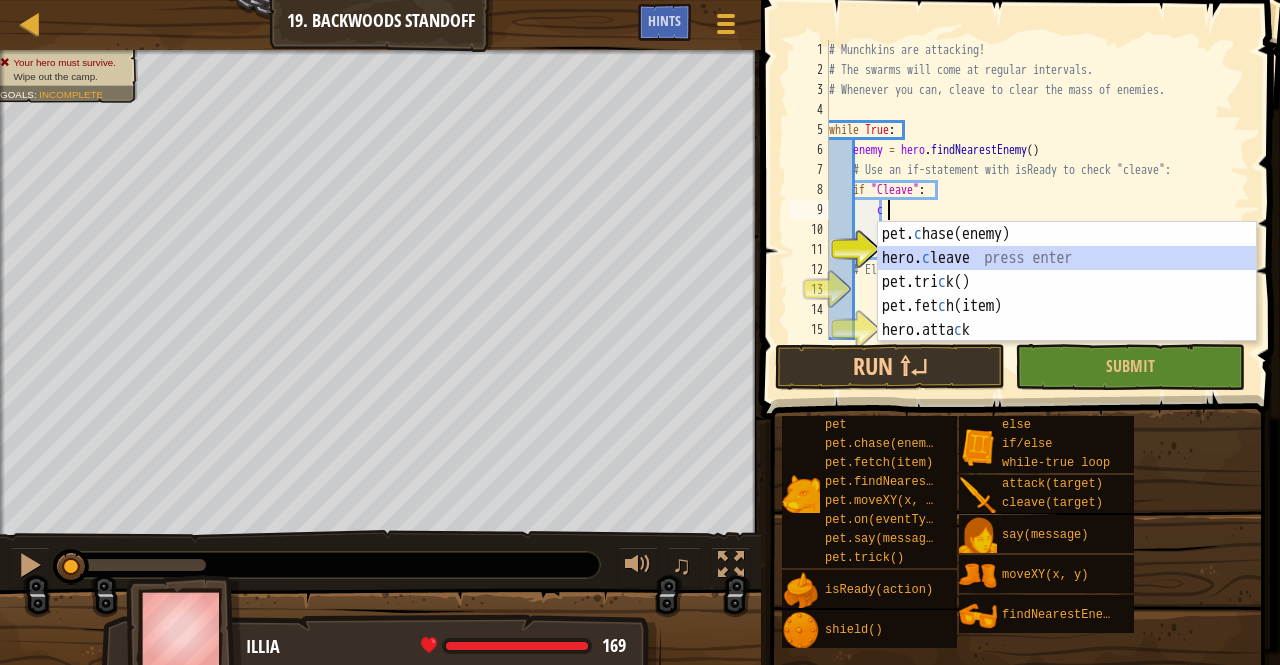click on "pet. c hase(enemy) press enter hero. c leave press enter pet.tri c k() press enter pet.fet c h(item) press enter hero.atta c k press enter" at bounding box center (1067, 306) 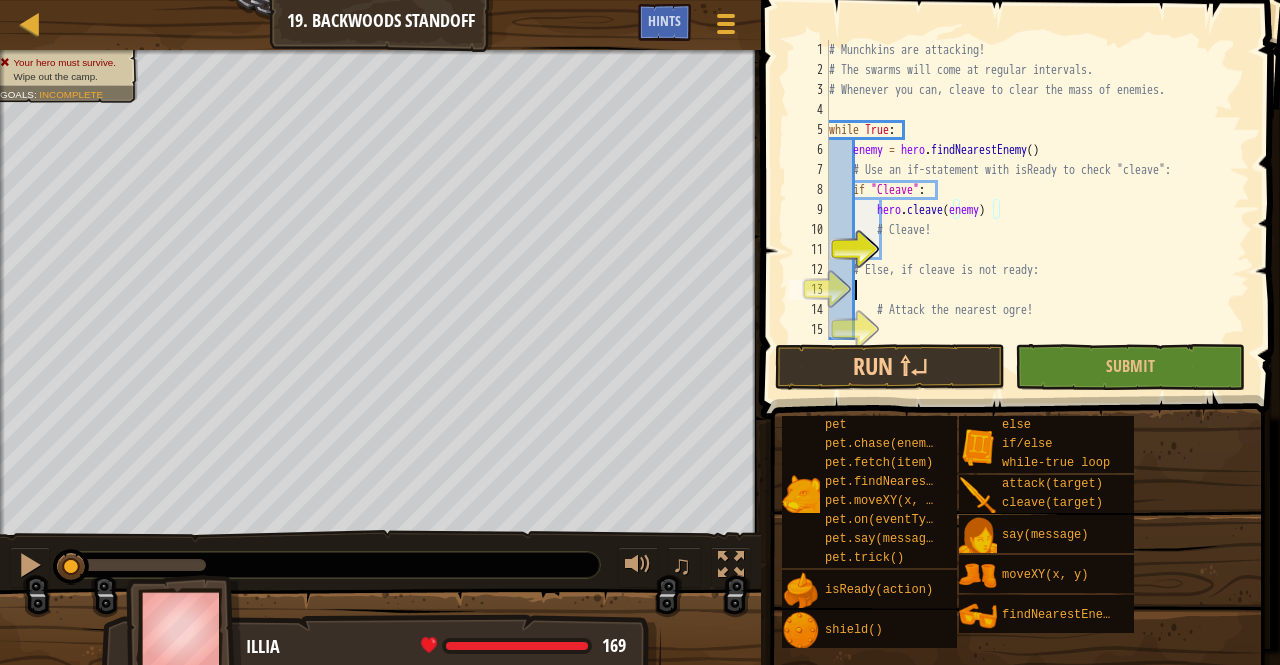 click on "# Munchkins are attacking! # The swarms will come at regular intervals. # Whenever you can, cleave to clear the mass of enemies. while   True :      enemy   =   hero . findNearestEnemy ( )      # Use an if-statement with isReady to check "cleave":      if   "Cleave" :          hero . cleave ( enemy )          # Cleave!               # Else, if cleave is not ready:               # Attack the nearest ogre!" at bounding box center (1037, 210) 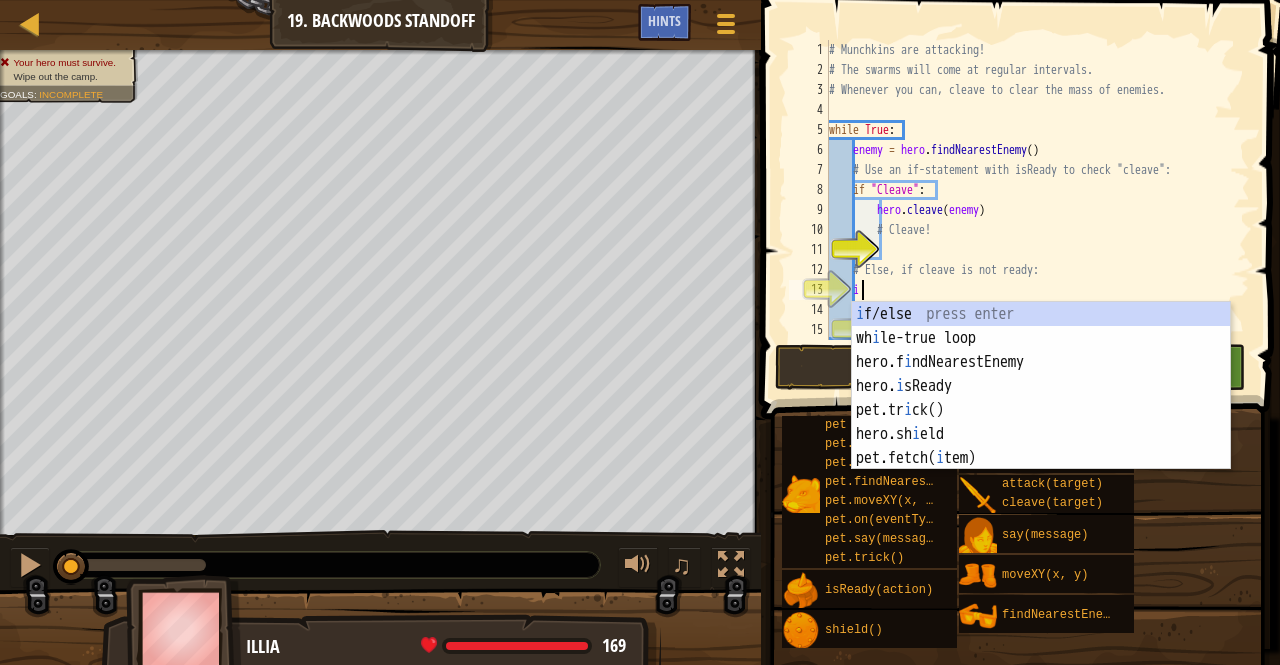 scroll, scrollTop: 9, scrollLeft: 2, axis: both 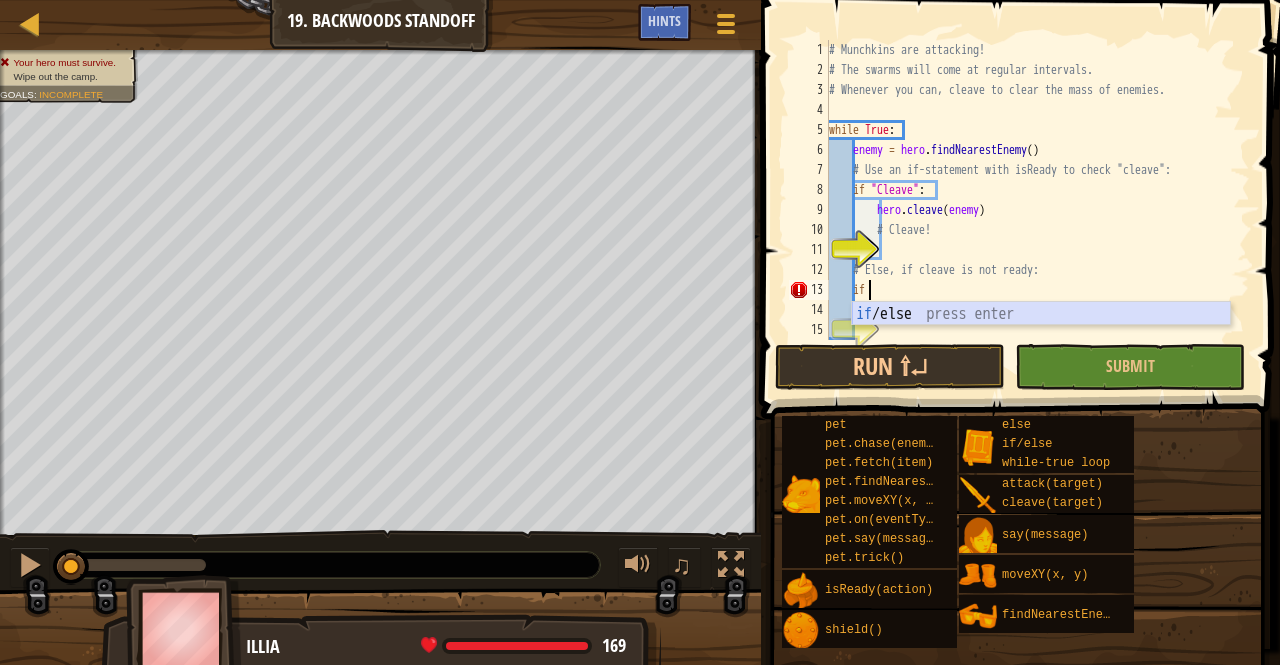 click on "if /else press enter" at bounding box center [1041, 338] 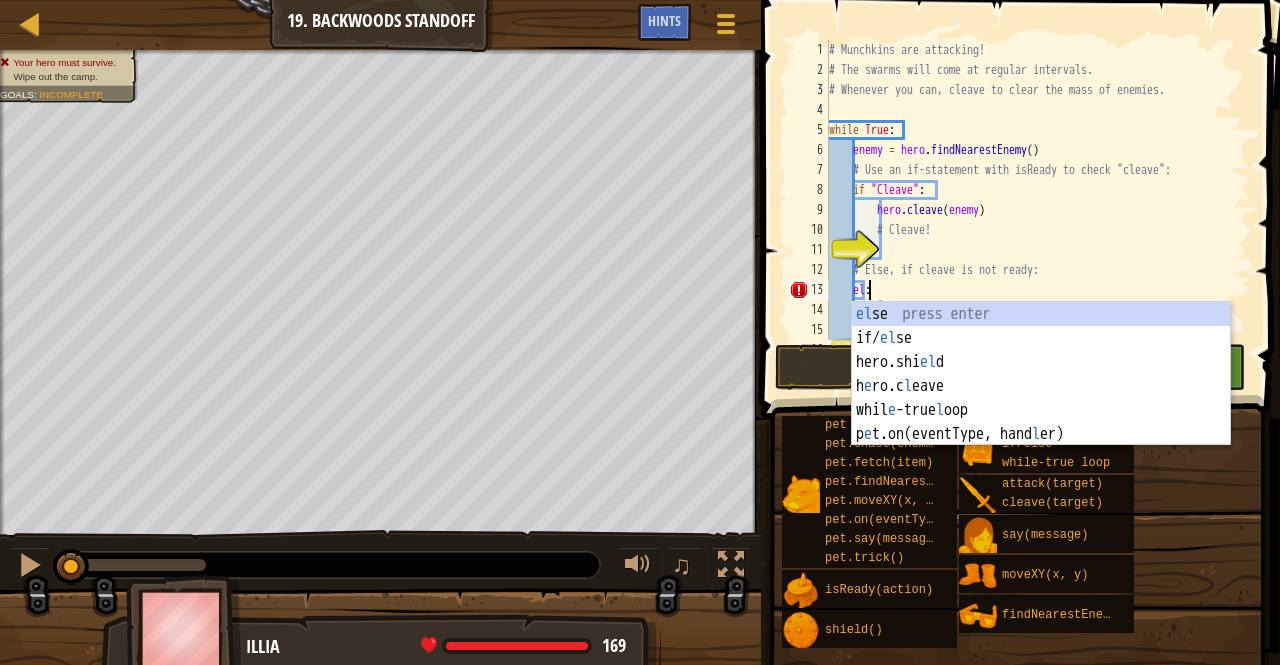 type on "else:" 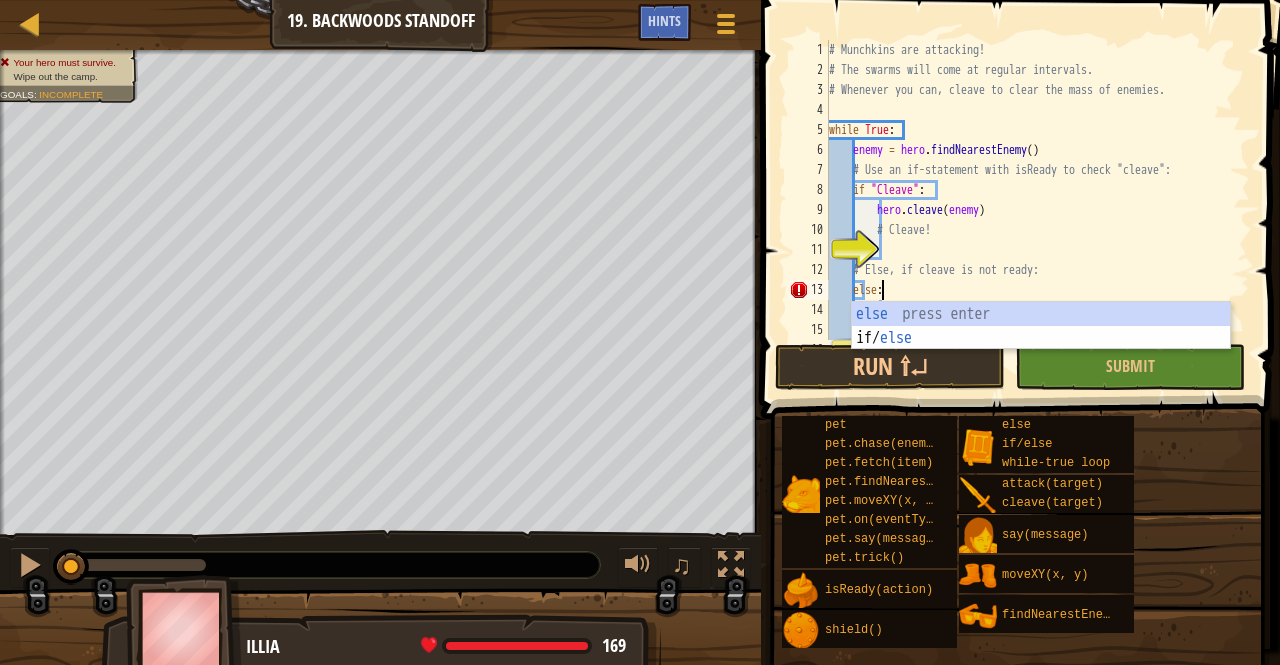 scroll, scrollTop: 9, scrollLeft: 4, axis: both 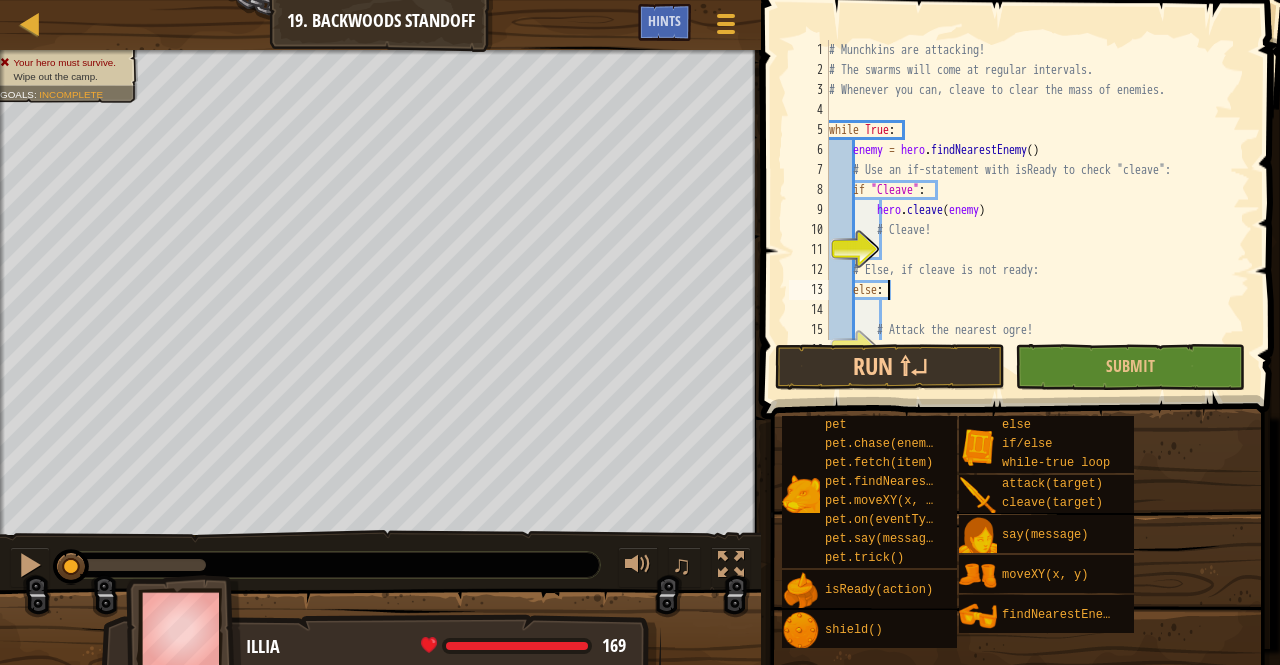 click on "# Munchkins are attacking! # The swarms will come at regular intervals. # Whenever you can, cleave to clear the mass of enemies. while   True :      enemy   =   hero . findNearestEnemy ( )      # Use an if-statement with isReady to check "cleave":      if   "Cleave" :          hero . cleave ( enemy )          # Cleave!               # Else, if cleave is not ready:      else :                   # Attack the nearest ogre!" at bounding box center [1030, 210] 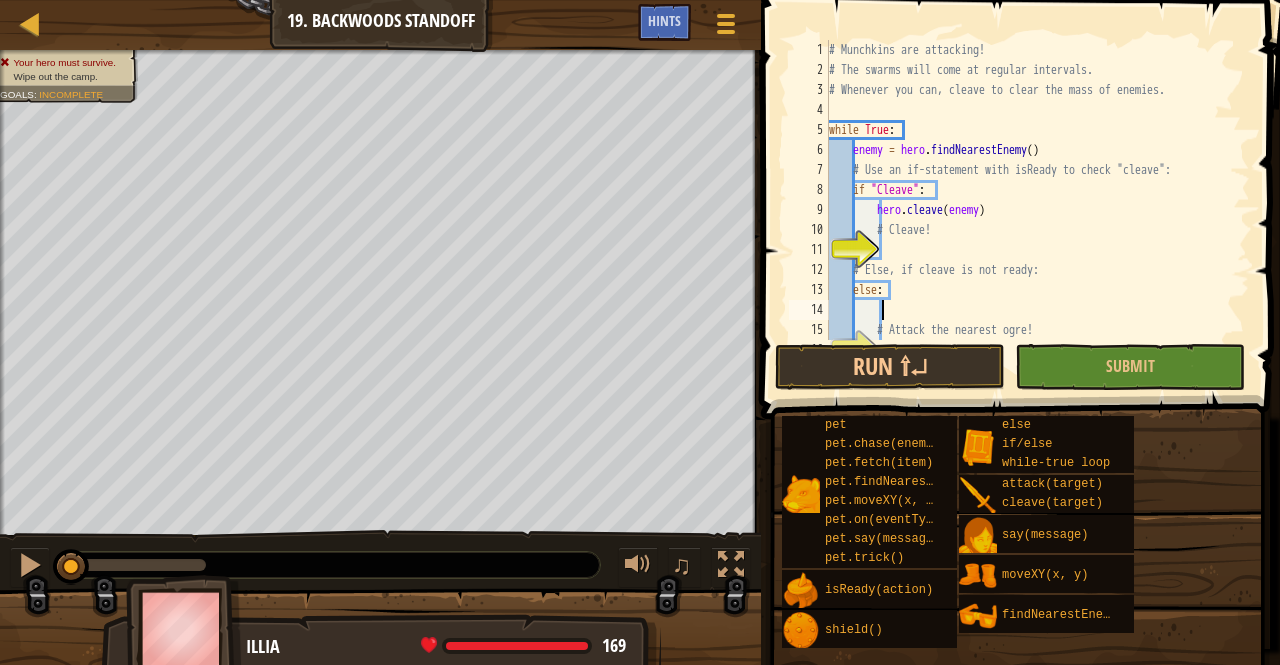 click on "# Munchkins are attacking! # The swarms will come at regular intervals. # Whenever you can, cleave to clear the mass of enemies. while   True :      enemy   =   hero . findNearestEnemy ( )      # Use an if-statement with isReady to check "cleave":      if   "Cleave" :          hero . cleave ( enemy )          # Cleave!               # Else, if cleave is not ready:      else :                   # Attack the nearest ogre!" at bounding box center (1030, 210) 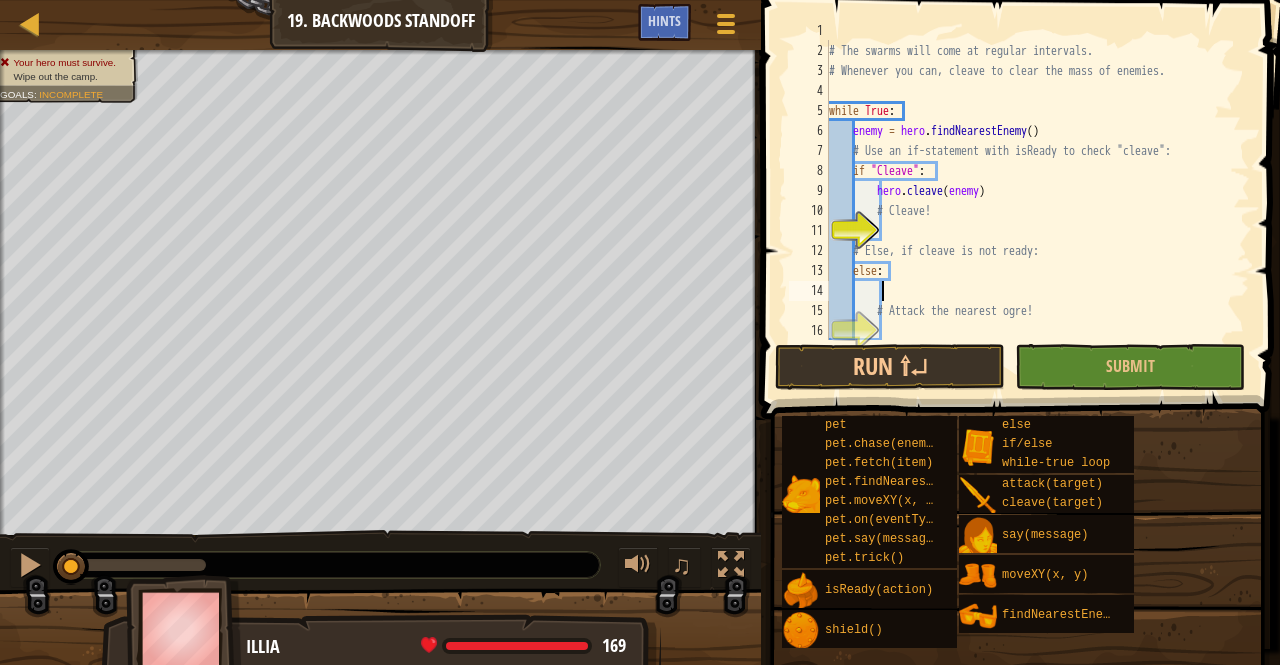 scroll, scrollTop: 20, scrollLeft: 0, axis: vertical 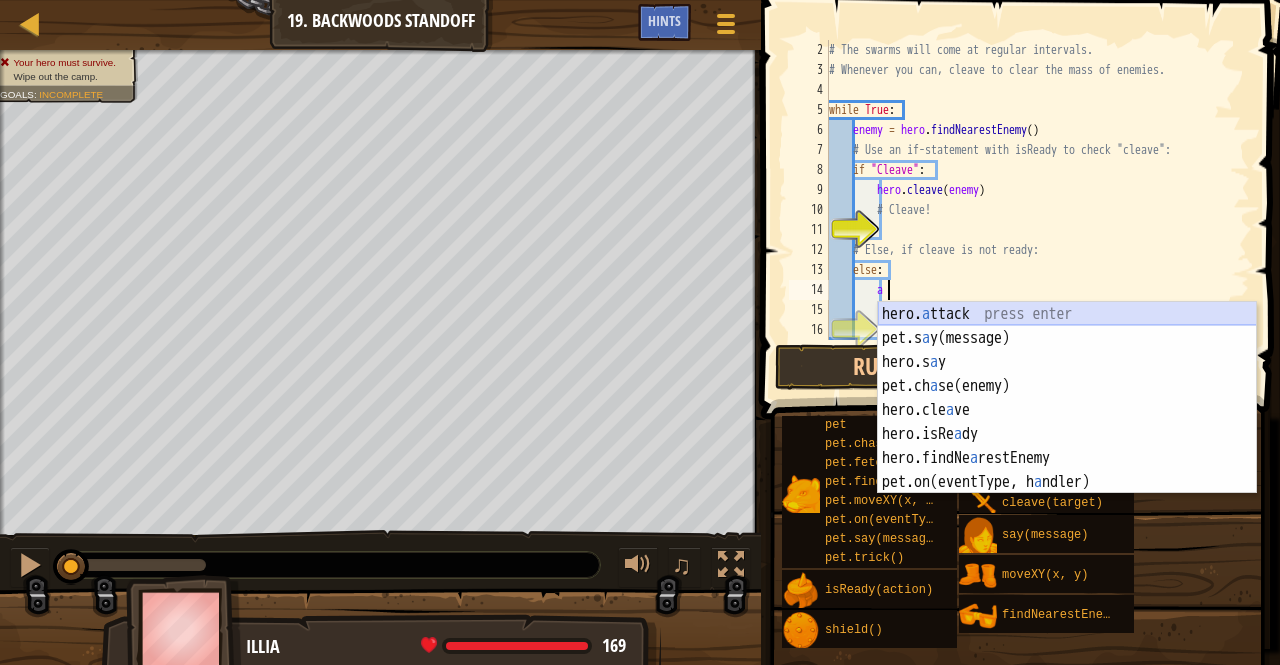 click on "hero. a ttack press enter pet.s a y(message) press enter hero.s a y press enter pet.ch a se(enemy) press enter hero.cle a ve press enter hero.isRe a dy press enter hero.findNe a restEnemy press enter pet.on(eventType, h a ndler) press enter" at bounding box center (1067, 422) 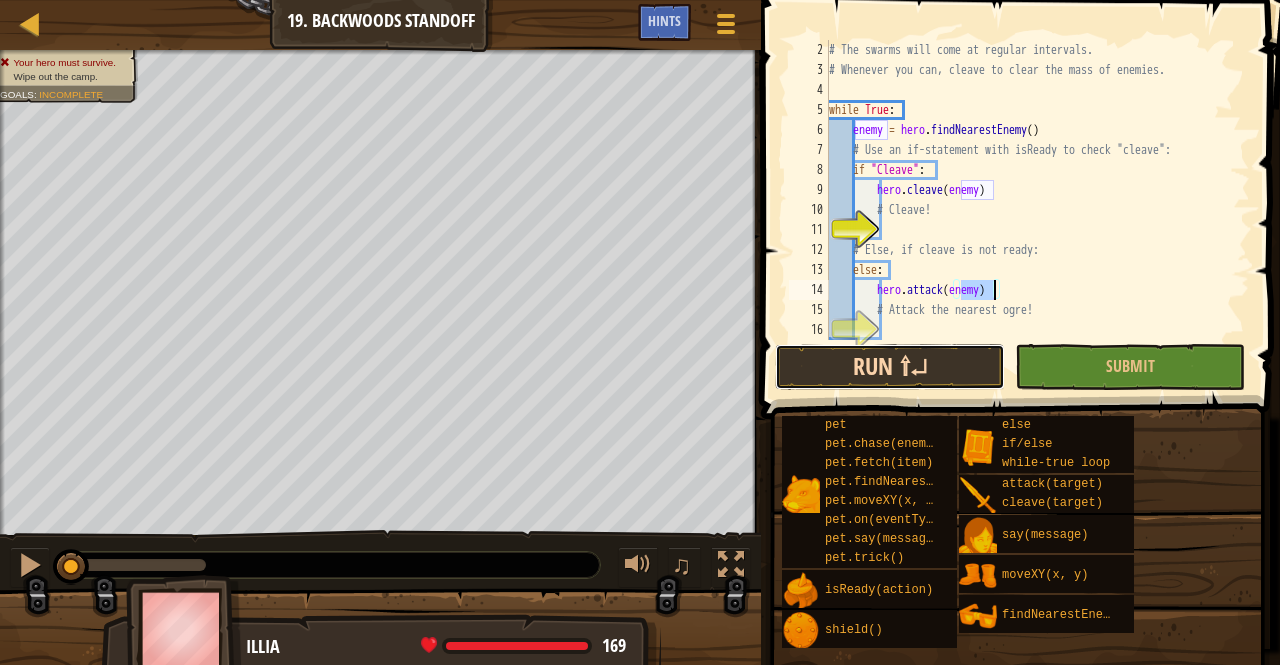 click on "Run ⇧↵" at bounding box center [890, 367] 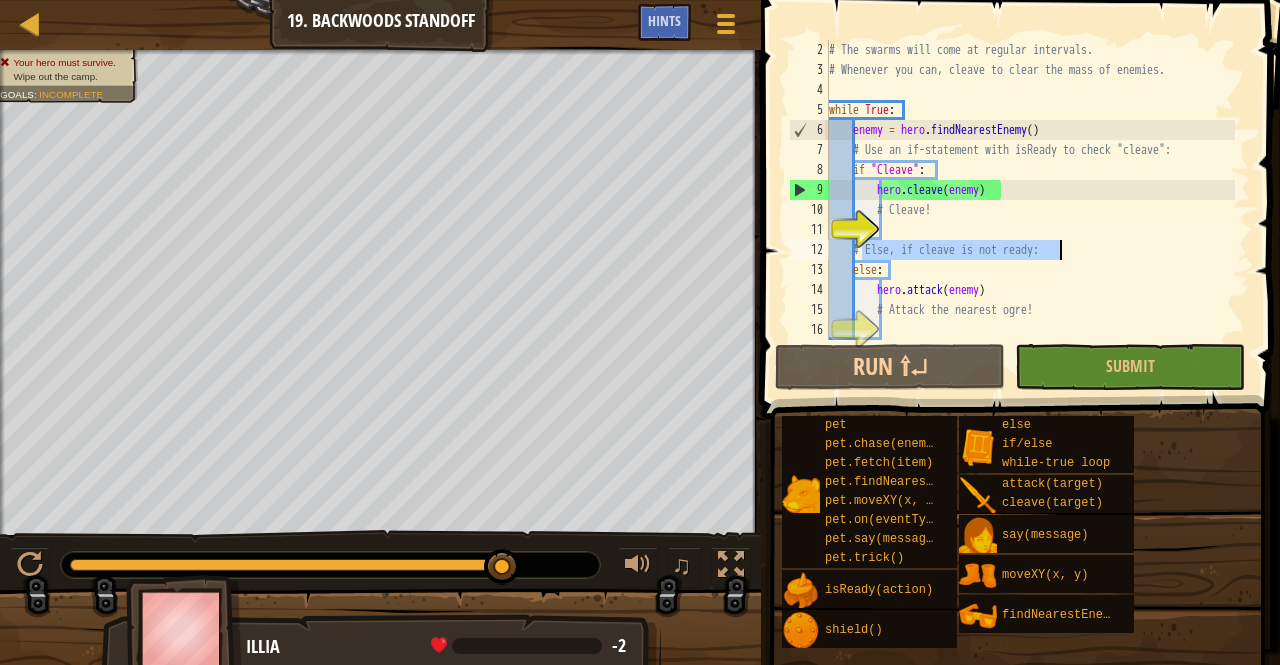 drag, startPoint x: 860, startPoint y: 251, endPoint x: 1089, endPoint y: 259, distance: 229.1397 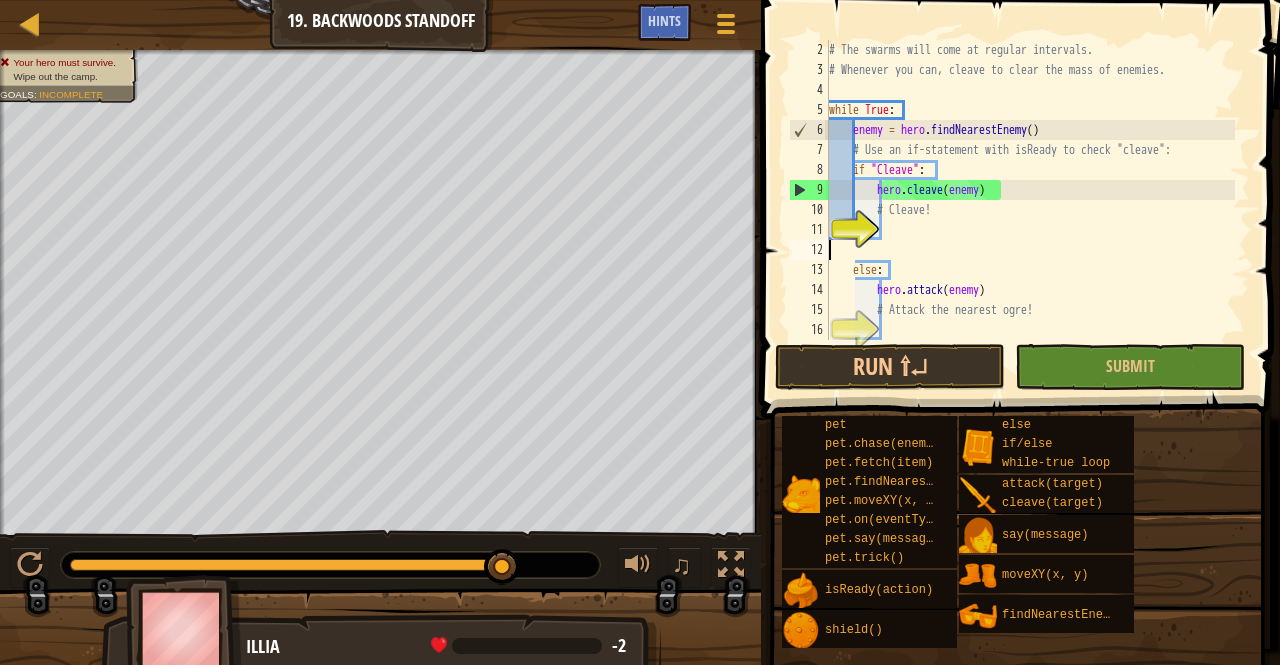 scroll, scrollTop: 9, scrollLeft: 0, axis: vertical 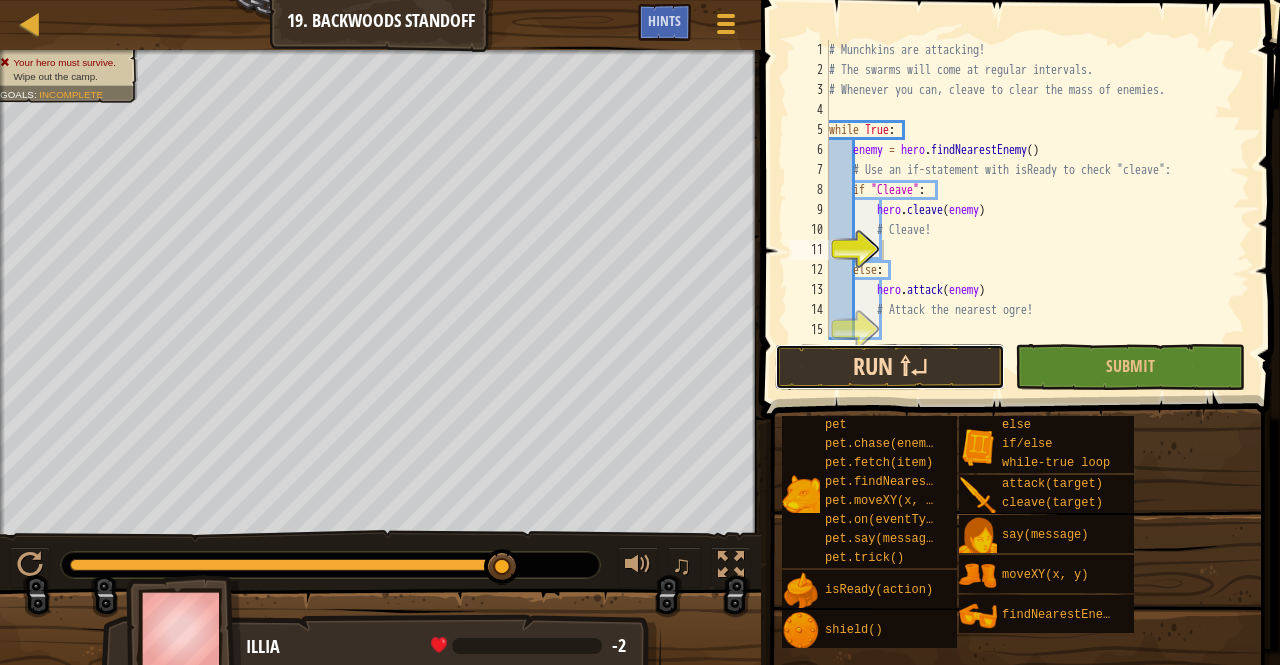 click on "Run ⇧↵" at bounding box center (890, 367) 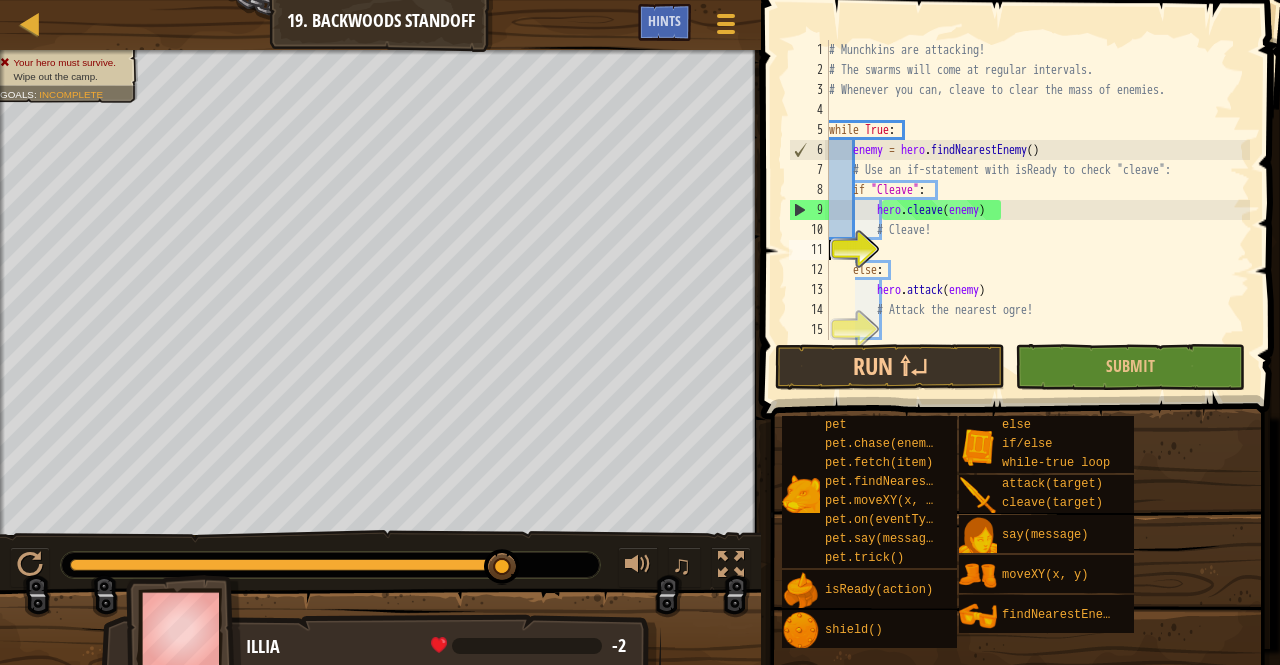 type on "# Cleave!" 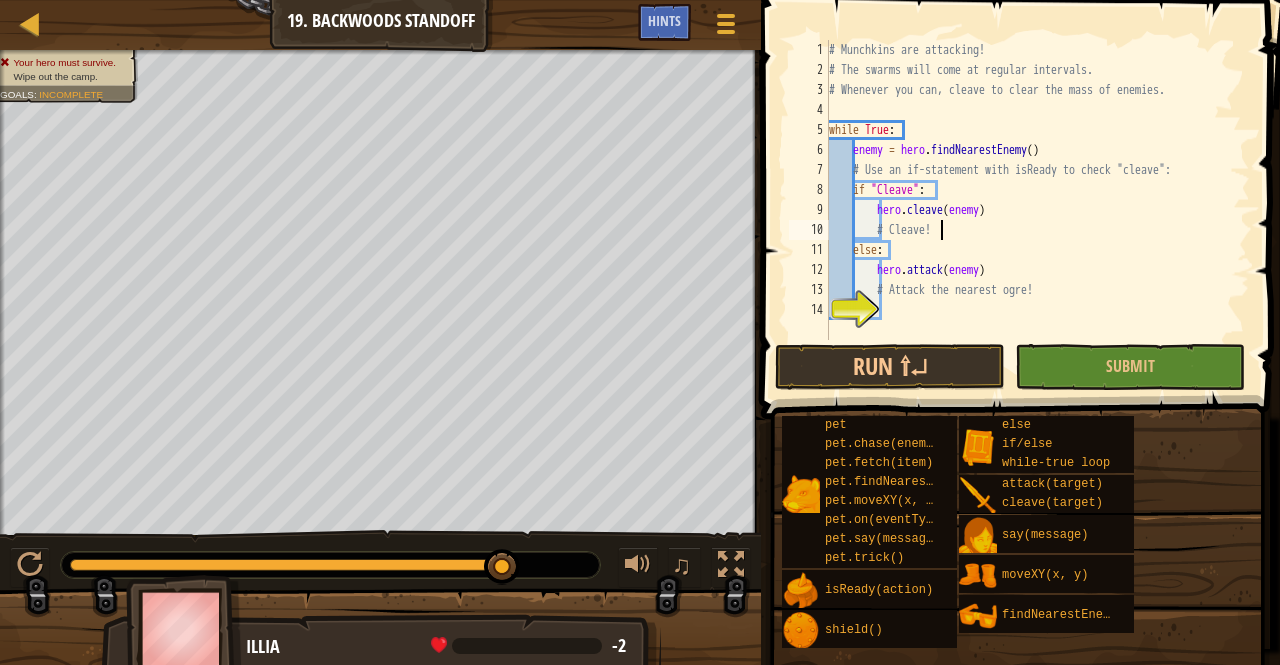 click on "# Munchkins are attacking! # The swarms will come at regular intervals. # Whenever you can, cleave to clear the mass of enemies. while   True :      enemy   =   hero . findNearestEnemy ( )      # Use an if-statement with isReady to check "cleave":      if   "Cleave" :          hero . cleave ( enemy )          # Cleave!      else :          hero . attack ( enemy )          # Attack the nearest ogre!" at bounding box center (1037, 210) 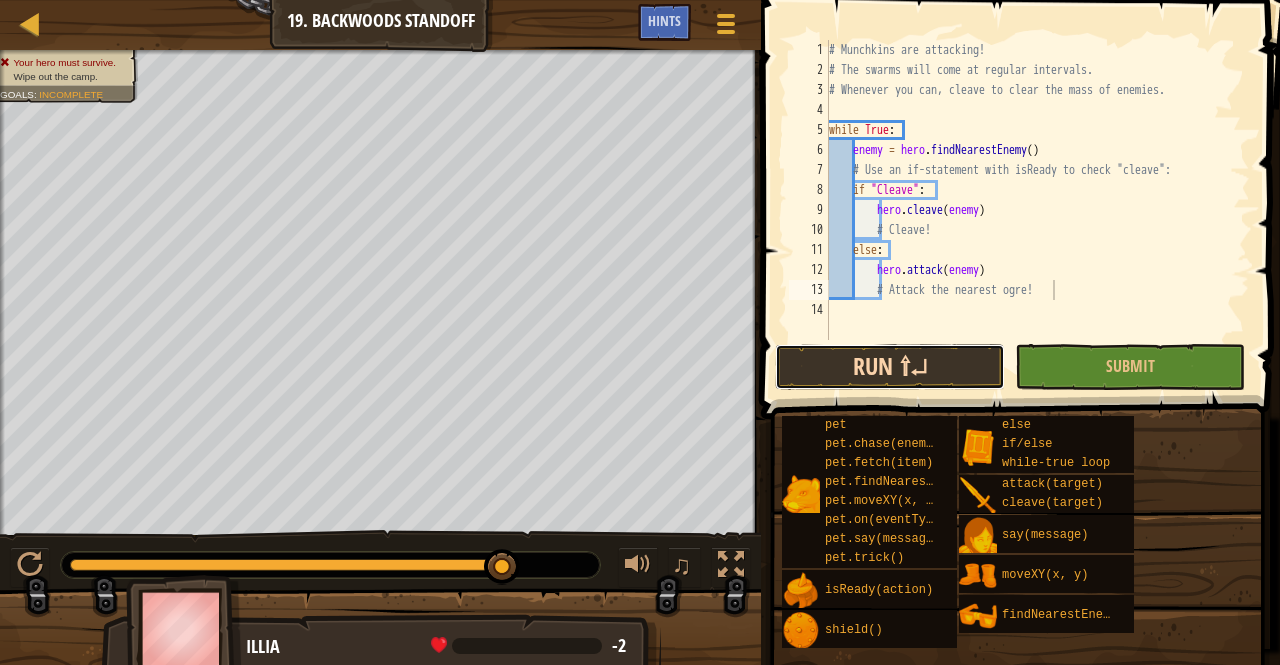 click on "Run ⇧↵" at bounding box center [890, 367] 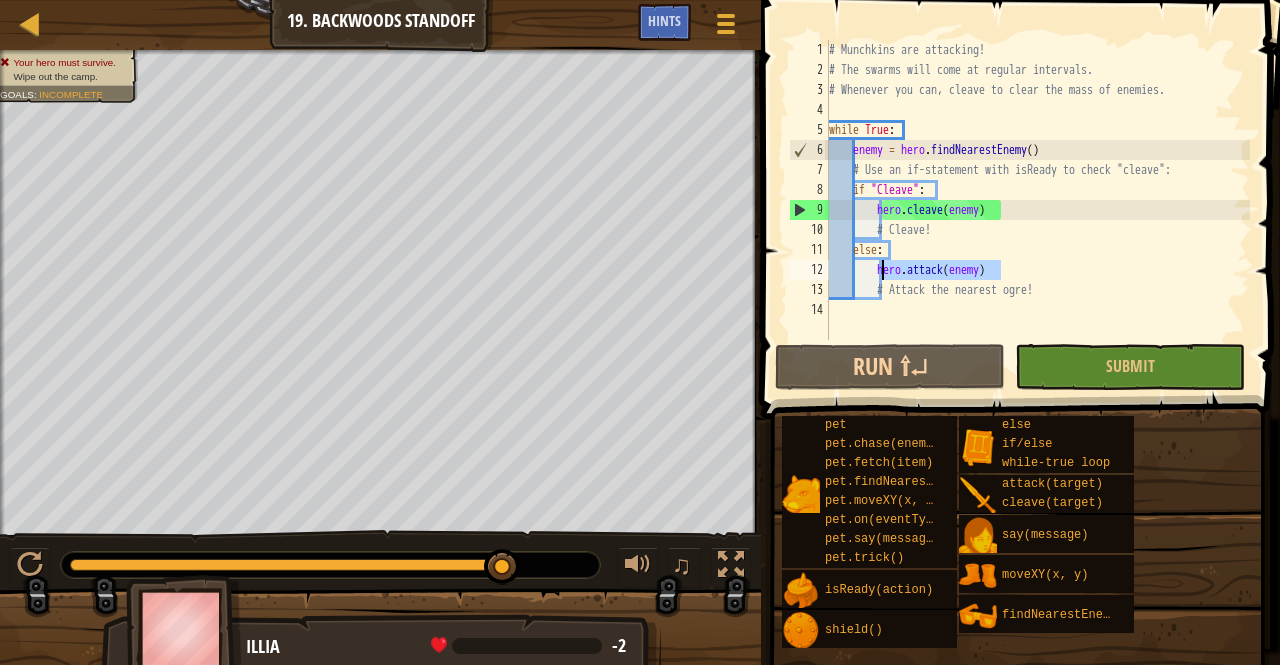 drag, startPoint x: 1000, startPoint y: 266, endPoint x: 874, endPoint y: 269, distance: 126.035706 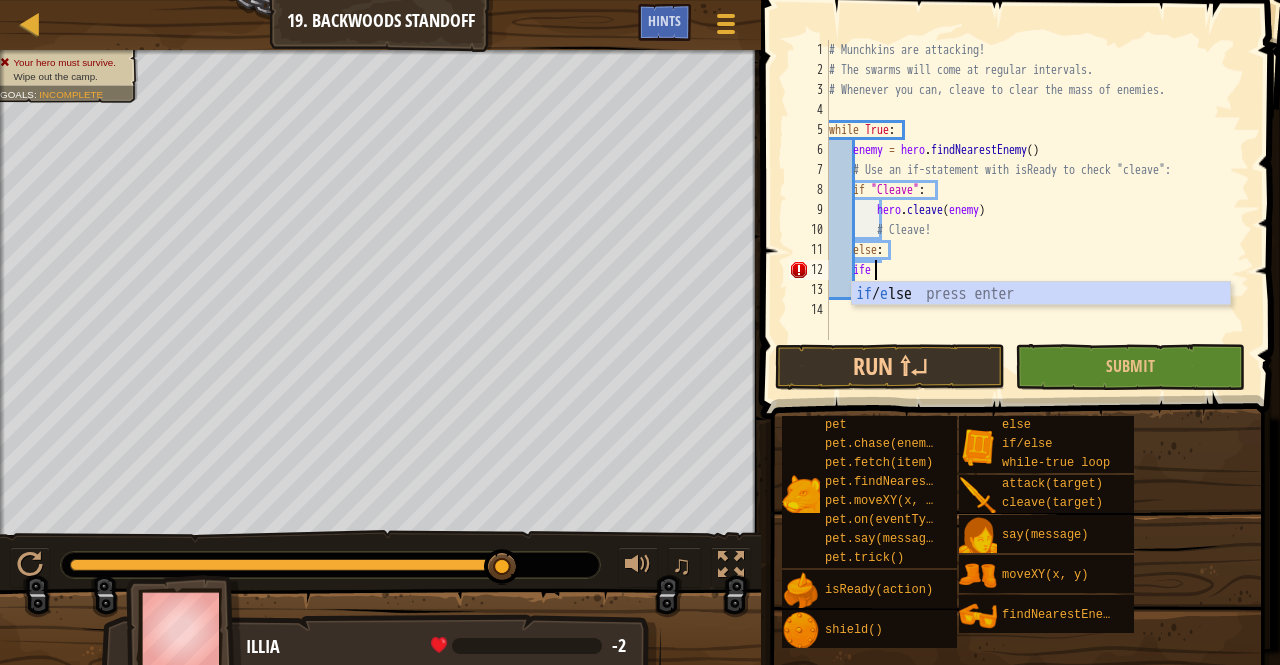 type on "i" 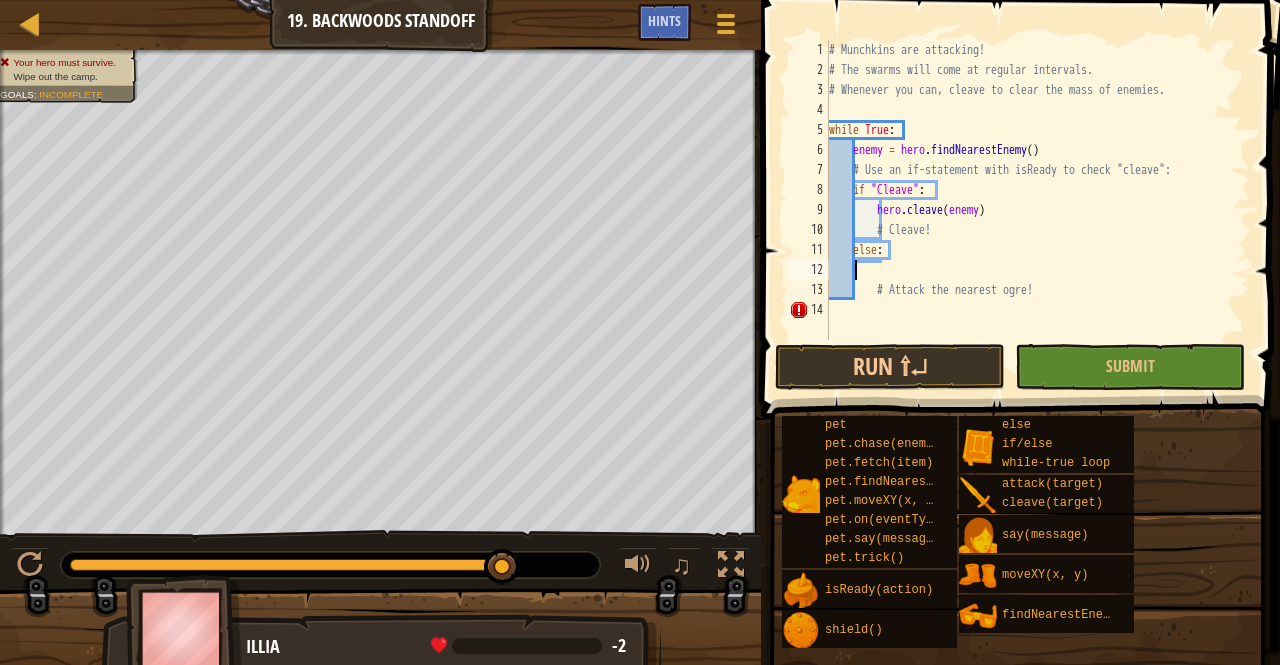 scroll, scrollTop: 9, scrollLeft: 2, axis: both 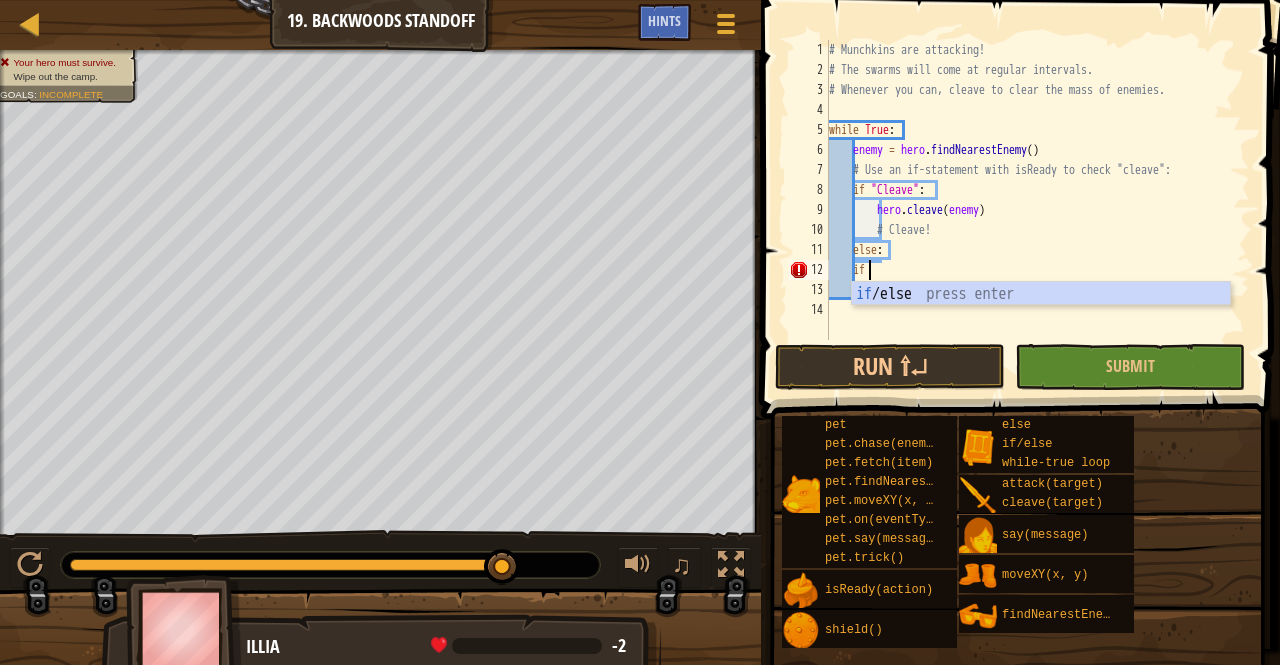 type on "if enemy:" 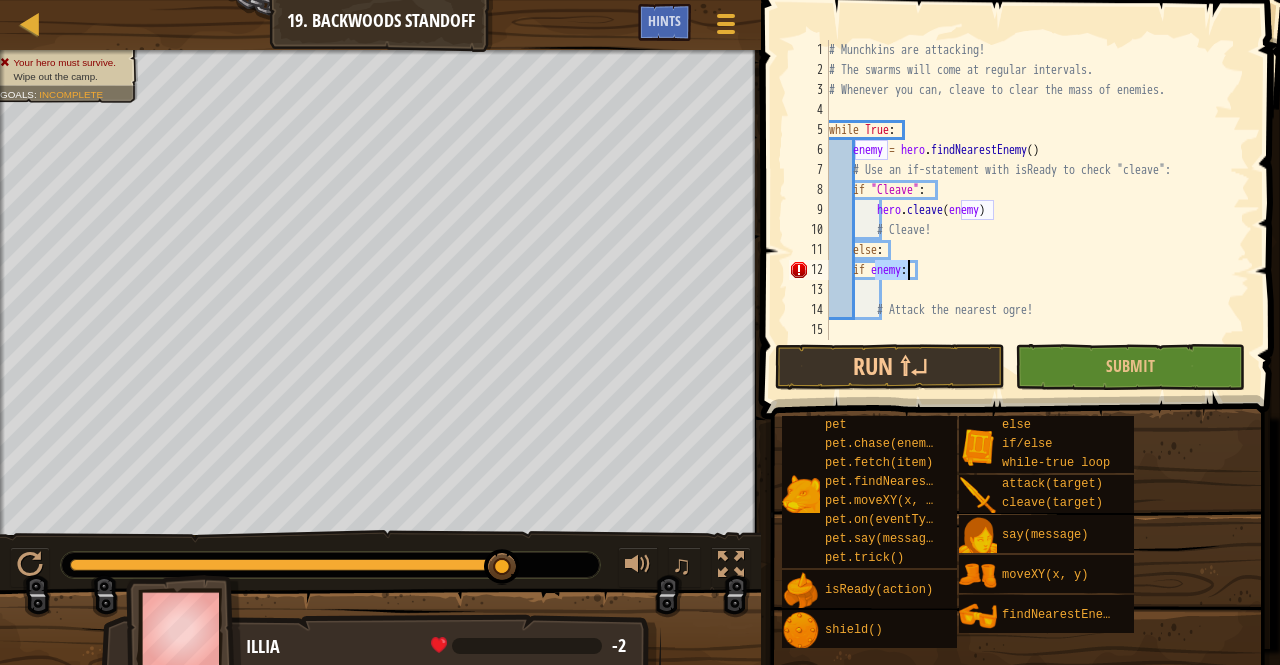 click on "# Munchkins are attacking! # The swarms will come at regular intervals. # Whenever you can, cleave to clear the mass of enemies. while   True :      enemy   =   hero . findNearestEnemy ( )      # Use an if-statement with isReady to check "cleave":      if   "Cleave" :          hero . cleave ( enemy )          # Cleave!      else :      if   enemy :                   # Attack the nearest ogre!" at bounding box center (1037, 210) 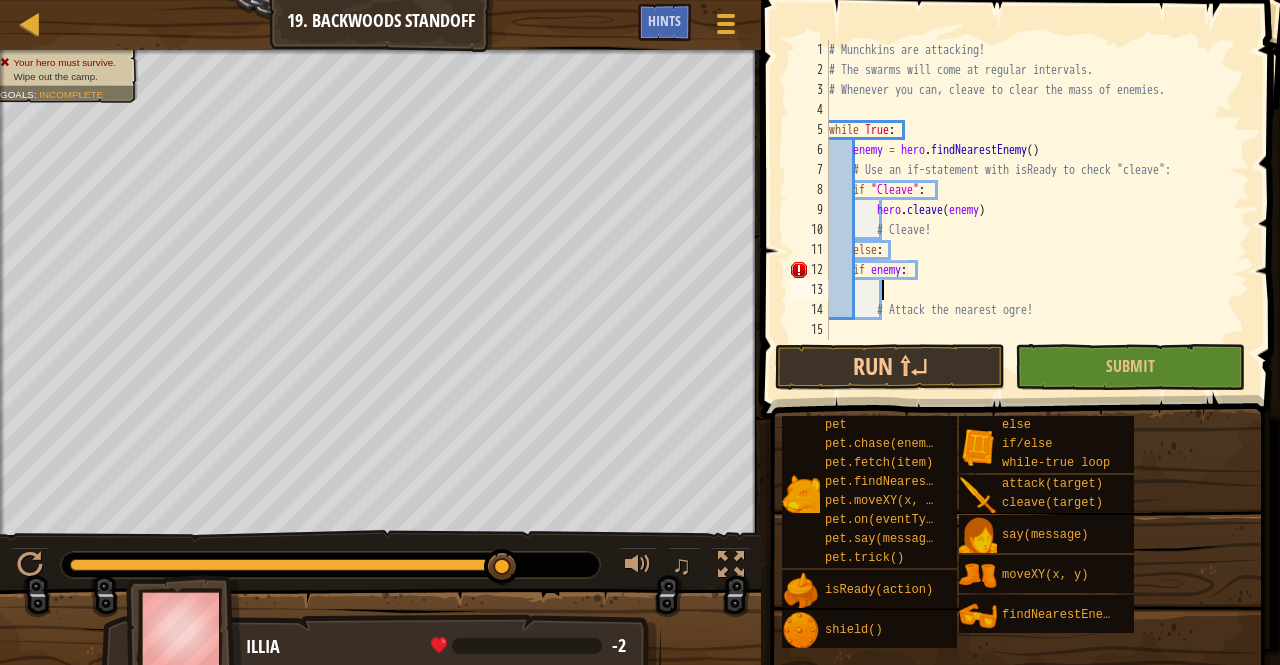 scroll, scrollTop: 9, scrollLeft: 3, axis: both 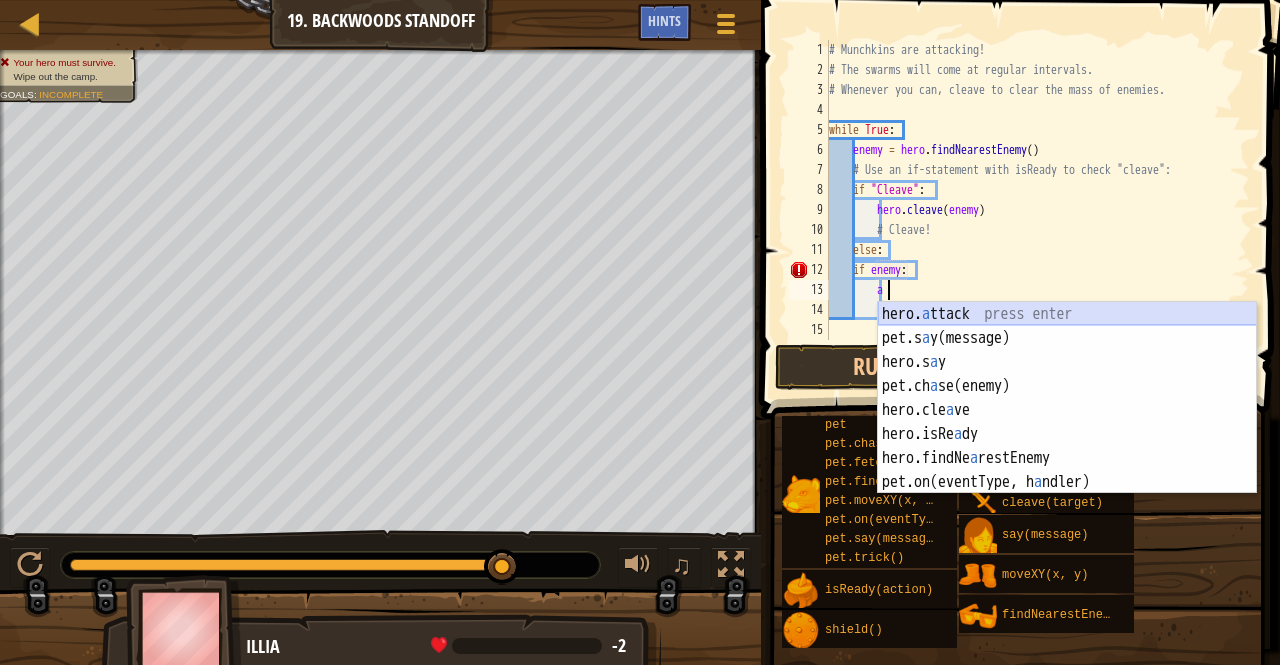 click on "hero. a ttack press enter pet.s a y(message) press enter hero.s a y press enter pet.ch a se(enemy) press enter hero.cle a ve press enter hero.isRe a dy press enter hero.findNe a restEnemy press enter pet.on(eventType, h a ndler) press enter" at bounding box center (1067, 422) 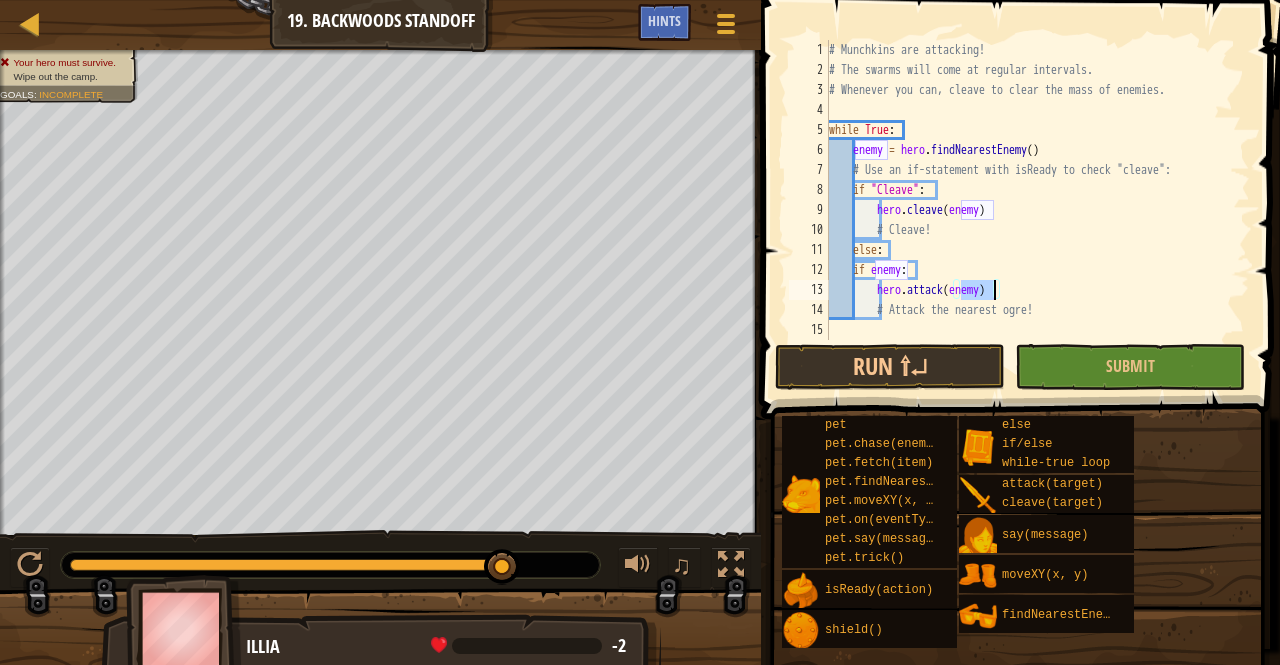 click at bounding box center (1022, 181) 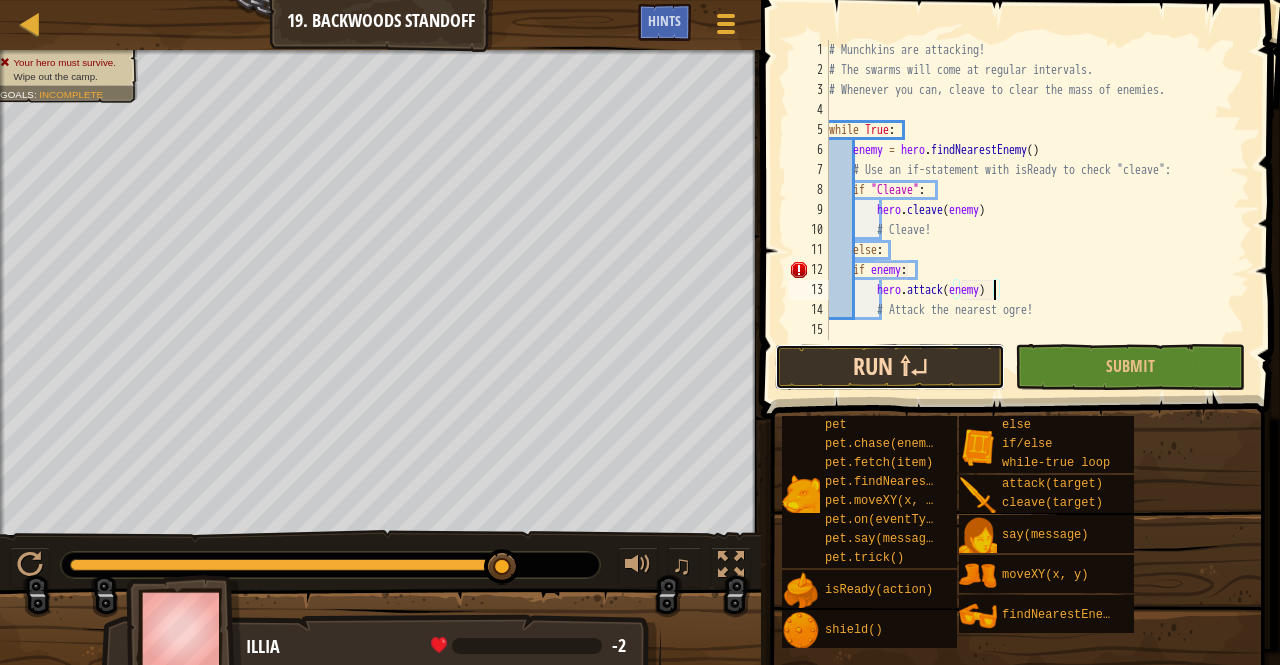 click on "Run ⇧↵" at bounding box center (890, 367) 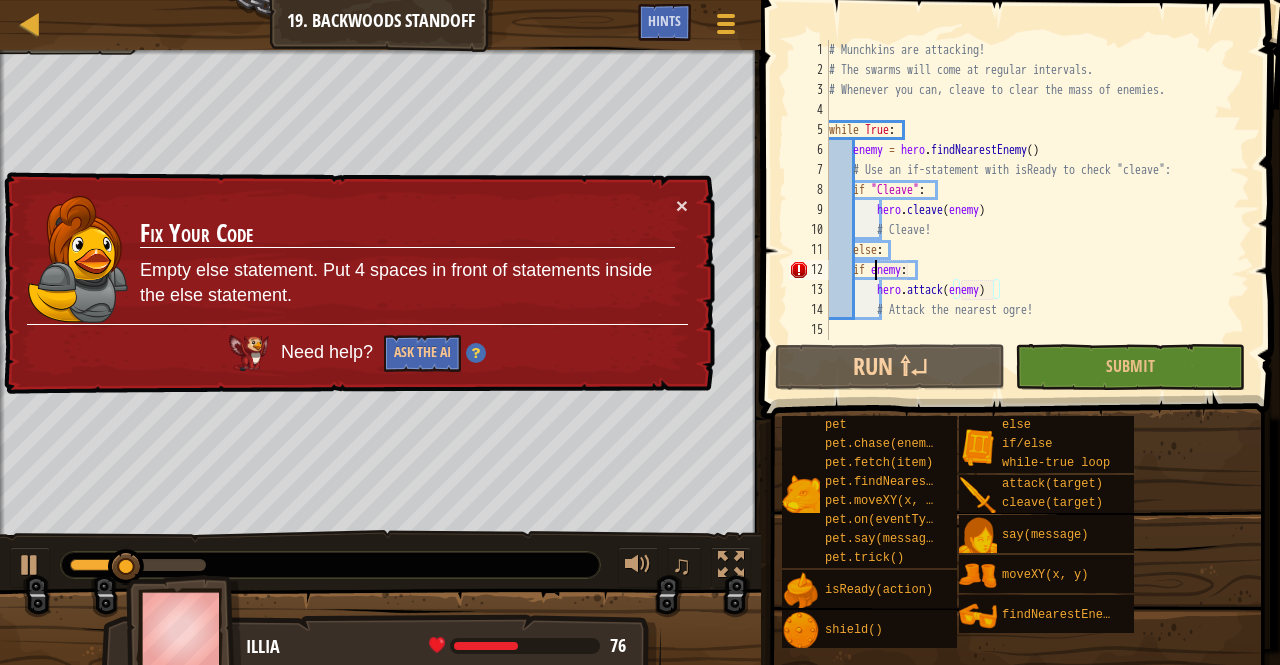 click on "# Munchkins are attacking! # The swarms will come at regular intervals. # Whenever you can, cleave to clear the mass of enemies. while   True :      enemy   =   hero . findNearestEnemy ( )      # Use an if-statement with isReady to check "cleave":      if   "Cleave" :          hero . cleave ( enemy )          # Cleave!      else :      if   enemy :          hero . attack ( enemy )          # Attack the nearest ogre!" at bounding box center [1037, 210] 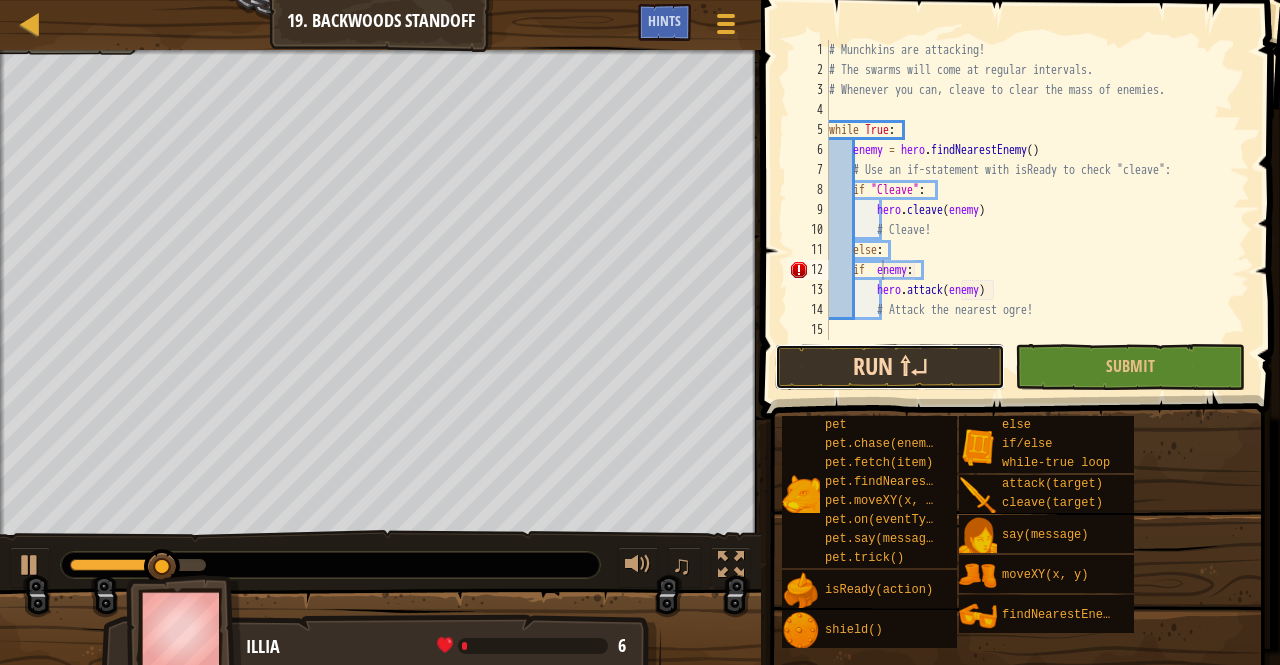 click on "Run ⇧↵" at bounding box center [890, 367] 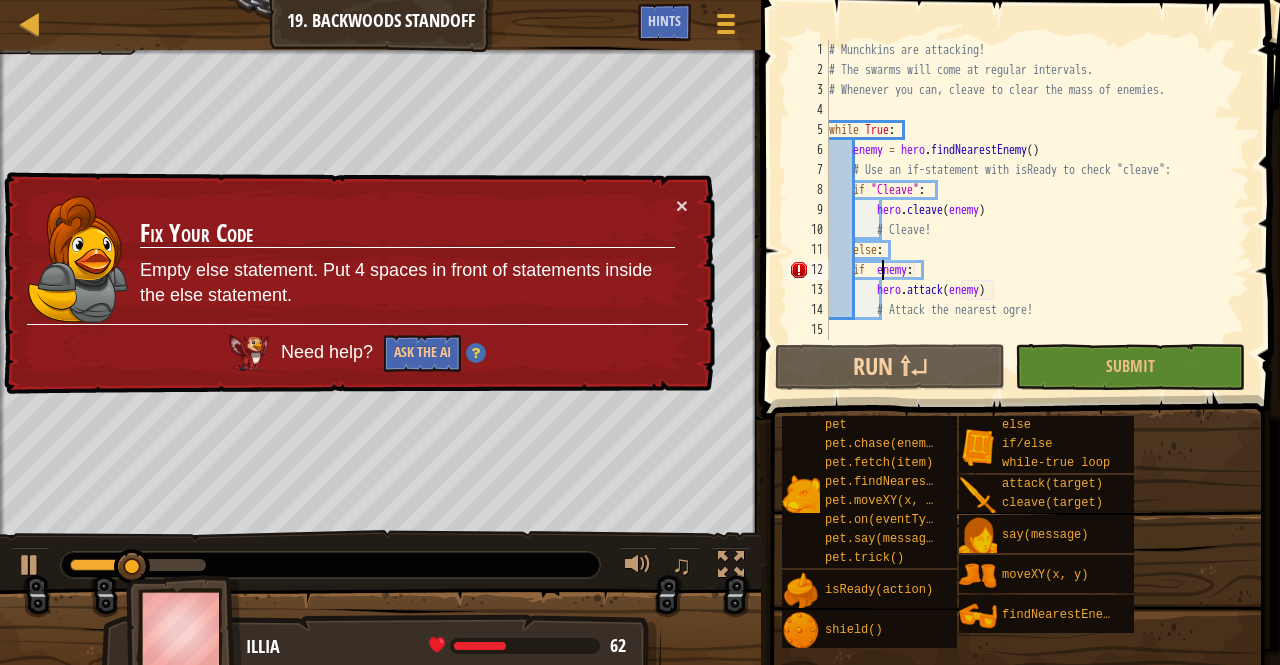 click on "# Munchkins are attacking! # The swarms will come at regular intervals. # Whenever you can, cleave to clear the mass of enemies. while   True :      enemy   =   hero . findNearestEnemy ( )      # Use an if-statement with isReady to check "cleave":      if   "Cleave" :          hero . cleave ( enemy )          # Cleave!      else :      if    enemy :          hero . attack ( enemy )          # Attack the nearest ogre!" at bounding box center (1037, 210) 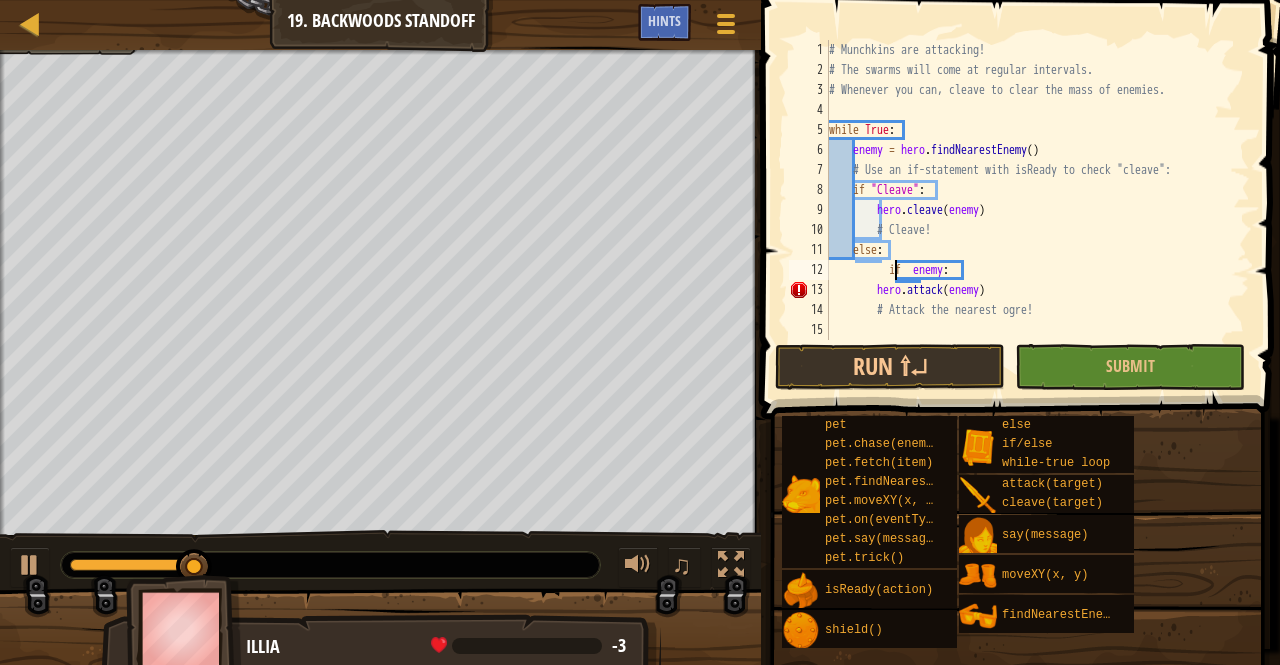 scroll, scrollTop: 0, scrollLeft: 0, axis: both 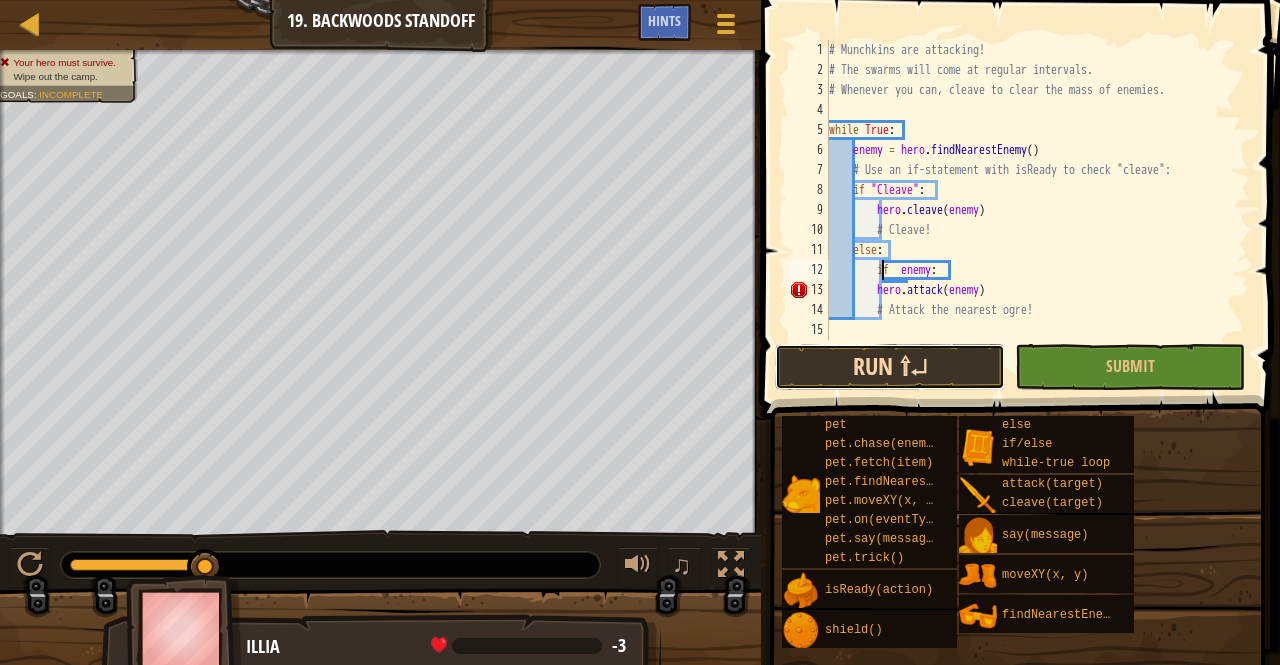click on "Run ⇧↵" at bounding box center [890, 367] 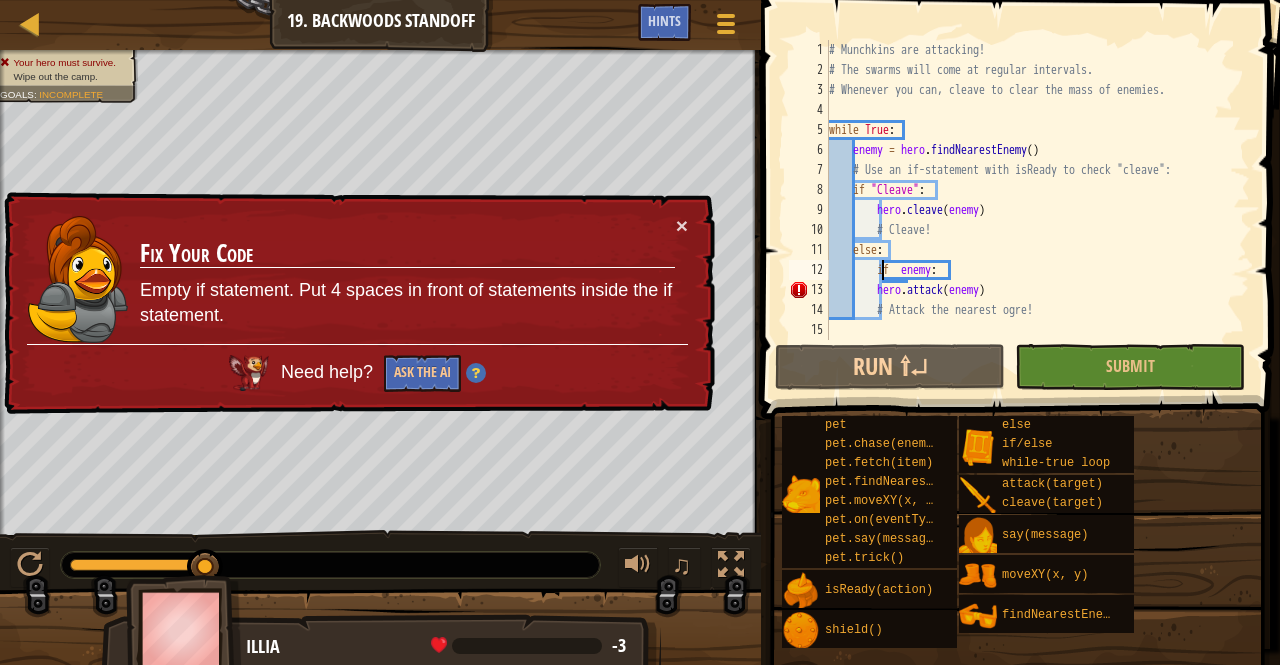 click on "# Munchkins are attacking! # The swarms will come at regular intervals. # Whenever you can, cleave to clear the mass of enemies. while   True :      enemy   =   hero . findNearestEnemy ( )      # Use an if-statement with isReady to check "cleave":      if   "Cleave" :          hero . cleave ( enemy )          # Cleave!      else :          if    enemy :          hero . attack ( enemy )          # Attack the nearest ogre!" at bounding box center [1037, 210] 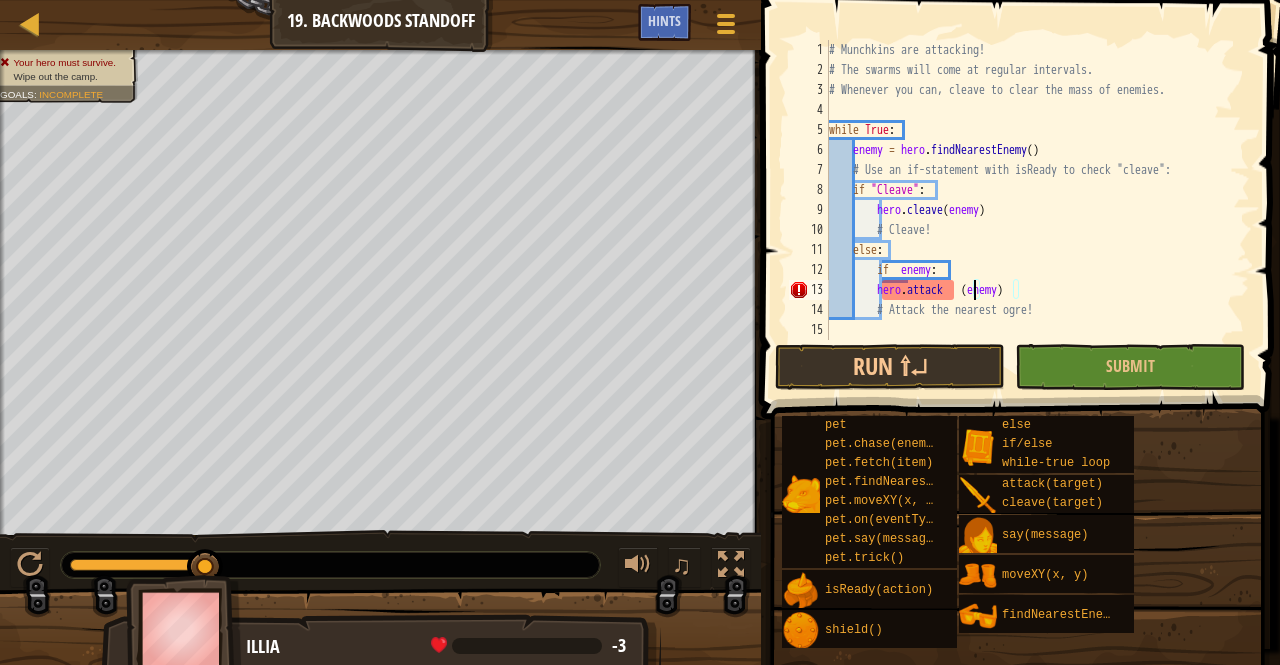 type on "hero.attack    (enemy)" 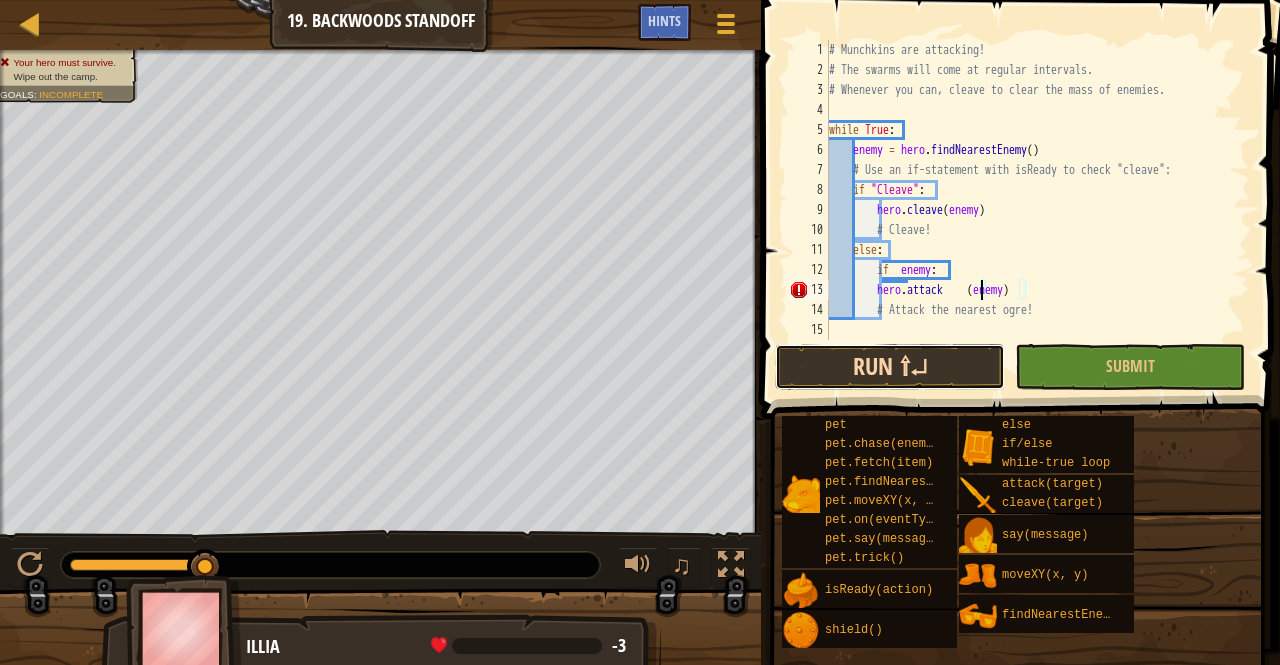 click on "Run ⇧↵" at bounding box center (890, 367) 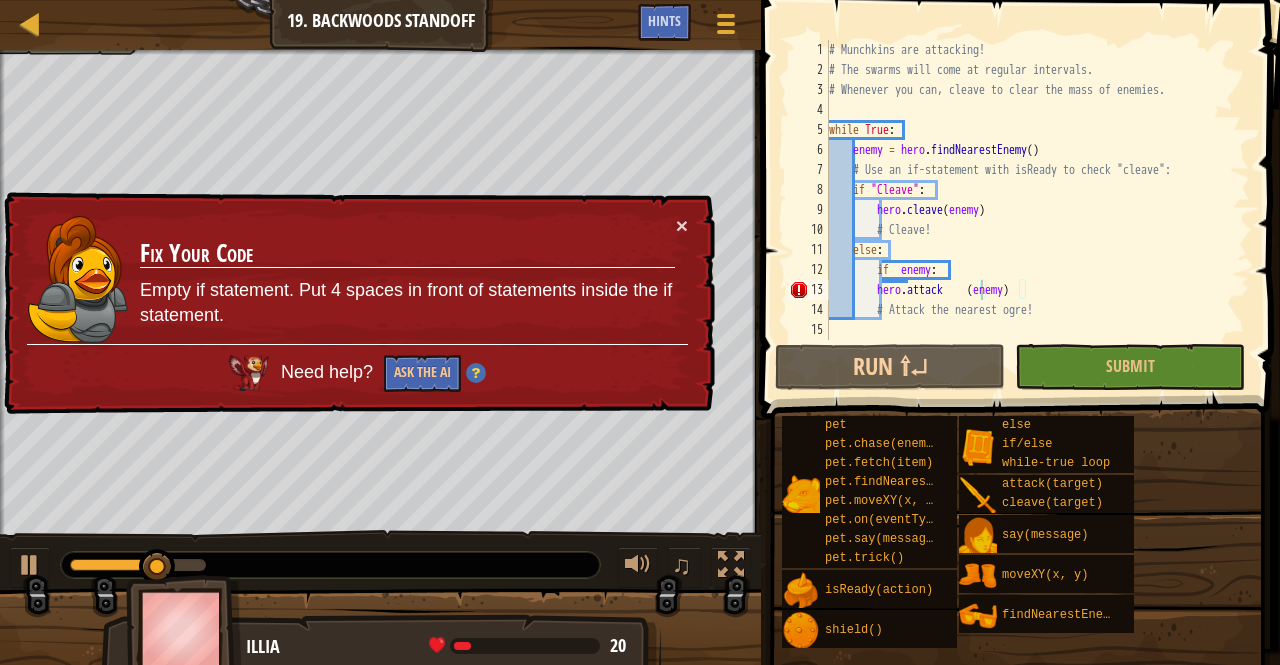 click on "× Fix Your Code Empty if statement. Put 4 spaces in front of statements inside the if statement.
Need help? Ask the AI" at bounding box center (357, 303) 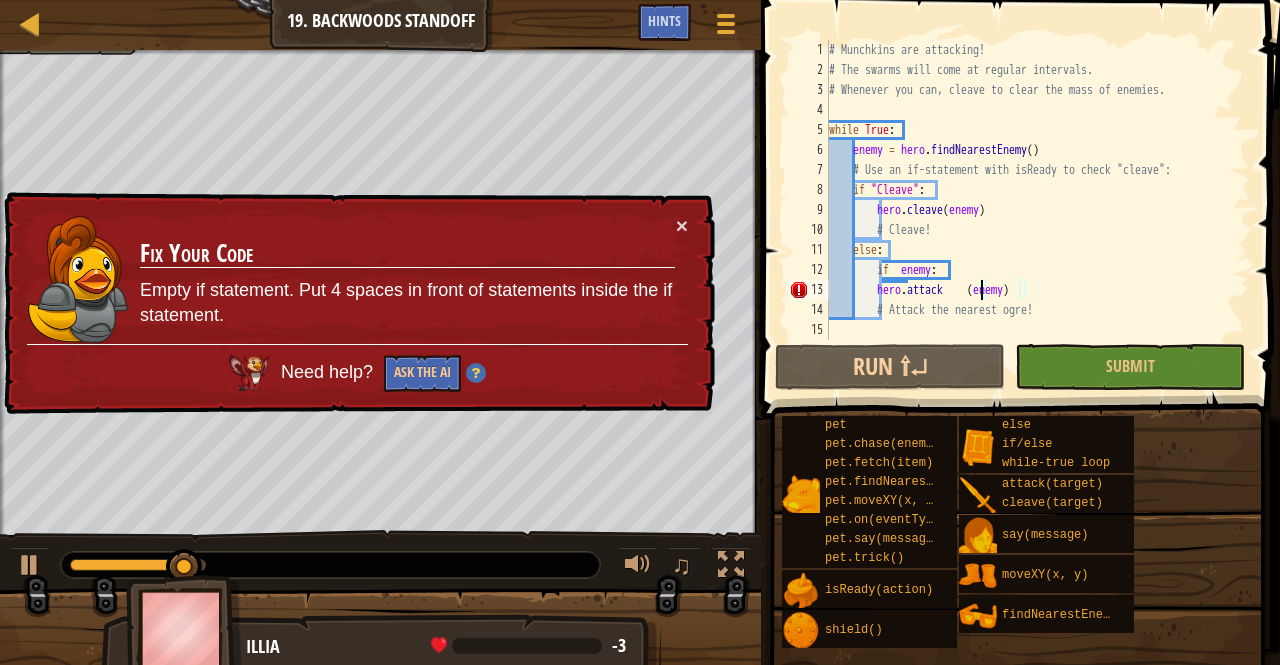 click on "× Fix Your Code Empty if statement. Put 4 spaces in front of statements inside the if statement.
Need help? Ask the AI" at bounding box center [357, 303] 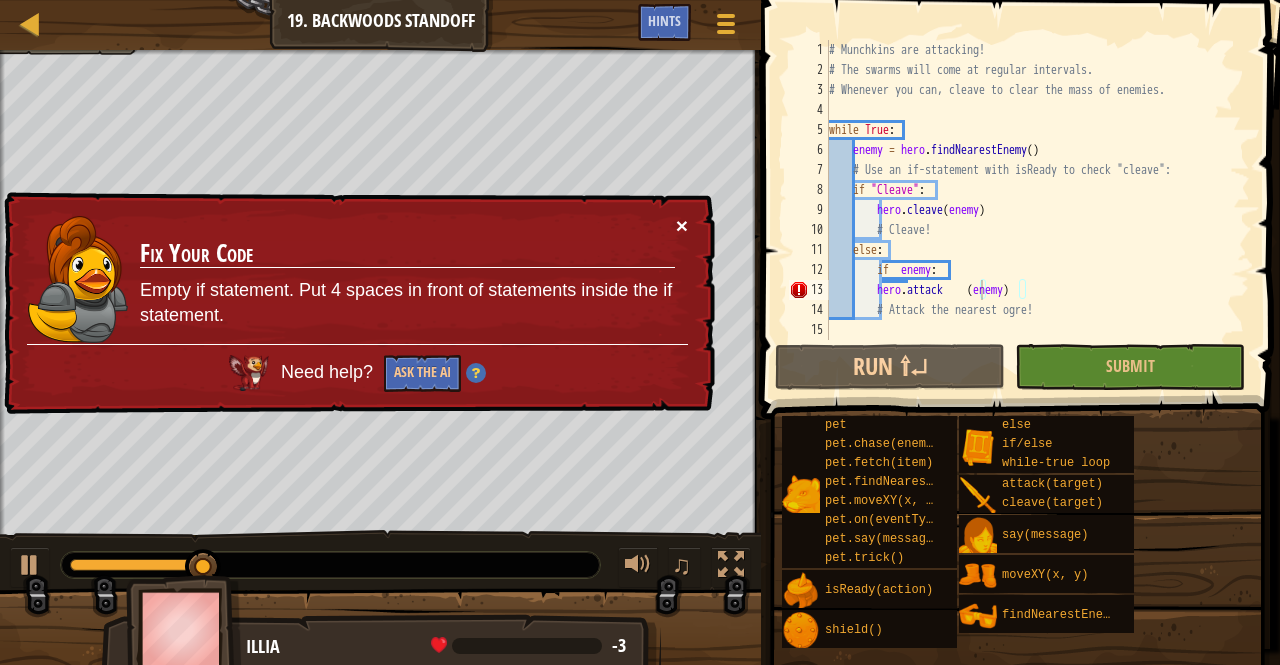 click on "×" at bounding box center [682, 225] 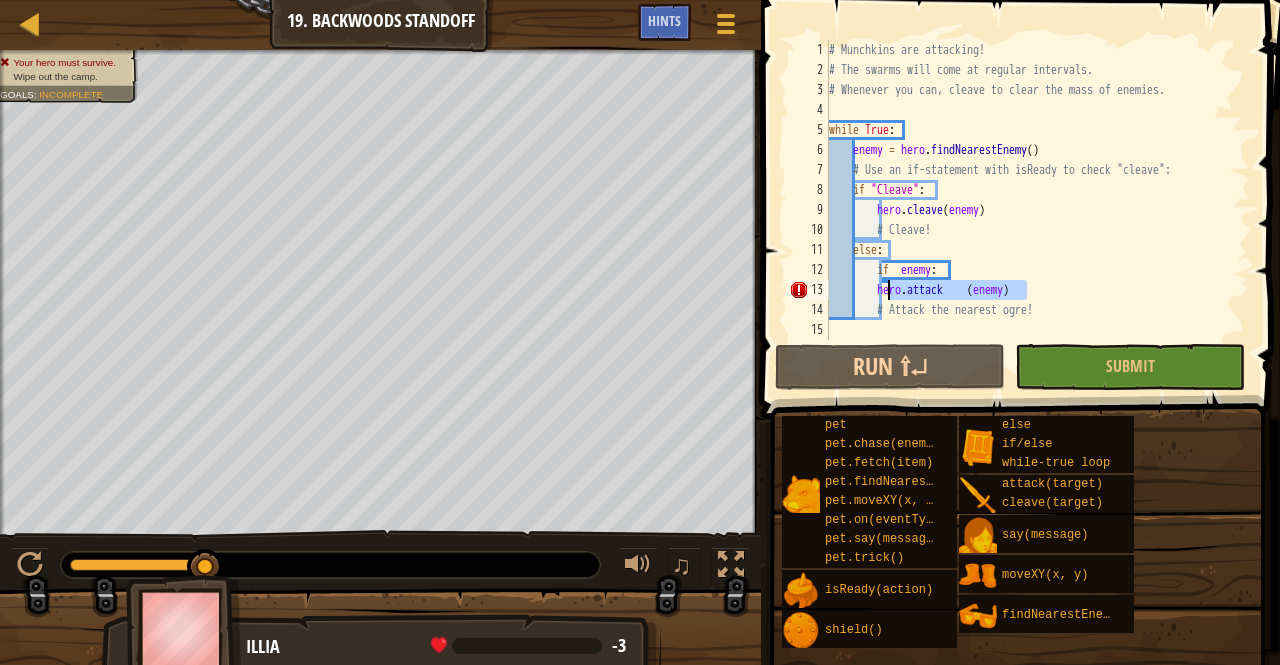 drag, startPoint x: 1048, startPoint y: 287, endPoint x: 885, endPoint y: 290, distance: 163.0276 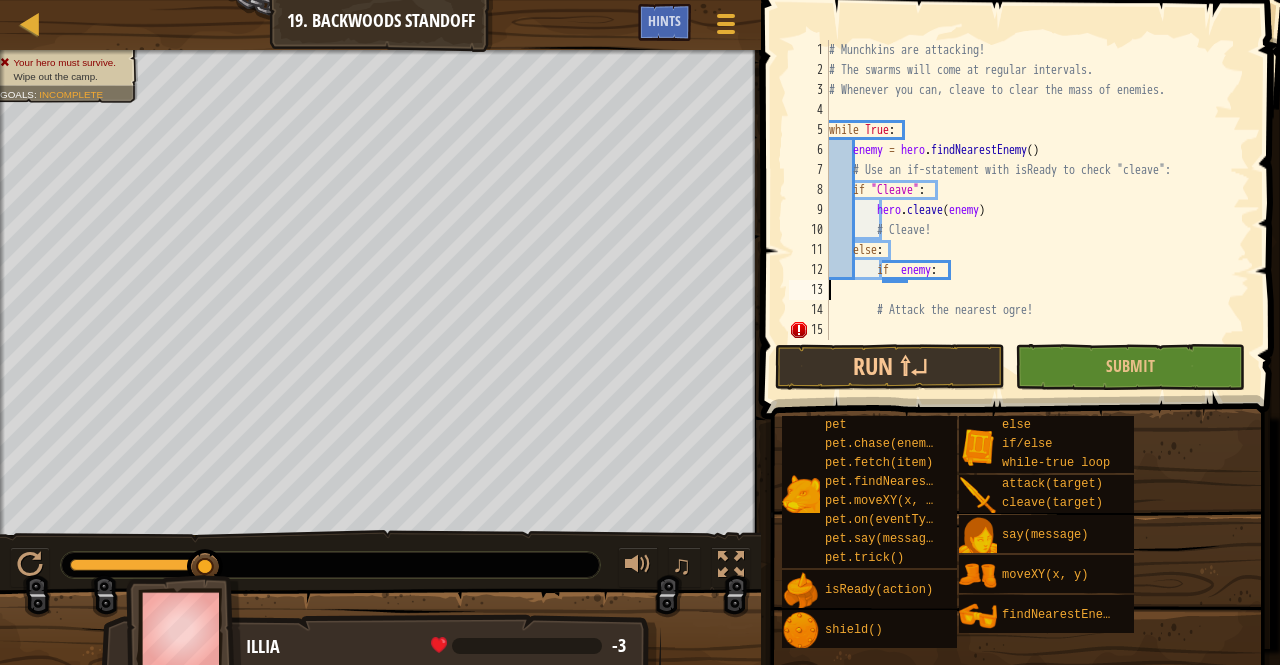 scroll, scrollTop: 9, scrollLeft: 0, axis: vertical 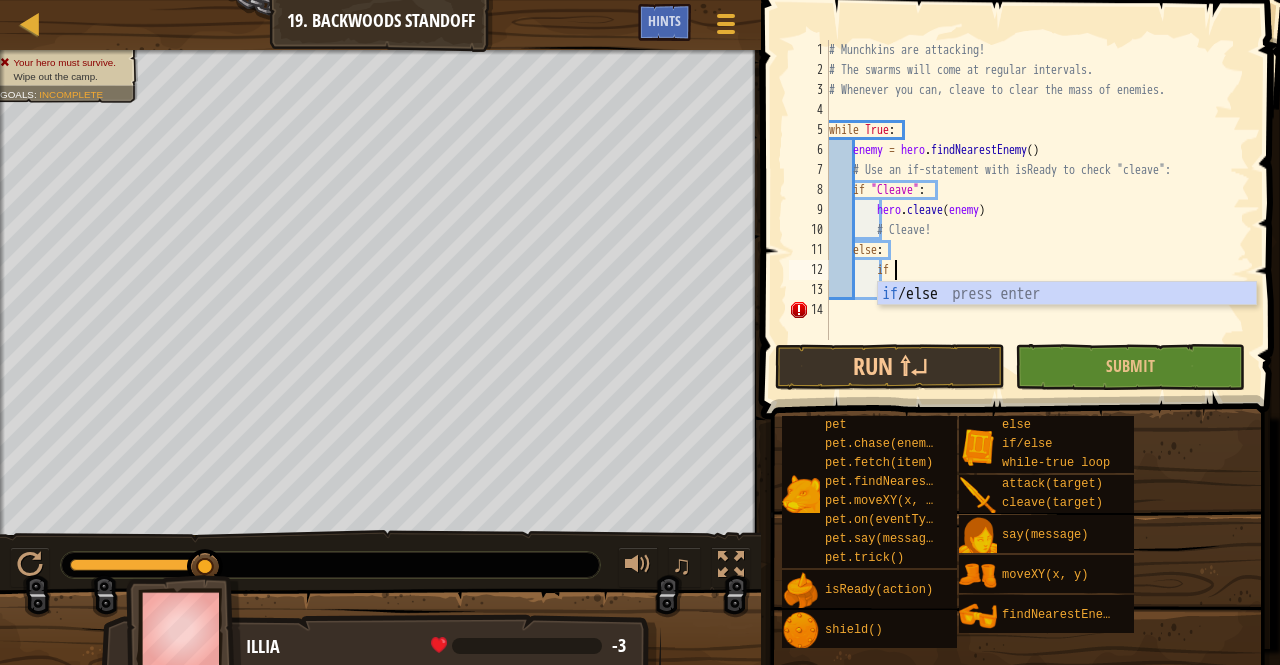 type on "i" 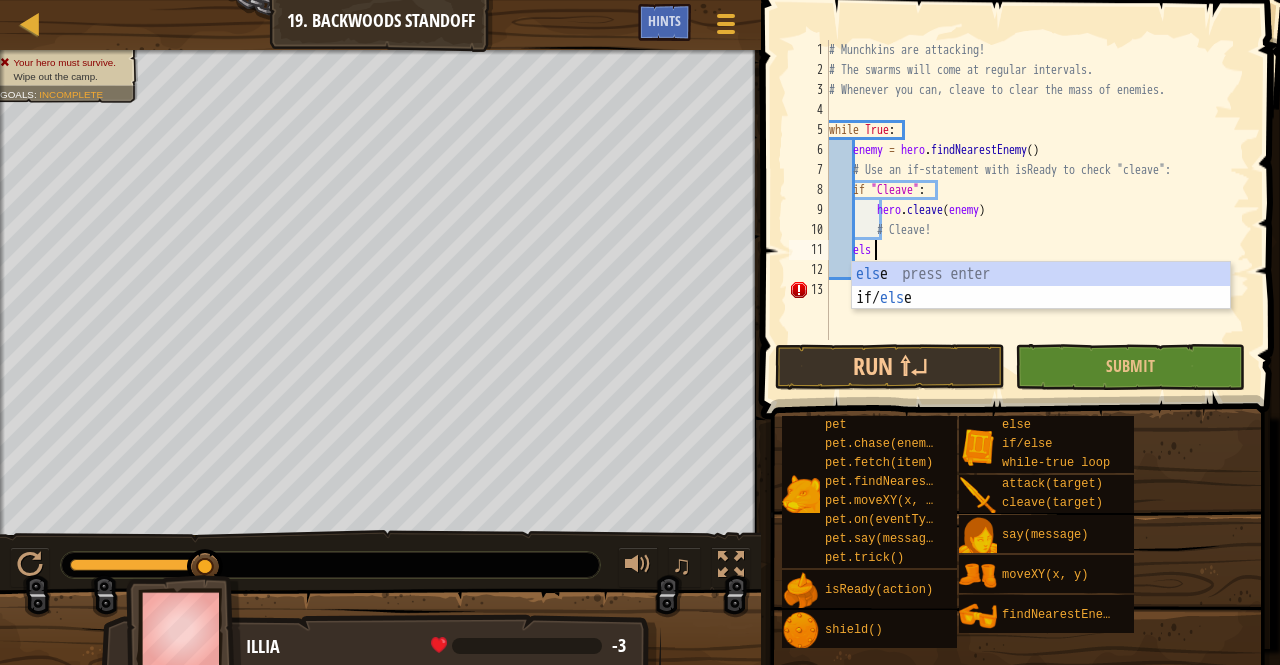 type on "e" 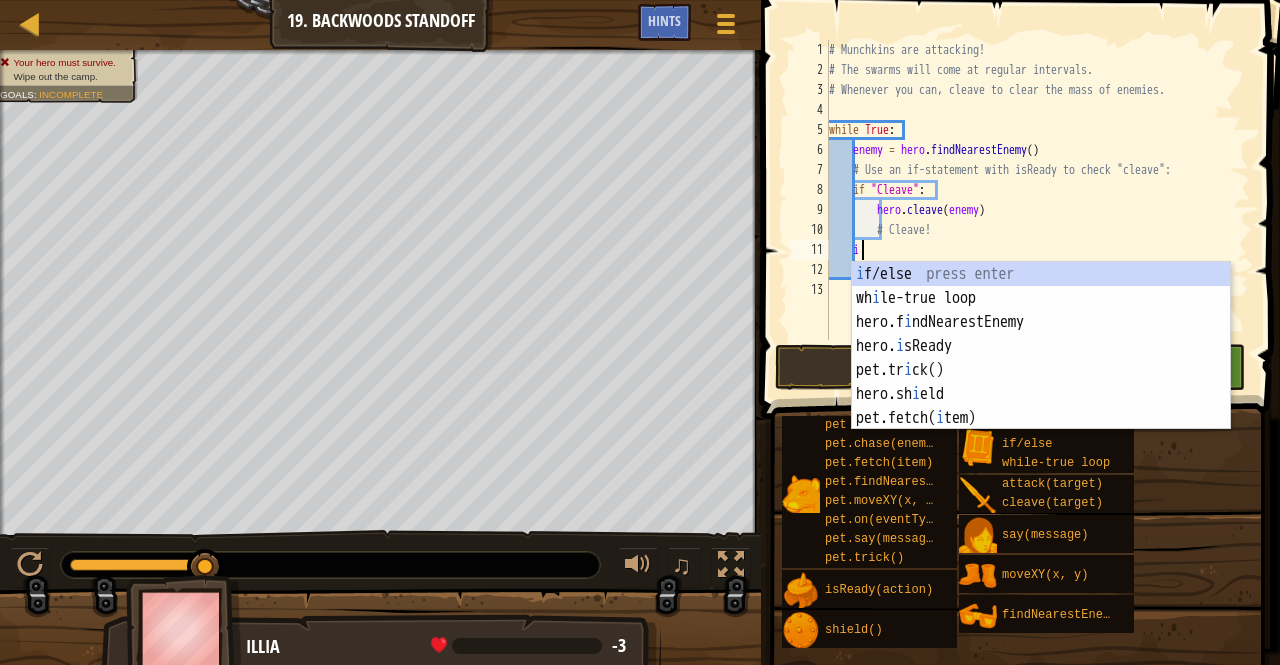scroll, scrollTop: 9, scrollLeft: 2, axis: both 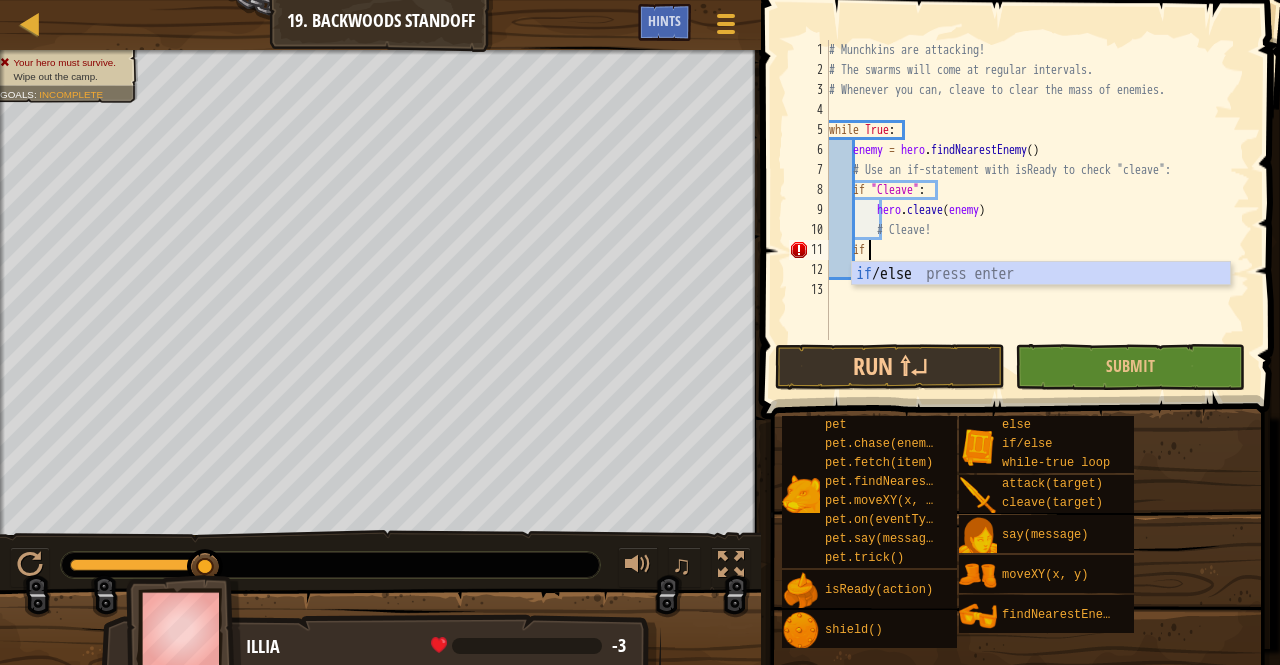 click on "if /else press enter" at bounding box center (1041, 298) 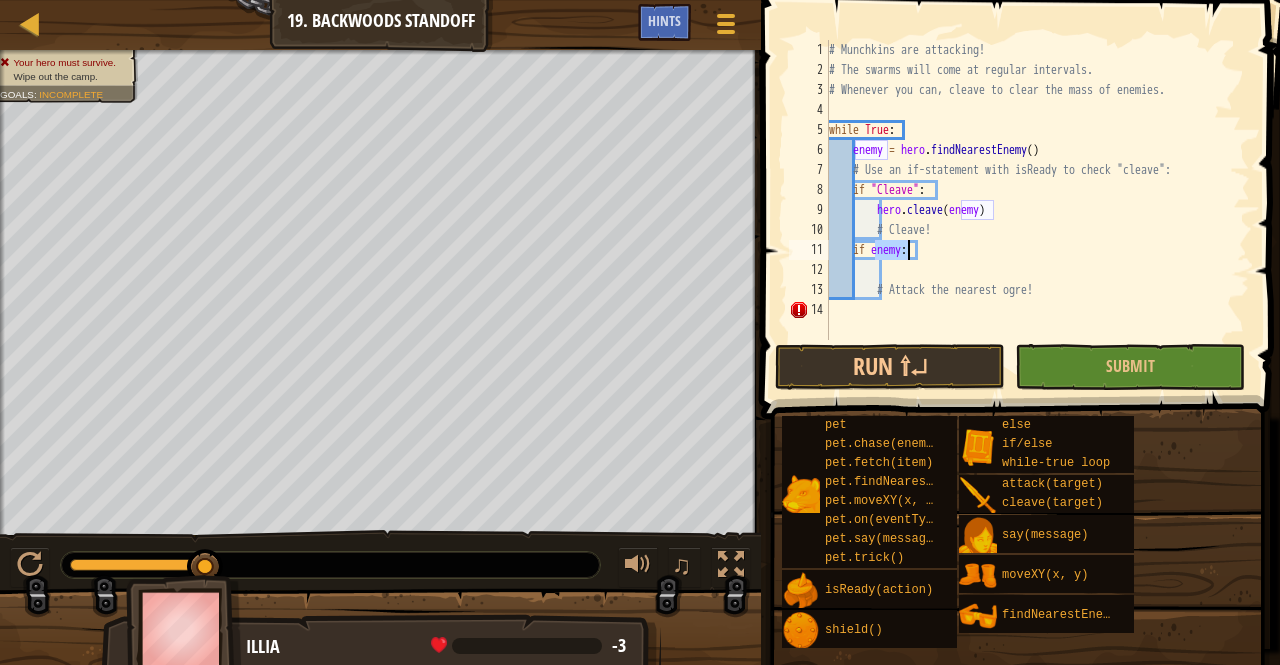 click on "# Munchkins are attacking! # The swarms will come at regular intervals. # Whenever you can, cleave to clear the mass of enemies. while   True :      enemy   =   hero . findNearestEnemy ( )      # Use an if-statement with isReady to check "cleave":      if   "Cleave" :          hero . cleave ( enemy )          # Cleave!      if   enemy :                   # Attack the nearest ogre!" at bounding box center (1037, 210) 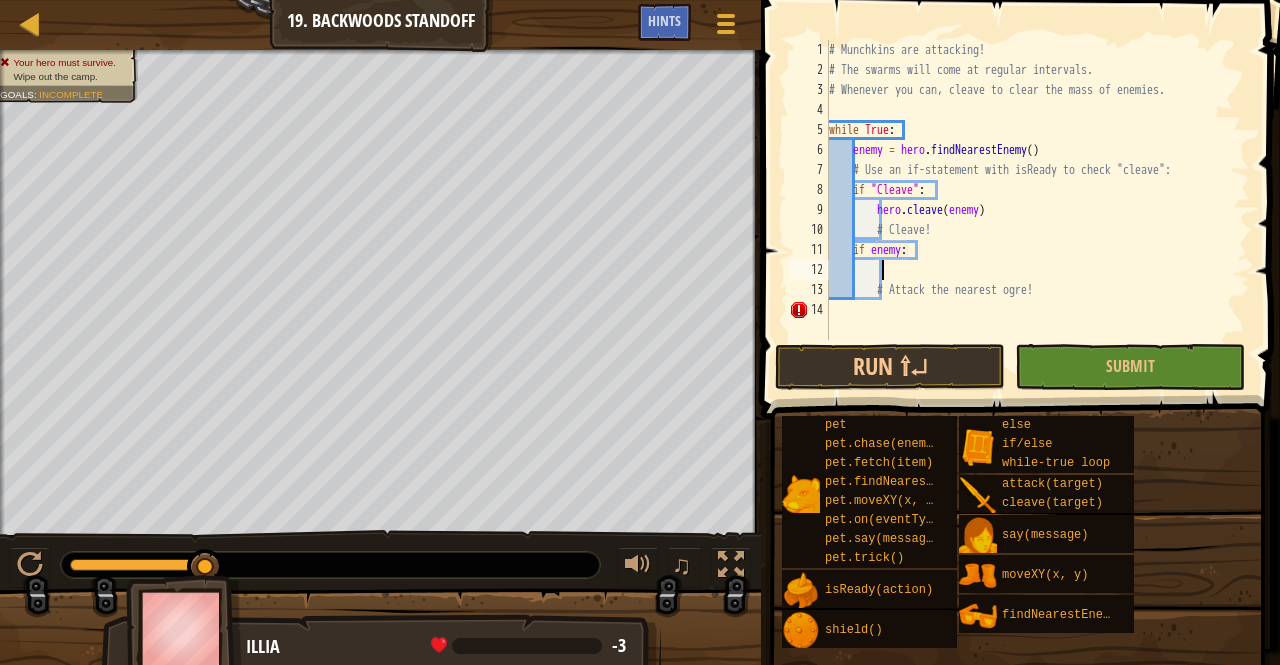 scroll, scrollTop: 9, scrollLeft: 3, axis: both 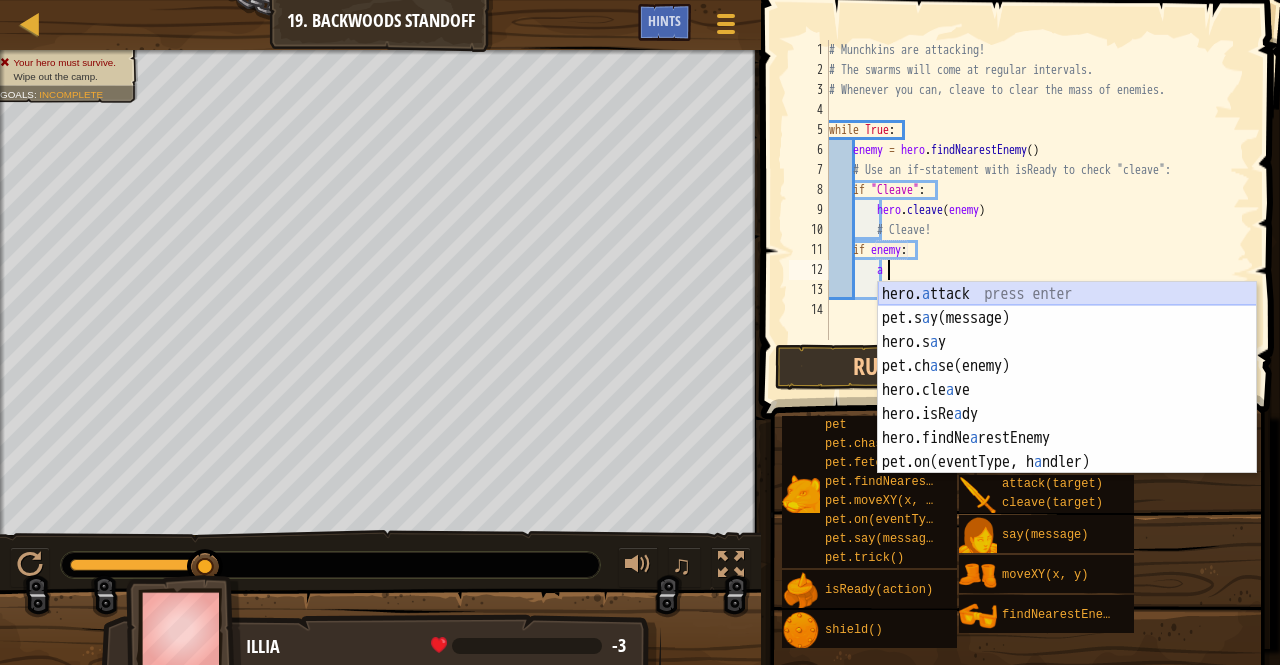 click on "hero. a ttack press enter pet.s a y(message) press enter hero.s a y press enter pet.ch a se(enemy) press enter hero.cle a ve press enter hero.isRe a dy press enter hero.findNe a restEnemy press enter pet.on(eventType, h a ndler) press enter" at bounding box center (1067, 402) 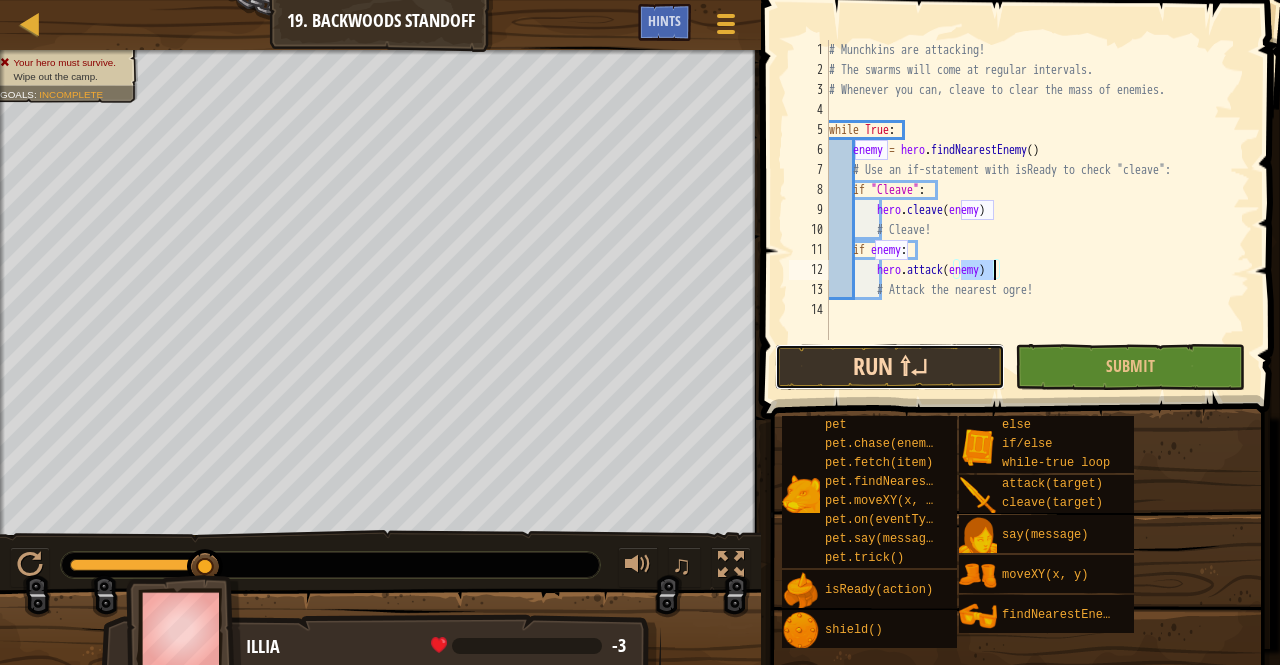 click on "Run ⇧↵" at bounding box center [890, 367] 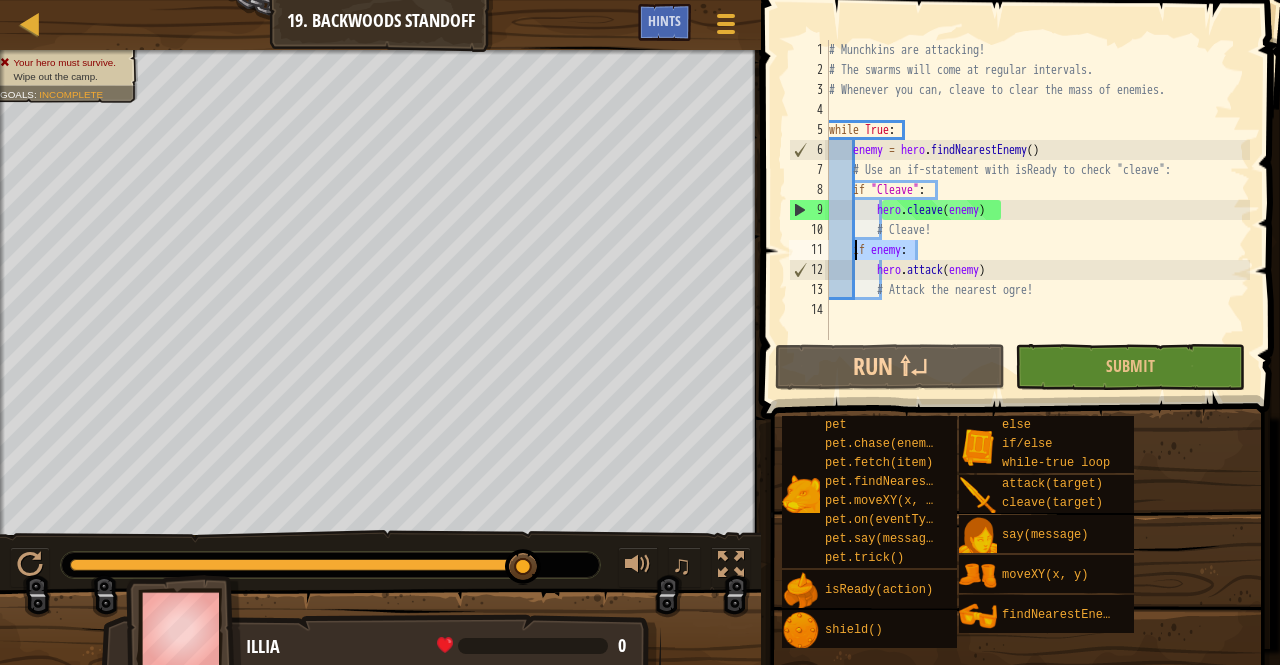 drag, startPoint x: 917, startPoint y: 252, endPoint x: 857, endPoint y: 251, distance: 60.00833 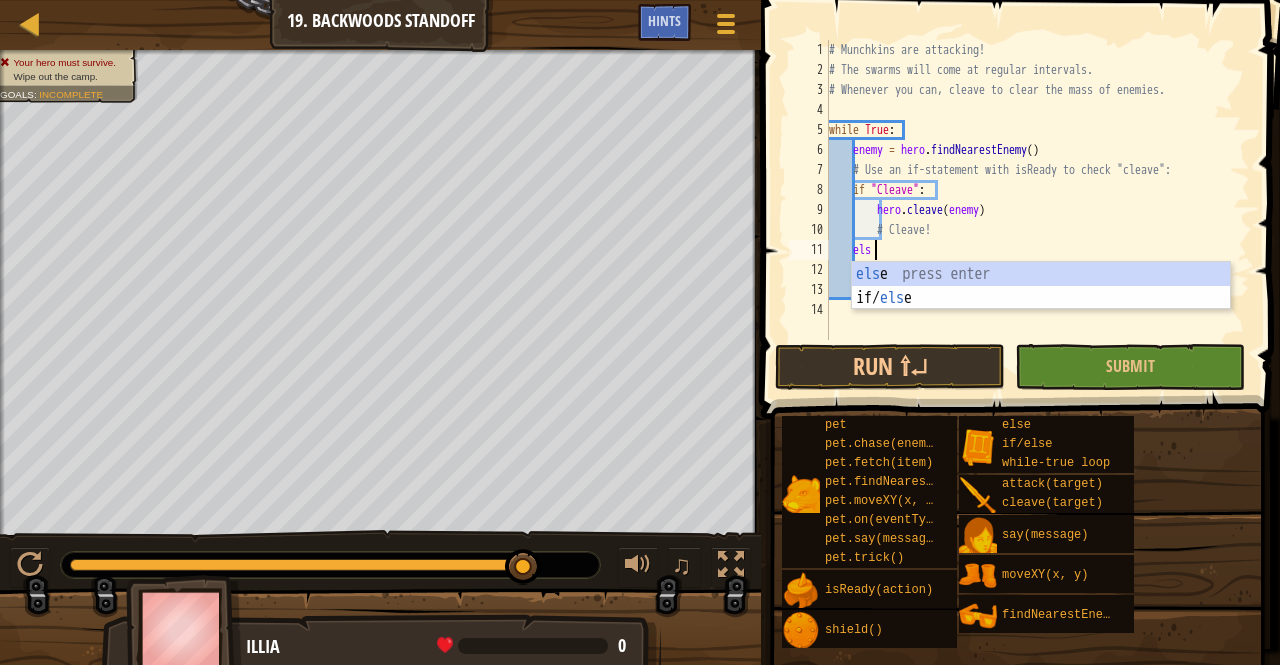 type on "else" 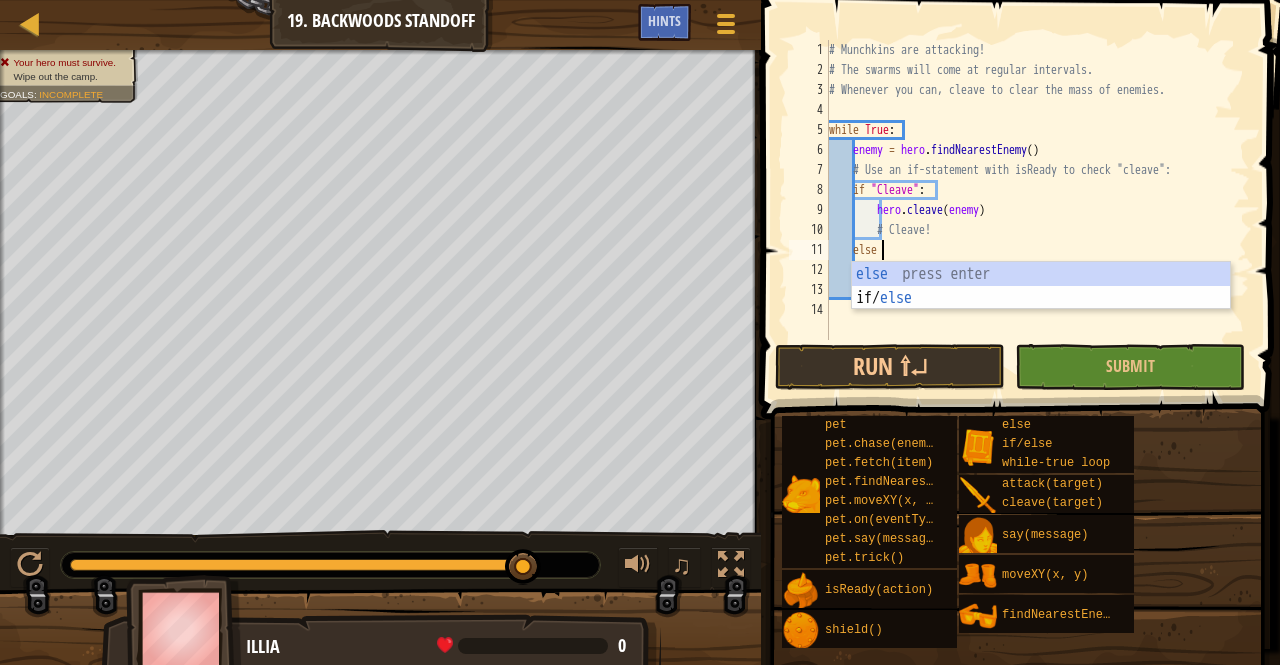 scroll, scrollTop: 9, scrollLeft: 3, axis: both 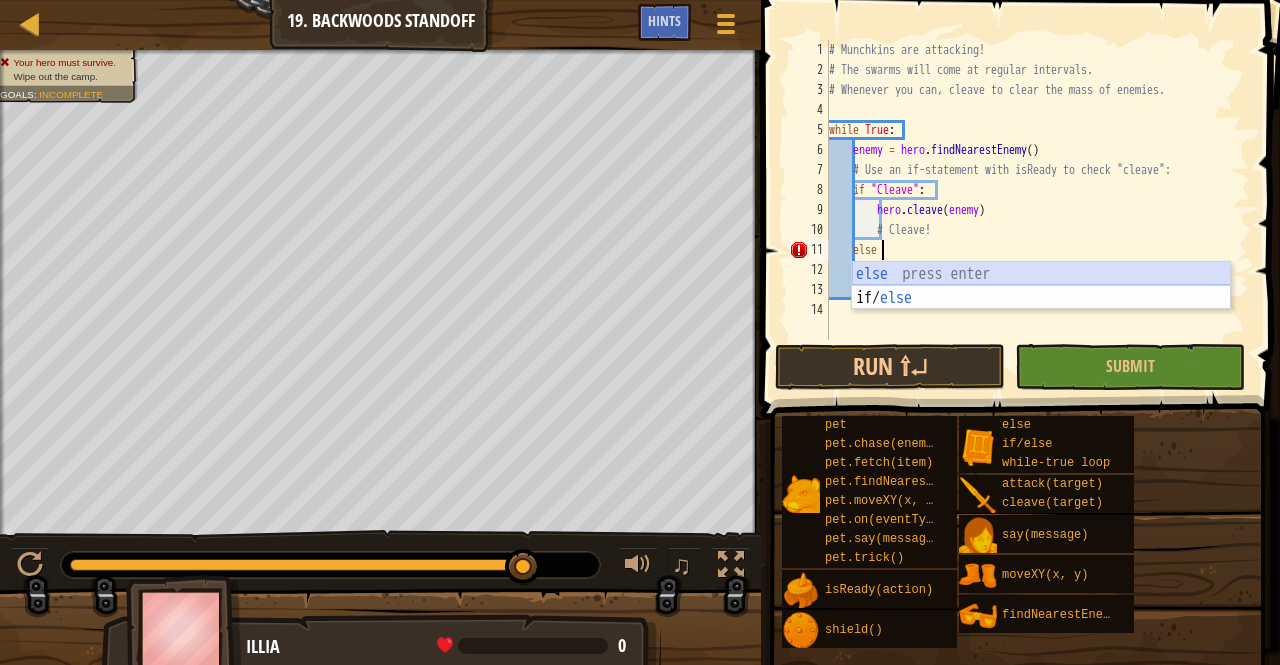 click on "else press enter if/ else press enter" at bounding box center (1041, 310) 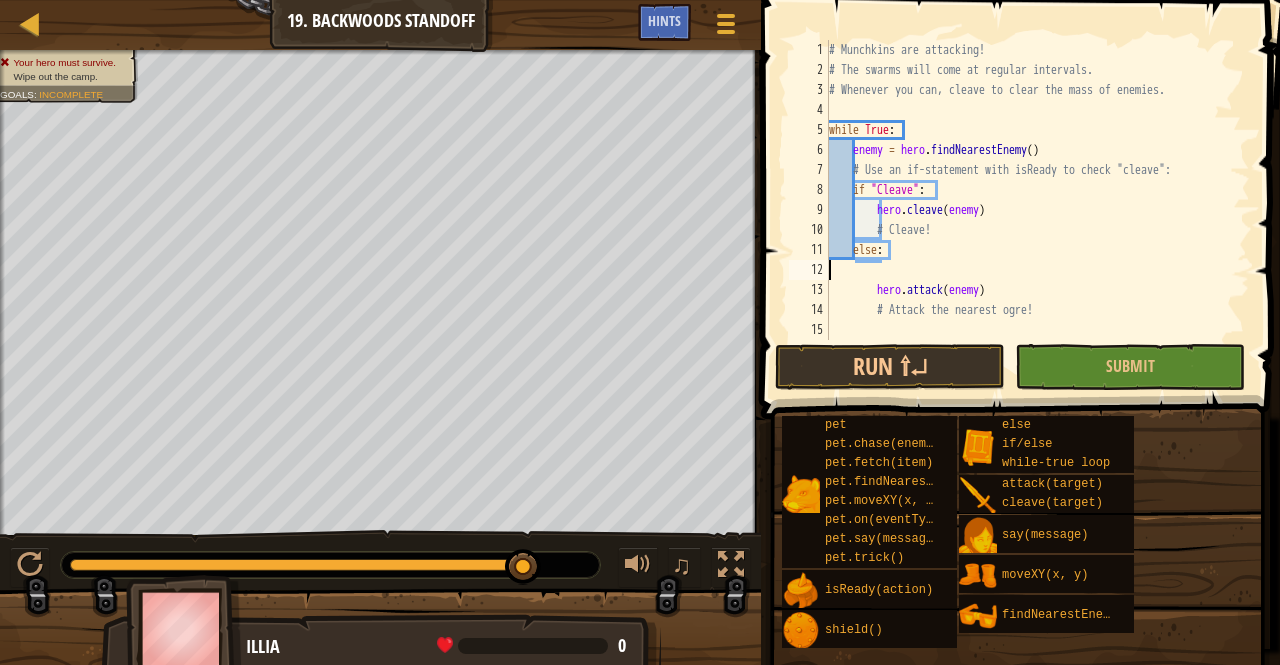 scroll, scrollTop: 9, scrollLeft: 0, axis: vertical 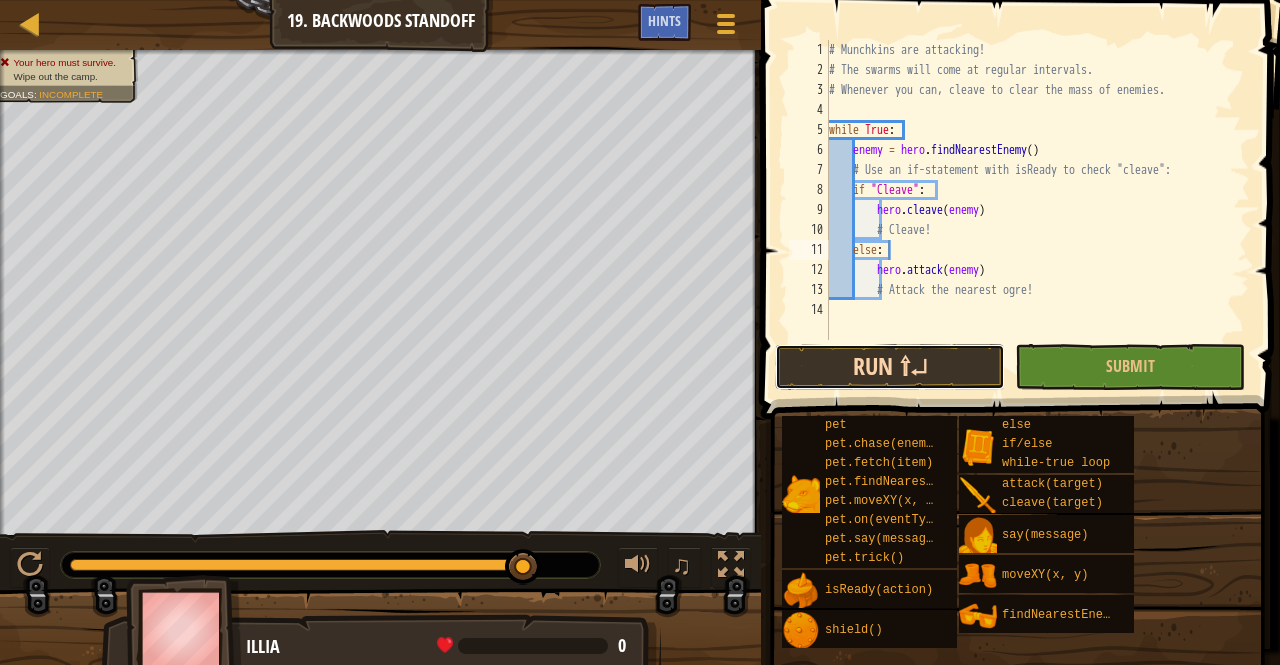 click on "Run ⇧↵" at bounding box center [890, 367] 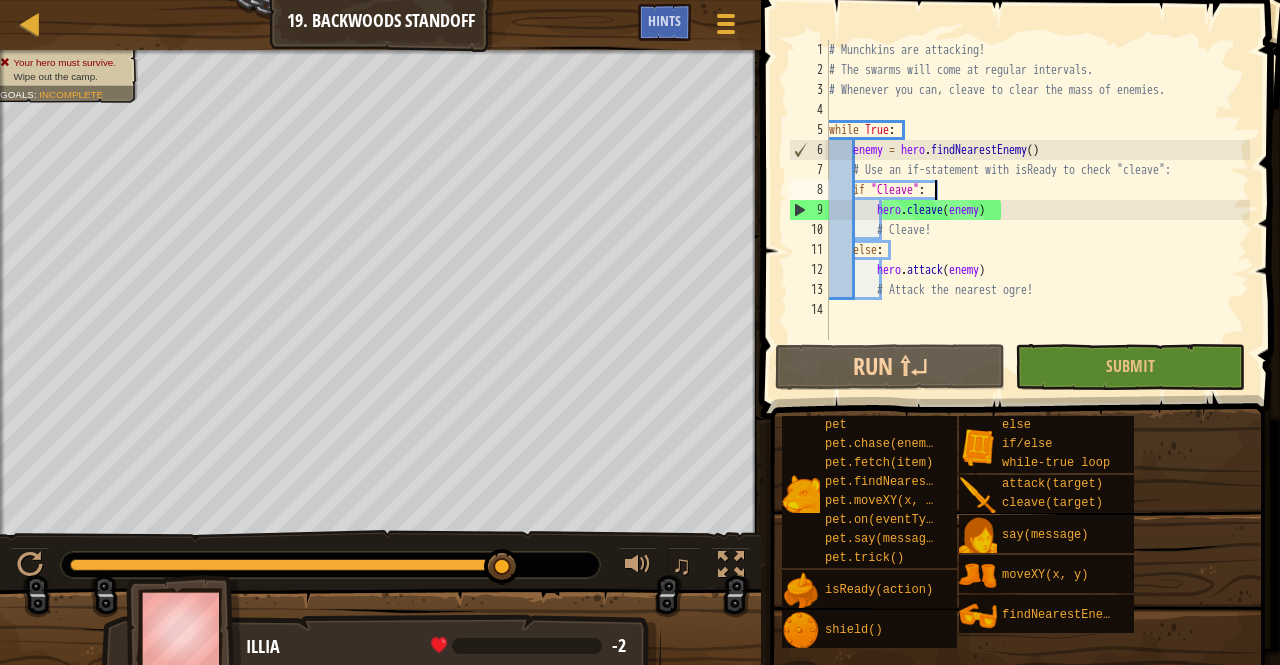 click on "# Munchkins are attacking! # The swarms will come at regular intervals. # Whenever you can, cleave to clear the mass of enemies. while   True :      enemy   =   hero . findNearestEnemy ( )      # Use an if-statement with isReady to check "cleave":      if   "Cleave" :          hero . cleave ( enemy )          # Cleave!      else :          hero . attack ( enemy )          # Attack the nearest ogre!" at bounding box center [1037, 210] 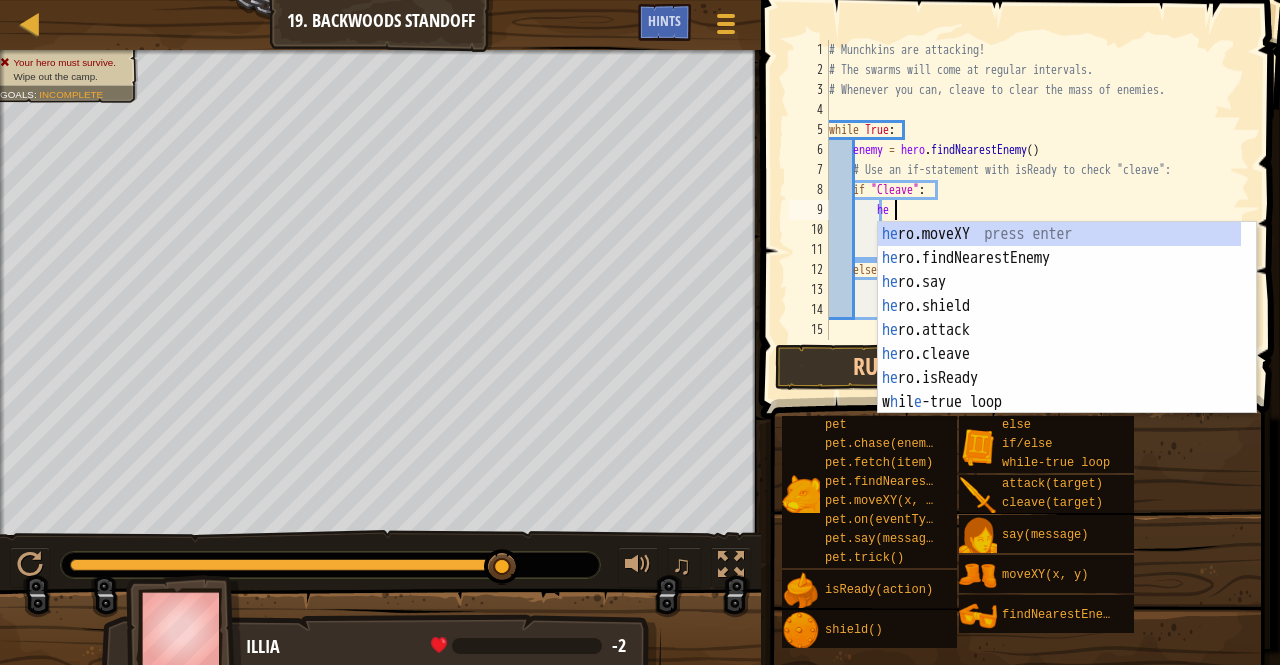 scroll, scrollTop: 9, scrollLeft: 5, axis: both 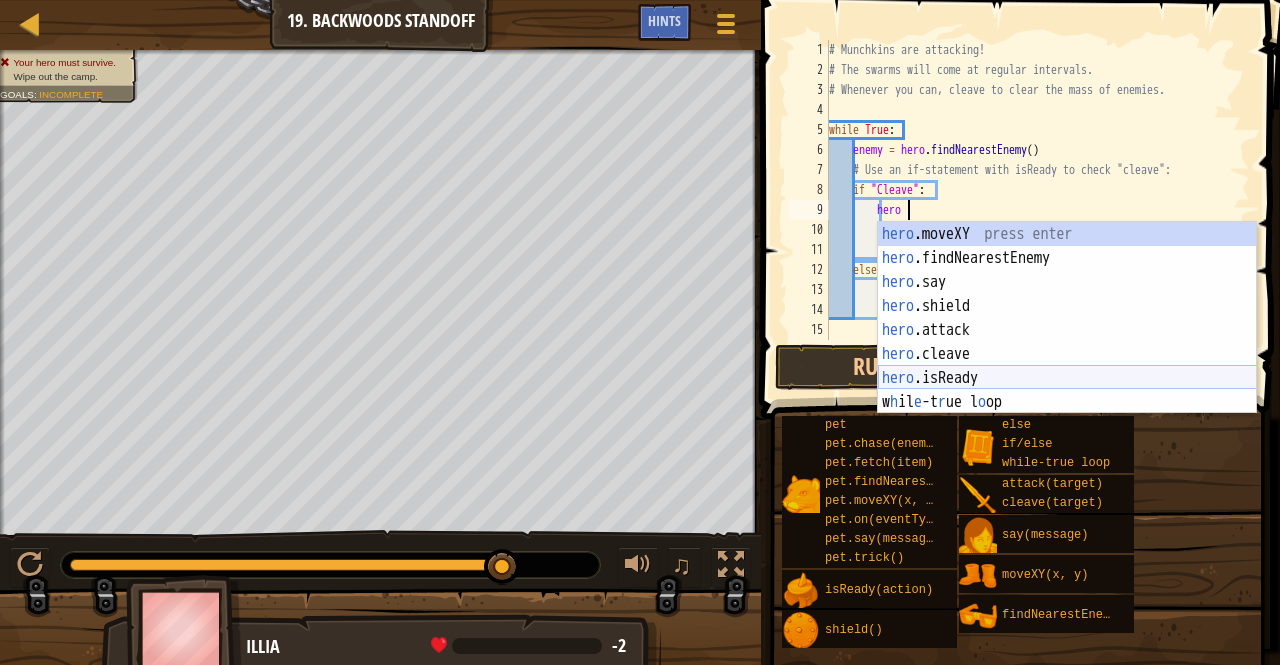 click on "hero .moveXY press enter hero .findNearestEnemy press enter hero .say press enter hero .shield press enter hero .attack press enter hero .cleave press enter hero .isReady press enter w h il e -t r ue l o op press enter" at bounding box center (1067, 342) 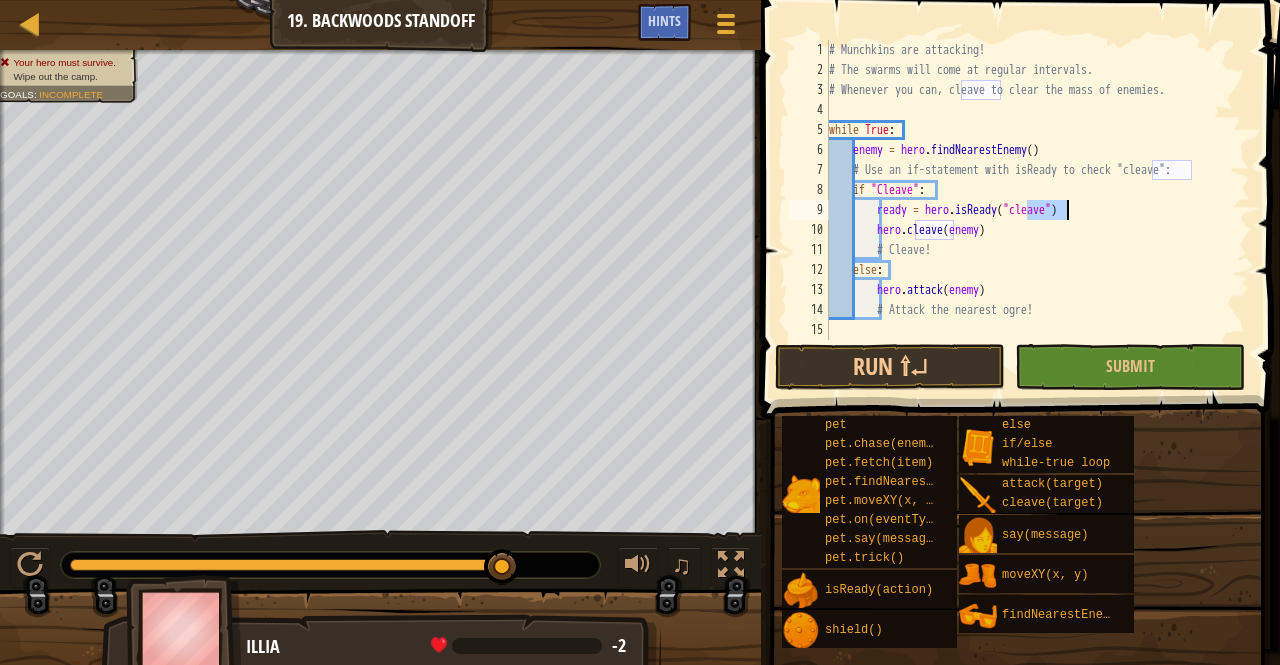 click on "# Munchkins are attacking! # The swarms will come at regular intervals. # Whenever you can, cleave to clear the mass of enemies. while   True :      enemy   =   hero . findNearestEnemy ( )      # Use an if-statement with isReady to check "cleave":      if   "Cleave" :          ready   =   hero . isReady ( "cleave" )          hero . cleave ( enemy )          # Cleave!      else :          hero . attack ( enemy )          # Attack the nearest ogre!" at bounding box center (1037, 210) 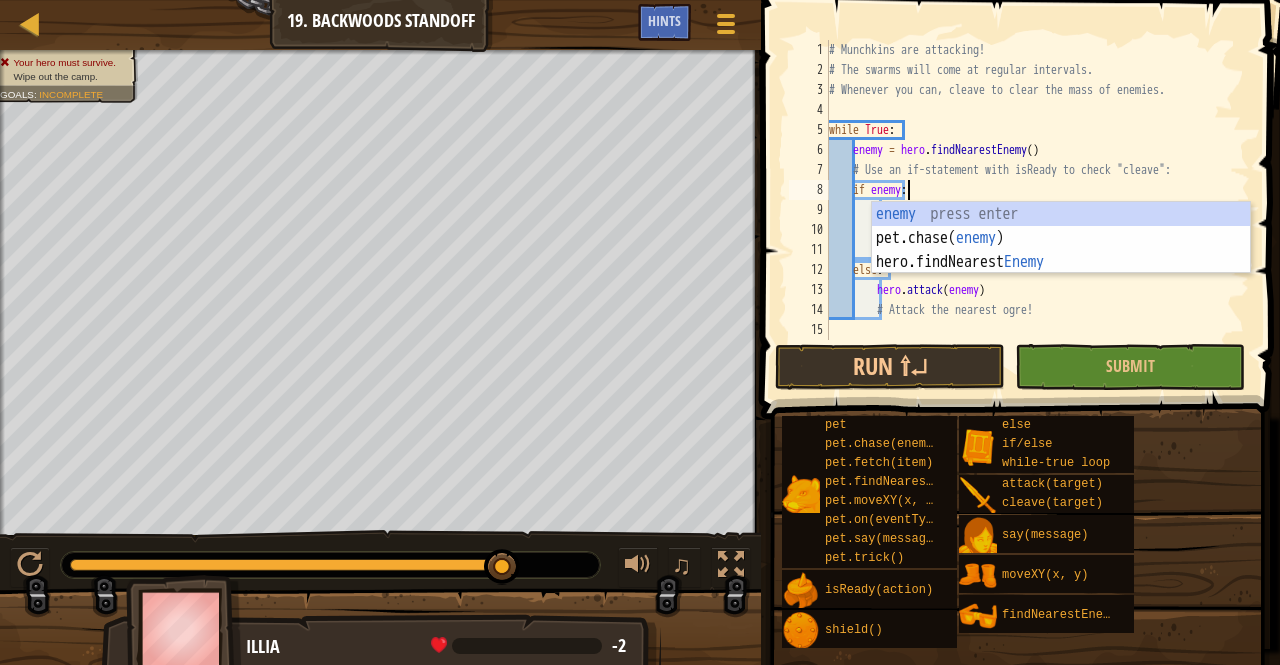 scroll, scrollTop: 9, scrollLeft: 6, axis: both 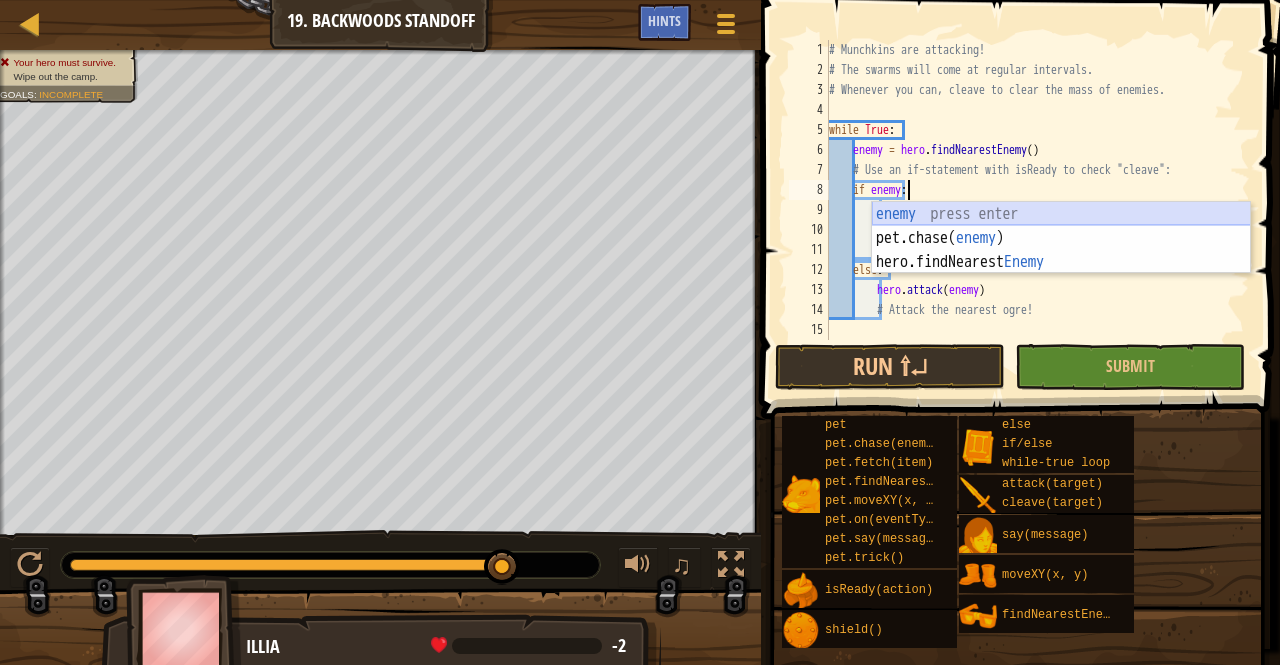 click on "enemy press enter pet.chase( enemy ) press enter hero.findNearest Enemy press enter" at bounding box center [1061, 262] 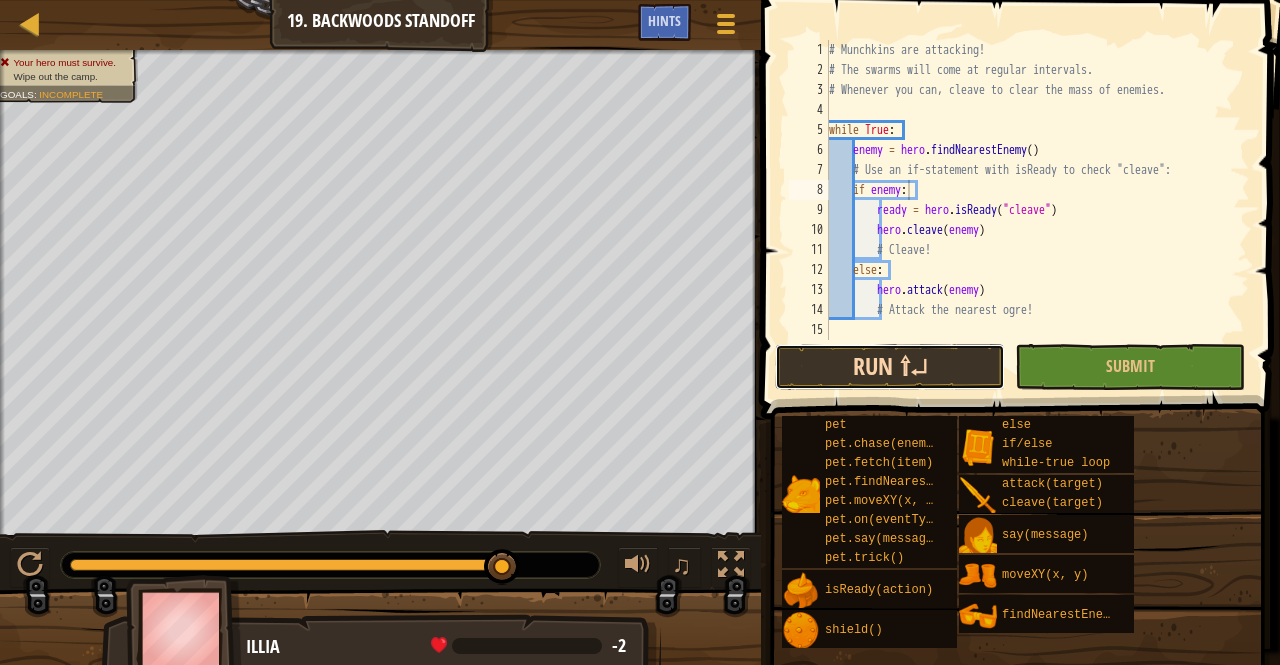 click on "Run ⇧↵" at bounding box center [890, 367] 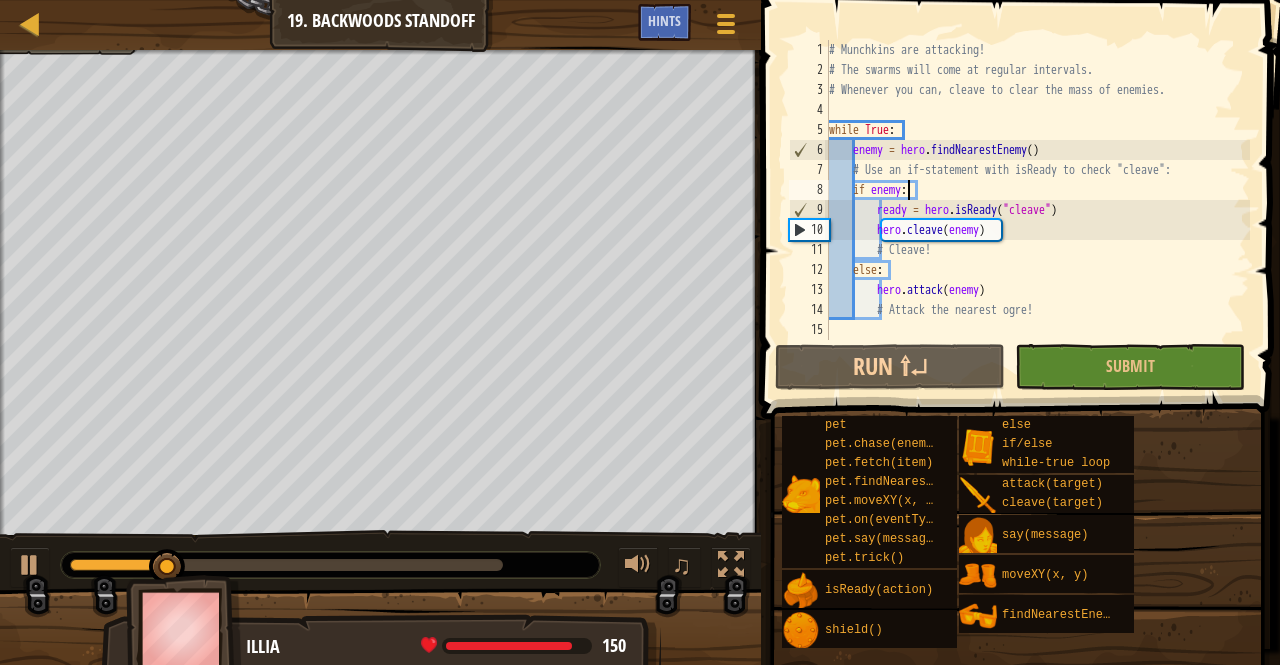 click at bounding box center (1017, 691) 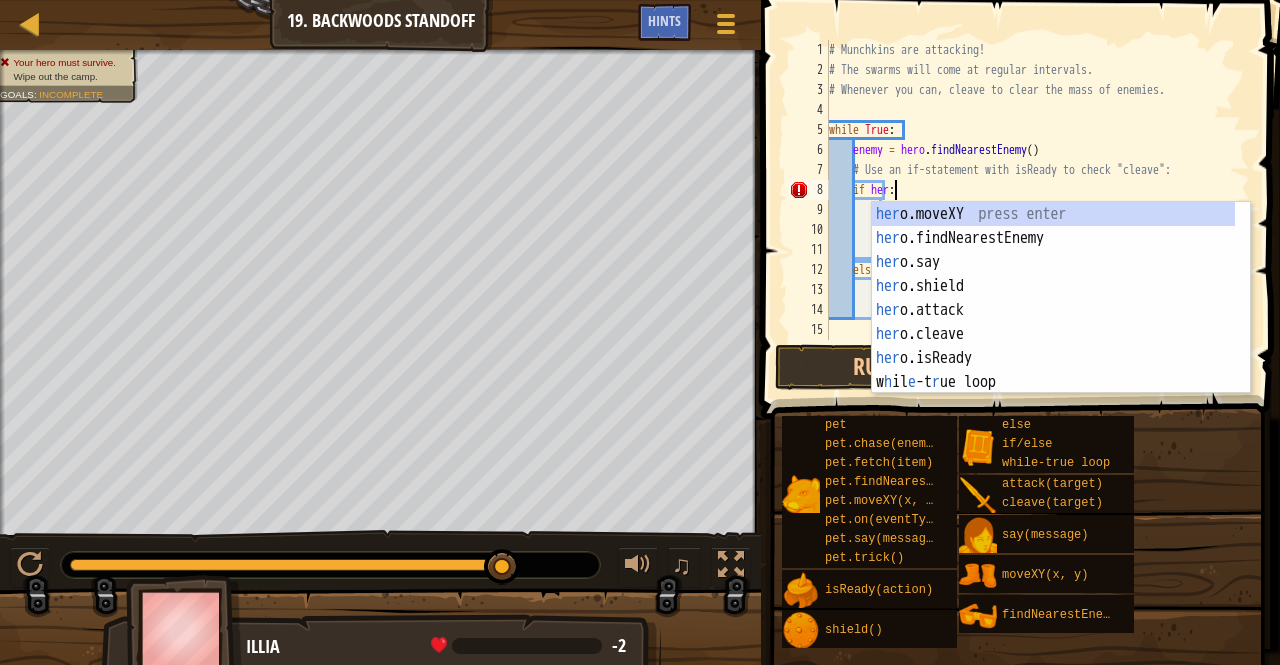 scroll, scrollTop: 9, scrollLeft: 5, axis: both 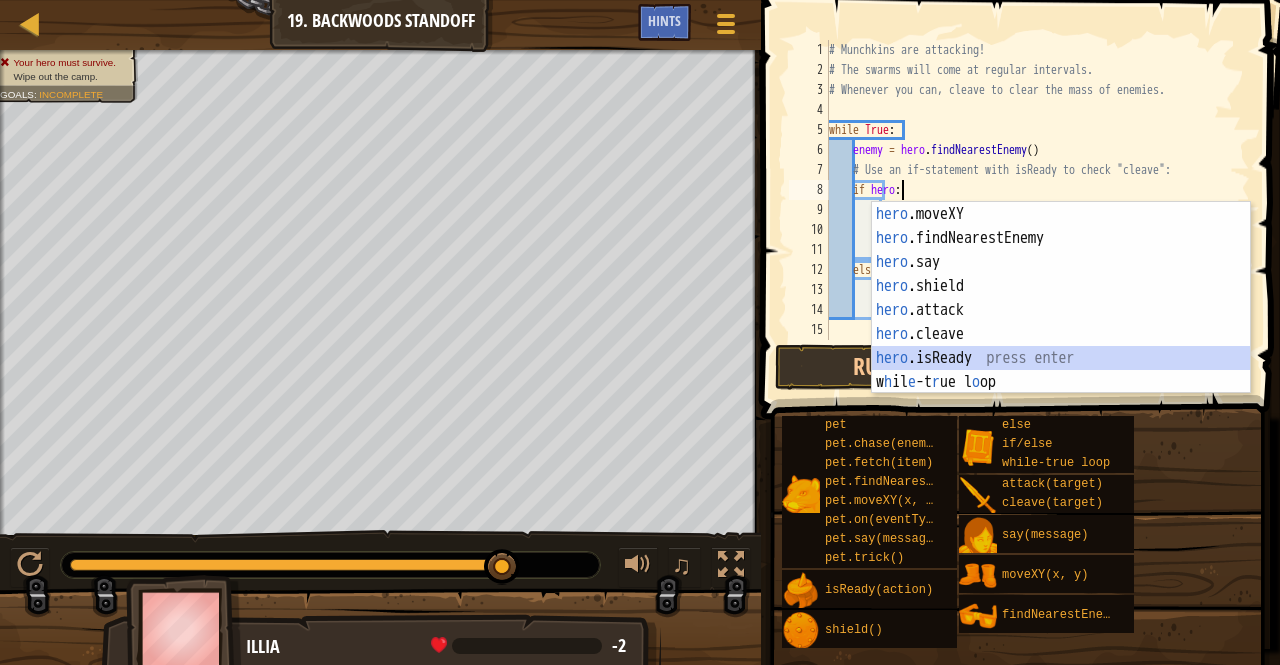 click on "hero .moveXY press enter hero .findNearestEnemy press enter hero .say press enter hero .shield press enter hero .attack press enter hero .cleave press enter hero .isReady press enter w h il e -t r ue l o op press enter" at bounding box center [1061, 322] 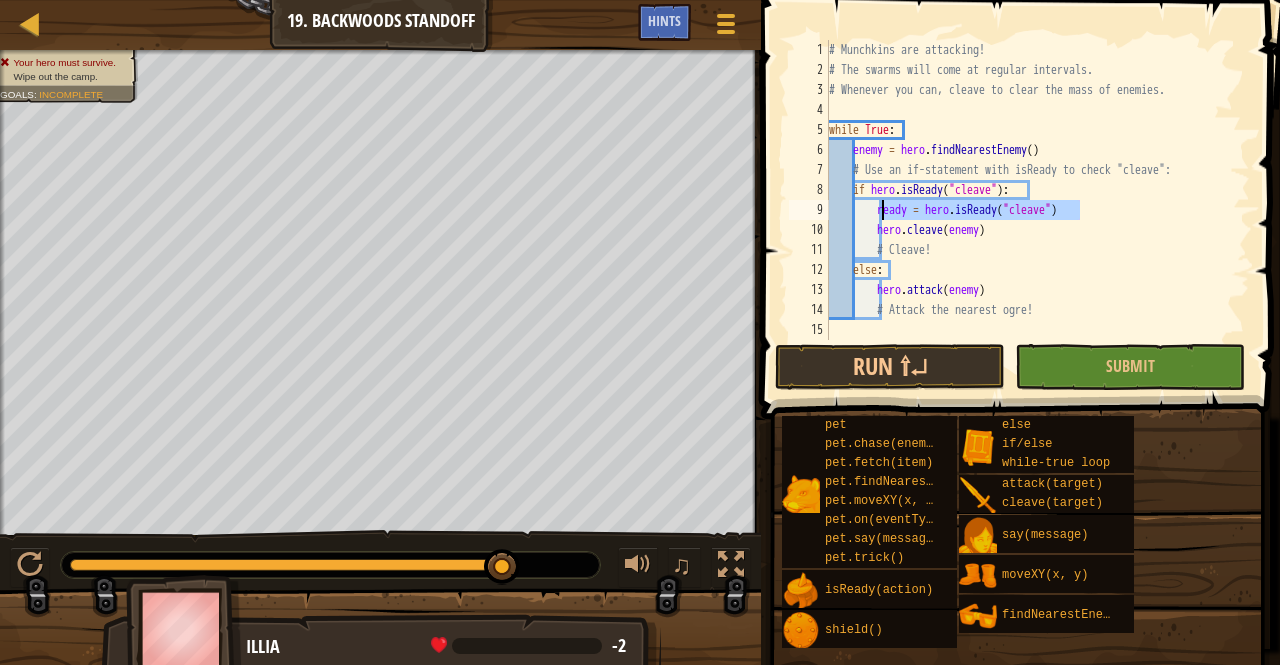 drag, startPoint x: 1094, startPoint y: 211, endPoint x: 880, endPoint y: 209, distance: 214.00934 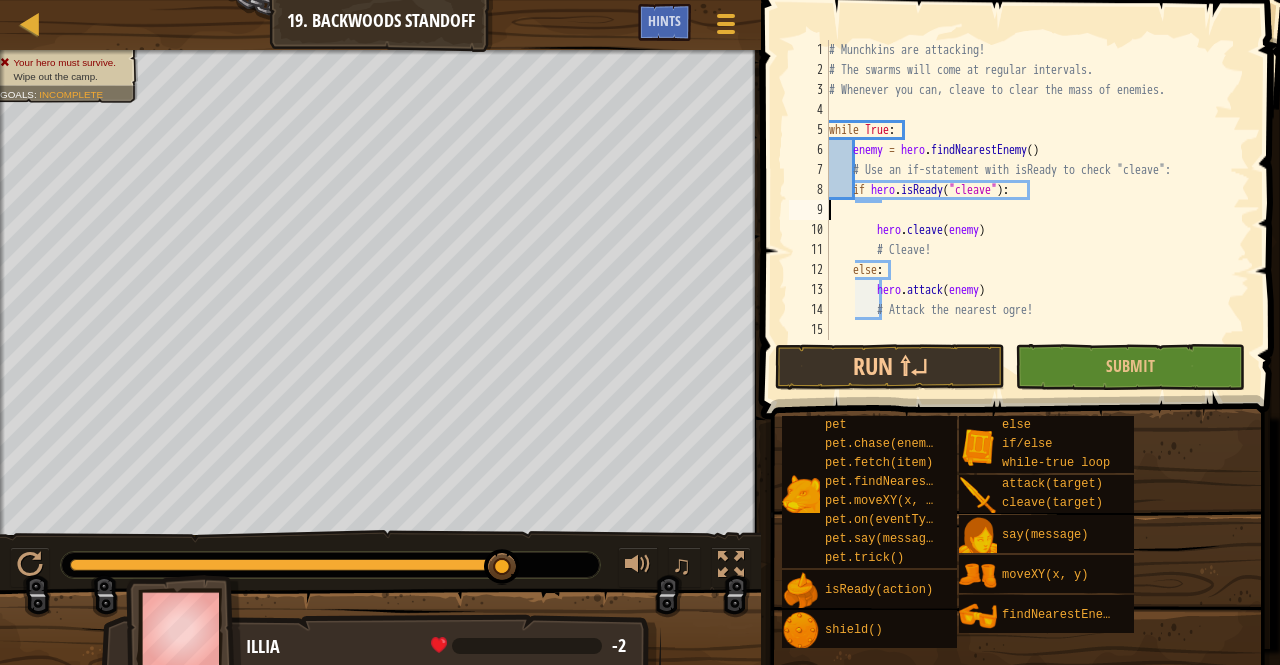scroll, scrollTop: 9, scrollLeft: 0, axis: vertical 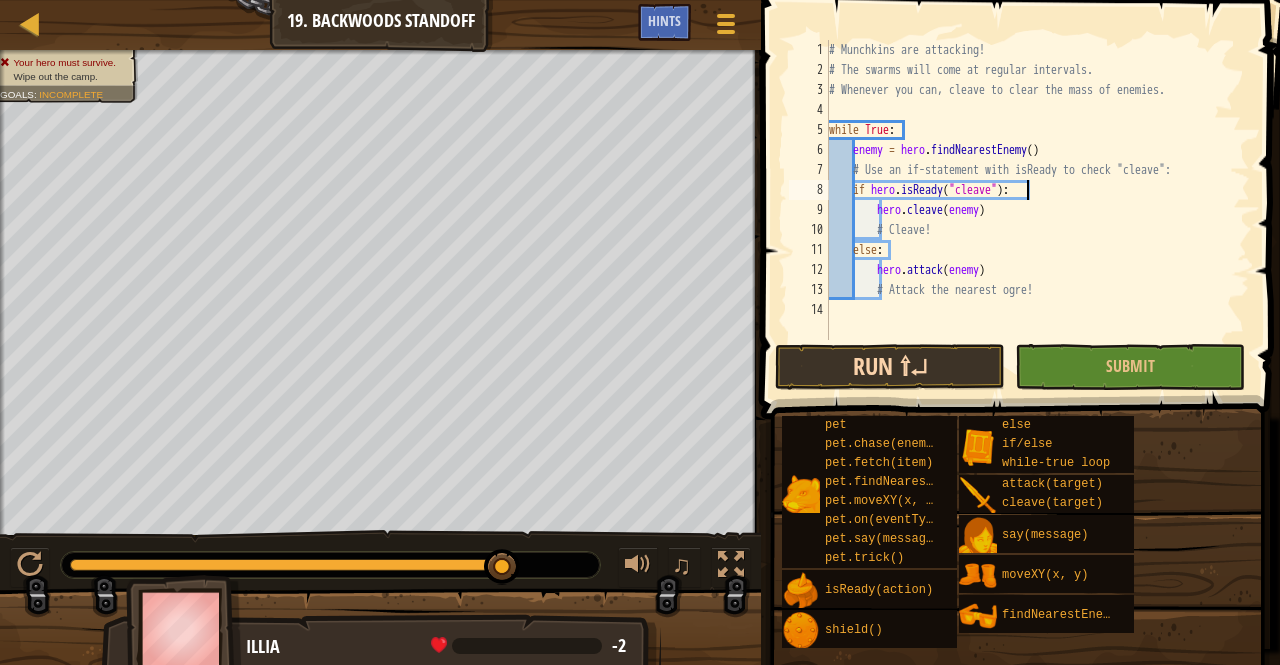 type on "if hero.isReady("cleave"):" 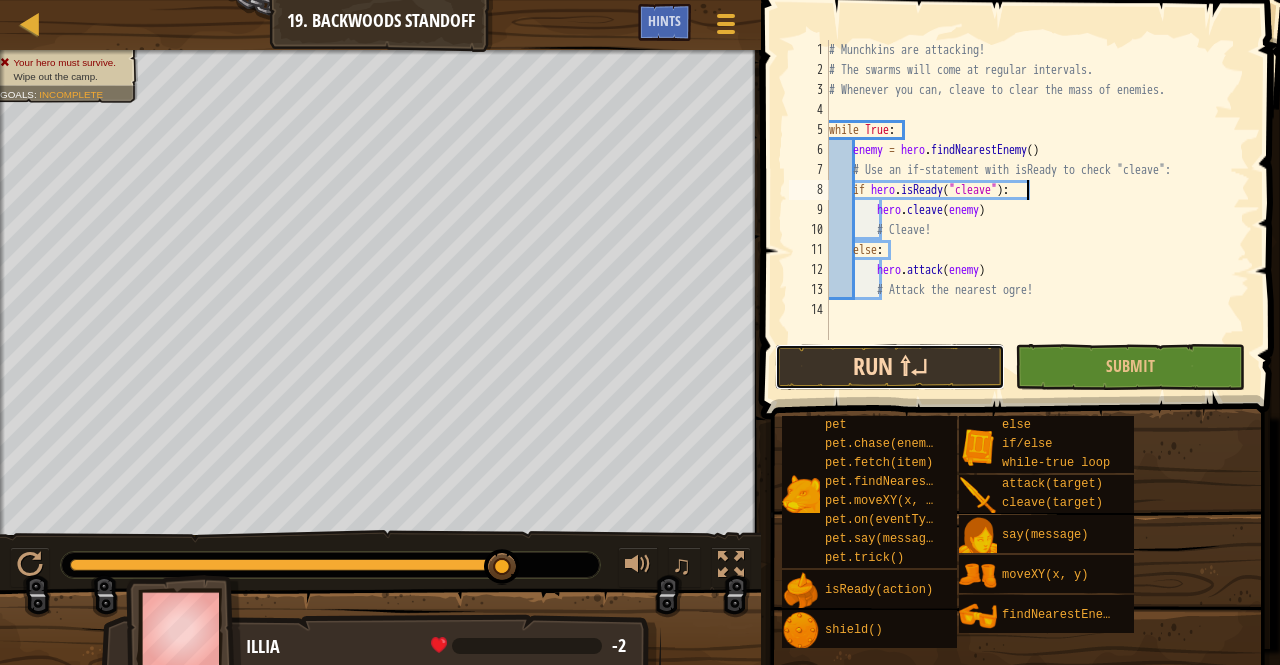 click on "Run ⇧↵" at bounding box center (890, 367) 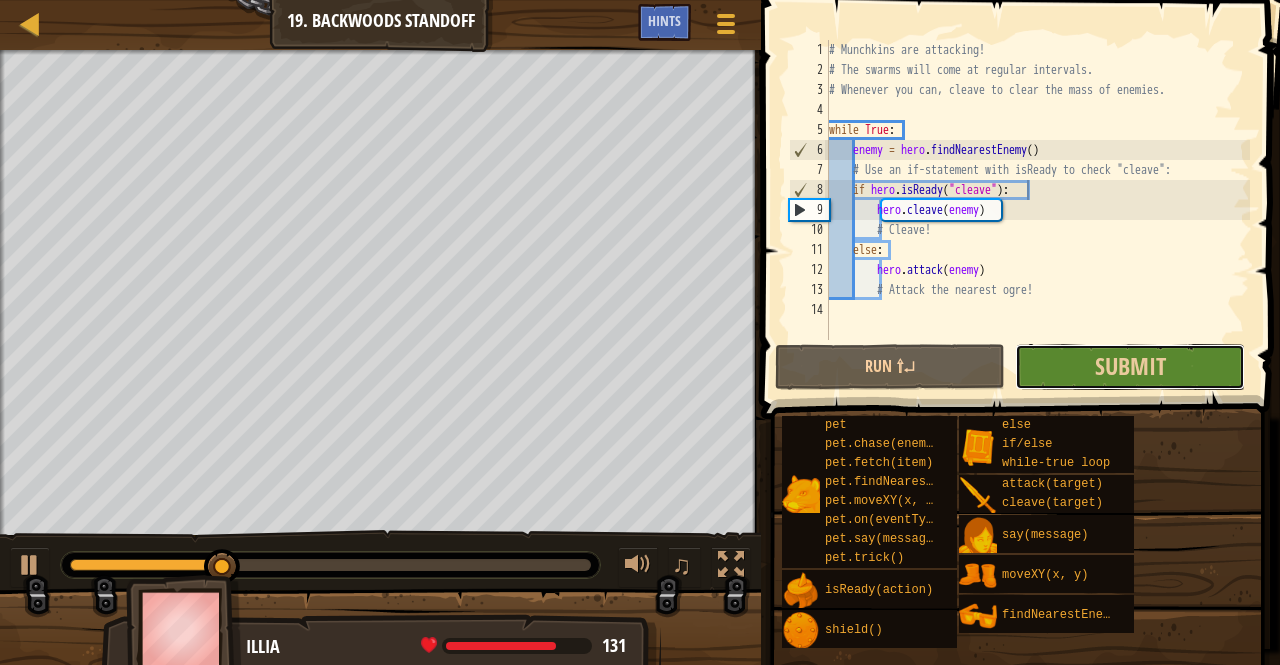 click on "Submit" at bounding box center (1130, 367) 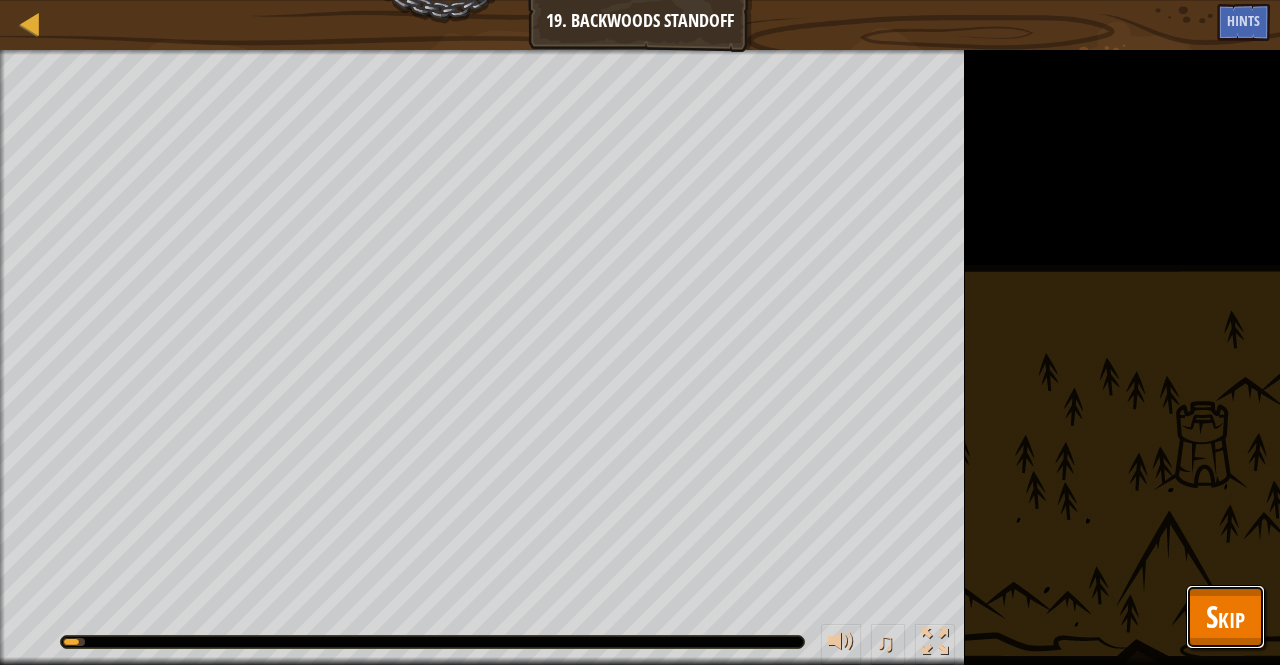 click on "Skip" at bounding box center (1225, 617) 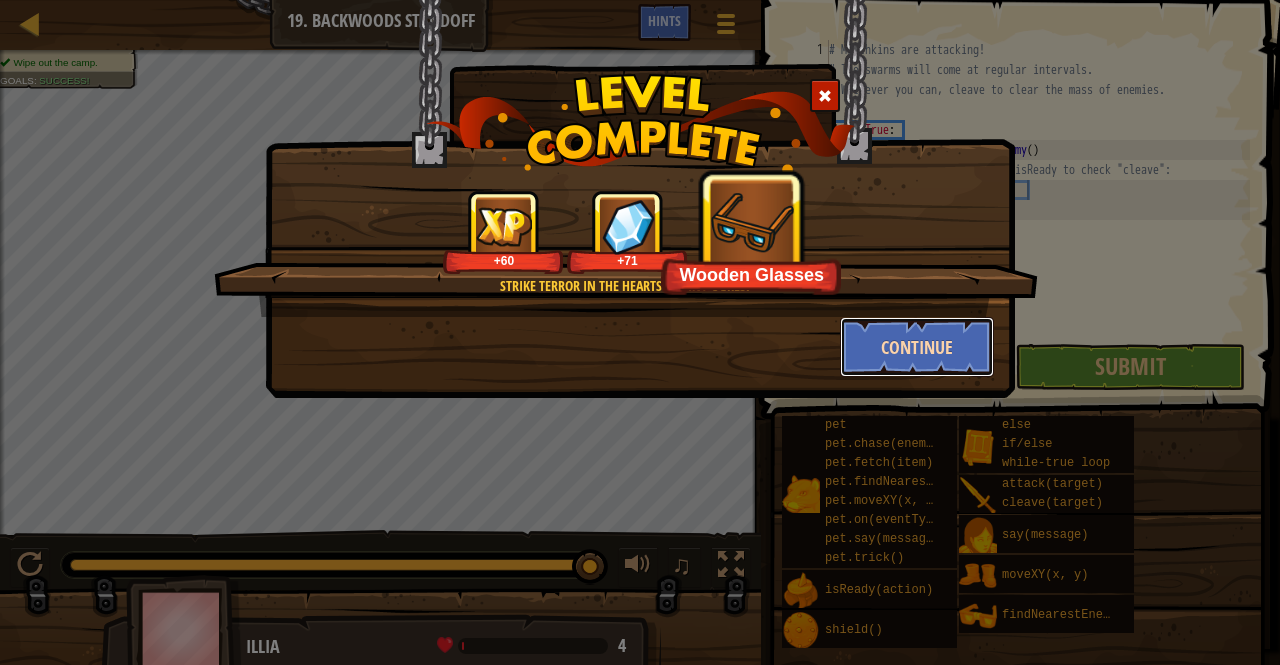click on "Continue" at bounding box center [917, 347] 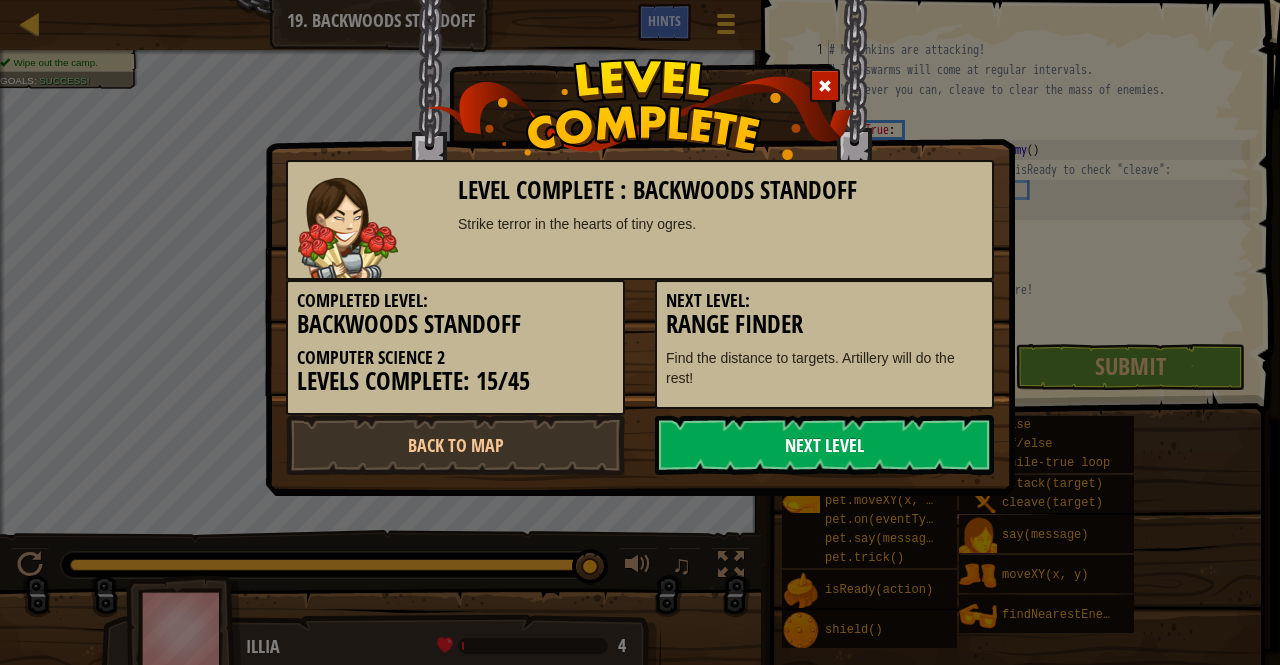 click on "Next Level" at bounding box center [824, 445] 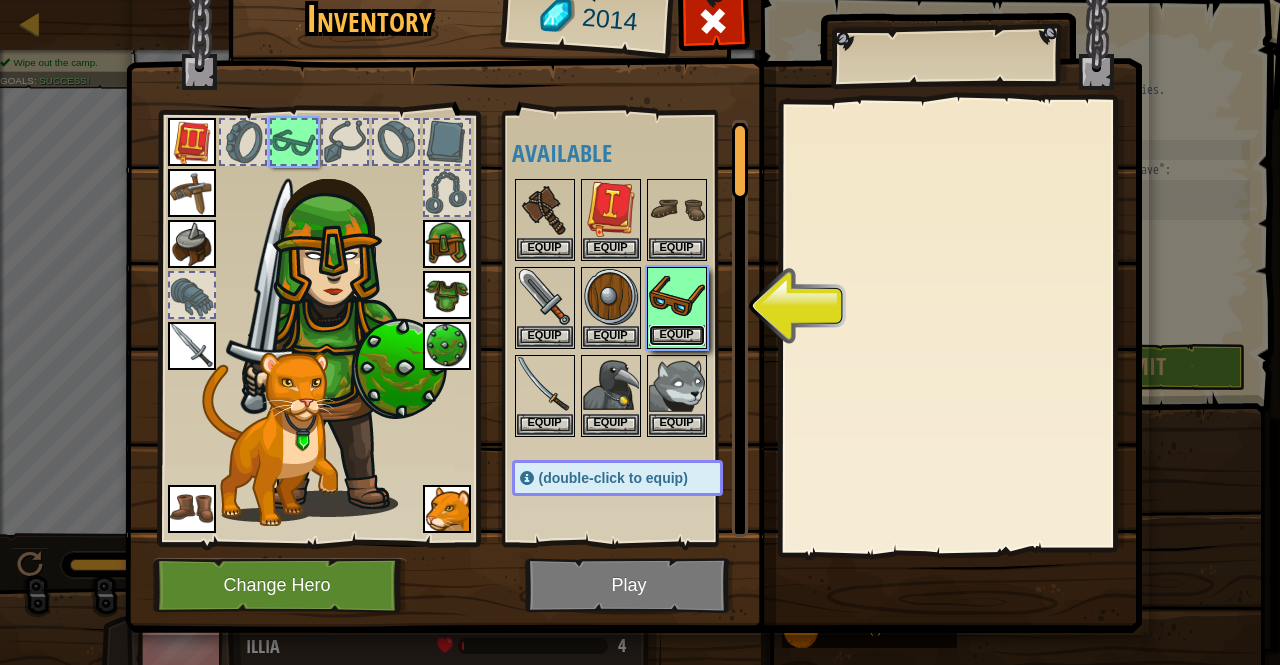 click on "Equip" at bounding box center [677, 335] 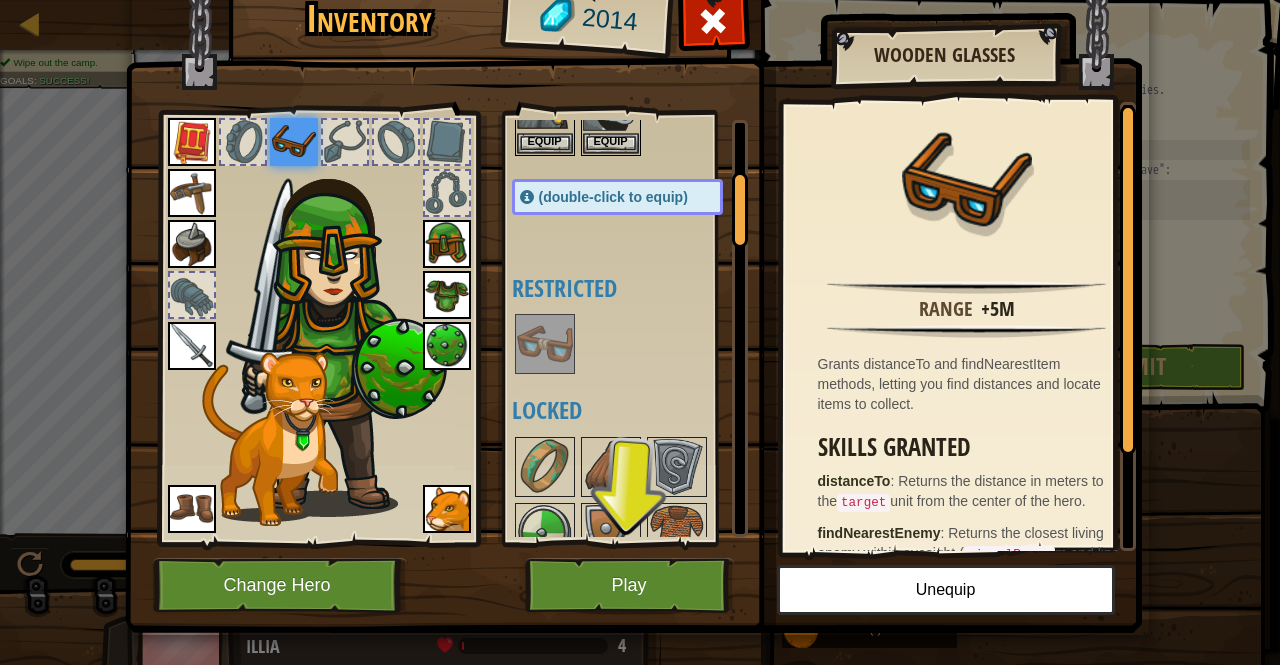 scroll, scrollTop: 280, scrollLeft: 0, axis: vertical 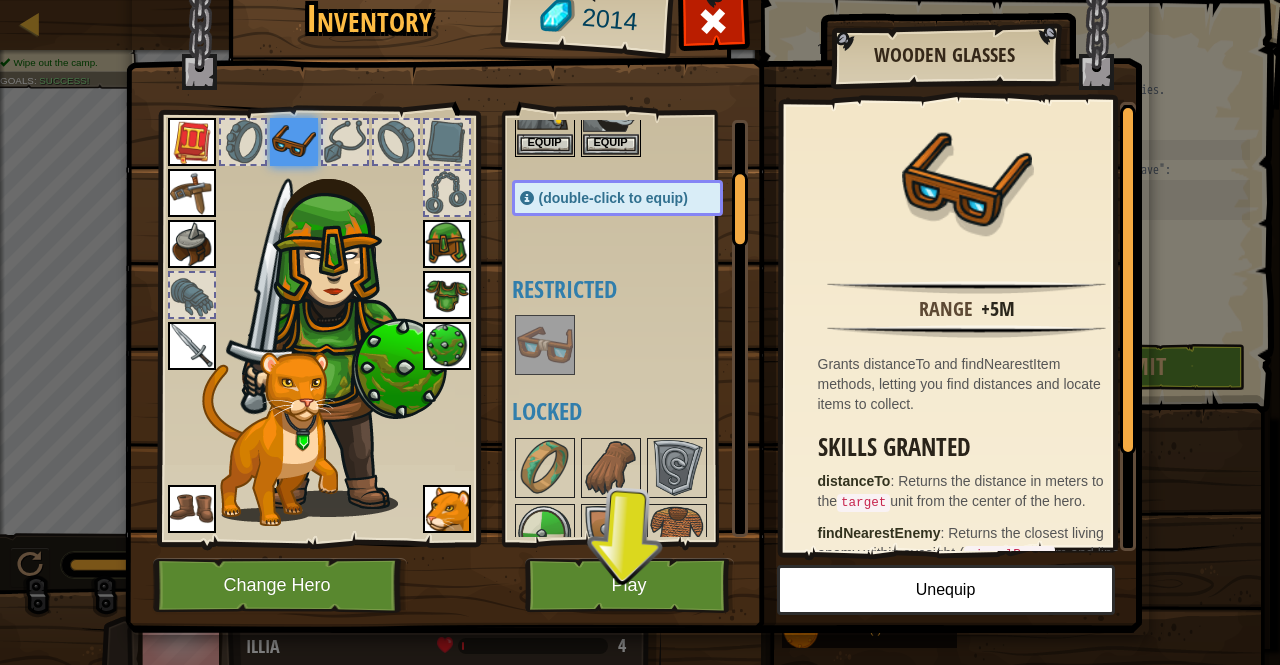 click at bounding box center [545, 345] 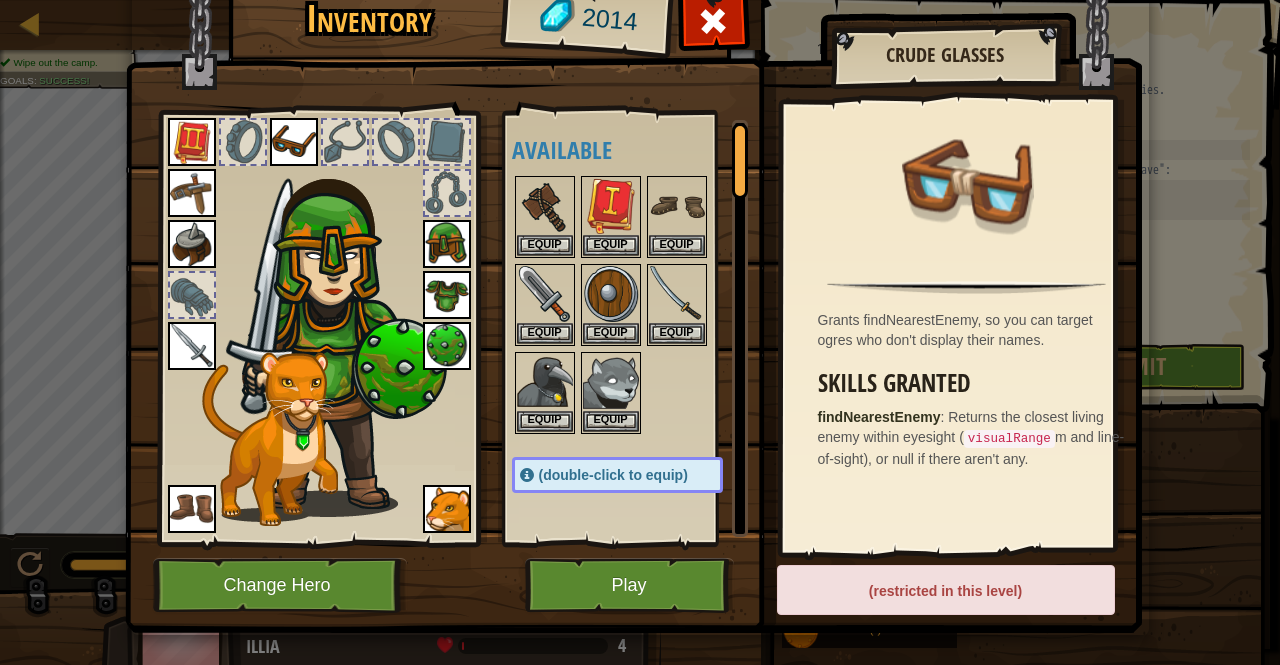 scroll, scrollTop: 0, scrollLeft: 0, axis: both 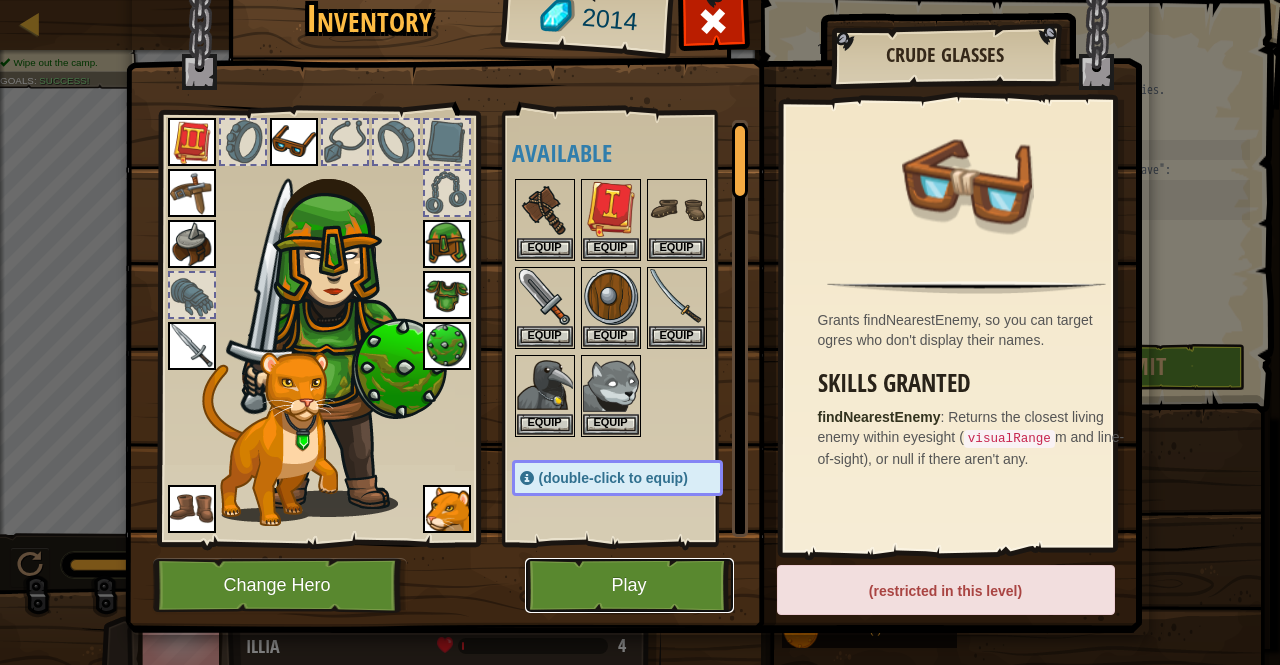 click on "Play" at bounding box center (629, 585) 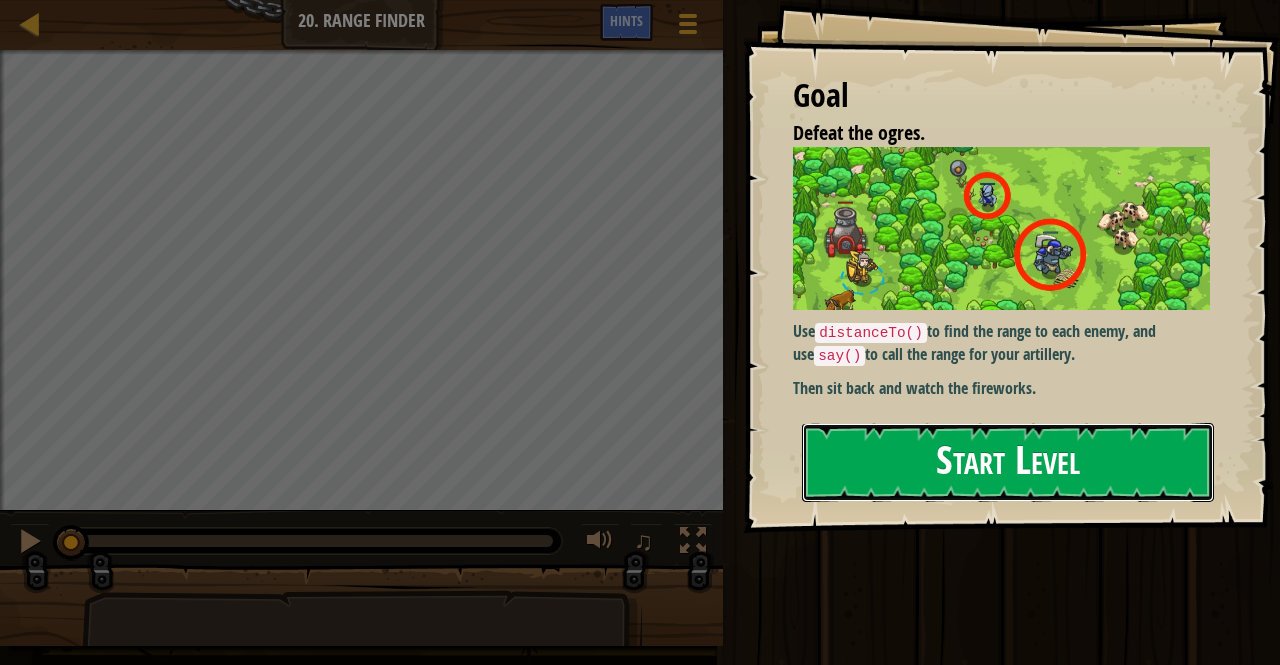 click on "Start Level" at bounding box center (1008, 462) 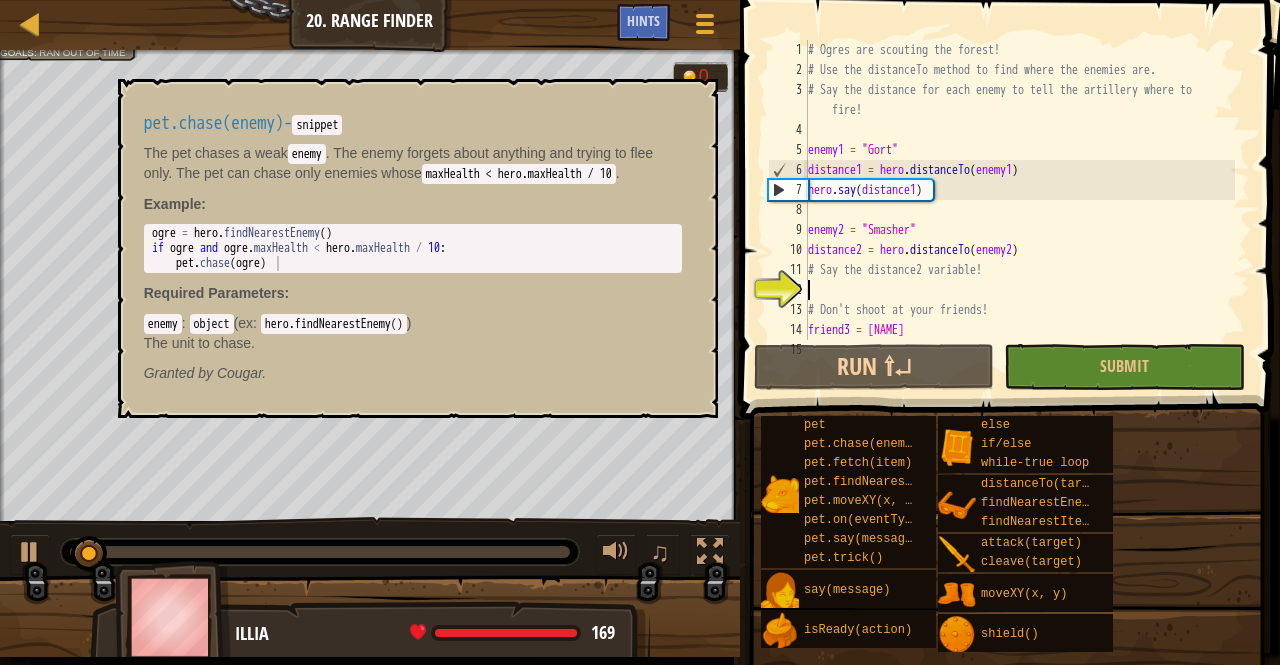 scroll, scrollTop: 90, scrollLeft: 0, axis: vertical 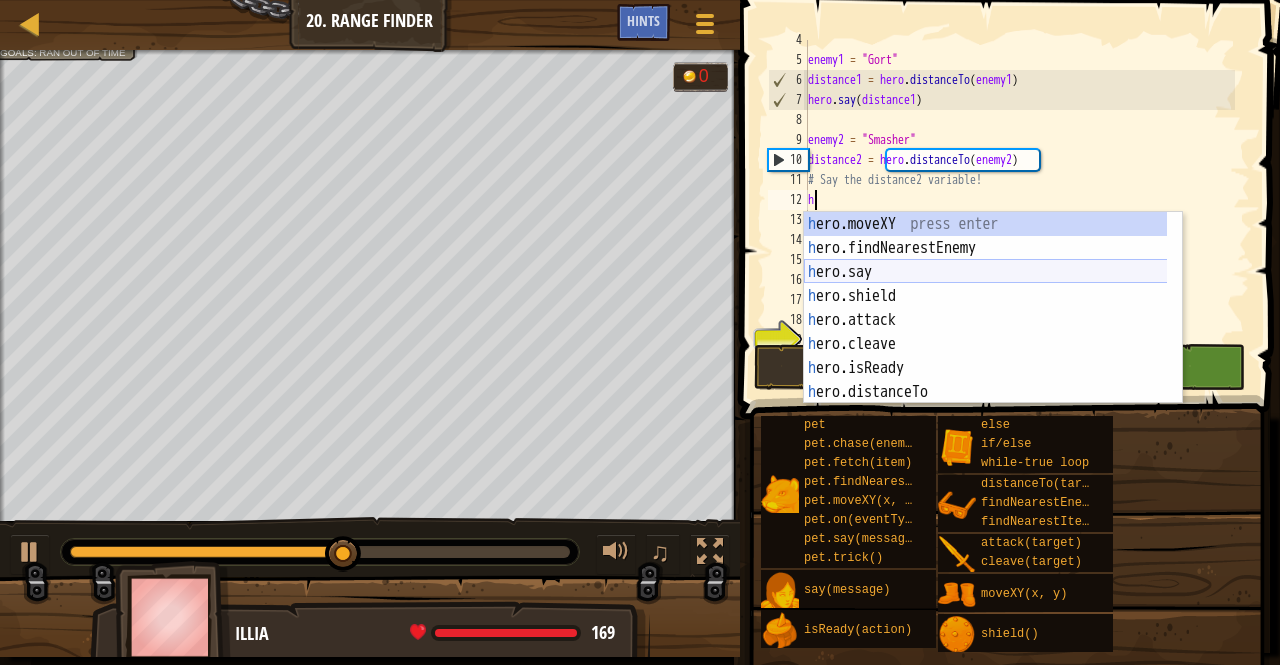 click on "h ero.moveXY press enter h ero.findNearestEnemy press enter h ero.say press enter h ero.shield press enter h ero.attack press enter h ero.cleave press enter h ero.isReady press enter h ero.distanceTo press enter h ero.findNearestItem press enter" at bounding box center [986, 332] 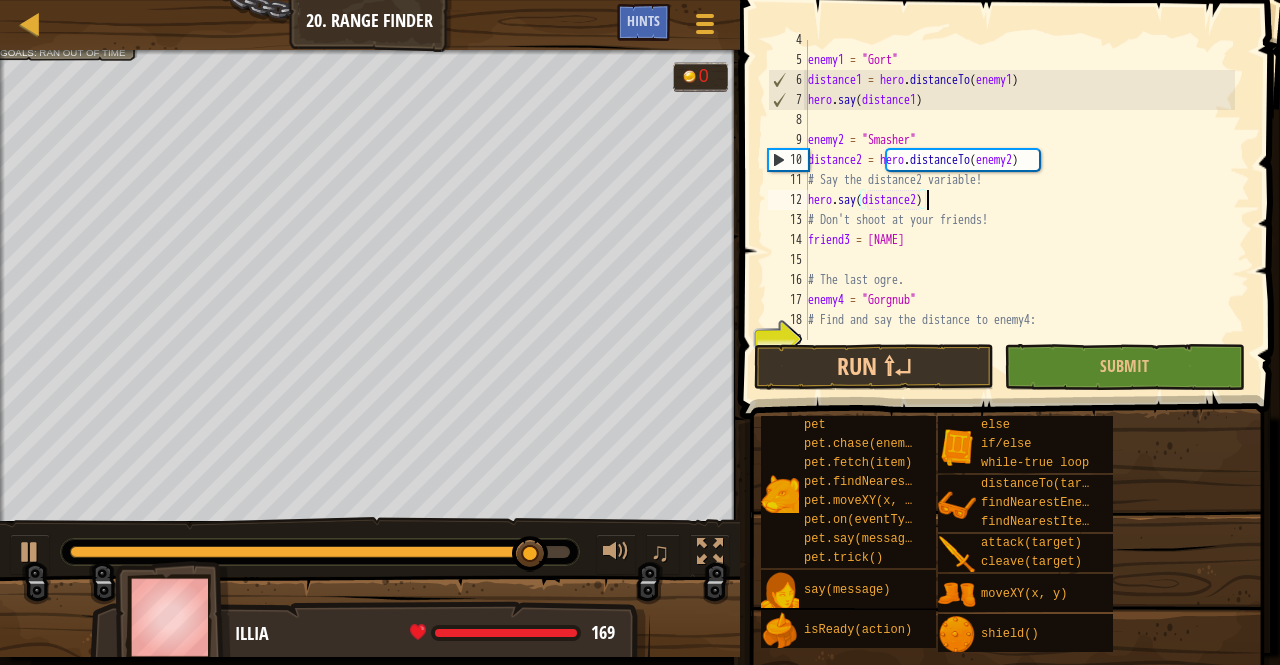 scroll, scrollTop: 9, scrollLeft: 9, axis: both 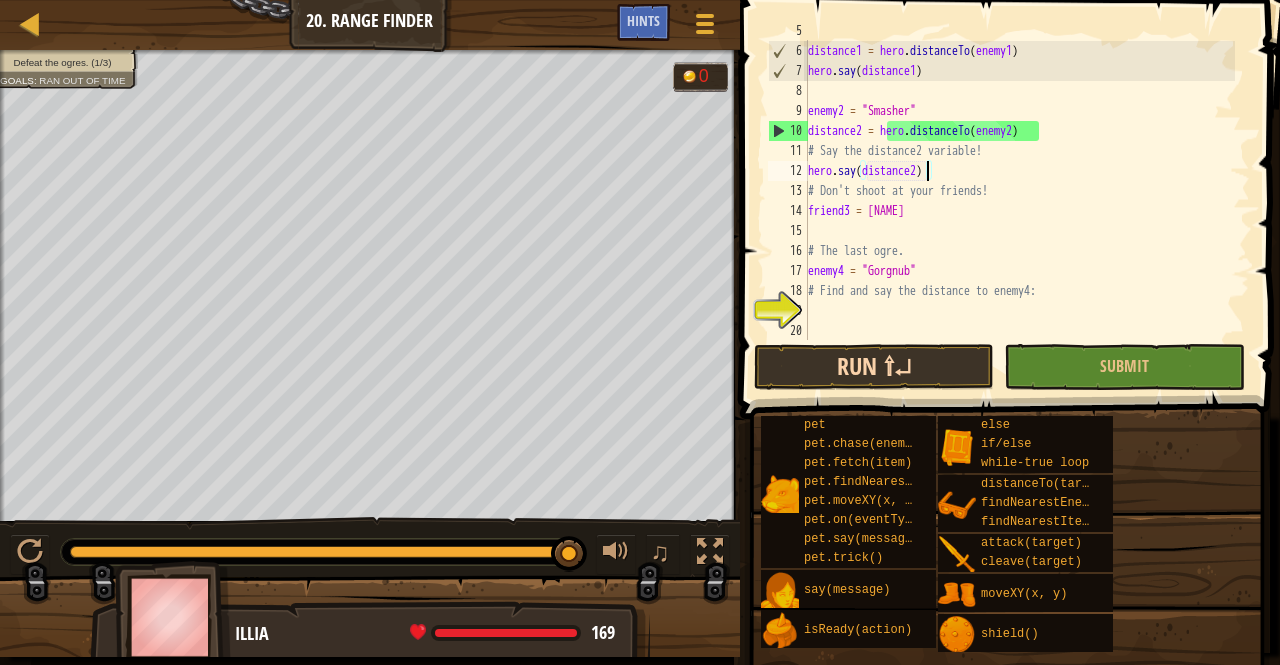 type on "hero.say(distance2)" 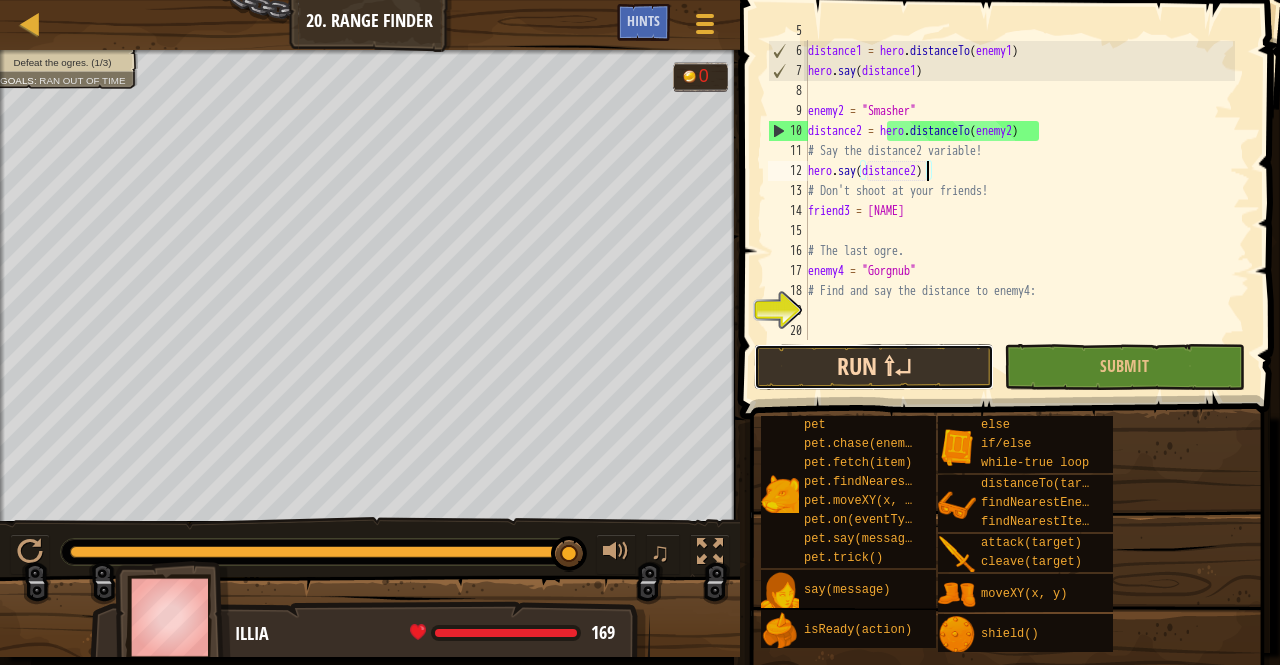 click on "Run ⇧↵" at bounding box center (874, 367) 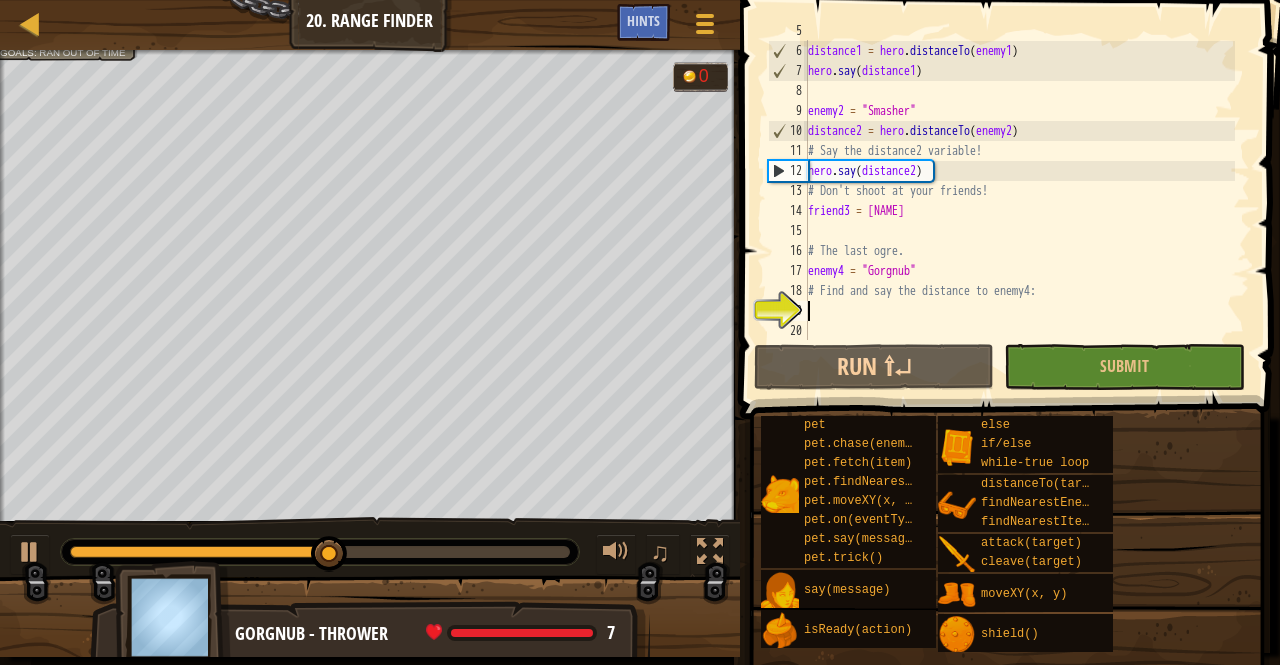 click on "enemy1 = "Gort" distance1 = hero.distanceTo(enemy1) hero.say(distance1) enemy2 = "Smasher" distance2 = hero.distanceTo(enemy2) # Say the distance2 variable! hero.say(distance2) # Don't shoot at your friends! friend3 = "Charles" # The last ogre. enemy4 = "Gorgnub" # Find and say the distance to enemy4: distance3 = hero.distanceTo(enemy4) hero.say("distance3")" at bounding box center [1019, 191] 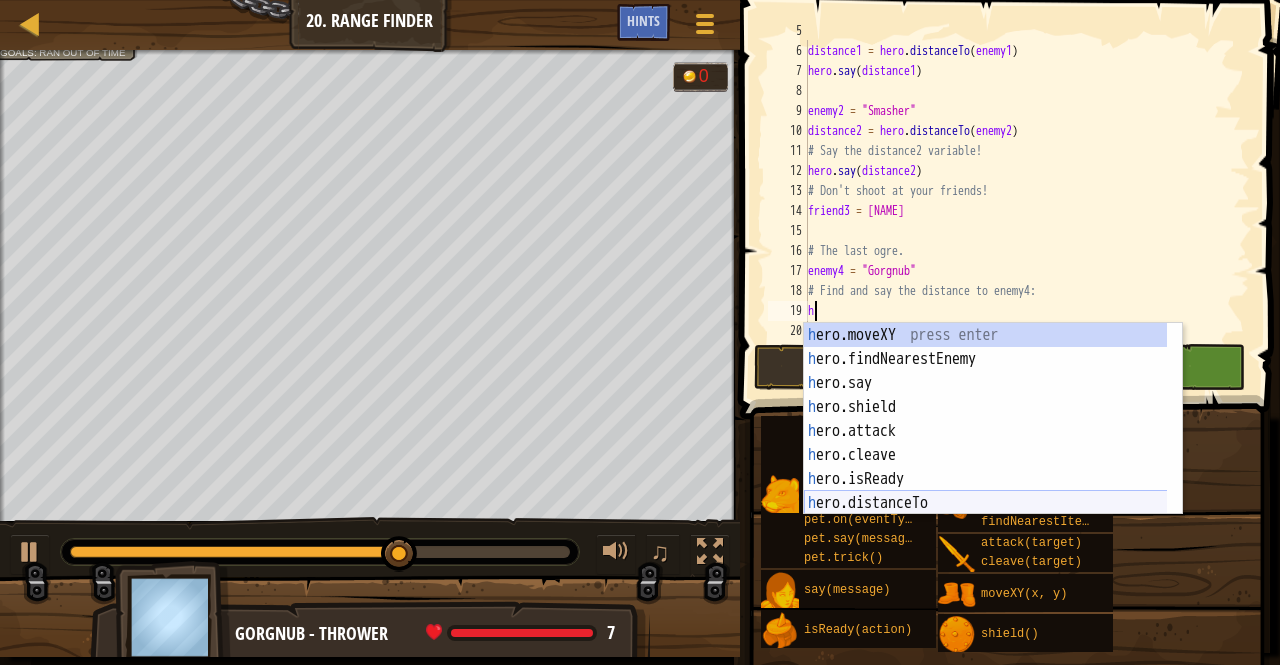 click on "h ero.moveXY press enter h ero.findNearestEnemy press enter h ero.say press enter h ero.shield press enter h ero.attack press enter h ero.cleave press enter h ero.isReady press enter h ero.distanceTo press enter h ero.findNearestItem press enter" at bounding box center (993, 443) 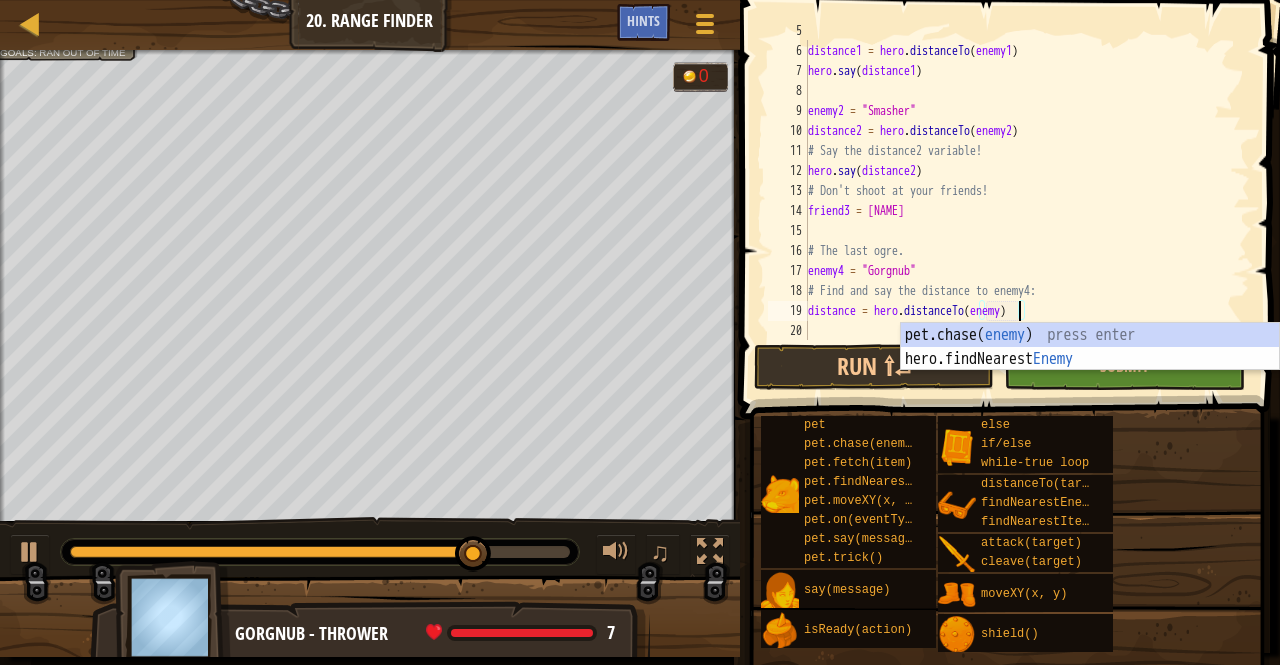 scroll, scrollTop: 9, scrollLeft: 17, axis: both 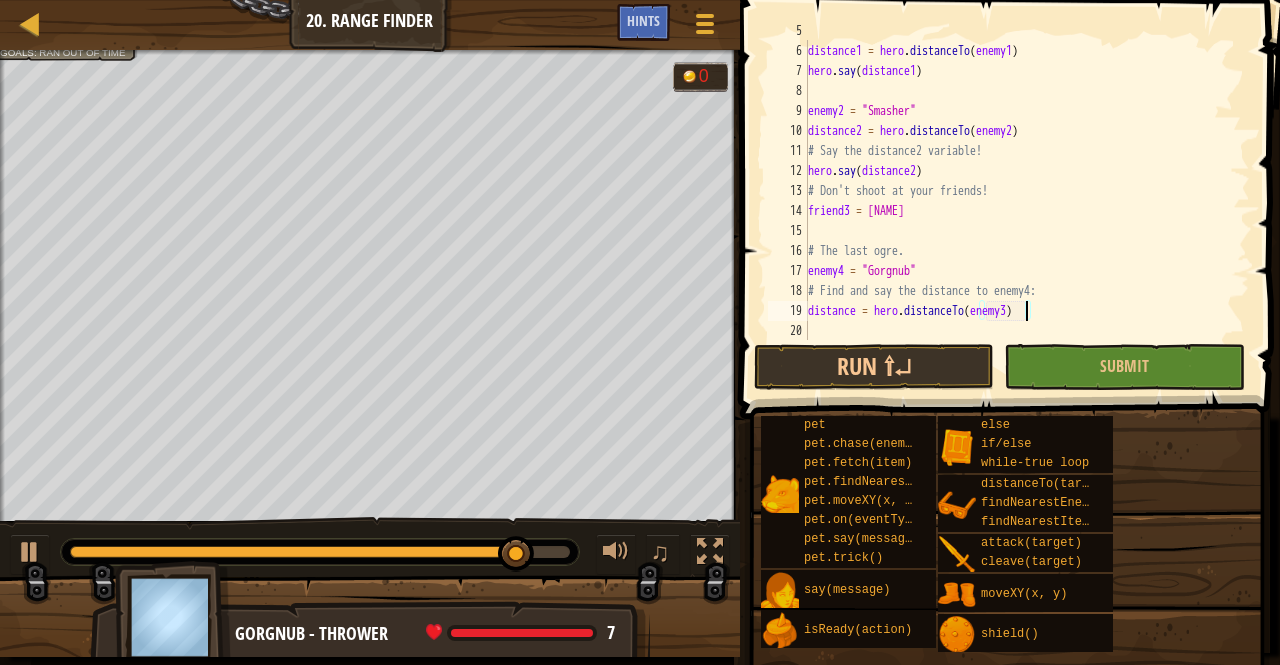 click on "enemy1 = "Gort" distance1 = hero.distanceTo(enemy1) hero.say(distance1) enemy2 = "Smasher" distance2 = hero.distanceTo(enemy2) # Say the distance2 variable! hero.say(distance2) # Don't shoot at your friends! friend3 = "Charles" # The last ogre. enemy4 = "Gorgnub" # Find and say the distance to enemy4: distance = hero.distanceTo(enemy3)" at bounding box center [1019, 191] 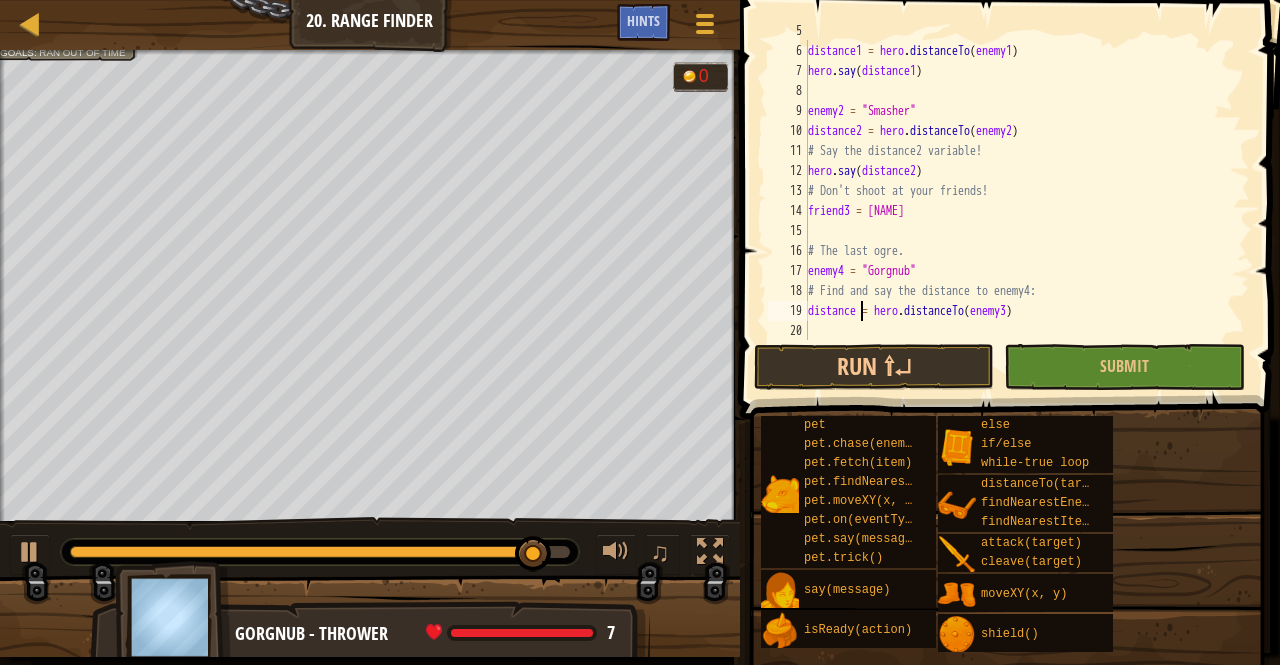 click on "enemy1 = "Gort" distance1 = hero.distanceTo(enemy1) hero.say(distance1) enemy2 = "Smasher" distance2 = hero.distanceTo(enemy2) # Say the distance2 variable! hero.say(distance2) # Don't shoot at your friends! friend3 = "Charles" # The last ogre. enemy4 = "Gorgnub" # Find and say the distance to enemy4: distance = hero.distanceTo(enemy3)" at bounding box center (1019, 191) 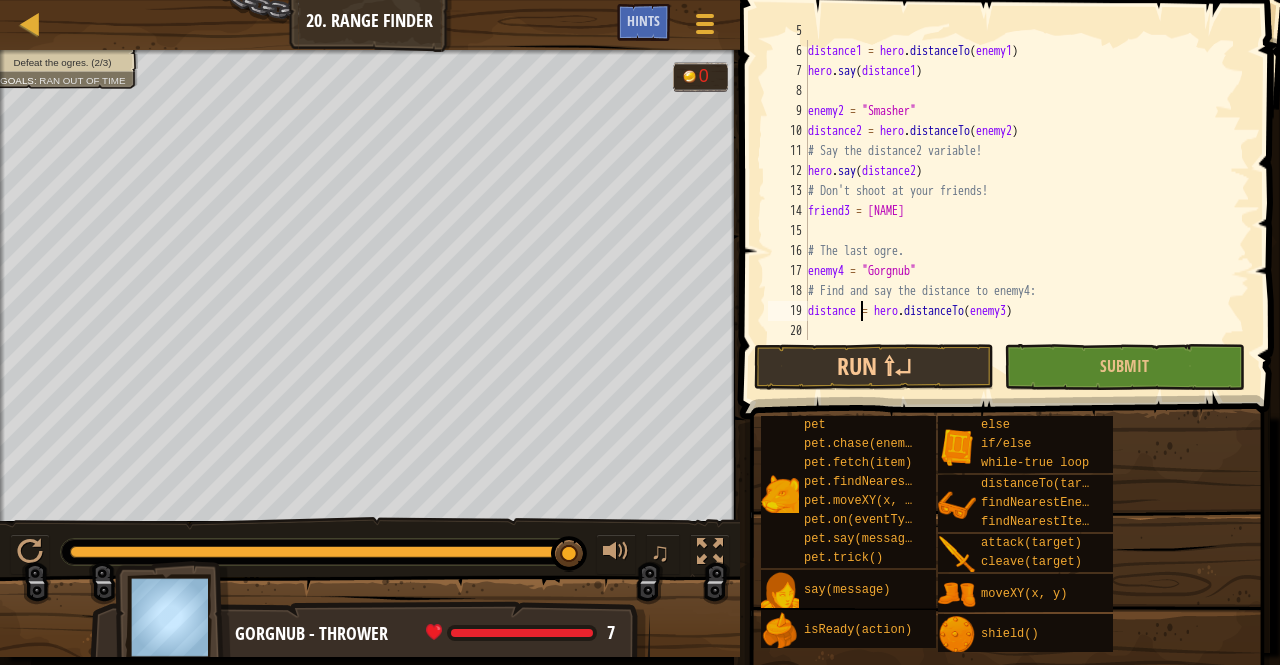 scroll, scrollTop: 9, scrollLeft: 5, axis: both 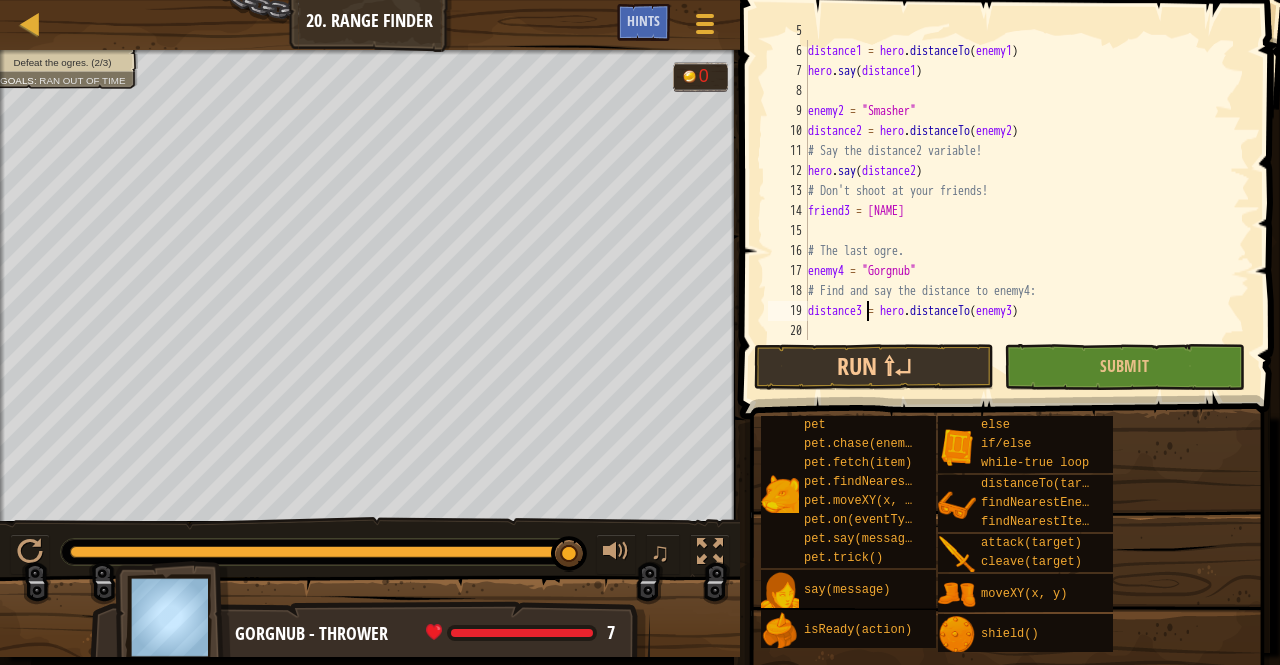 click on "enemy1   =   "Gort" distance1   =   hero . distanceTo ( enemy1 ) hero . say ( distance1 ) enemy2   =   "Smasher" distance2   =   hero . distanceTo ( enemy2 ) # Say the distance2 variable! hero . say ( distance2 ) # Don't shoot at your friends! friend3   =   "Charles" # The last ogre. enemy4   =   "Gorgnub" # Find and say the distance to enemy4: distance3   =   hero . distanceTo ( enemy3 )" at bounding box center [1019, 191] 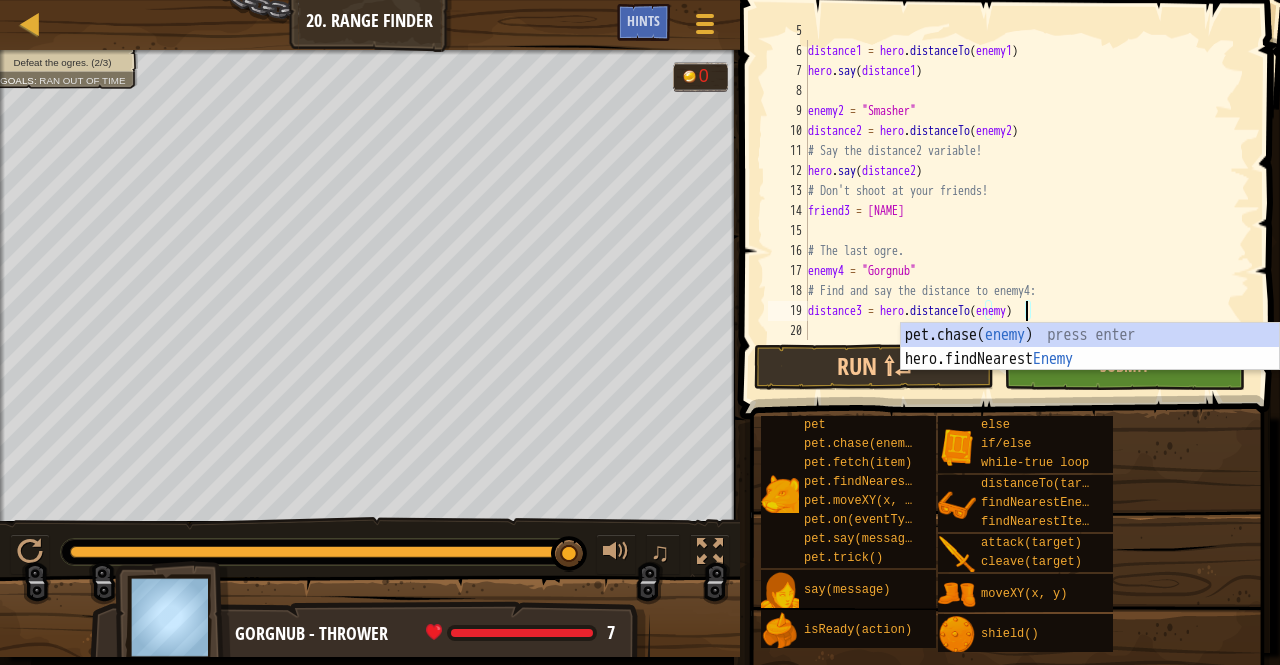 type on "distance3 = hero.distanceTo(enemy4)" 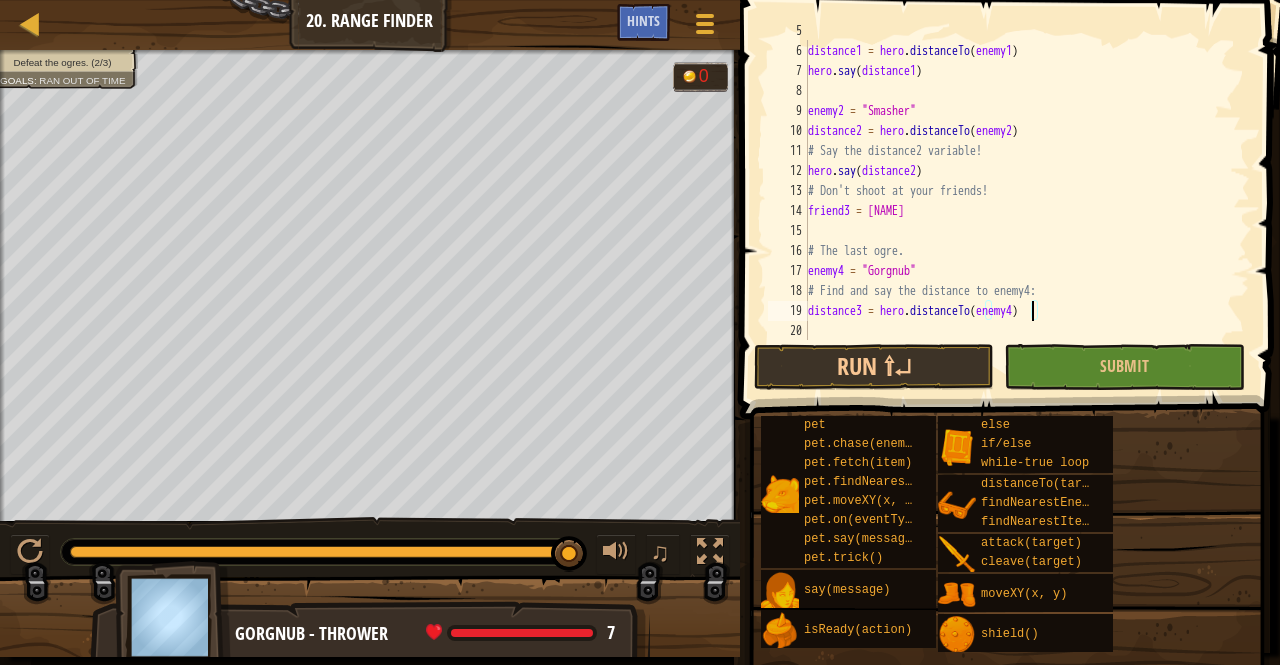 click on "enemy1 = "Gort" distance1 = hero.distanceTo(enemy1) hero.say(distance1) enemy2 = "Smasher" distance2 = hero.distanceTo(enemy2) # Say the distance2 variable! hero.say(distance2) # Don't shoot at your friends! friend3 = "Charles" # The last ogre. enemy4 = "Gorgnub" # Find and say the distance to enemy4: distance3 = hero.distanceTo(enemy4)" at bounding box center (1019, 191) 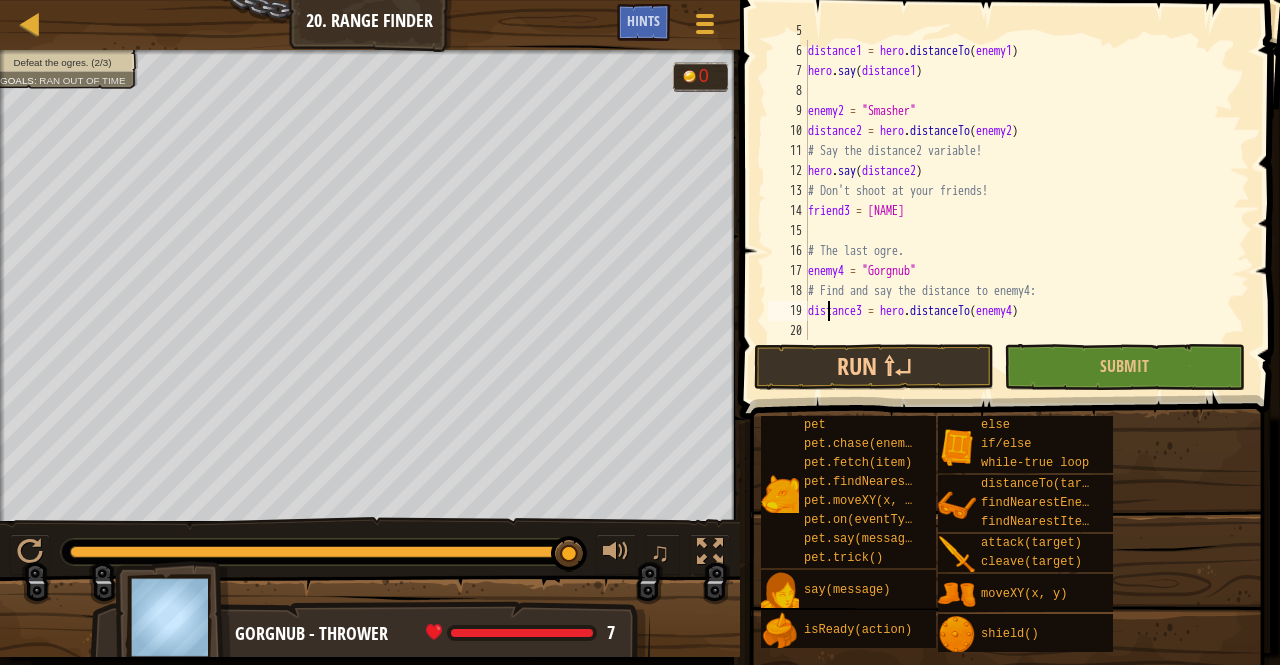 click on "enemy1 = "Gort" distance1 = hero.distanceTo(enemy1) hero.say(distance1) enemy2 = "Smasher" distance2 = hero.distanceTo(enemy2) # Say the distance2 variable! hero.say(distance2) # Don't shoot at your friends! friend3 = "Charles" # The last ogre. enemy4 = "Gorgnub" # Find and say the distance to enemy4: distance3 = hero.distanceTo(enemy4)" at bounding box center (1019, 191) 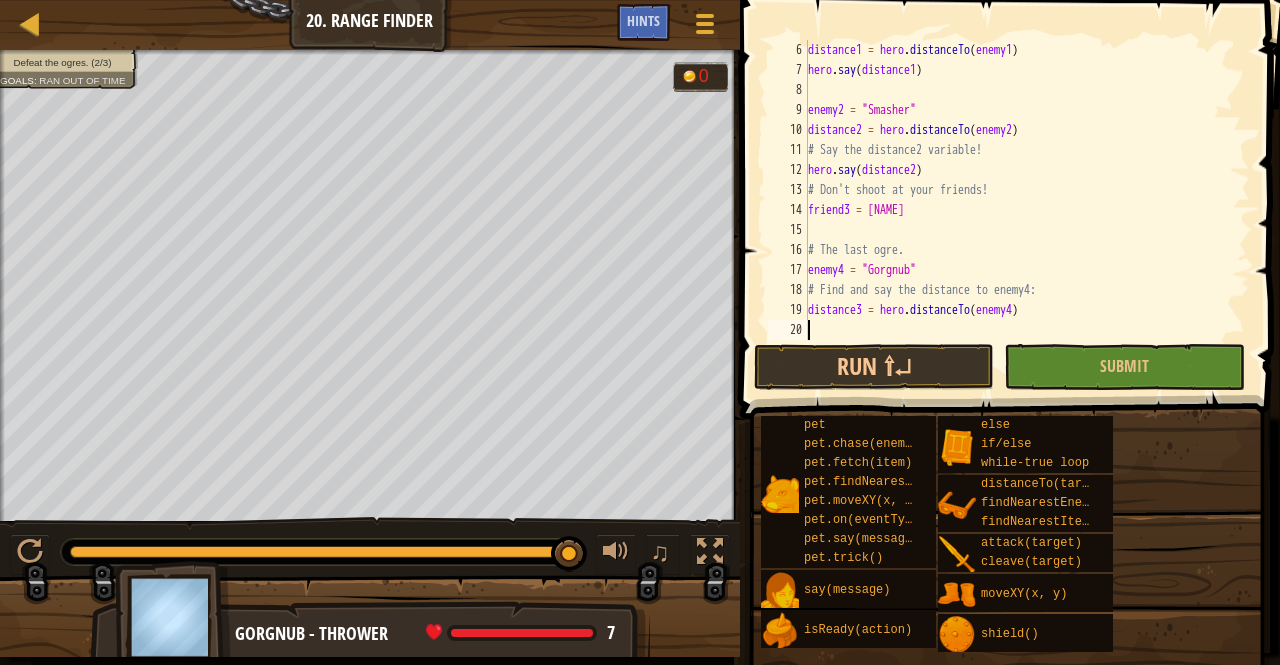 scroll, scrollTop: 120, scrollLeft: 0, axis: vertical 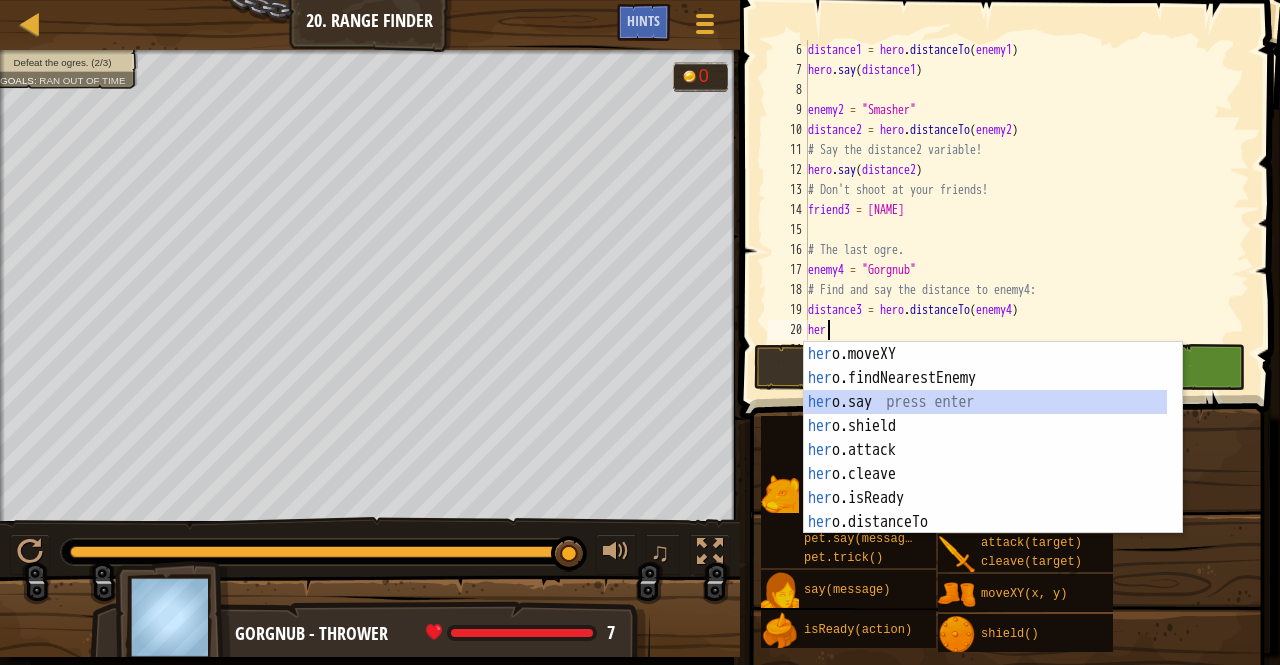 click on "her o.moveXY press enter her o.findNearestEnemy press enter her o.say press enter her o.shield press enter her o.attack press enter her o.cleave press enter her o.isReady press enter her o.distanceTo press enter her o.findNearestItem press enter" at bounding box center (986, 462) 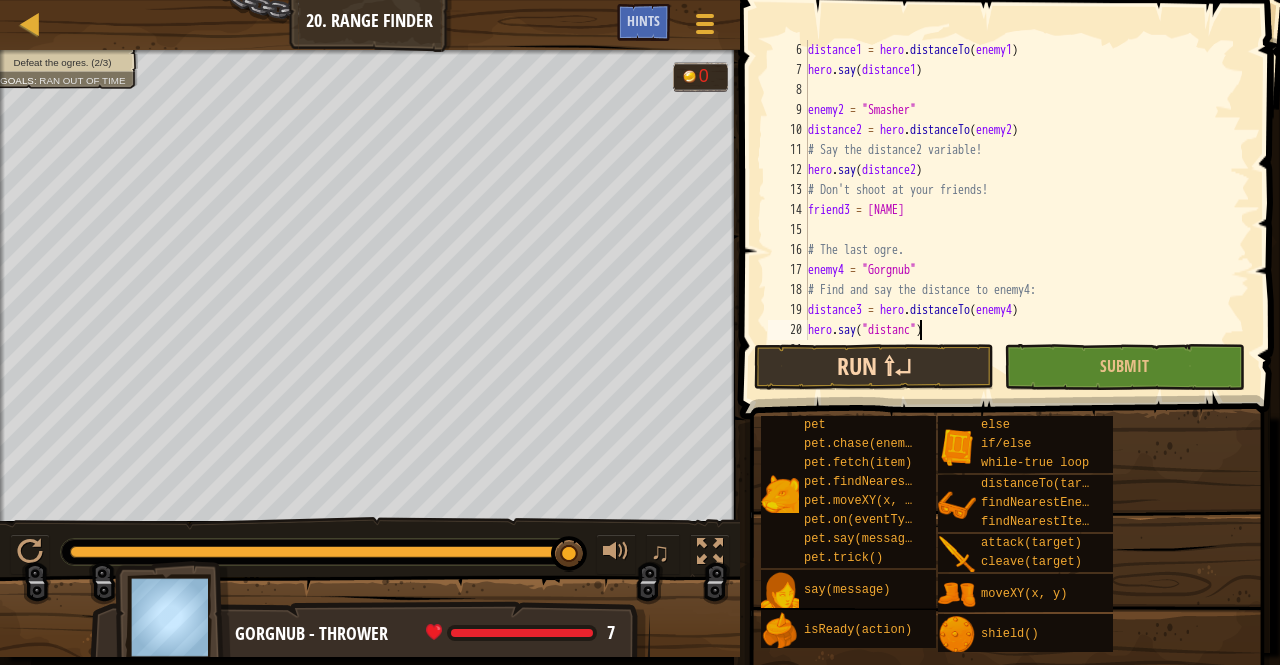 scroll, scrollTop: 9, scrollLeft: 10, axis: both 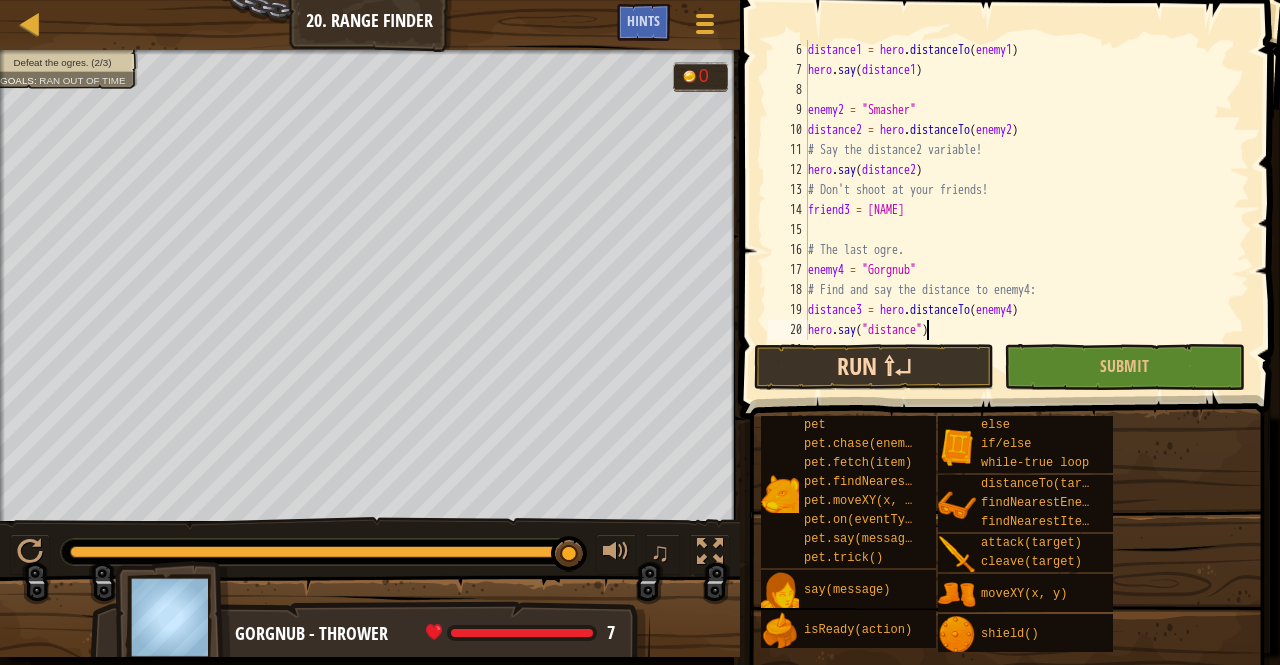type on "hero.say("distance3")" 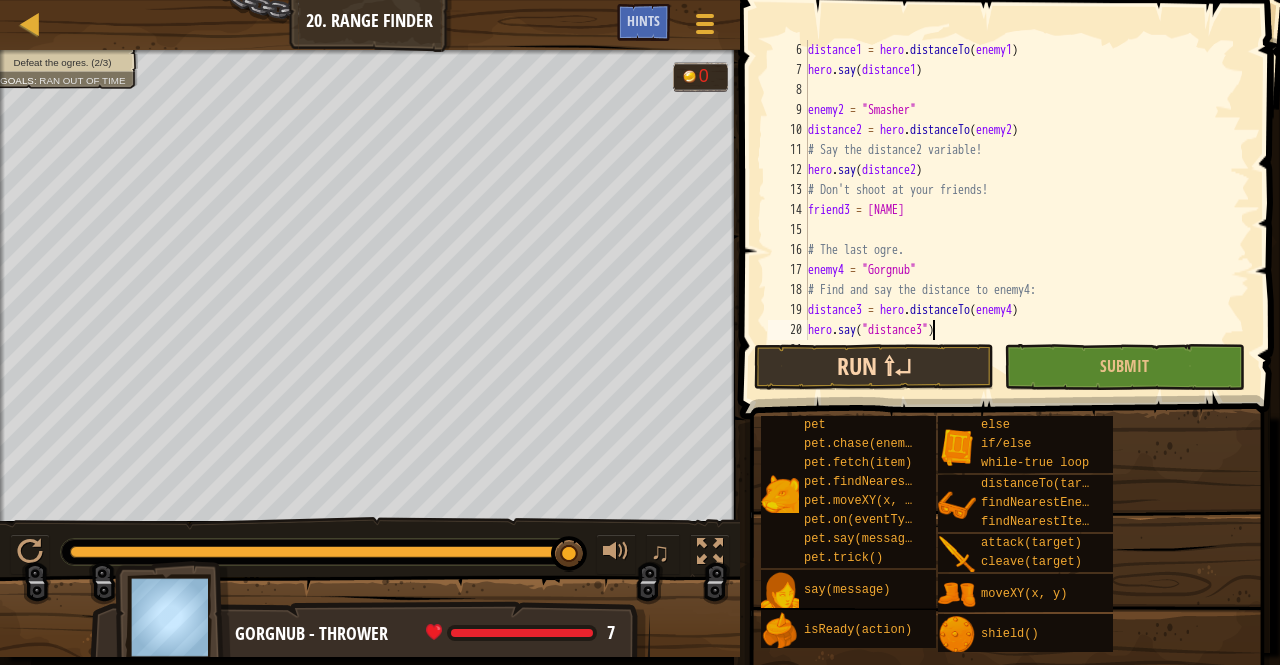 scroll, scrollTop: 9, scrollLeft: 0, axis: vertical 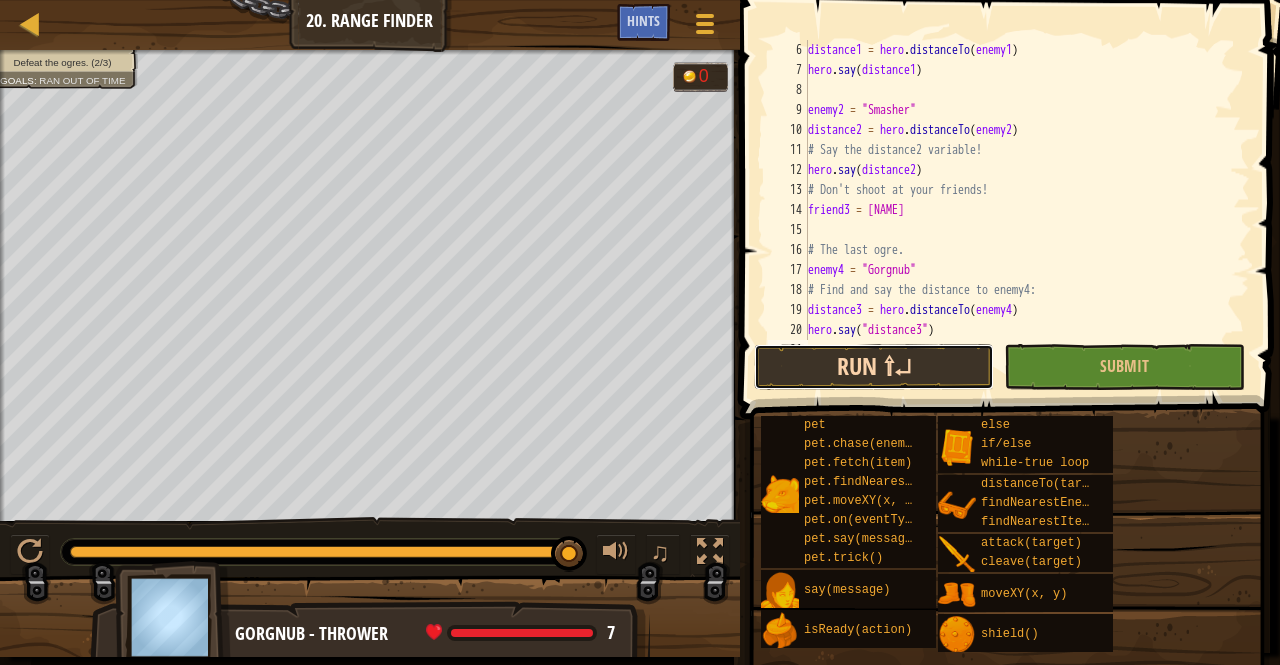click on "Run ⇧↵" at bounding box center (874, 367) 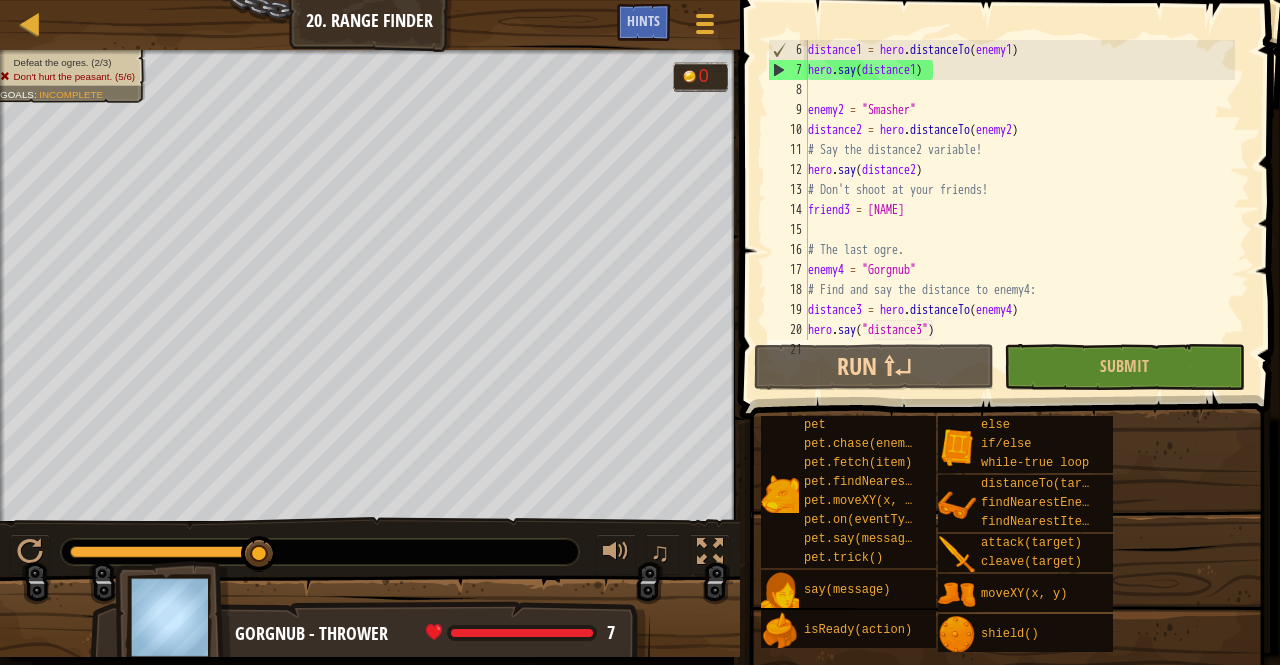 click on "enemy1 = "Gort" distance1 = hero.distanceTo(enemy1) hero.say(distance1) enemy2 = "Smasher" distance2 = hero.distanceTo(enemy2) # Say the distance2 variable! hero.say(distance2) # Don't shoot at your friends! friend3 = "Charles" # The last ogre. enemy4 = "Gorgnub" # Find and say the distance to enemy4: distance3 = hero.distanceTo(enemy3)" at bounding box center [1019, 210] 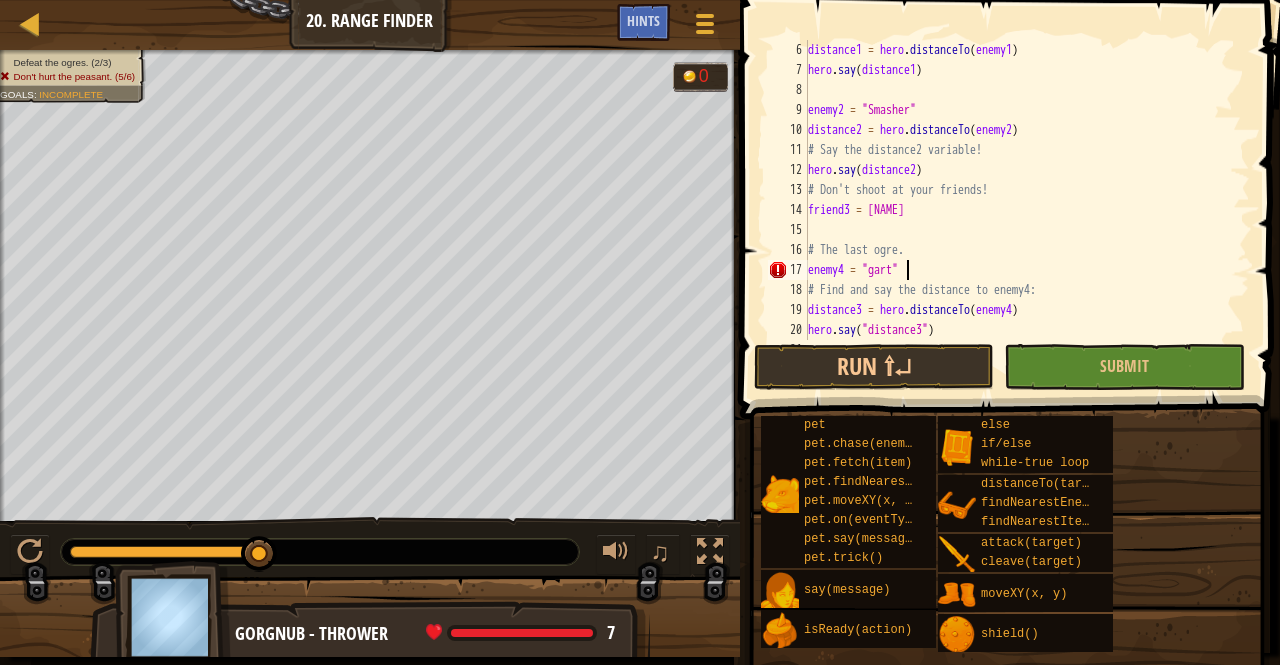 scroll, scrollTop: 9, scrollLeft: 7, axis: both 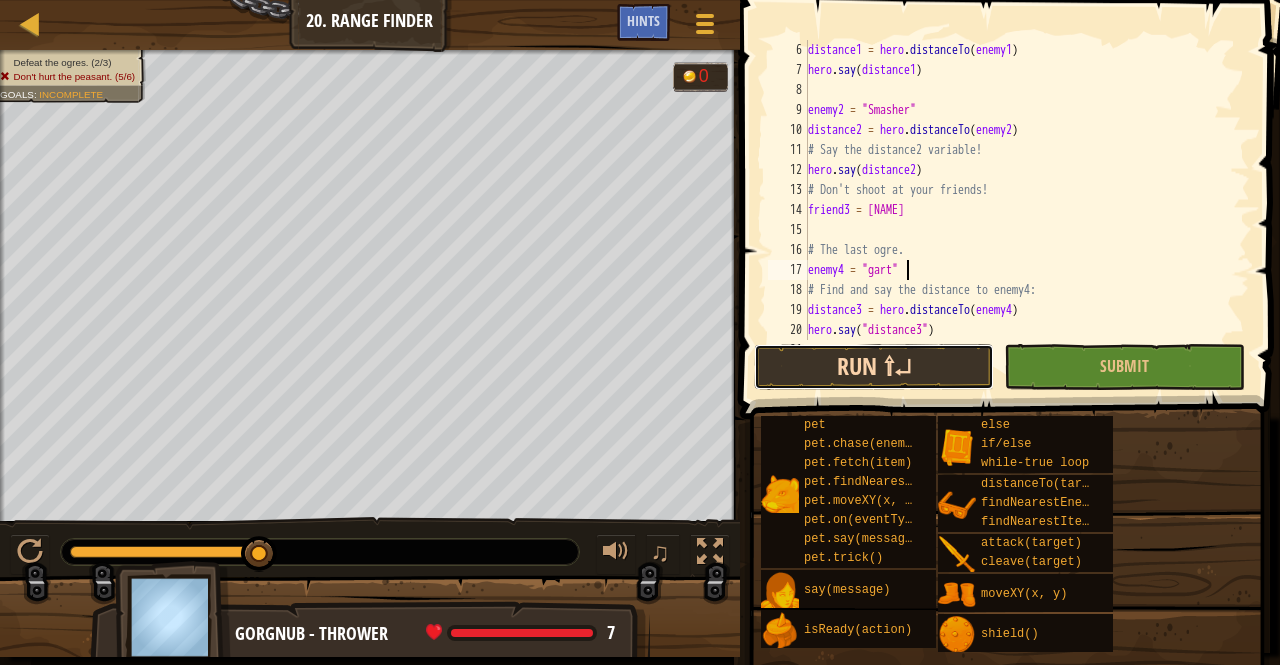 click on "Run ⇧↵" at bounding box center [874, 367] 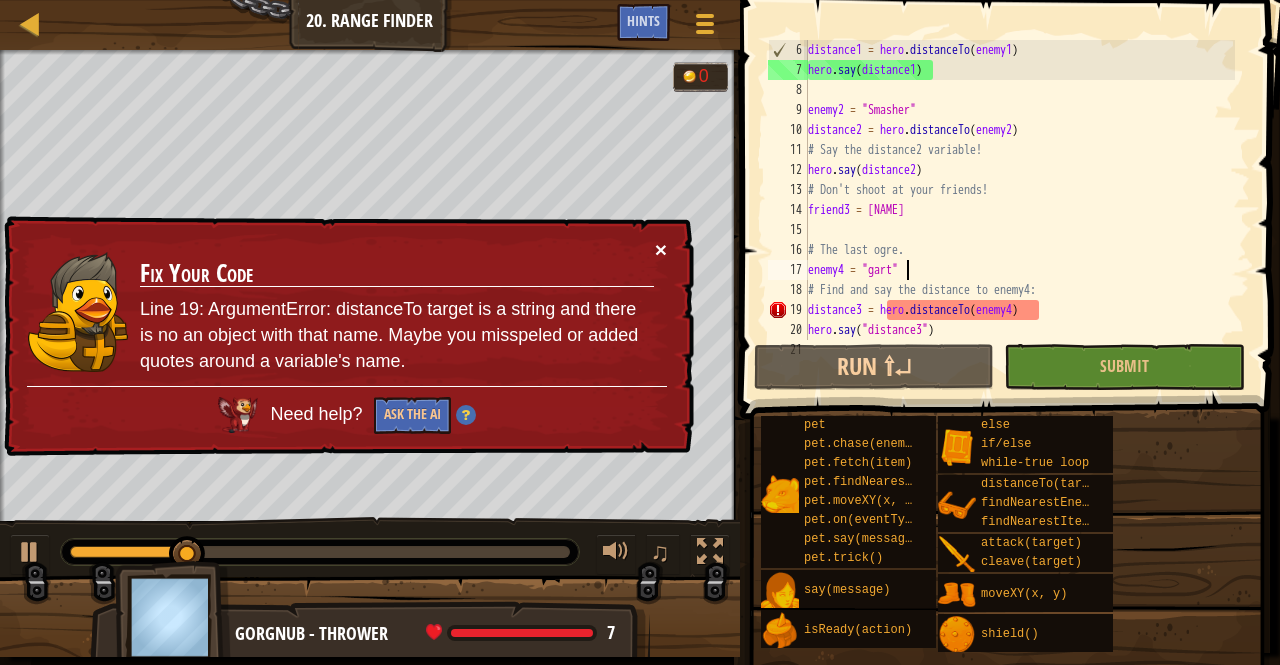 click on "×" at bounding box center [661, 249] 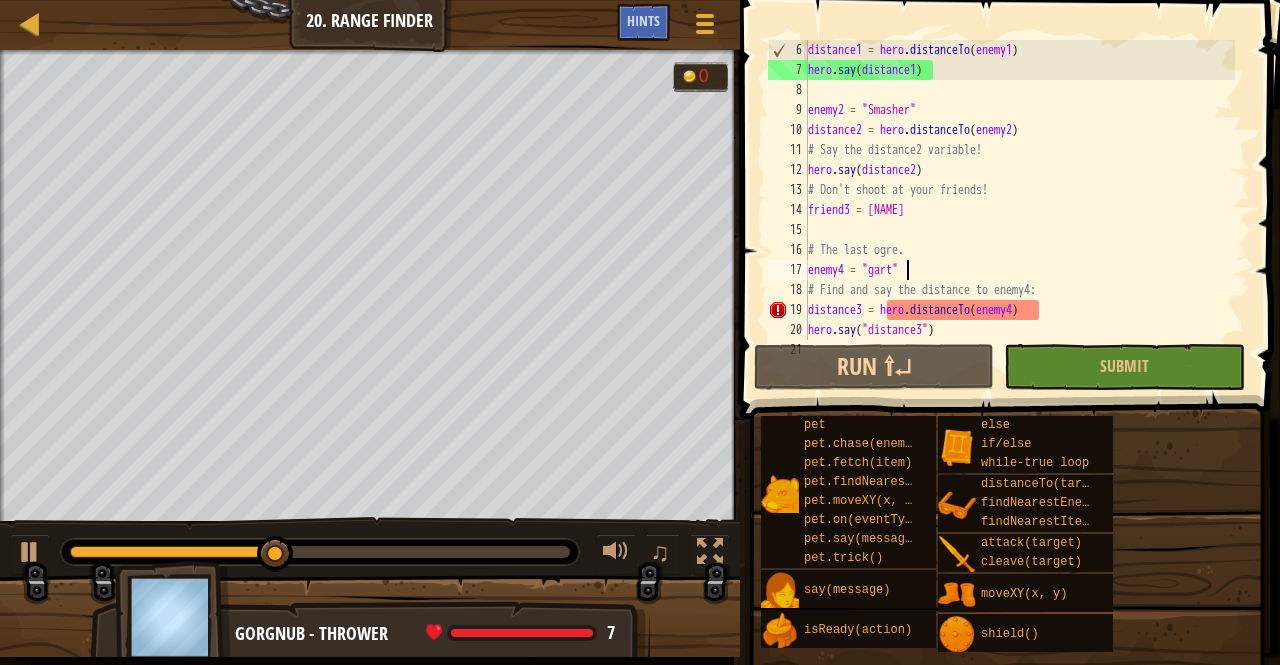 click on "enemy1 = "Gort" distance1 = hero.distanceTo(enemy1) hero.say(distance1) enemy2 = "Smasher" distance2 = hero.distanceTo(enemy2) # Say the distance2 variable! hero.say(distance2) # Don't shoot at your friends! friend3 = "Charles" # The last ogre. enemy4 = "gart" # Find and say the distance to enemy4: distance3 = hero.distanceTo(enemy4) hero.say("distance3")" at bounding box center [1019, 210] 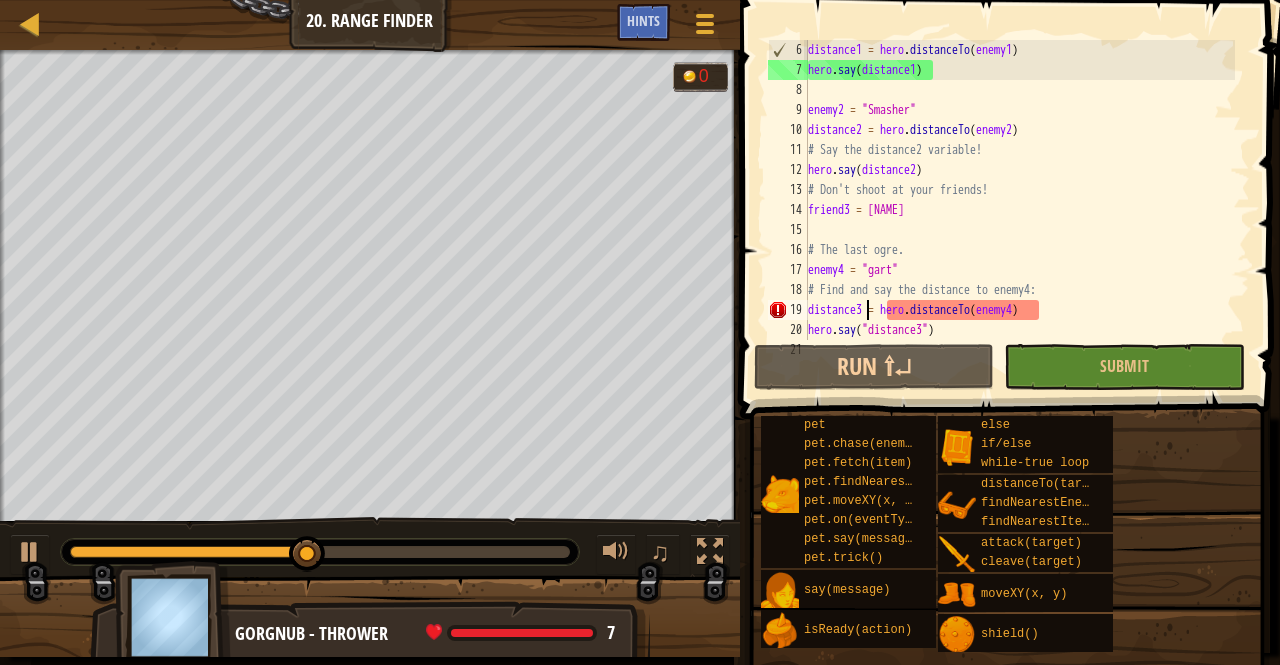 click on "enemy1 = "Gort" distance1 = hero.distanceTo(enemy1) hero.say(distance1) enemy2 = "Smasher" distance2 = hero.distanceTo(enemy2) # Say the distance2 variable! hero.say(distance2) # Don't shoot at your friends! friend3 = "Charles" # The last ogre. enemy4 = "gart" # Find and say the distance to enemy4: distance3 = hero.distanceTo(enemy4) hero.say("distance3")" at bounding box center (1019, 210) 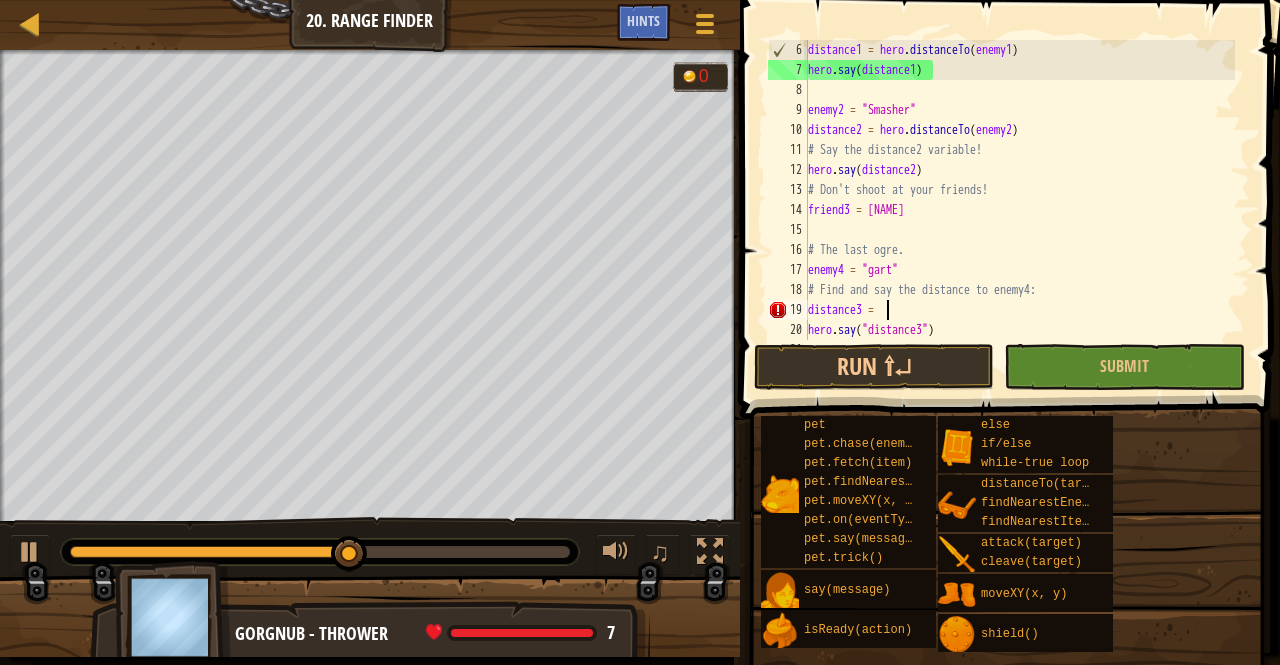 scroll, scrollTop: 9, scrollLeft: 5, axis: both 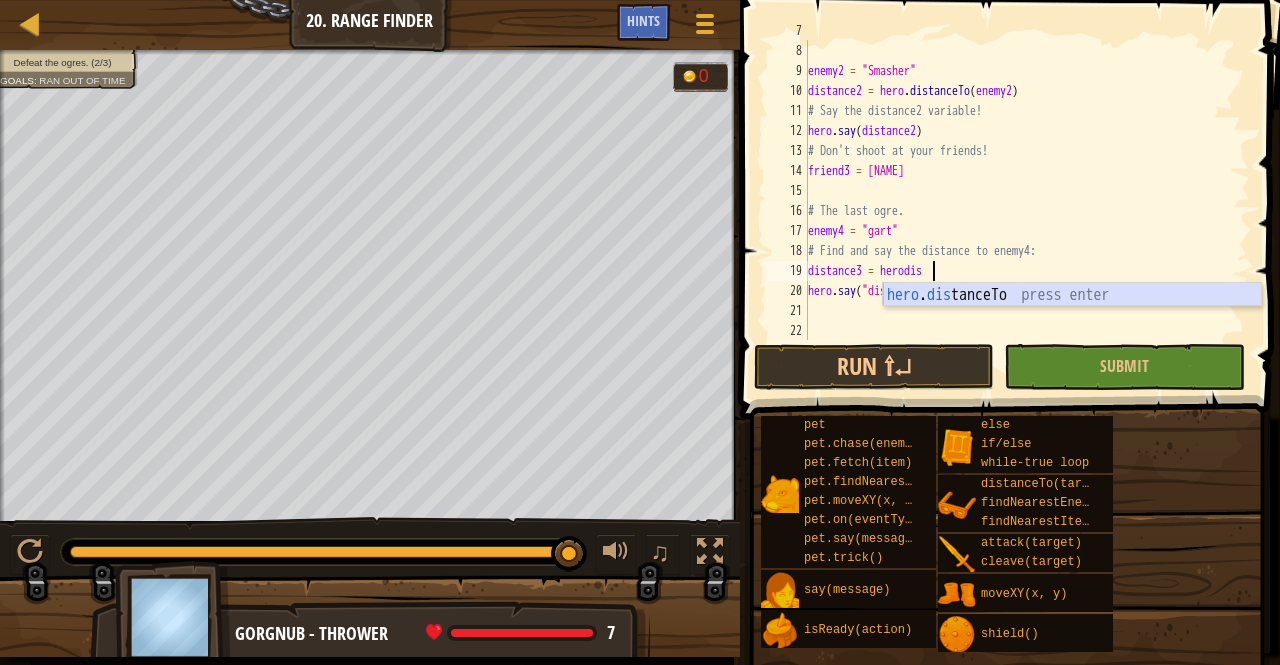 click on "hero . dis tanceTo press enter" at bounding box center (1072, 319) 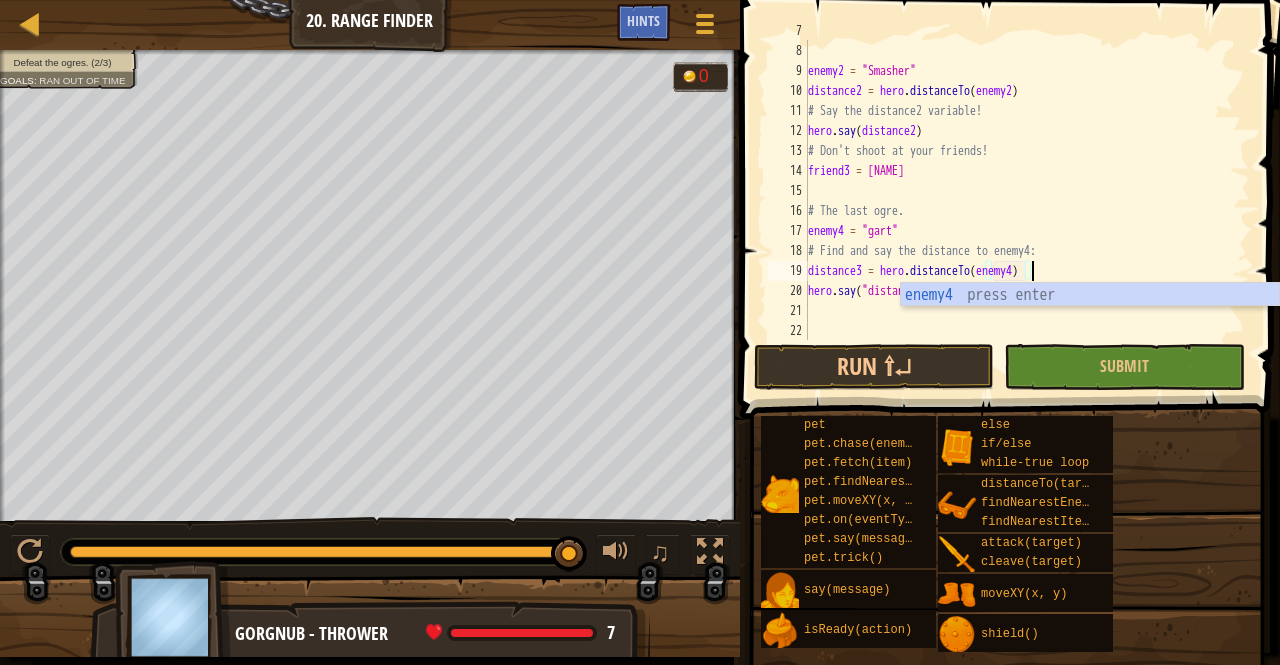 scroll, scrollTop: 9, scrollLeft: 18, axis: both 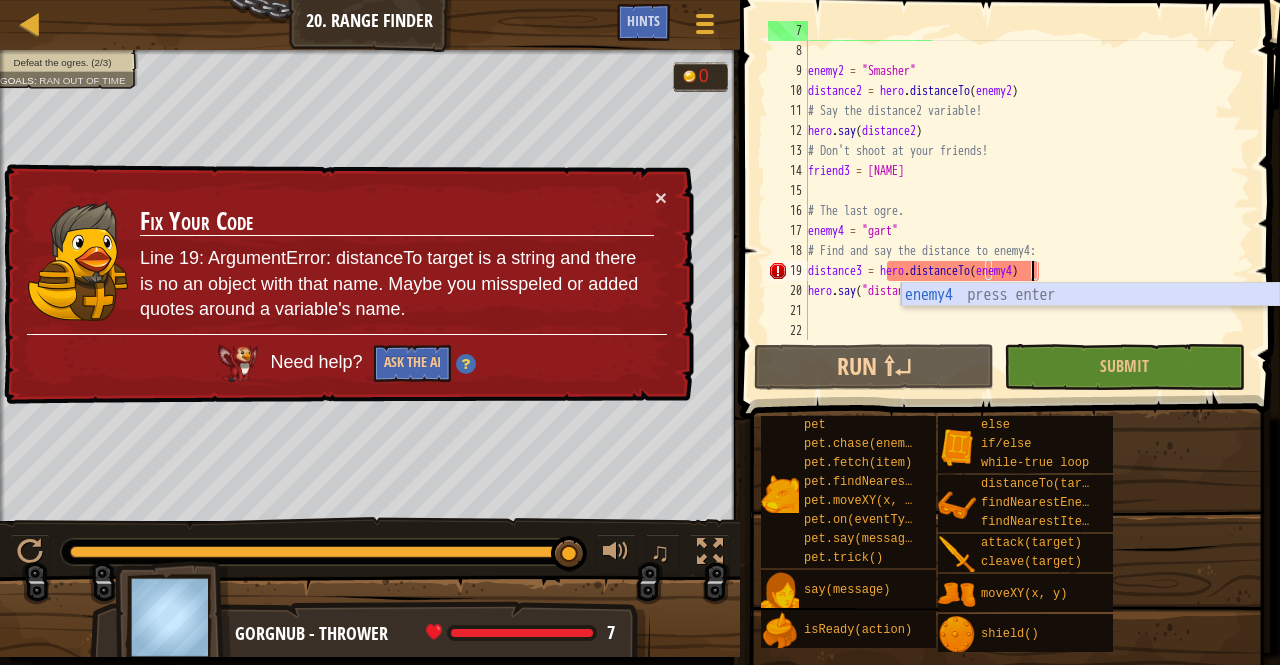 click on "enemy4 press enter" at bounding box center (1090, 319) 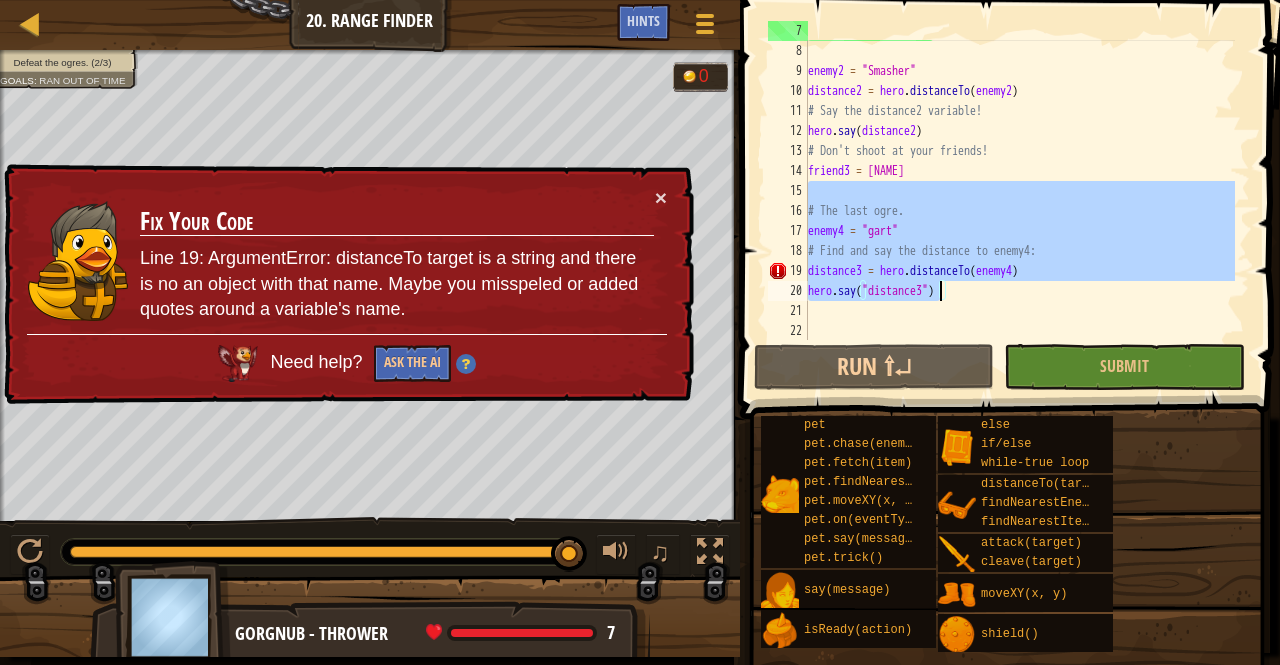 drag, startPoint x: 931, startPoint y: 183, endPoint x: 940, endPoint y: 285, distance: 102.396286 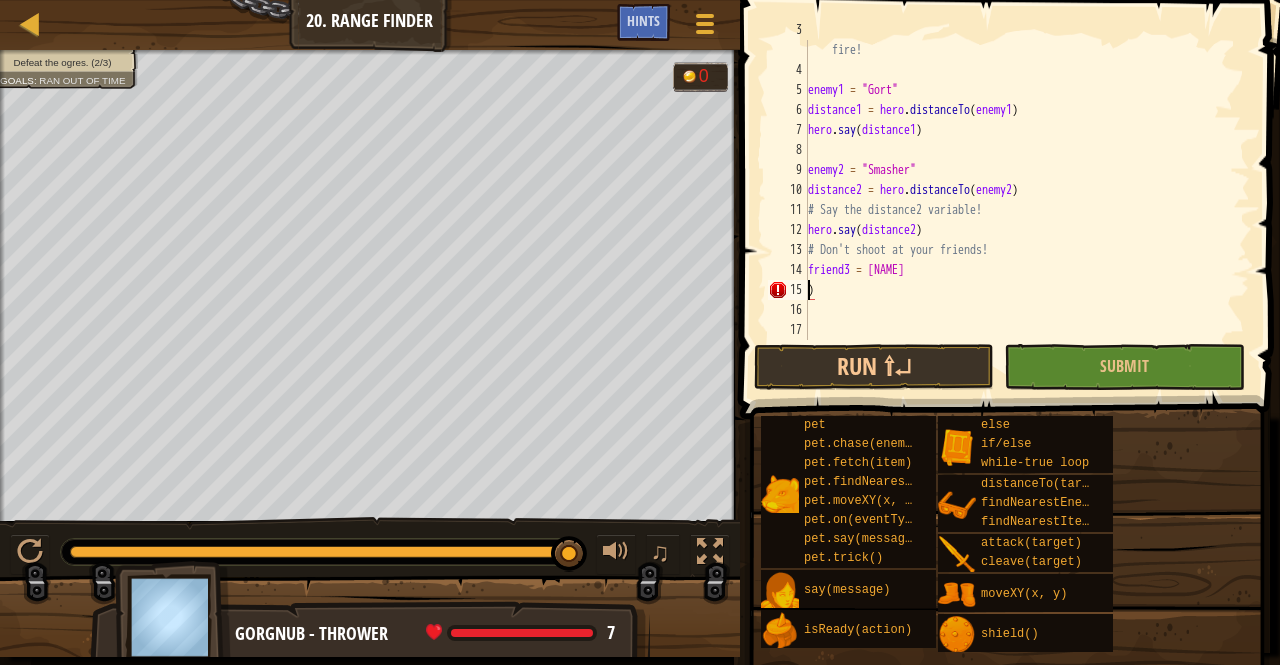 scroll, scrollTop: 160, scrollLeft: 0, axis: vertical 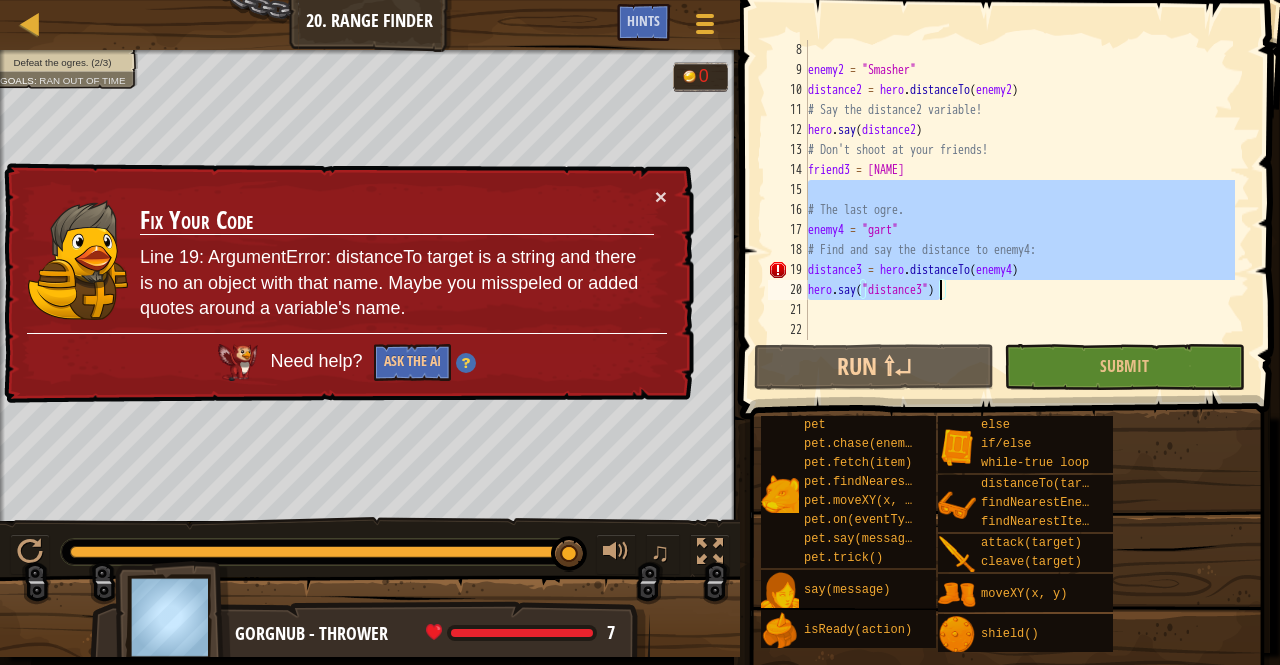 click on "enemy2 = "Smasher" distance2 = hero.distanceTo(enemy2) # Say the distance2 variable! hero.say(distance2) # Don't shoot at your friends! friend3 = "Charles" # The last ogre. enemy4 = "gart" # Find and say the distance to enemy4: distance3 = hero.distanceTo(enemy4) hero.say("distance3")" at bounding box center (1019, 190) 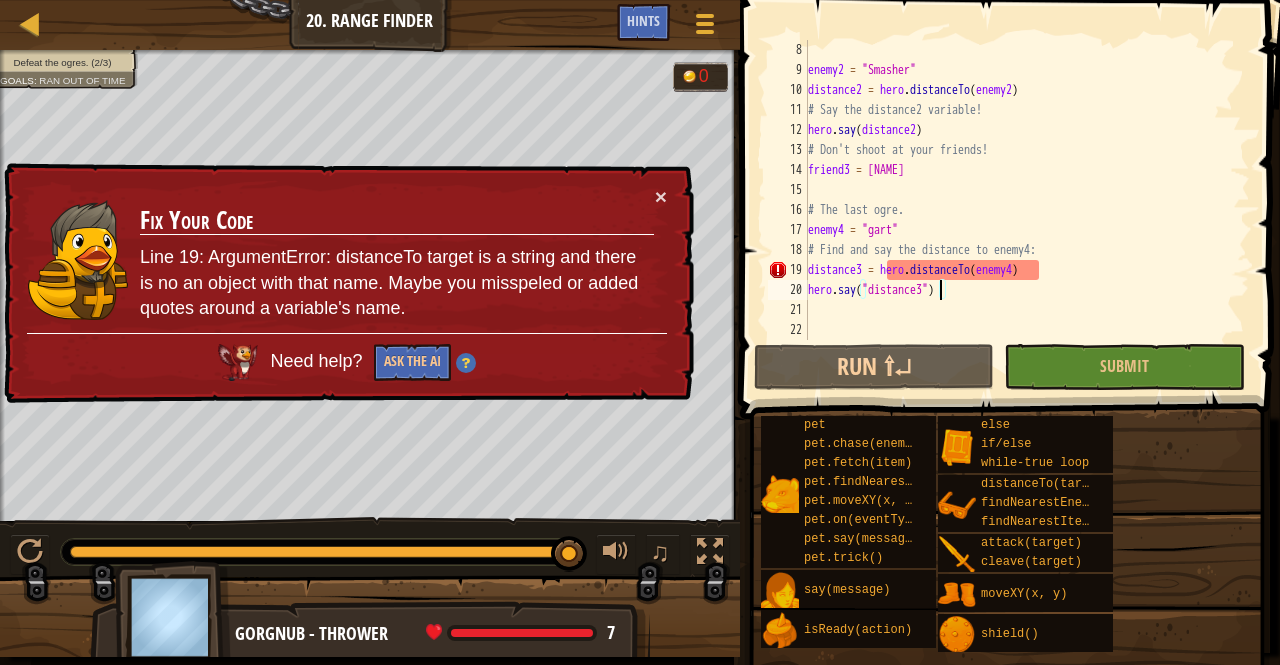 click on "enemy2 = "Smasher" distance2 = hero.distanceTo(enemy2) # Say the distance2 variable! hero.say(distance2) # Don't shoot at your friends! friend3 = "Charles" # The last ogre. enemy4 = "gart" # Find and say the distance to enemy4: distance3 = hero.distanceTo(enemy4) hero.say("distance3")" at bounding box center [1019, 210] 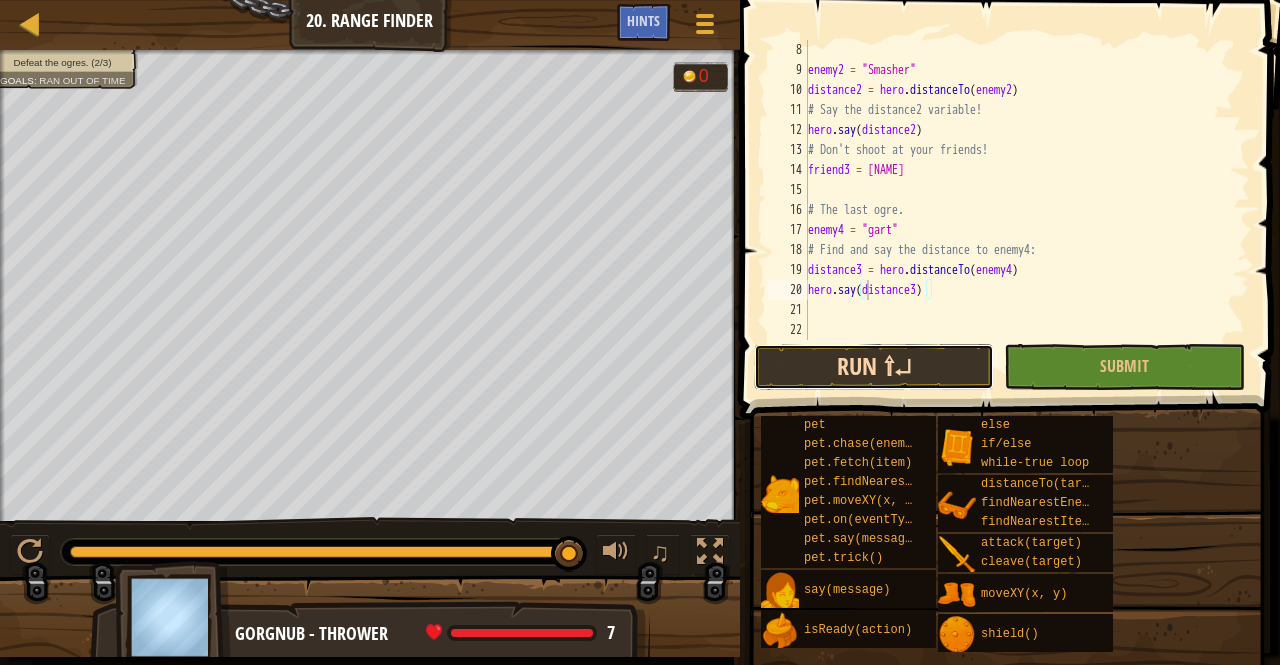 click on "Run ⇧↵" at bounding box center (874, 367) 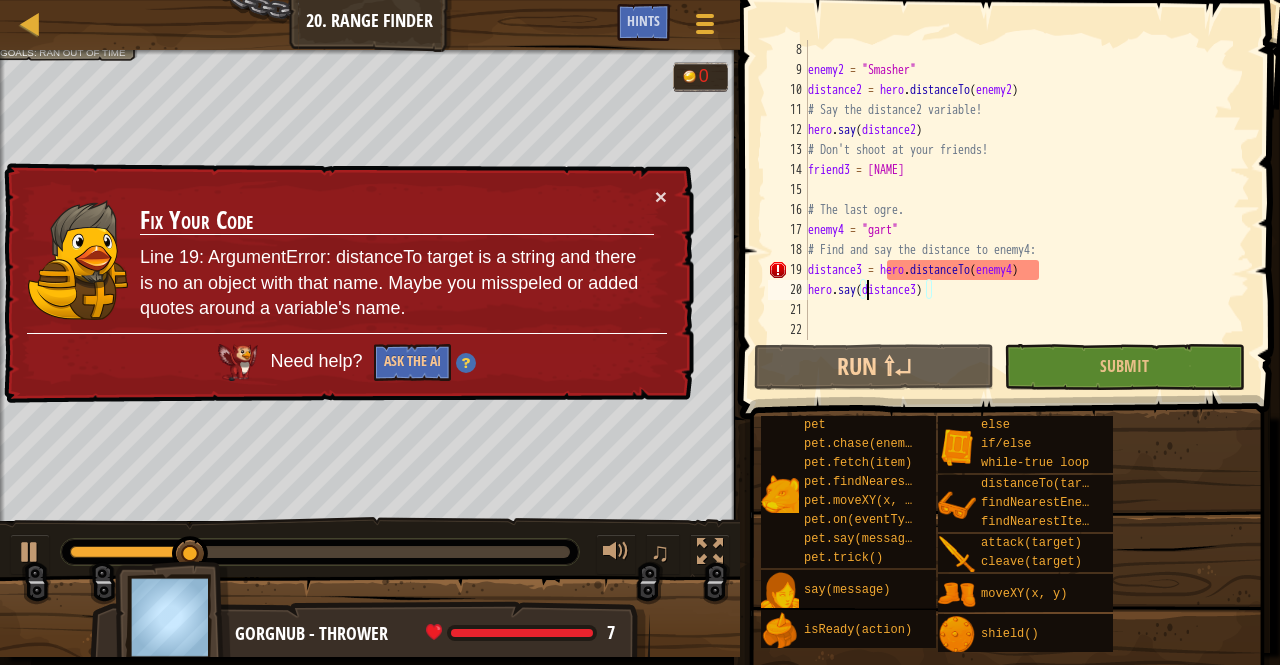 click on "enemy2 = "Smasher" distance2 = hero.distanceTo(enemy2) # Say the distance2 variable! hero.say(distance2) # Don't shoot at your friends! friend3 = "Charles" # The last ogre. enemy4 = "gart" # Find and say the distance to enemy4: distance3 = hero.distanceTo(enemy4) hero.say(distance3)" at bounding box center [1019, 210] 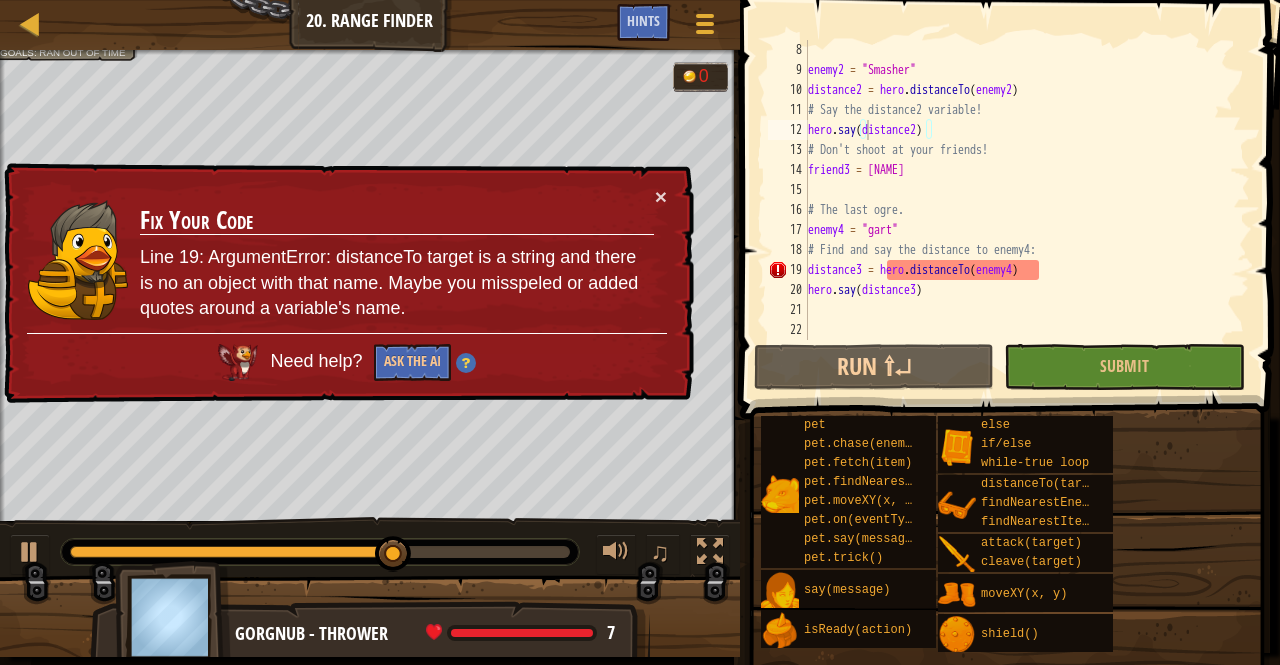 click on "× Fix Your Code Line 19: ArgumentError: distanceTo target is a string and there is no an object with that name. Maybe you misspeled or added quotes around a variable's name.
Need help? Ask the AI" at bounding box center [346, 283] 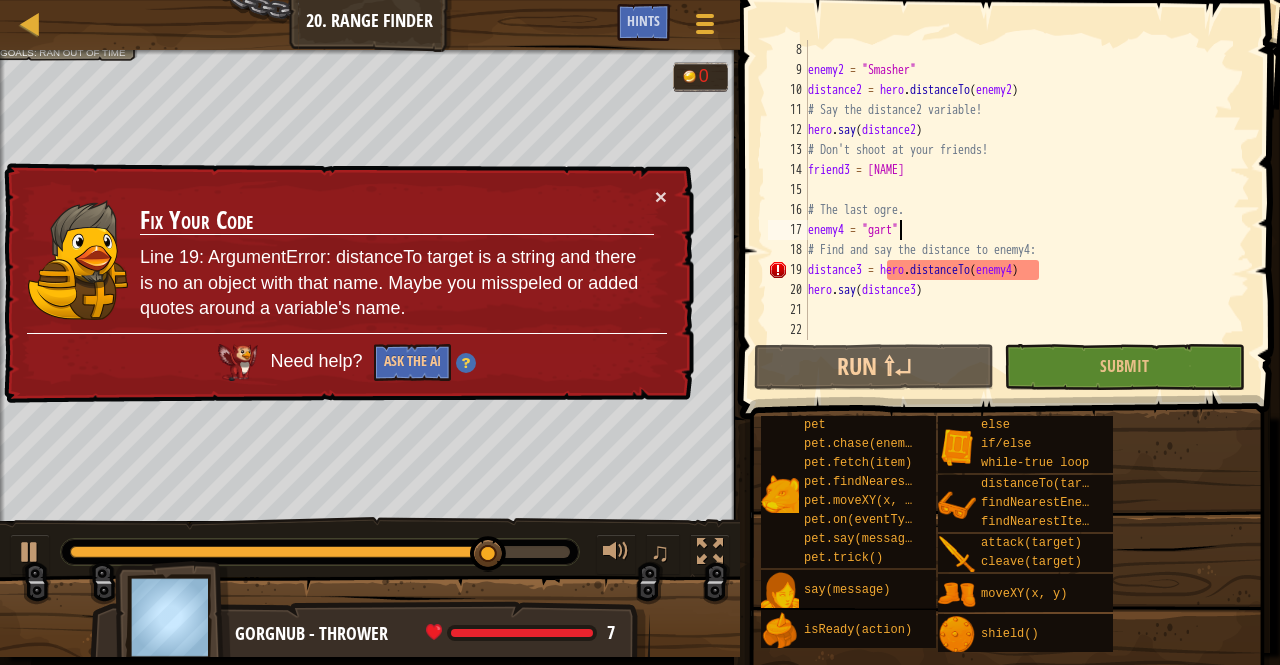 click on "enemy2 = "Smasher" distance2 = hero.distanceTo(enemy2) # Say the distance2 variable! hero.say(distance2) # Don't shoot at your friends! friend3 = "Charles" # The last ogre. enemy4 = "gart" # Find and say the distance to enemy4: distance3 = hero.distanceTo(enemy4) hero.say(distance3)" at bounding box center [1019, 210] 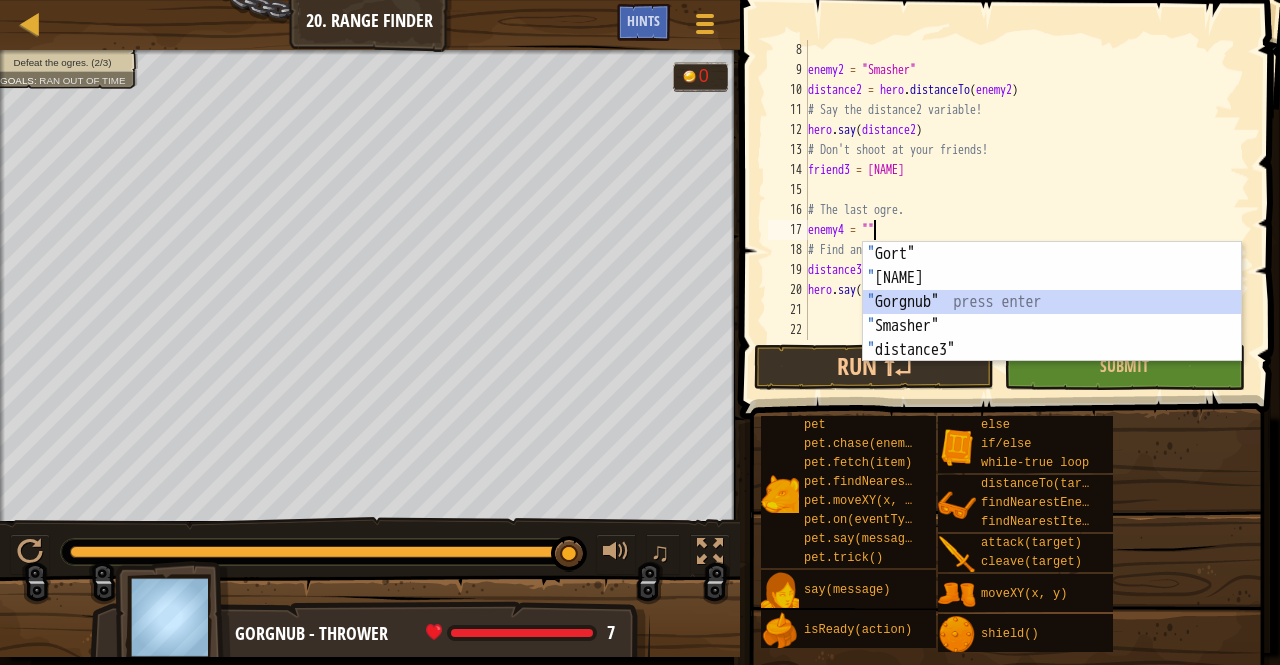 click on "" Gort" press enter " Charles" press enter " Gorgnub" press enter " Smasher" press enter " distance3" press enter" at bounding box center (1052, 326) 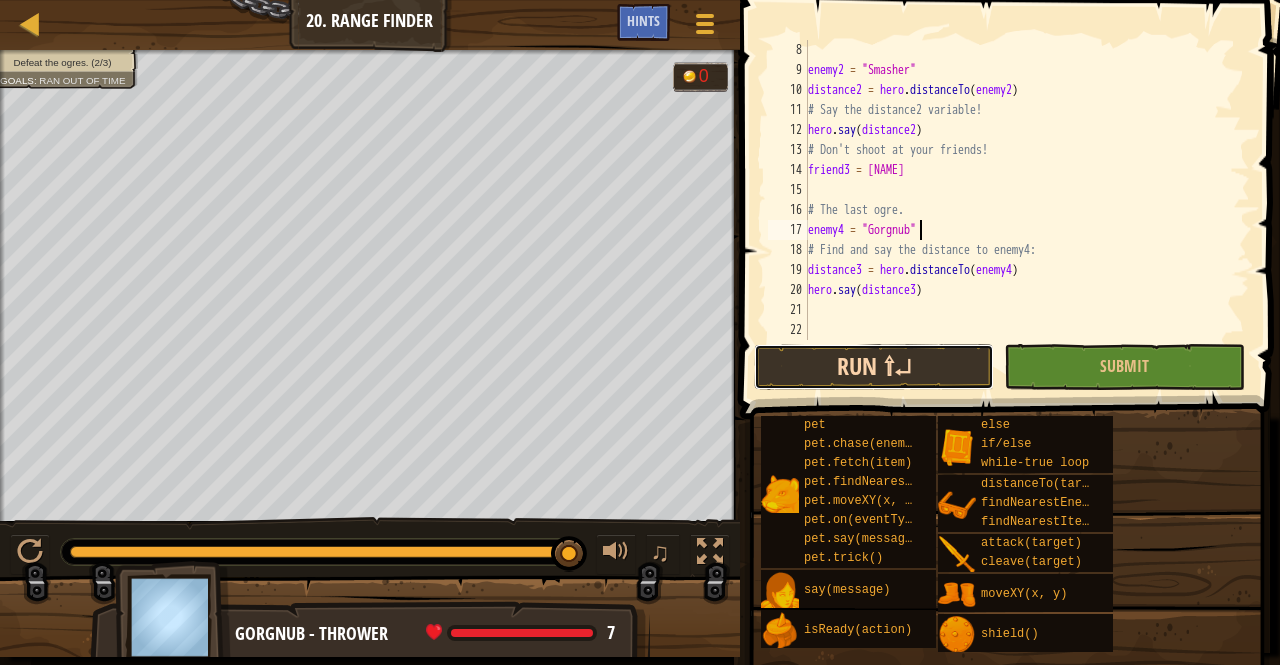 click on "Run ⇧↵" at bounding box center (874, 367) 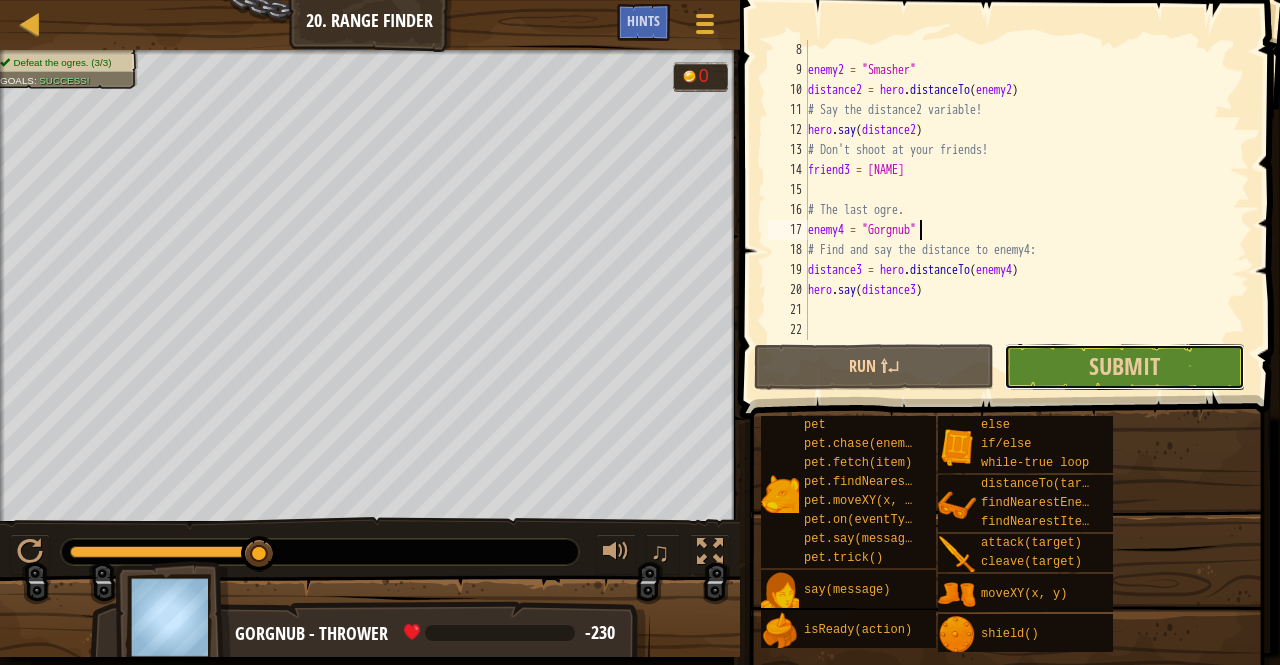 click on "Submit" at bounding box center (1124, 367) 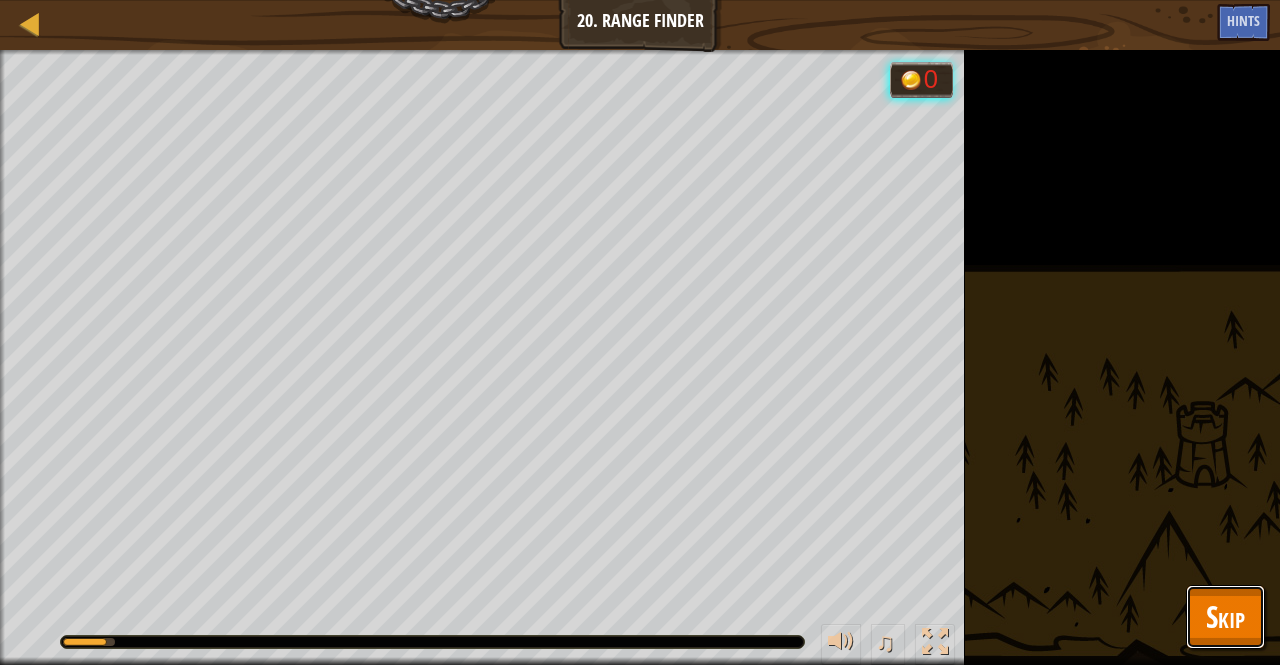 click on "Skip" at bounding box center [1225, 616] 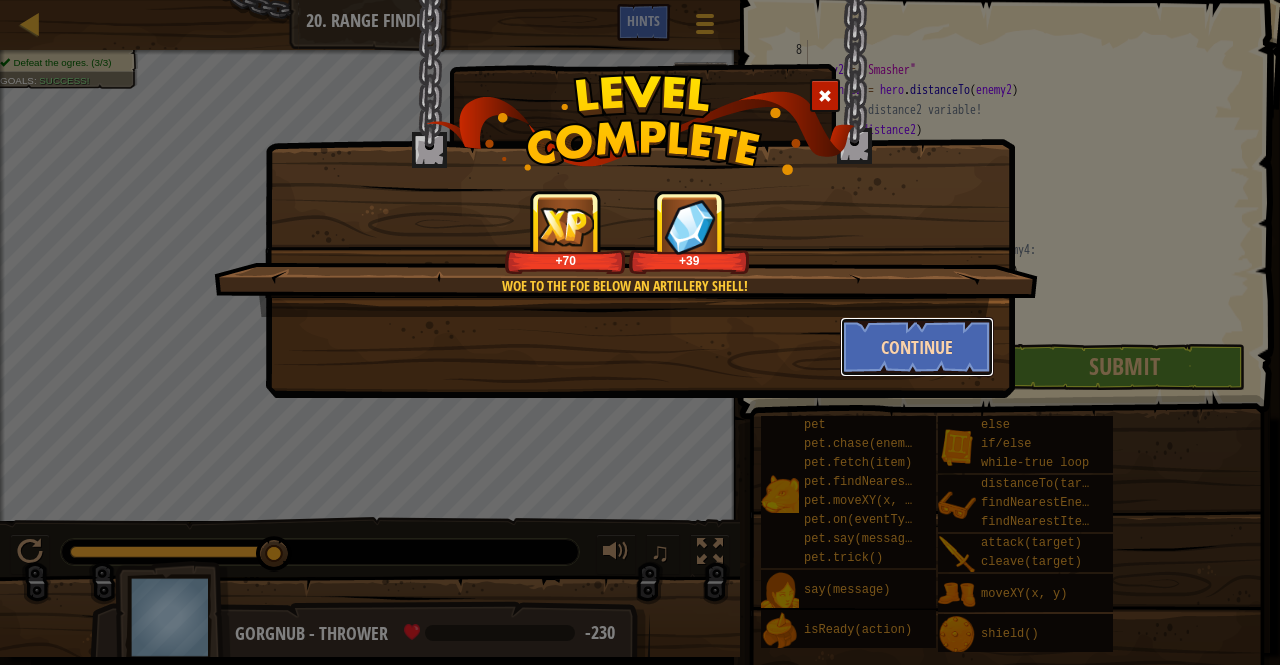 click on "Continue" at bounding box center (917, 347) 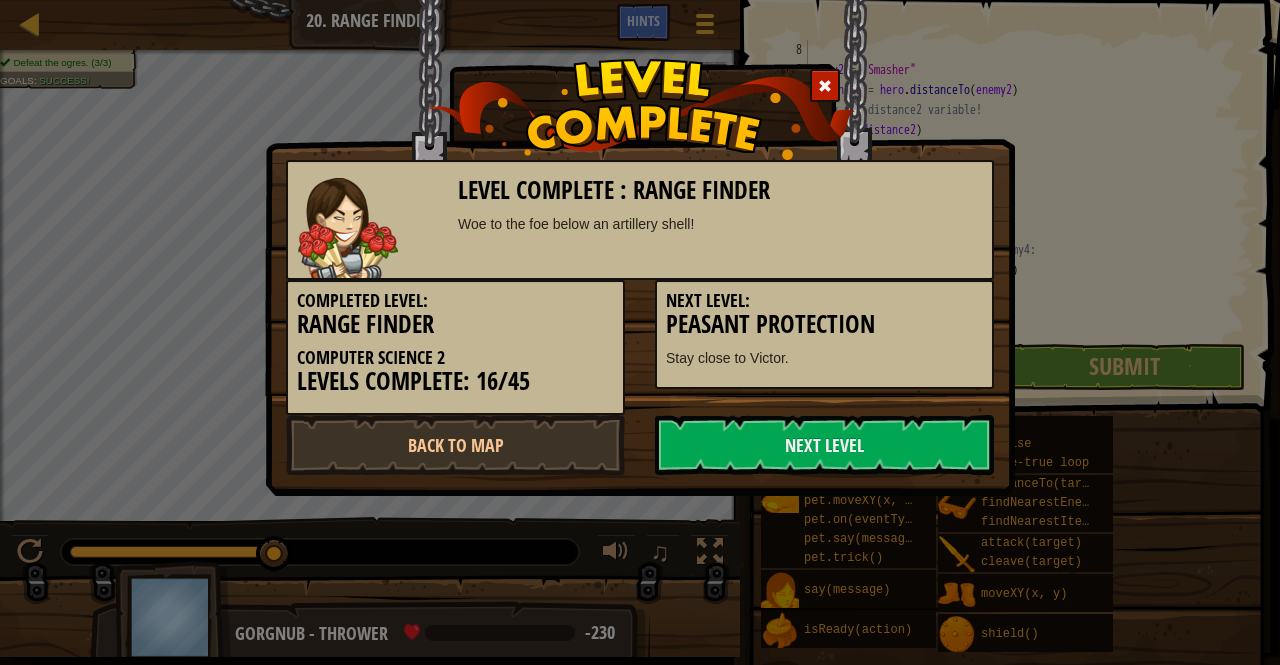 click on "Peasant Protection" at bounding box center (824, 324) 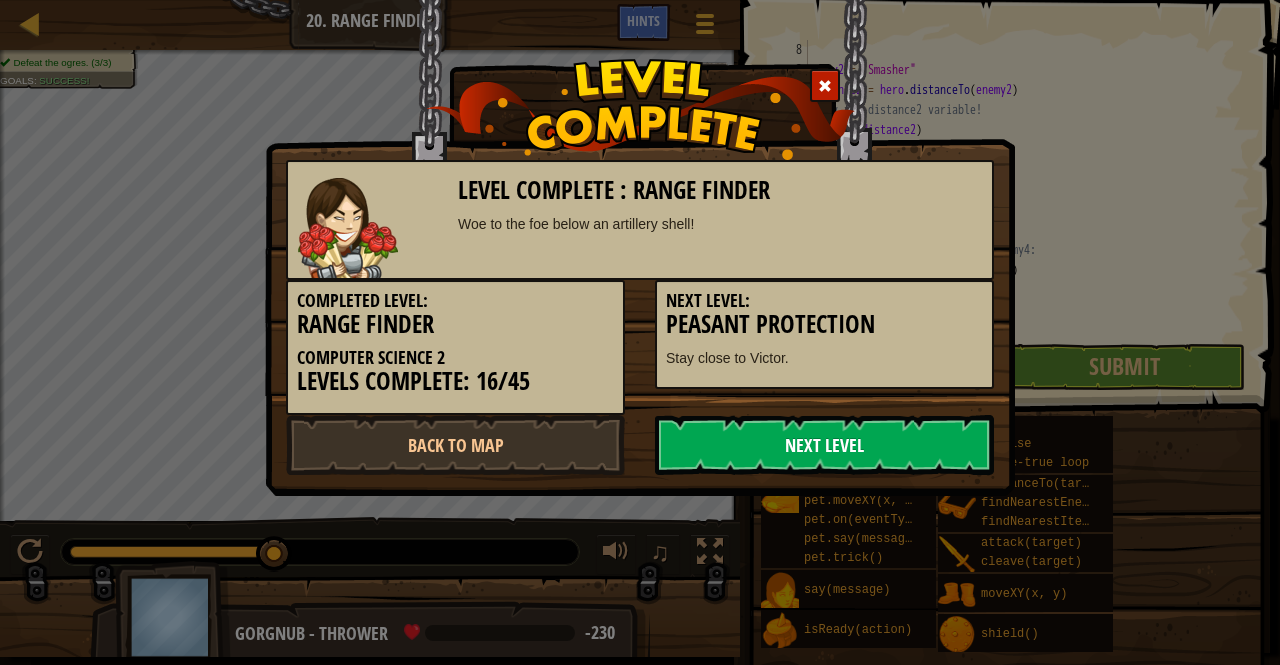 click on "Next Level" at bounding box center (824, 445) 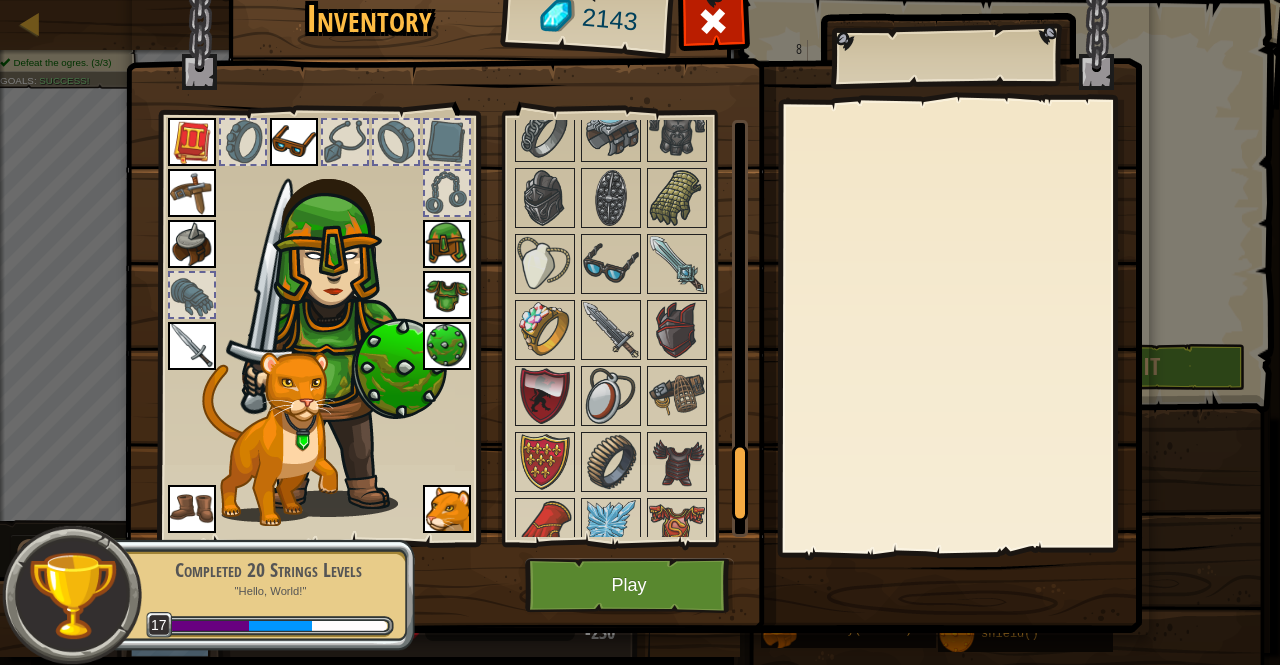 scroll, scrollTop: 1846, scrollLeft: 0, axis: vertical 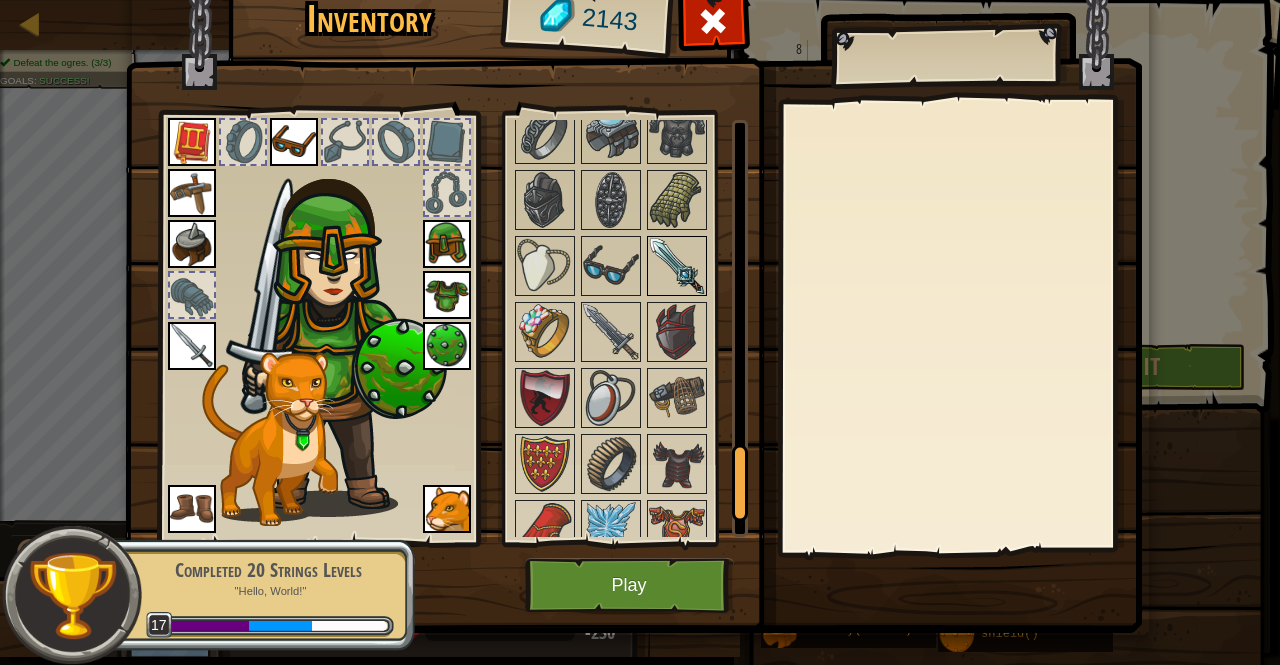click at bounding box center [677, 266] 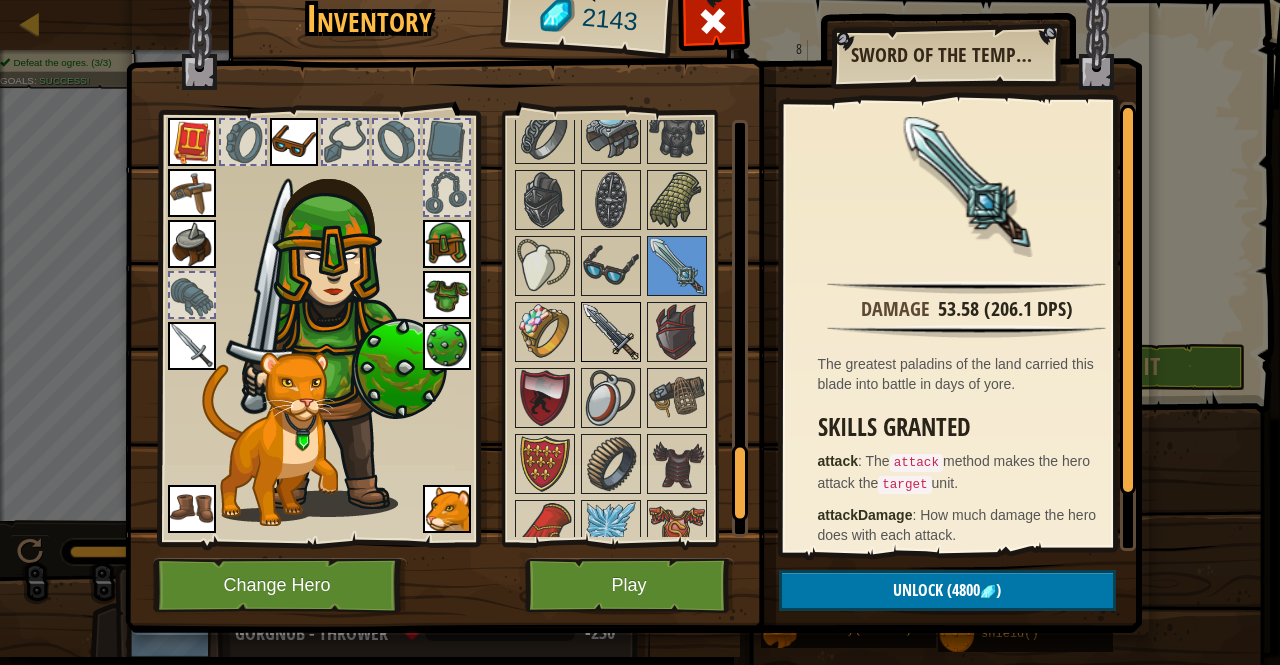 click at bounding box center (611, 332) 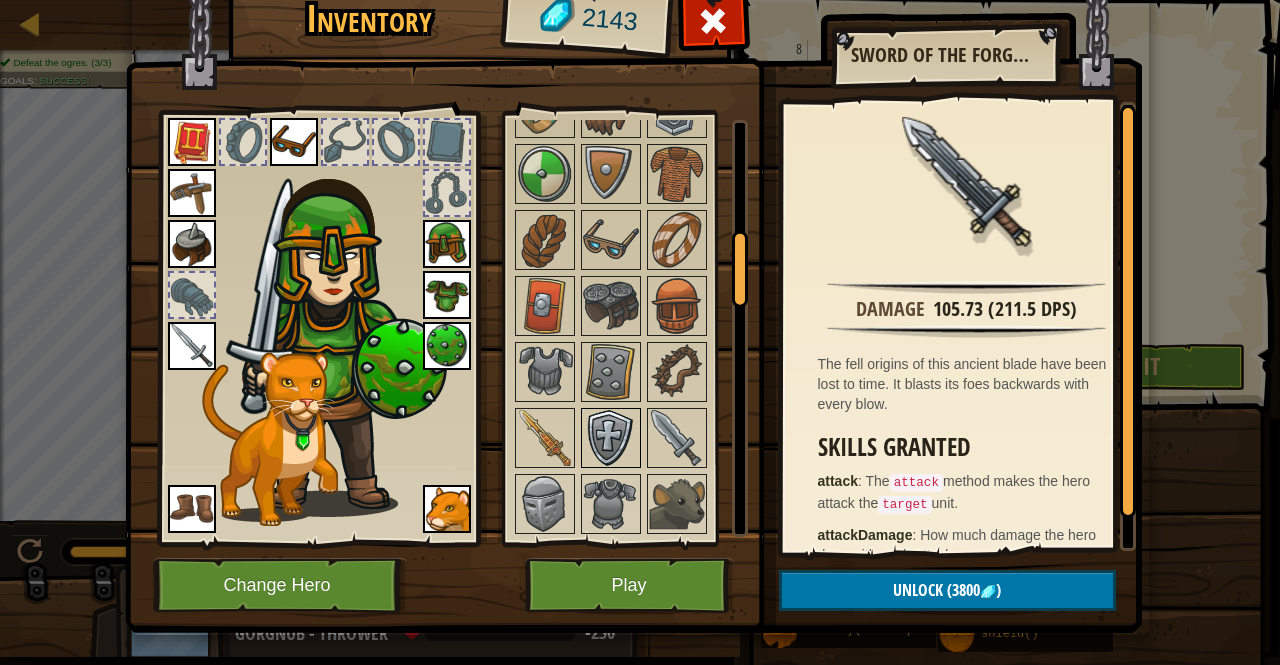scroll, scrollTop: 616, scrollLeft: 0, axis: vertical 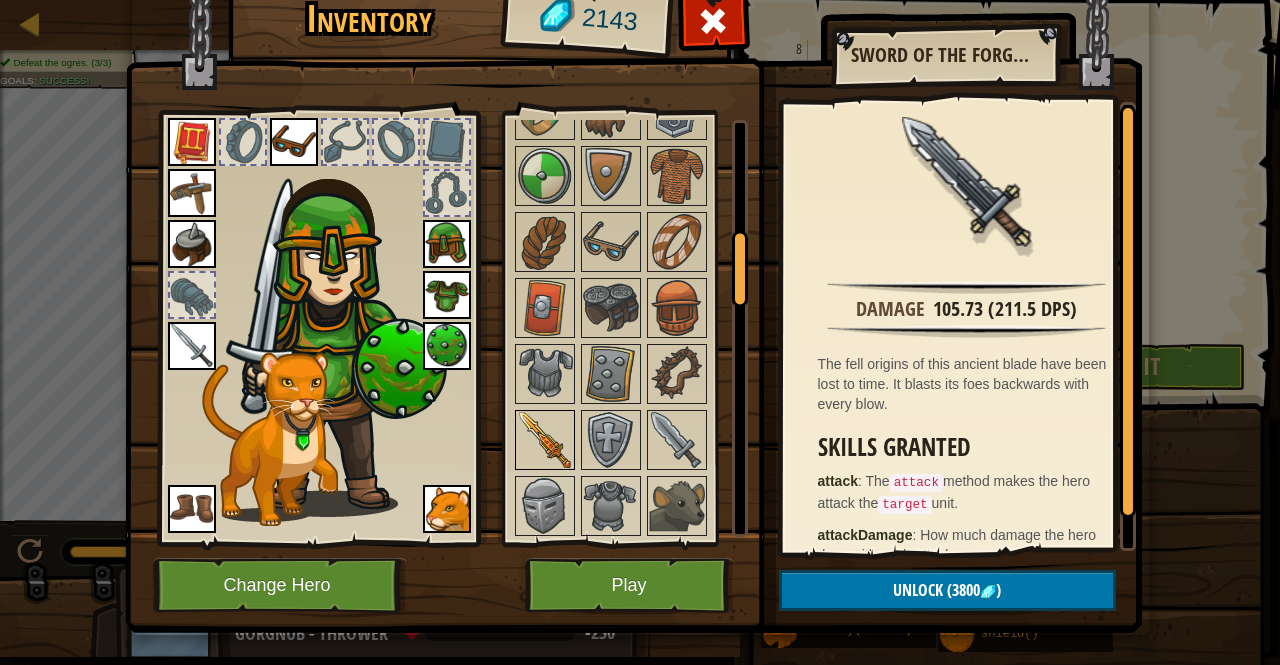 click at bounding box center [545, 440] 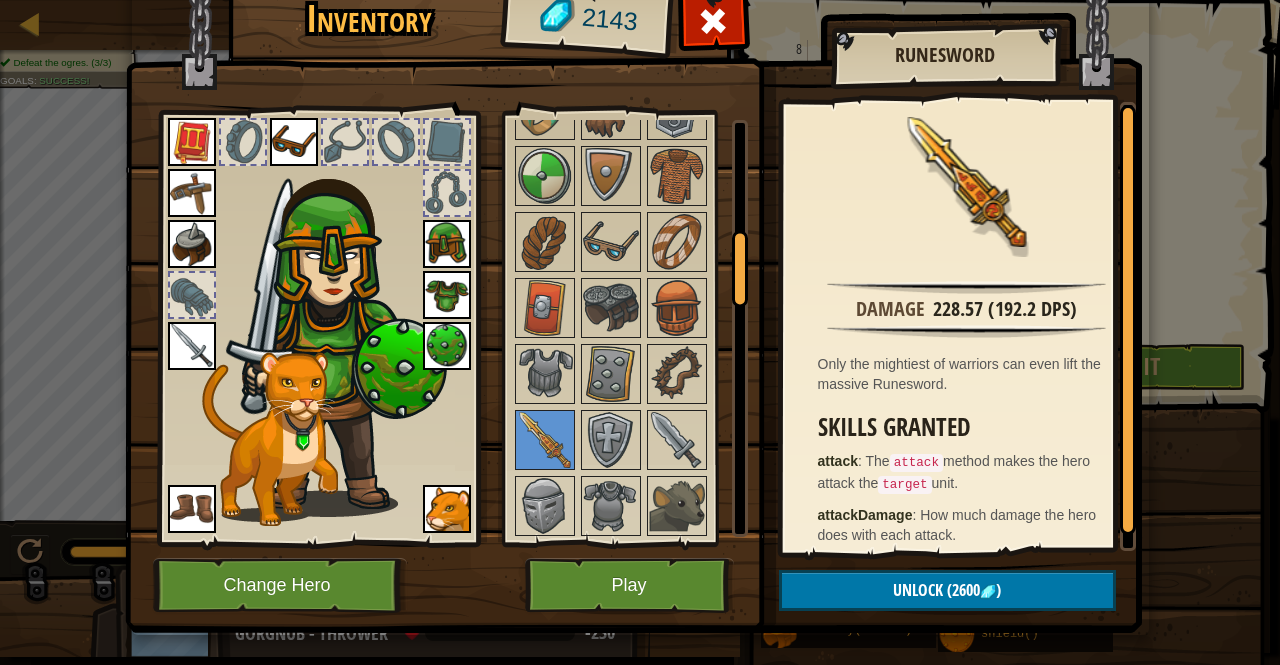 scroll, scrollTop: 9, scrollLeft: 0, axis: vertical 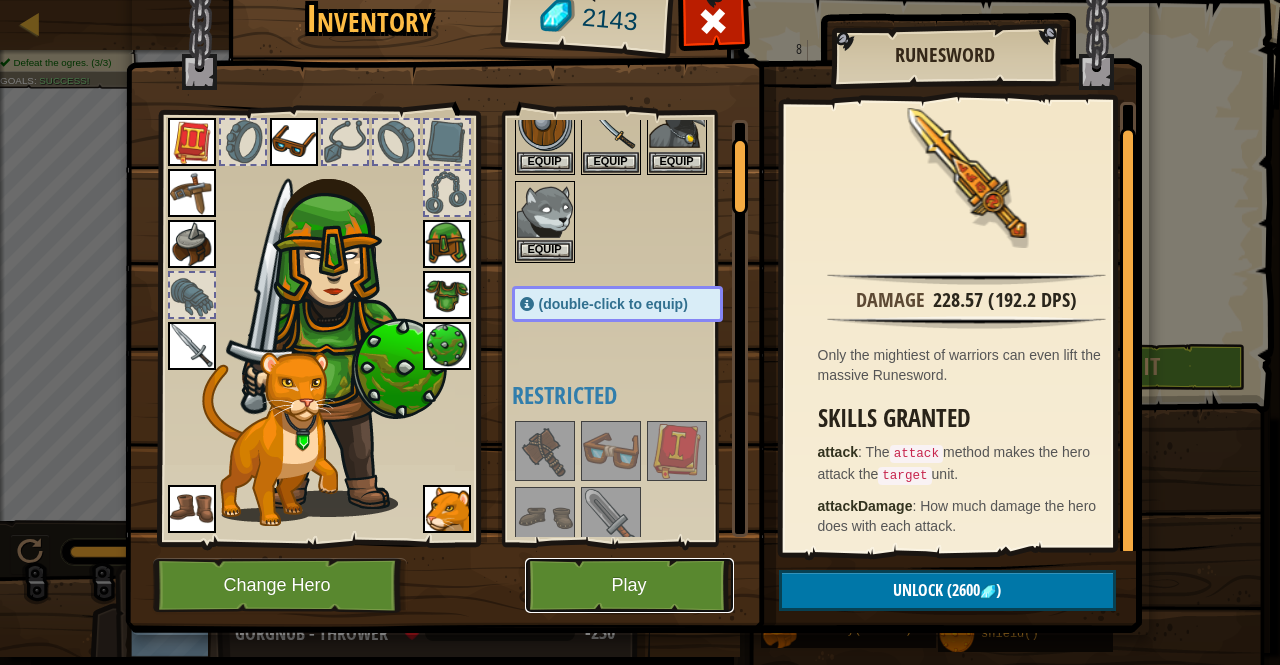 click on "Play" at bounding box center [629, 585] 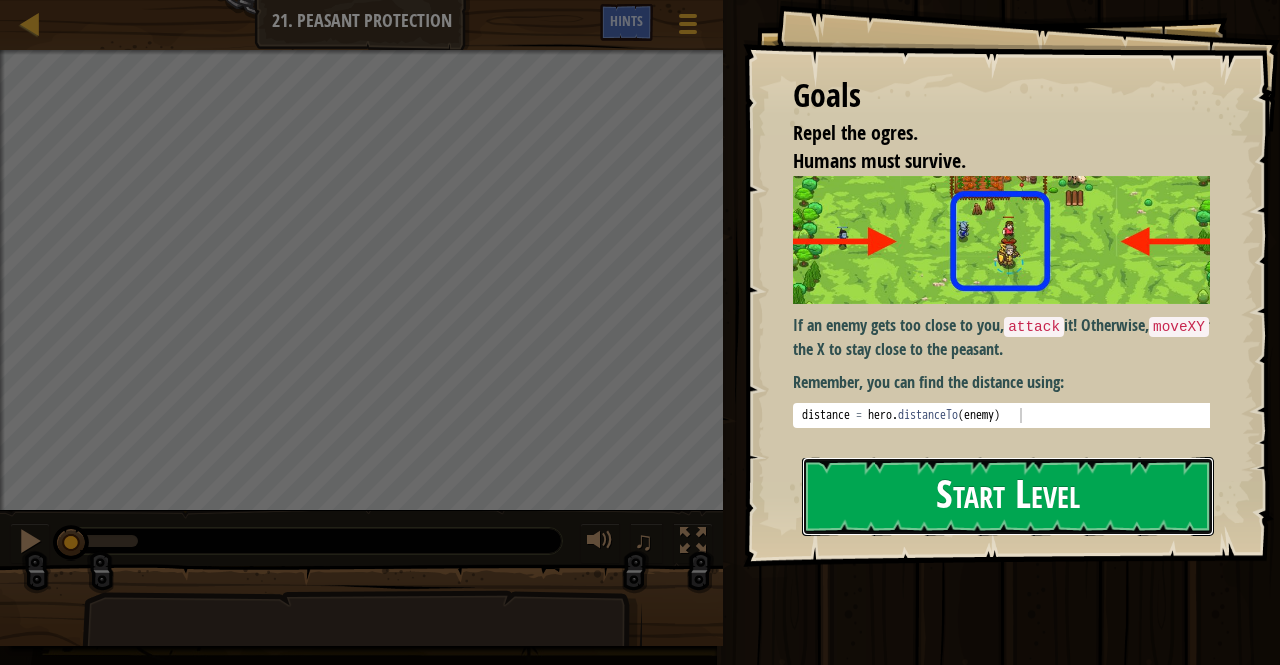 click on "Start Level" at bounding box center (1008, 496) 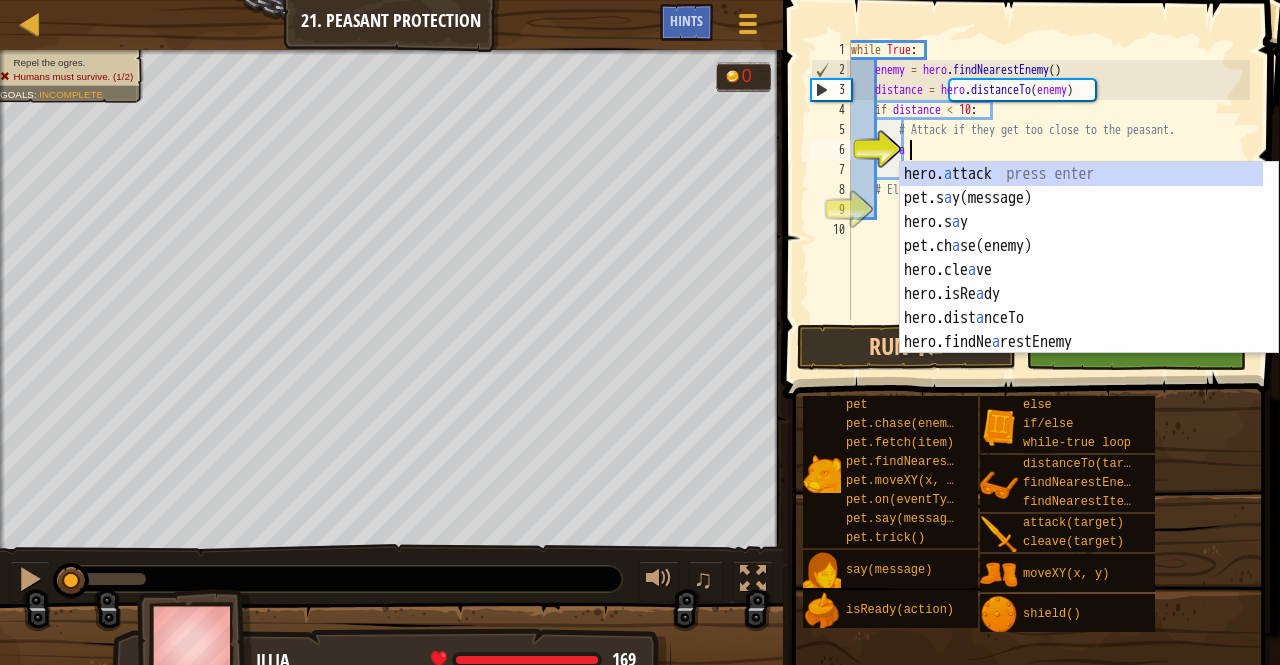 scroll, scrollTop: 9, scrollLeft: 4, axis: both 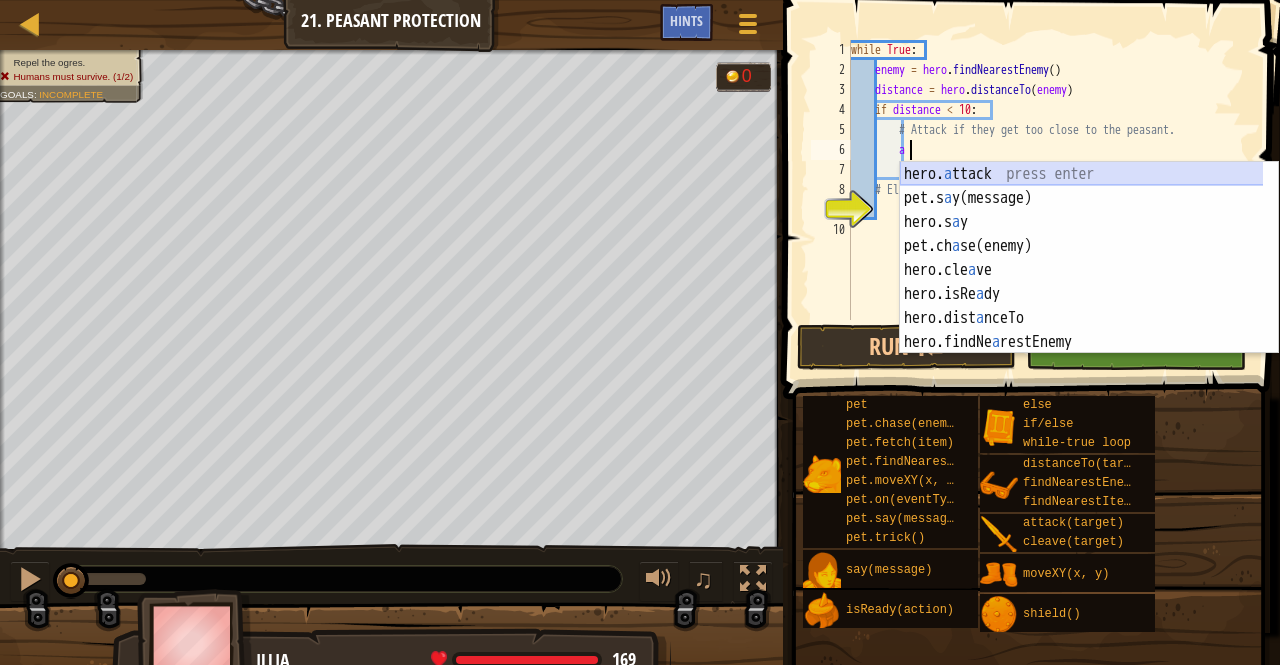 click on "hero. a ttack press enter pet.s a y(message) press enter hero.s a y press enter pet.ch a se(enemy) press enter hero.cle a ve press enter hero.isRe a dy press enter hero.dist a nceTo press enter hero.findNe a restEnemy press enter hero.findNe a restItem press enter" at bounding box center (1082, 282) 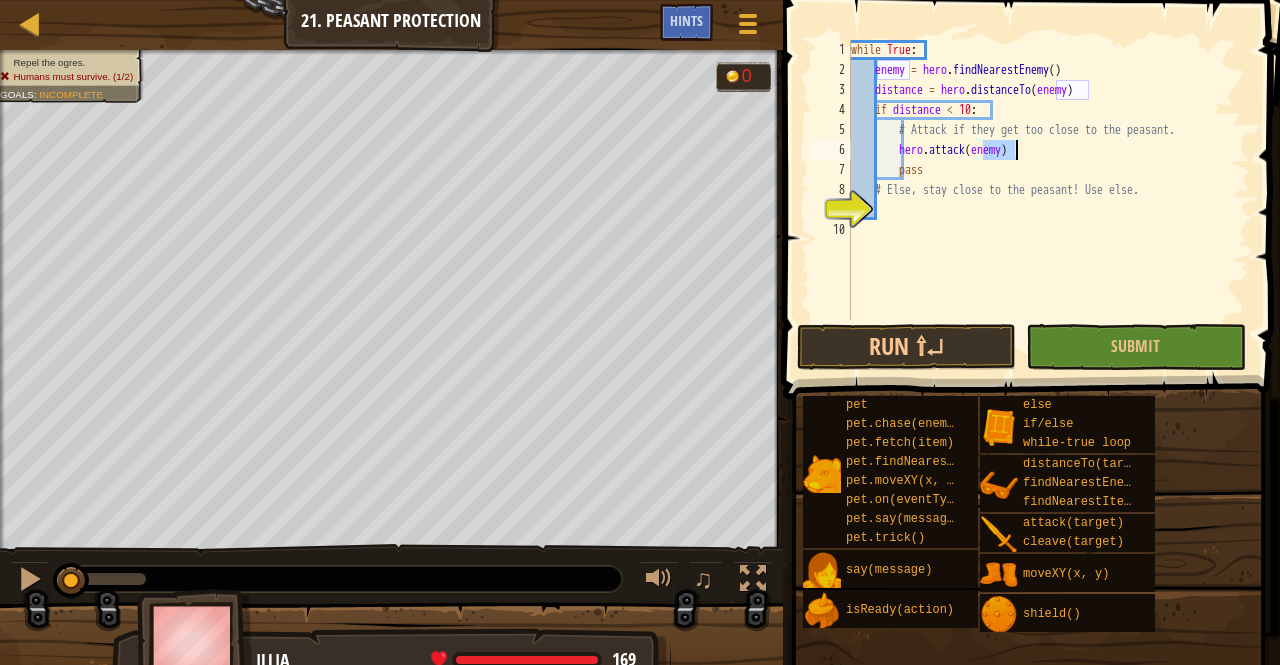 click on "while   True :      enemy   =   hero . findNearestEnemy ( )      distance   =   hero . distanceTo ( enemy )      if   distance   <   10 :          # Attack if they get too close to the peasant.          hero . attack ( enemy )          pass      # Else, stay close to the peasant! Use else." at bounding box center (1048, 200) 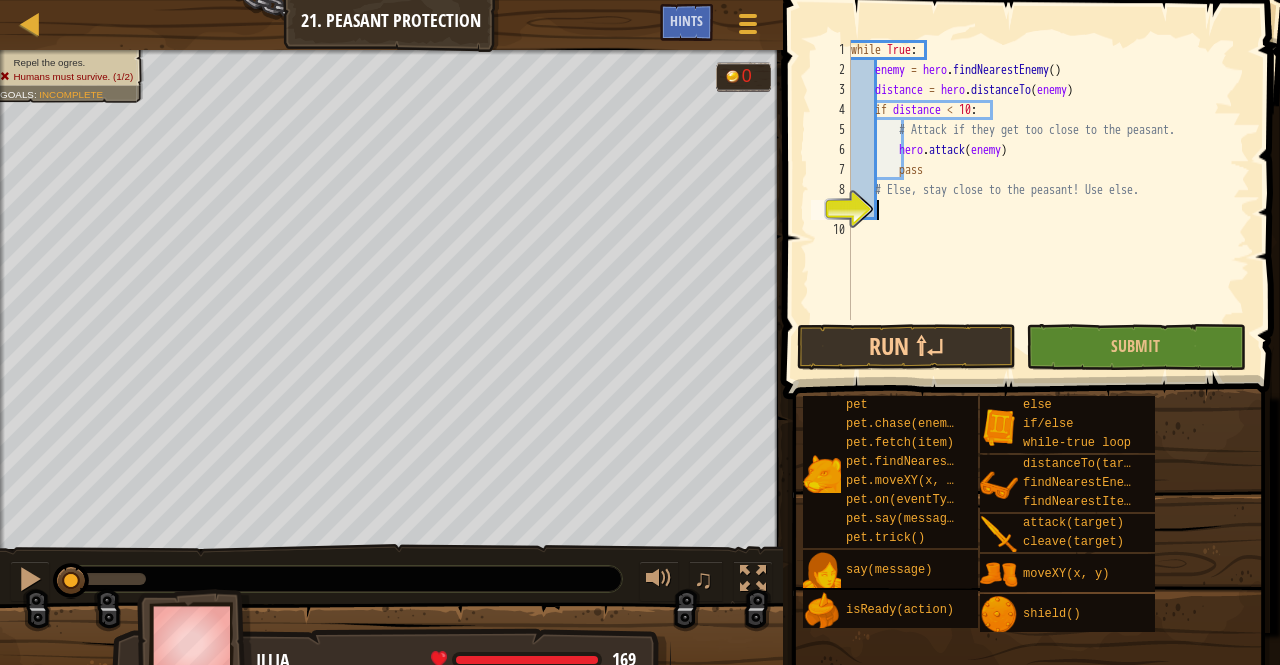 scroll, scrollTop: 9, scrollLeft: 1, axis: both 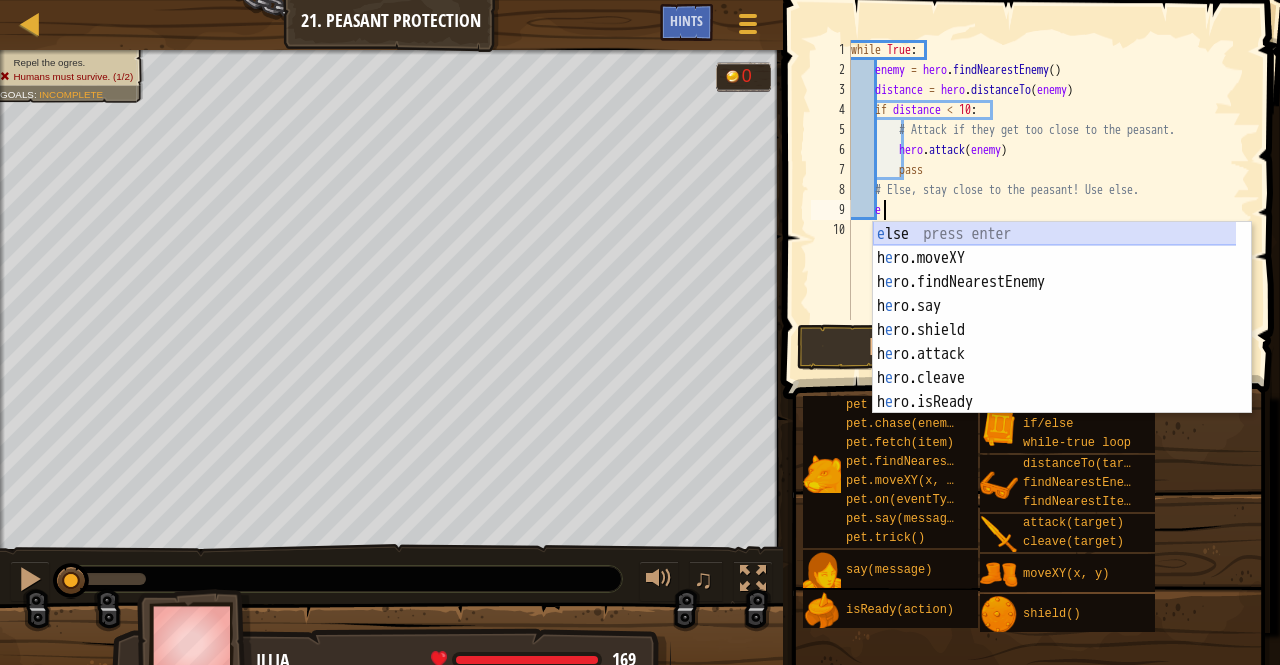 click on "e lse press enter h e ro.moveXY press enter h e ro.findNearestEnemy press enter h e ro.say press enter h e ro.shield press enter h e ro.attack press enter h e ro.cleave press enter h e ro.isReady press enter h e ro.distanceTo press enter" at bounding box center [1055, 342] 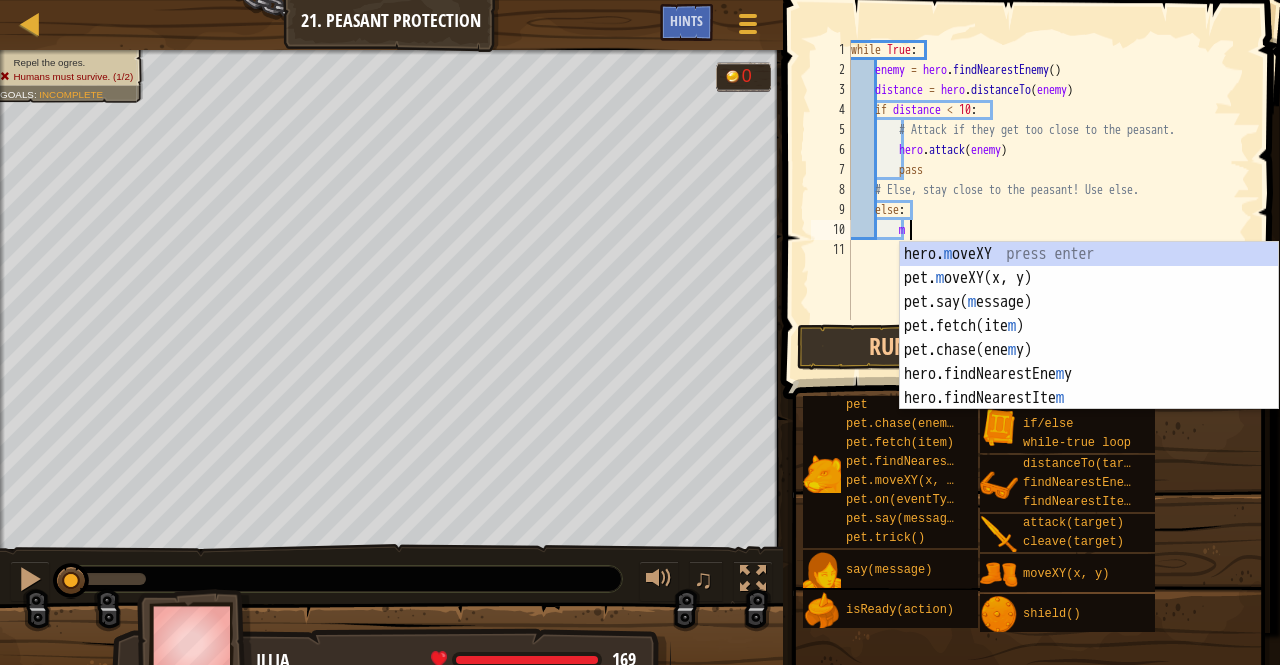 scroll, scrollTop: 9, scrollLeft: 4, axis: both 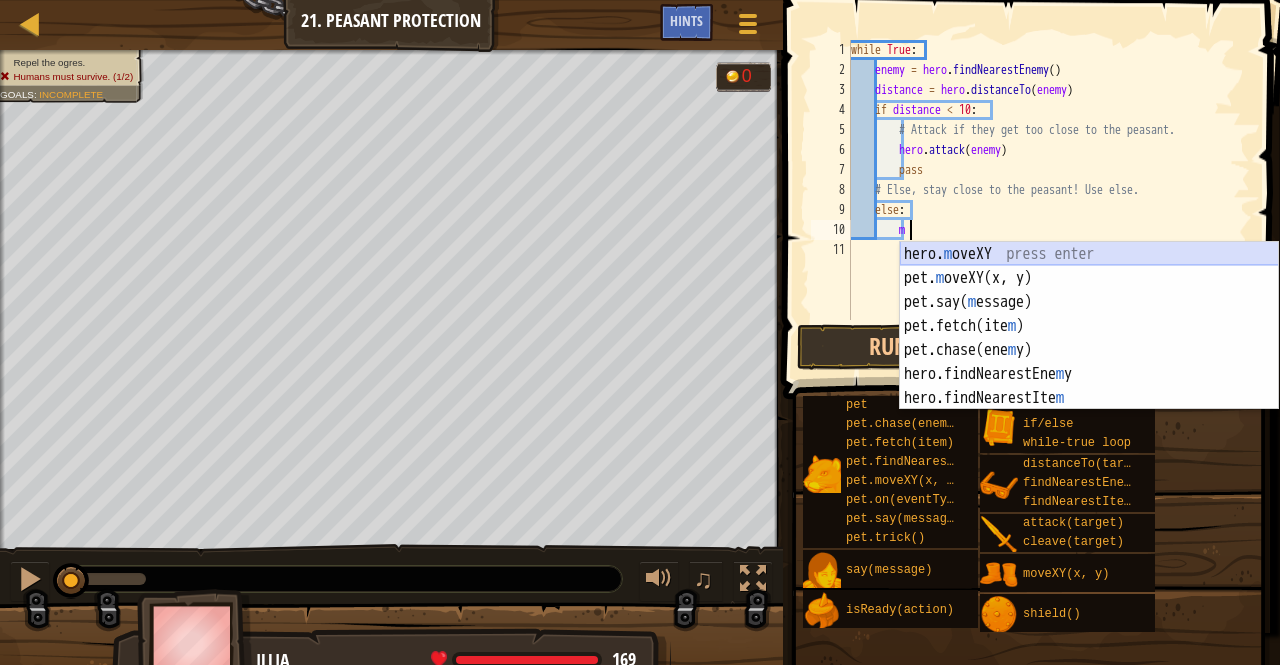 click on "hero. m oveXY press enter pet. m oveXY(x, y) press enter pet.say( m essage) press enter pet.fetch(ite m ) press enter pet.chase(ene m y) press enter hero.findNearestEne m y press enter hero.findNearestIte m press enter" at bounding box center [1089, 350] 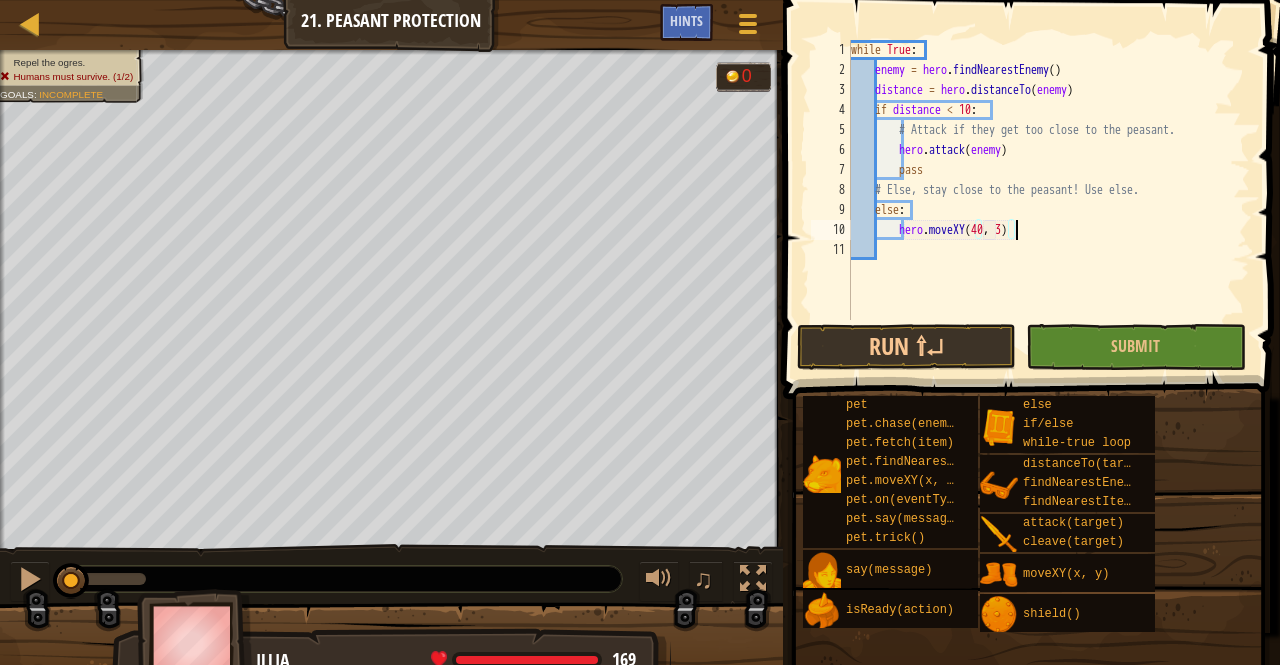 scroll, scrollTop: 9, scrollLeft: 14, axis: both 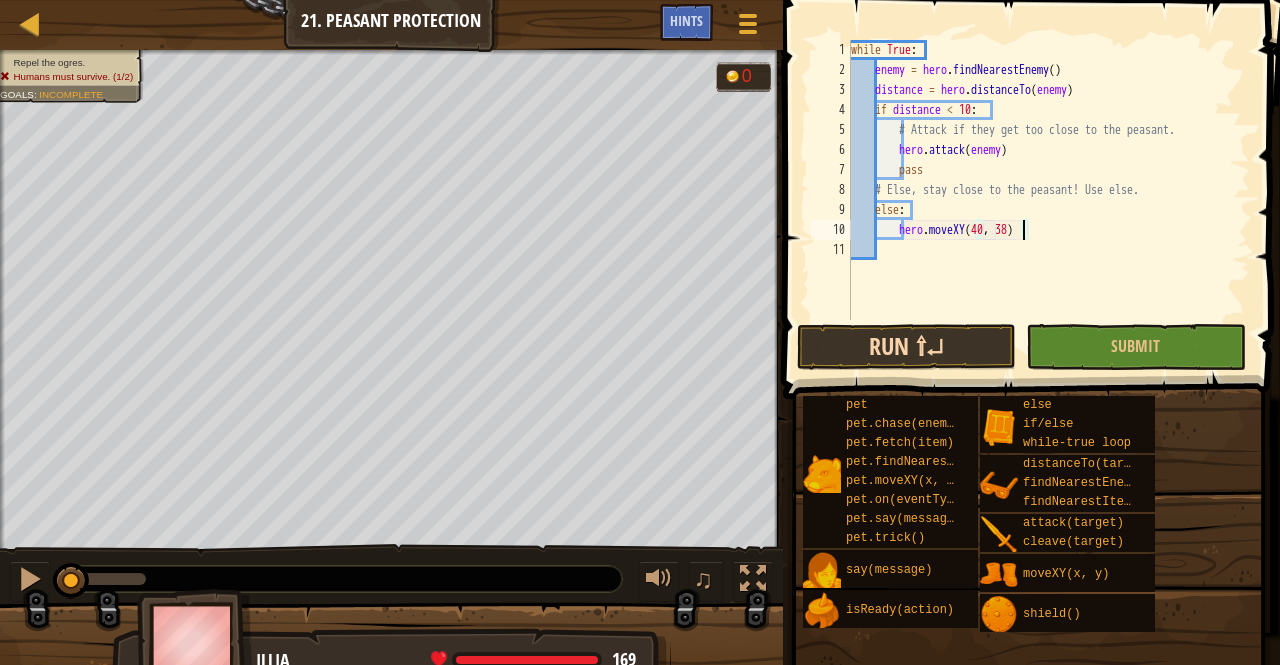 type on "hero.moveXY(40, 38)" 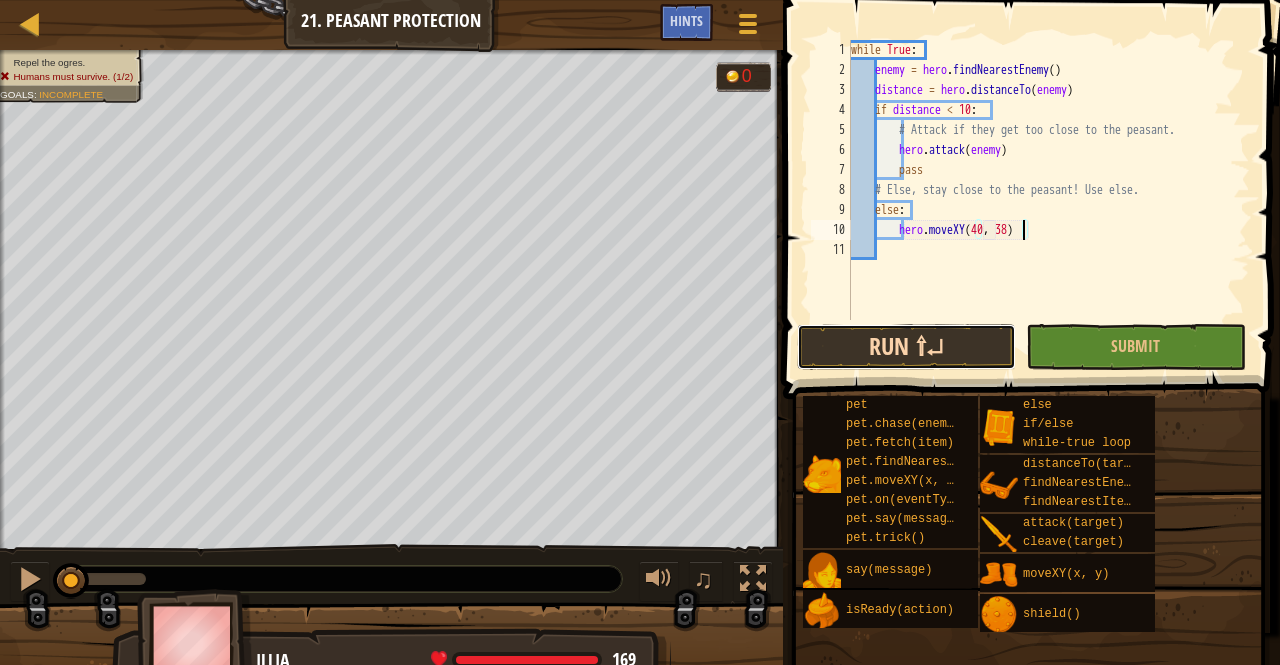 click on "Run ⇧↵" at bounding box center [906, 347] 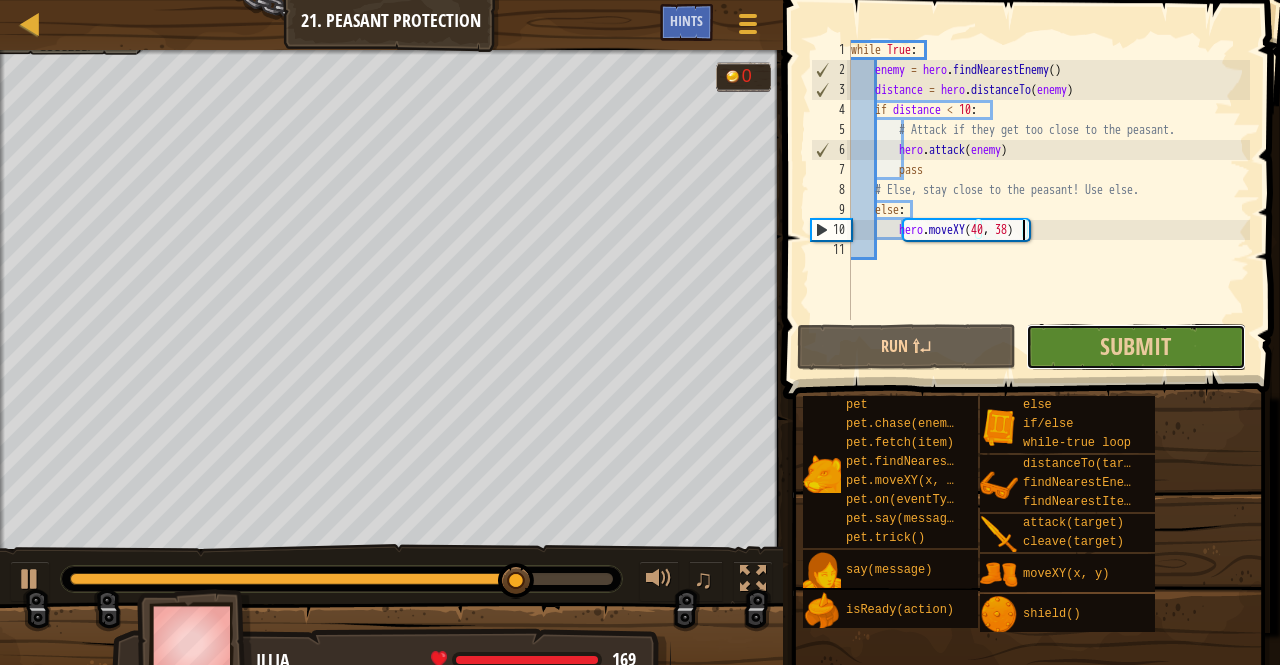 click on "Submit" at bounding box center (1135, 347) 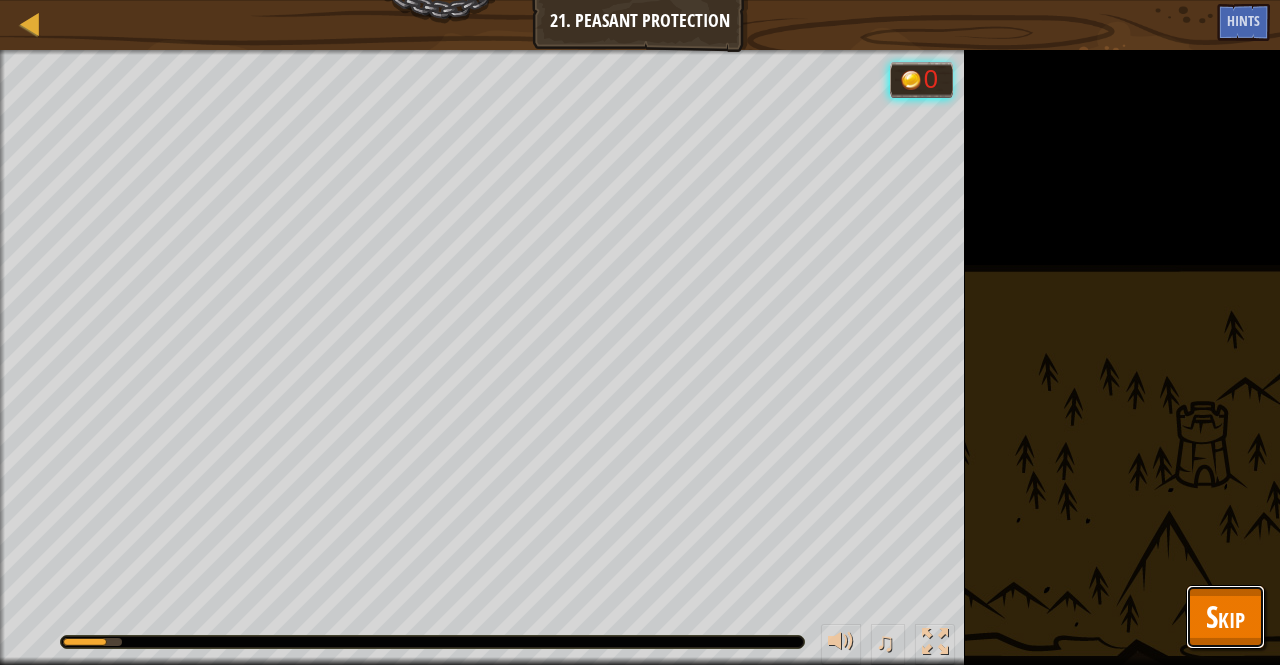 click on "Skip" at bounding box center [1225, 617] 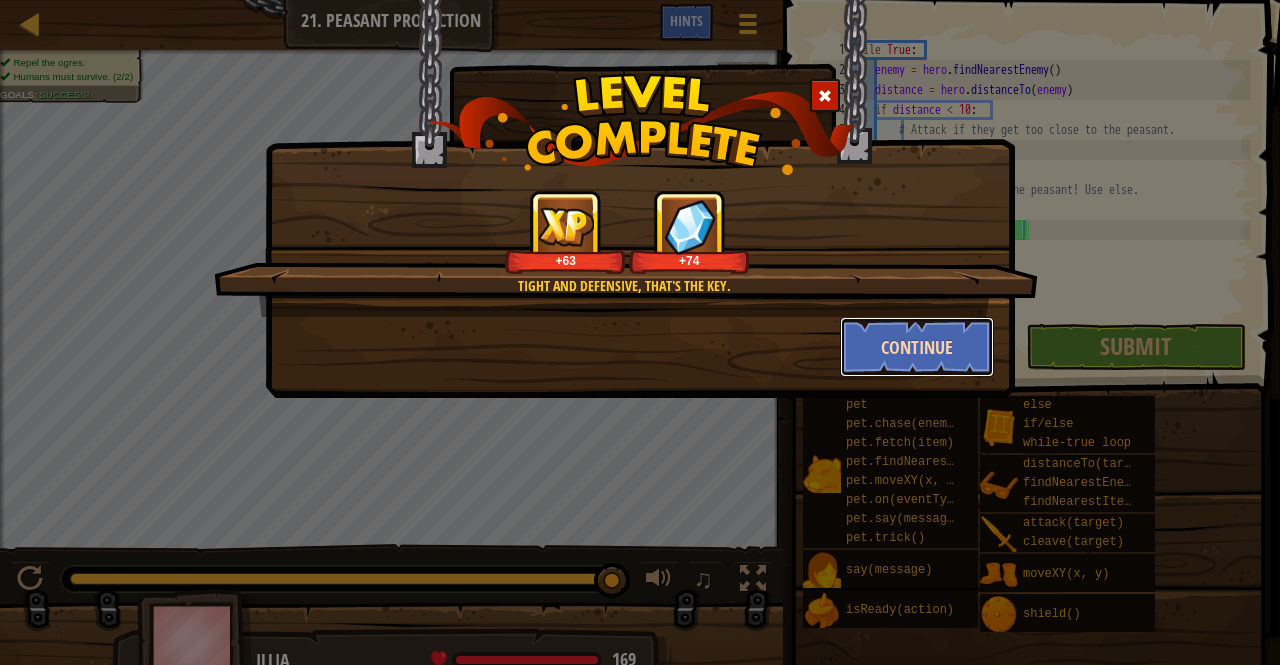 click on "Continue" at bounding box center [917, 347] 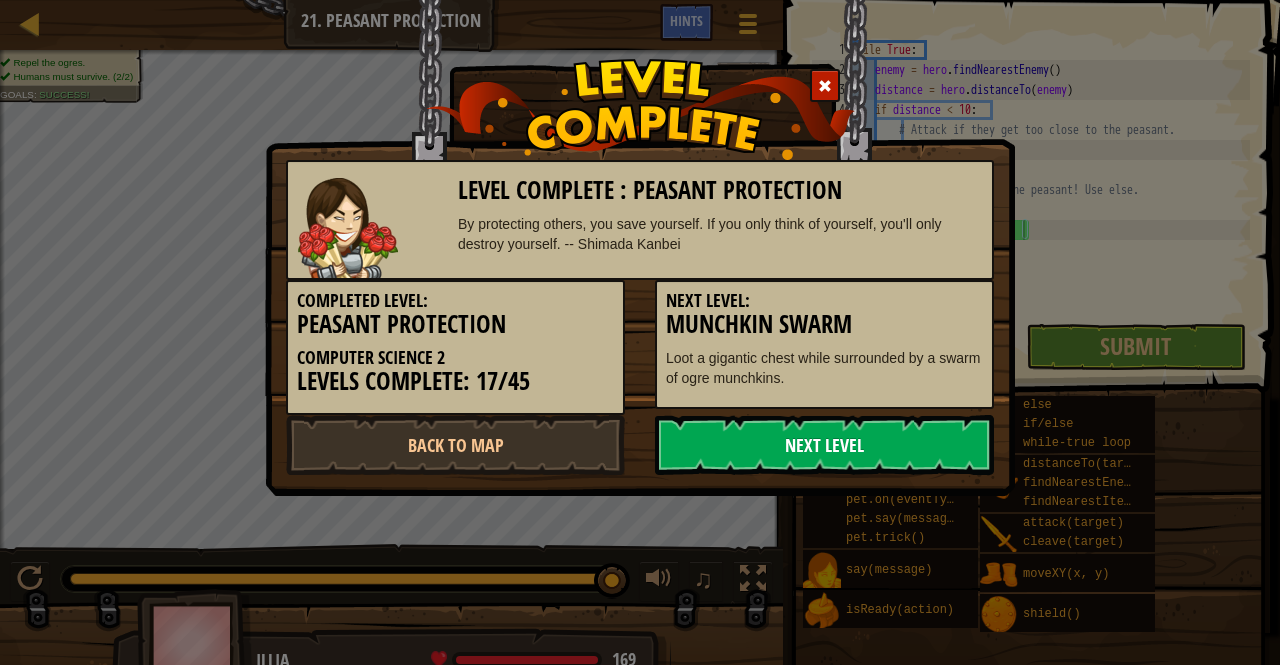 click on "Next Level" at bounding box center (824, 445) 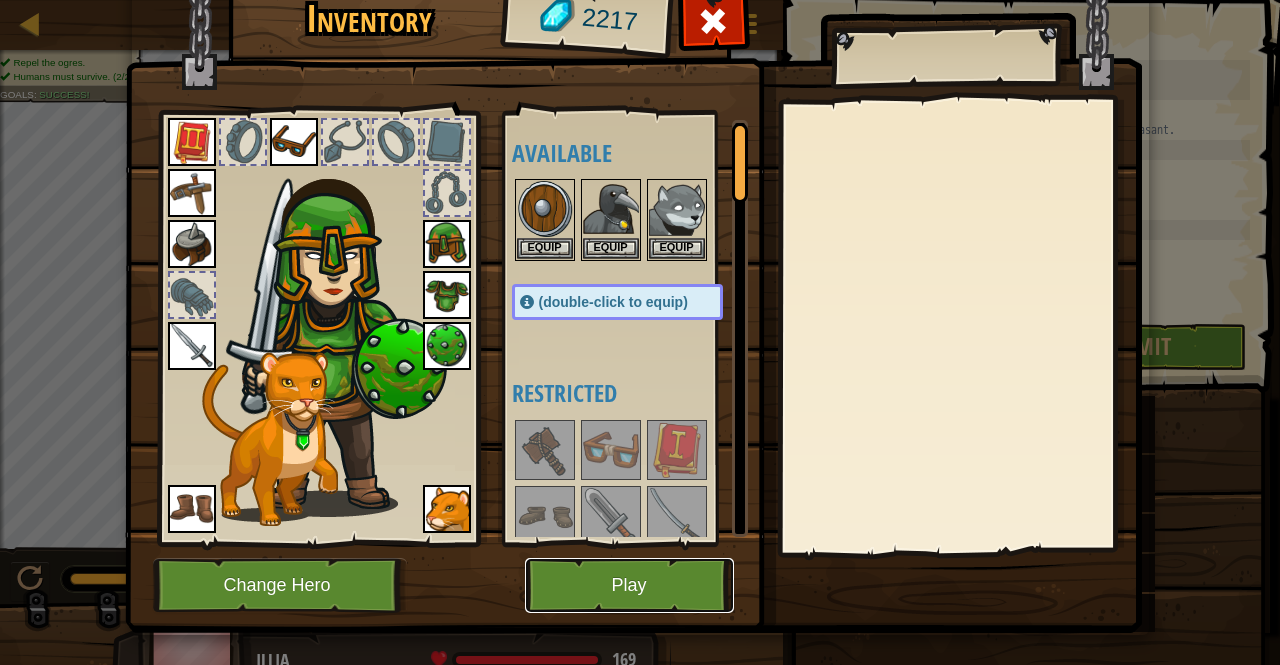 click on "Play" at bounding box center [629, 585] 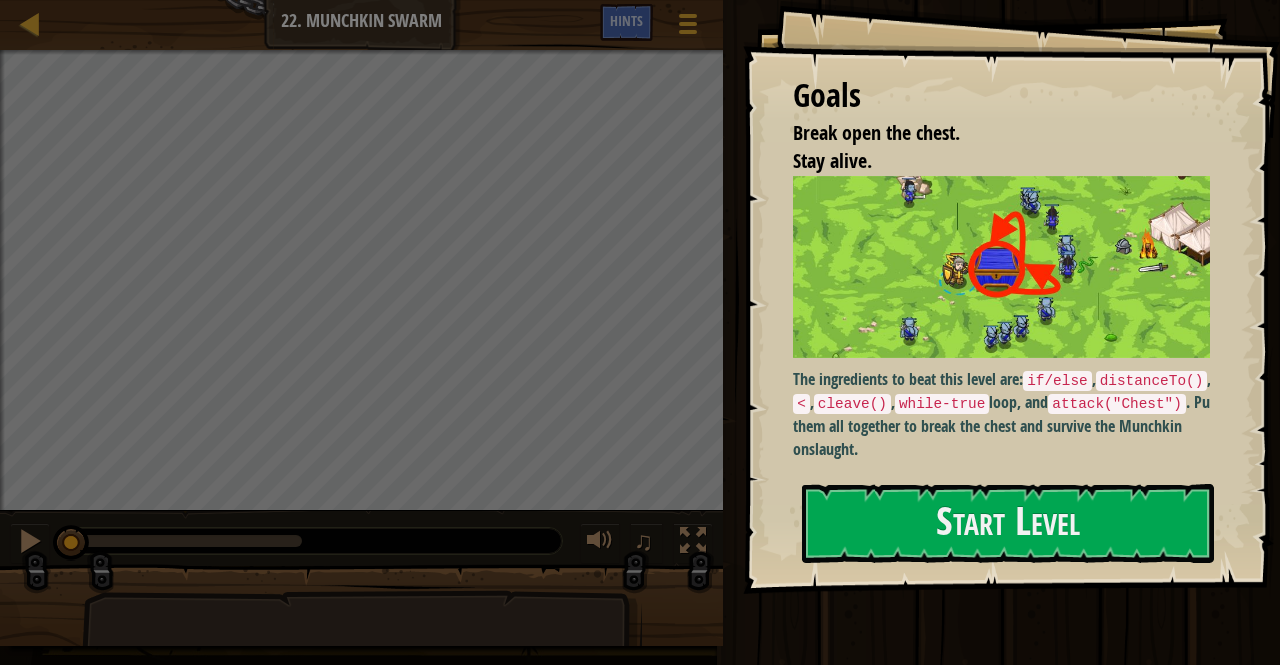 click on "Goals Break open the chest. Stay alive.
The ingredients to beat this level are:  if/else ,  distanceTo() ,  < ,  cleave() ,  while-true  loop, and  attack("Chest") . Put them all together to break the chest and survive the Munchkin onslaught.
Start Level Error loading from server. Try refreshing the page. You'll need a subscription to play this level. Subscribe You'll need to join a course to play this level. Back to my courses Ask your teacher to assign a license to you so you can continue to play CodeCombat! Back to my courses This level is locked. Back to my courses" at bounding box center [1011, 297] 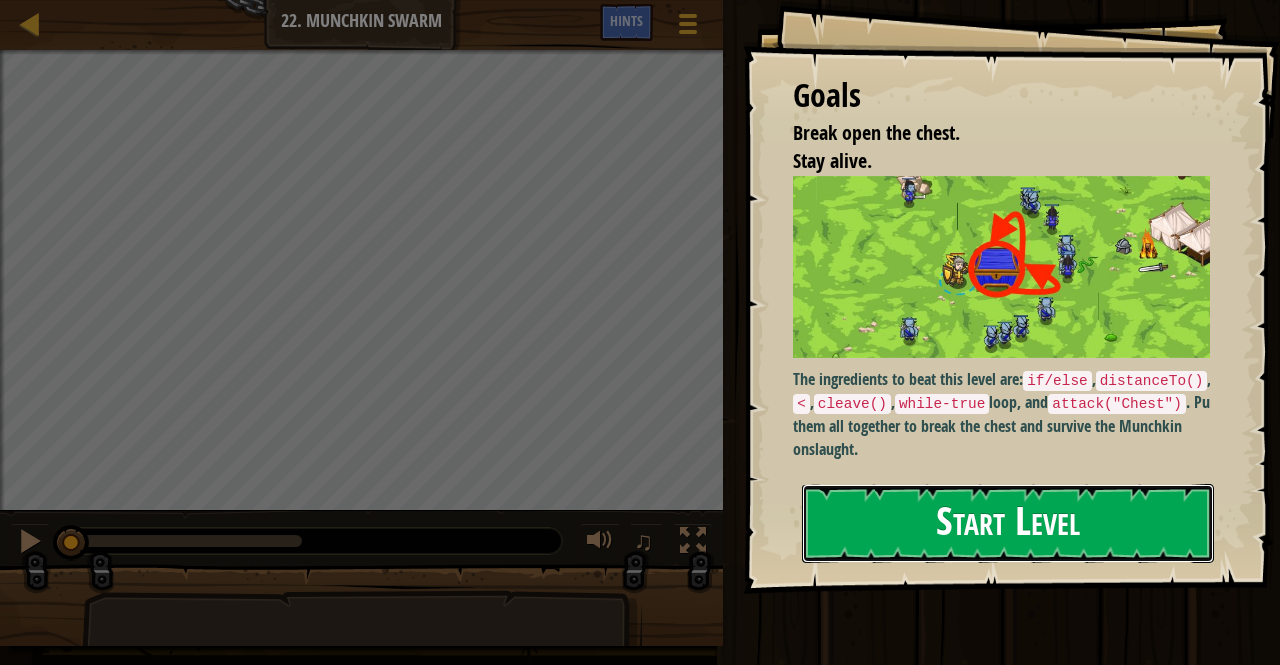 click on "Start Level" at bounding box center (1008, 523) 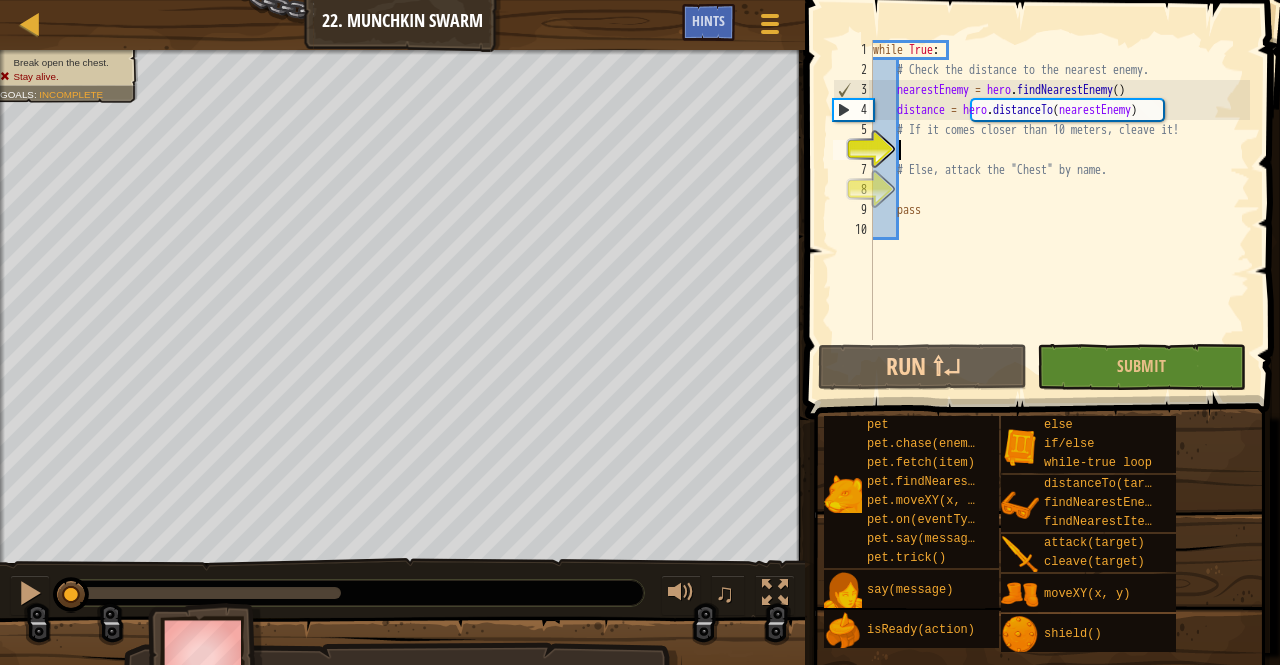 scroll, scrollTop: 9, scrollLeft: 2, axis: both 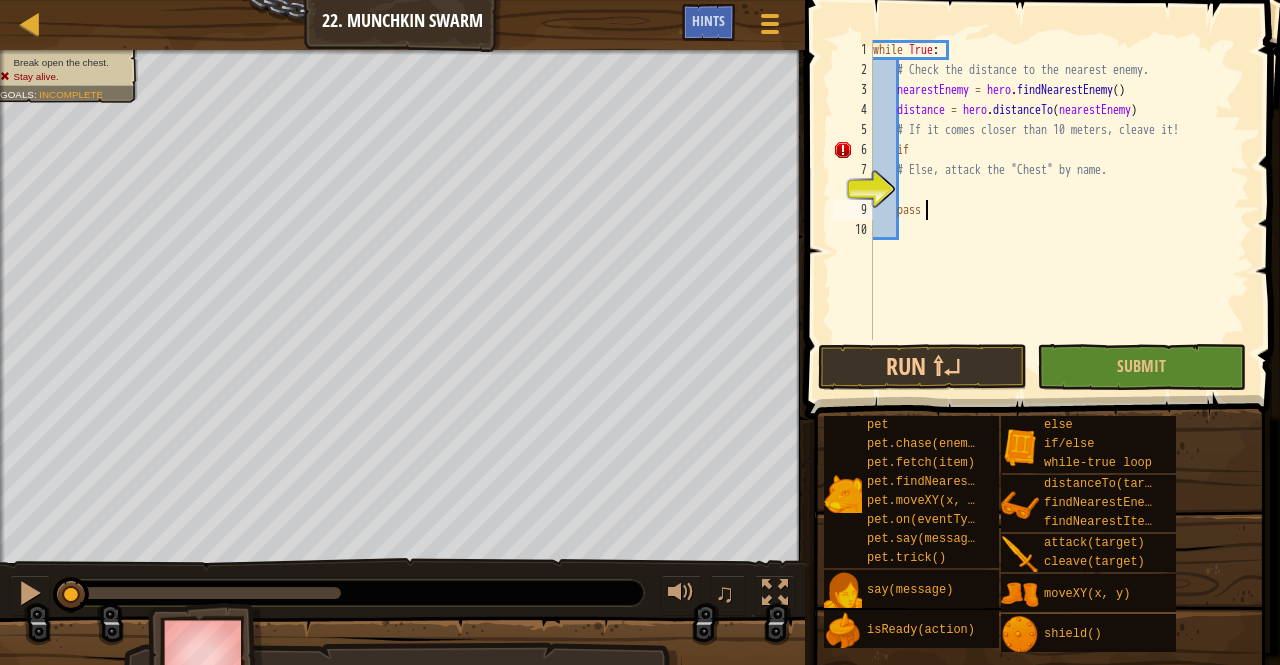 click on "while   True :      # Check the distance to the nearest enemy.      nearestEnemy   =   hero . findNearestEnemy ( )      distance   =   hero . distanceTo ( nearestEnemy )      # If it comes closer than 10 meters, cleave it!      if      # Else, attack the "Chest" by name.           pass" at bounding box center [1059, 210] 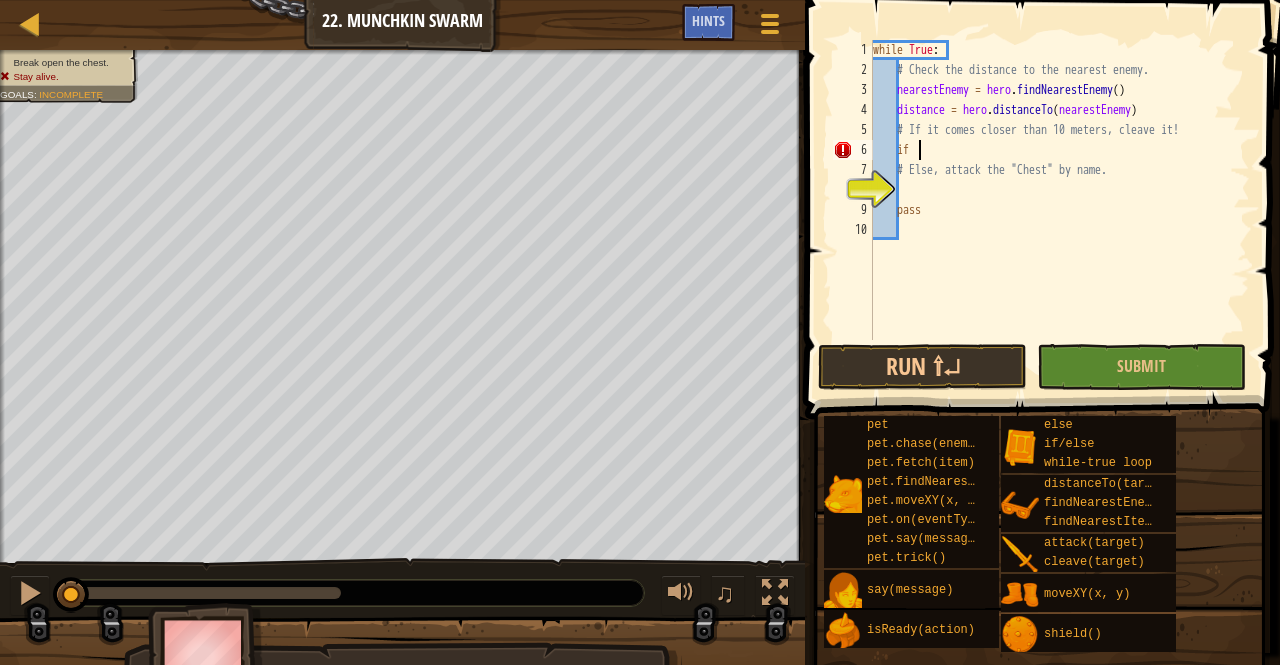 scroll, scrollTop: 9, scrollLeft: 2, axis: both 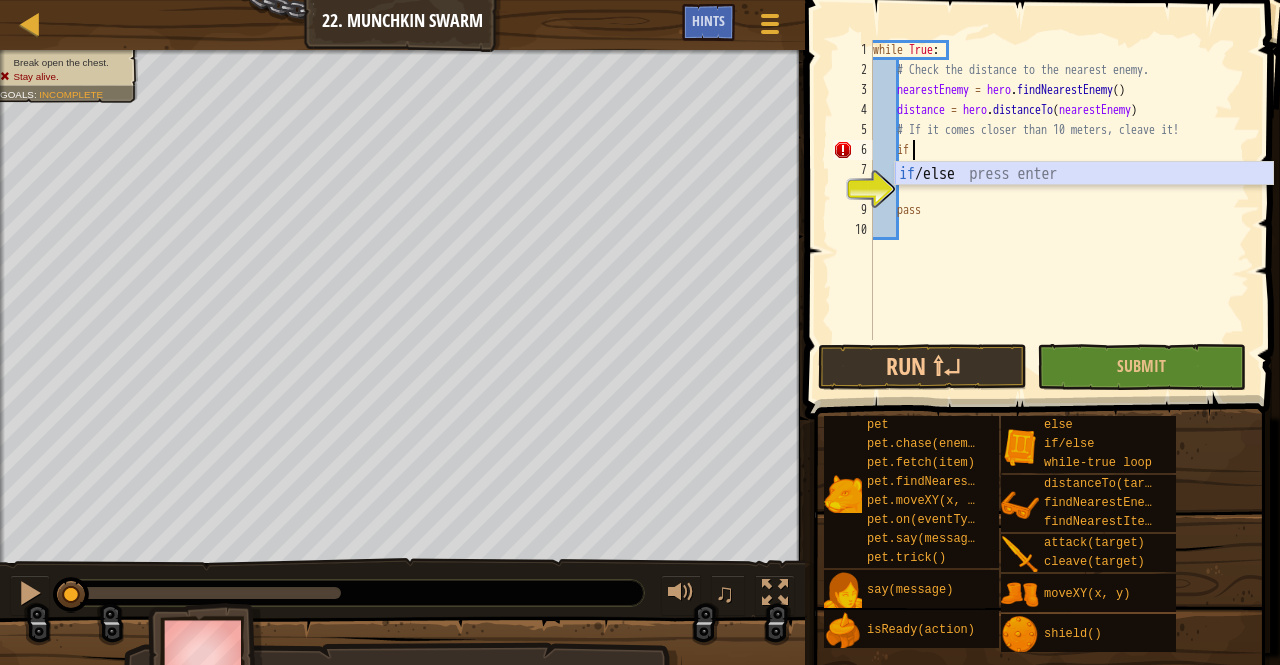 click on "if /else press enter" at bounding box center (1084, 198) 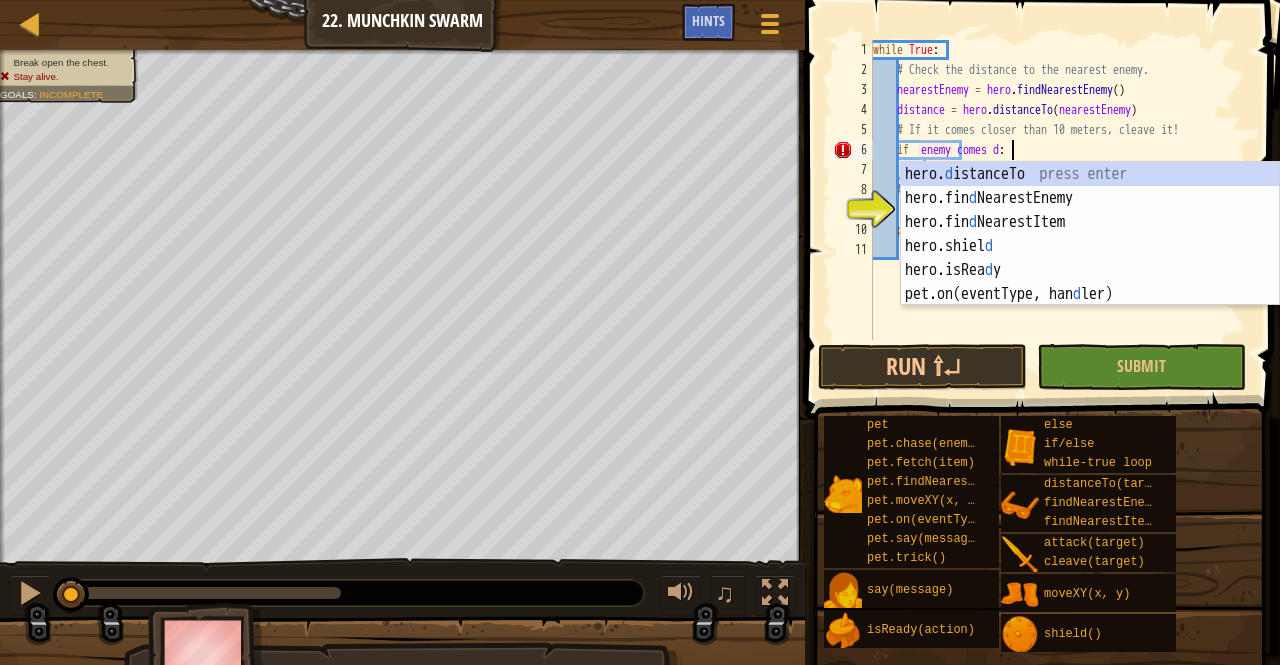 scroll, scrollTop: 9, scrollLeft: 11, axis: both 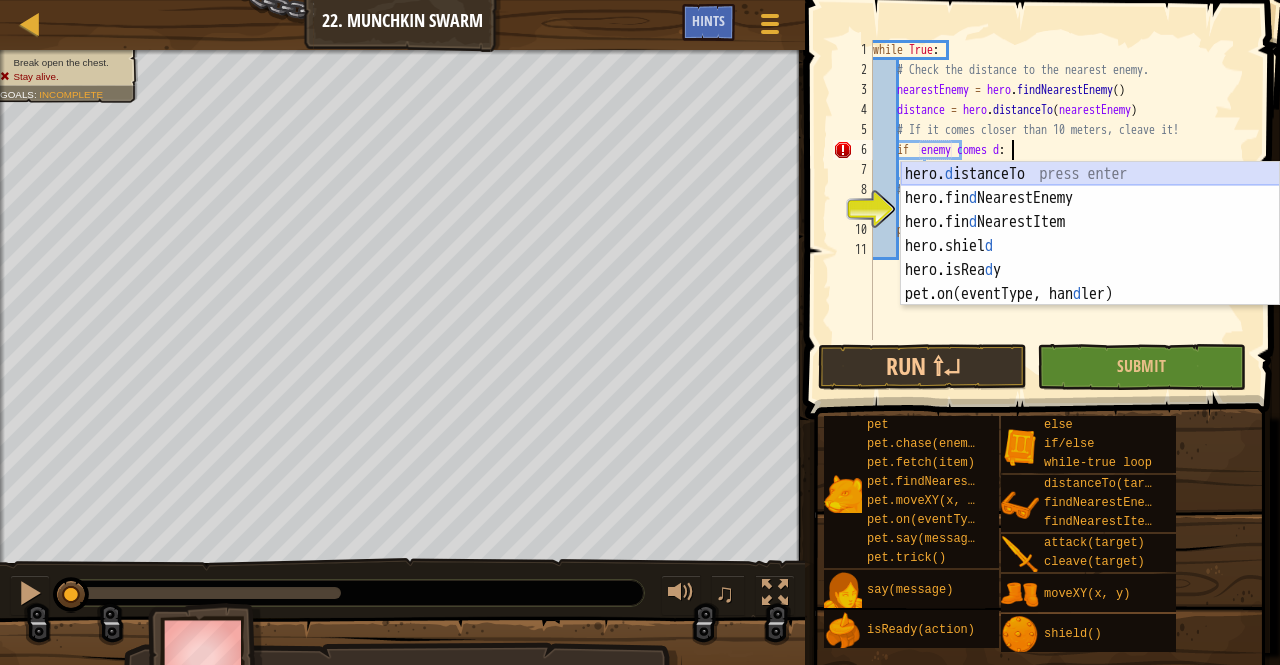 click on "hero. d istanceTo press enter hero.fin d NearestEnemy press enter hero.fin d NearestItem press enter hero.shiel d press enter hero.isRea d y press enter pet.on(eventType, han d ler) press enter" at bounding box center [1090, 258] 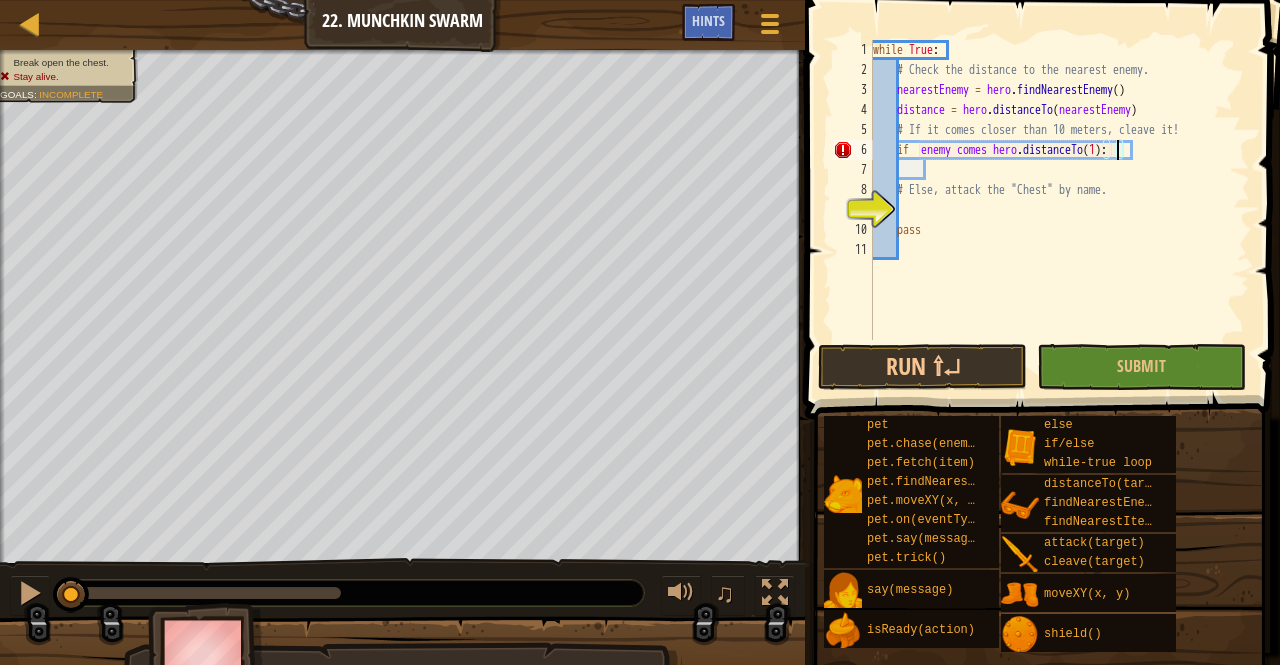 scroll, scrollTop: 9, scrollLeft: 21, axis: both 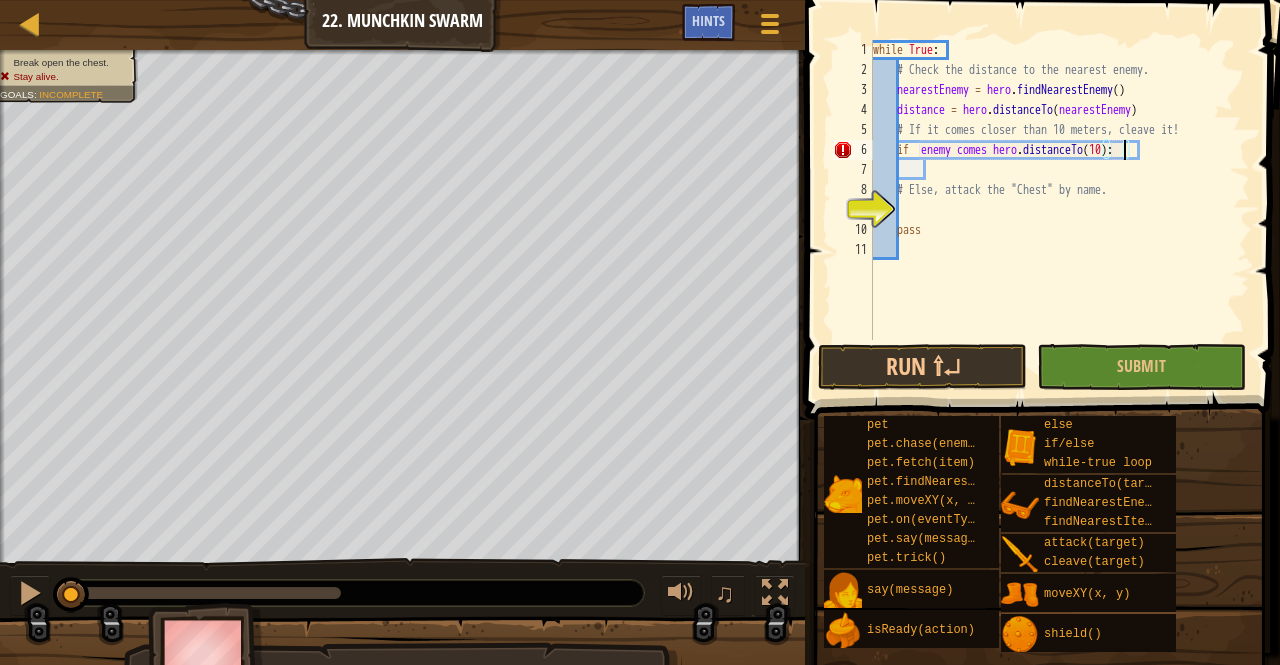 click on "while   True :      # Check the distance to the nearest enemy.      nearestEnemy   =   hero . findNearestEnemy ( )      distance   =   hero . distanceTo ( nearestEnemy )      # If it comes closer than 10 meters, cleave it!      if    enemy   comes   hero . distanceTo ( 10 ) :               # Else, attack the "Chest" by name.           pass" at bounding box center (1059, 210) 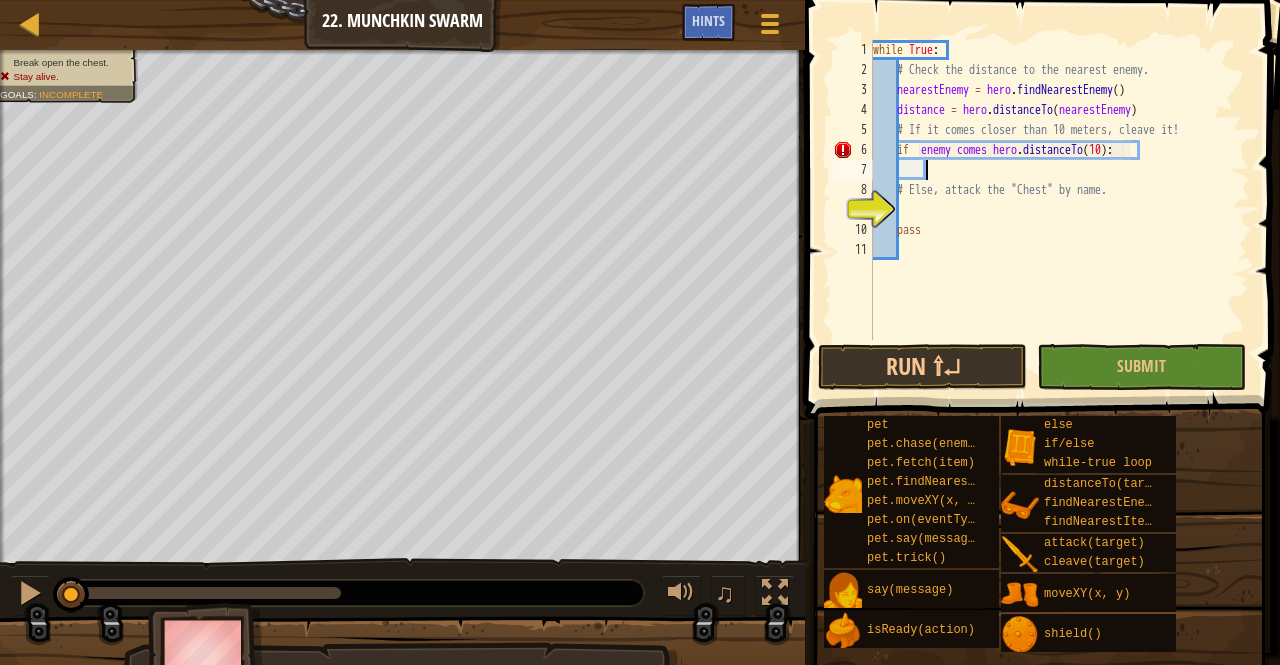 scroll, scrollTop: 9, scrollLeft: 3, axis: both 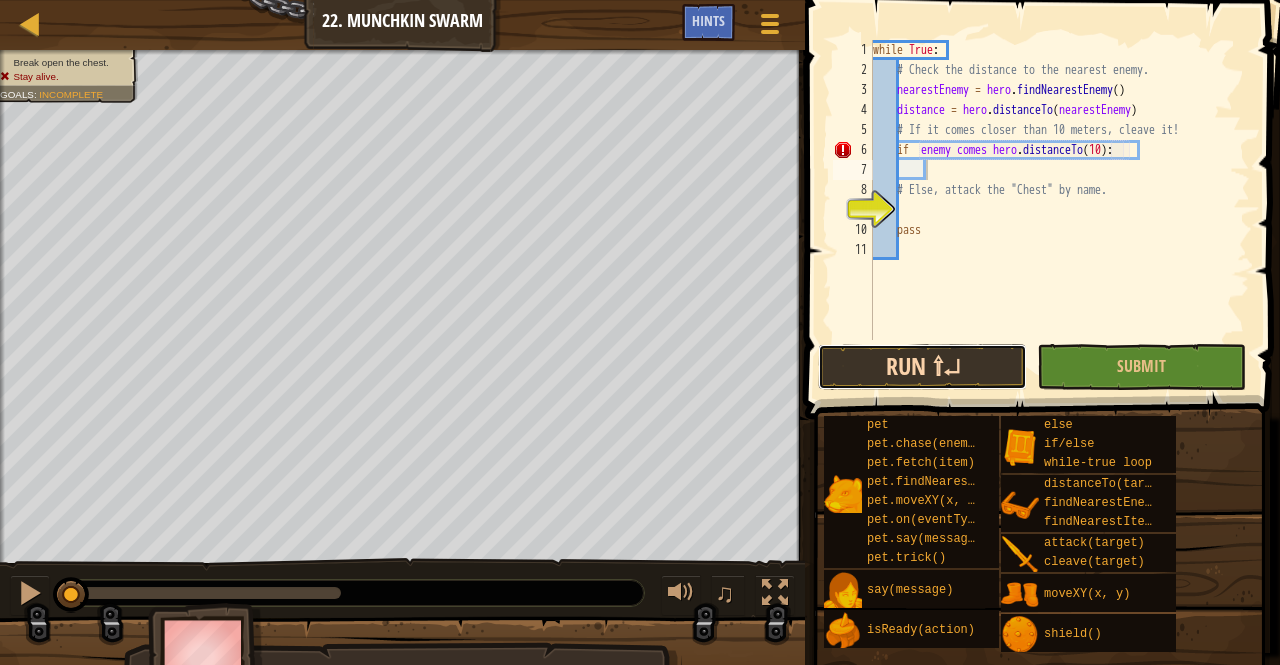 click on "Run ⇧↵" at bounding box center (922, 367) 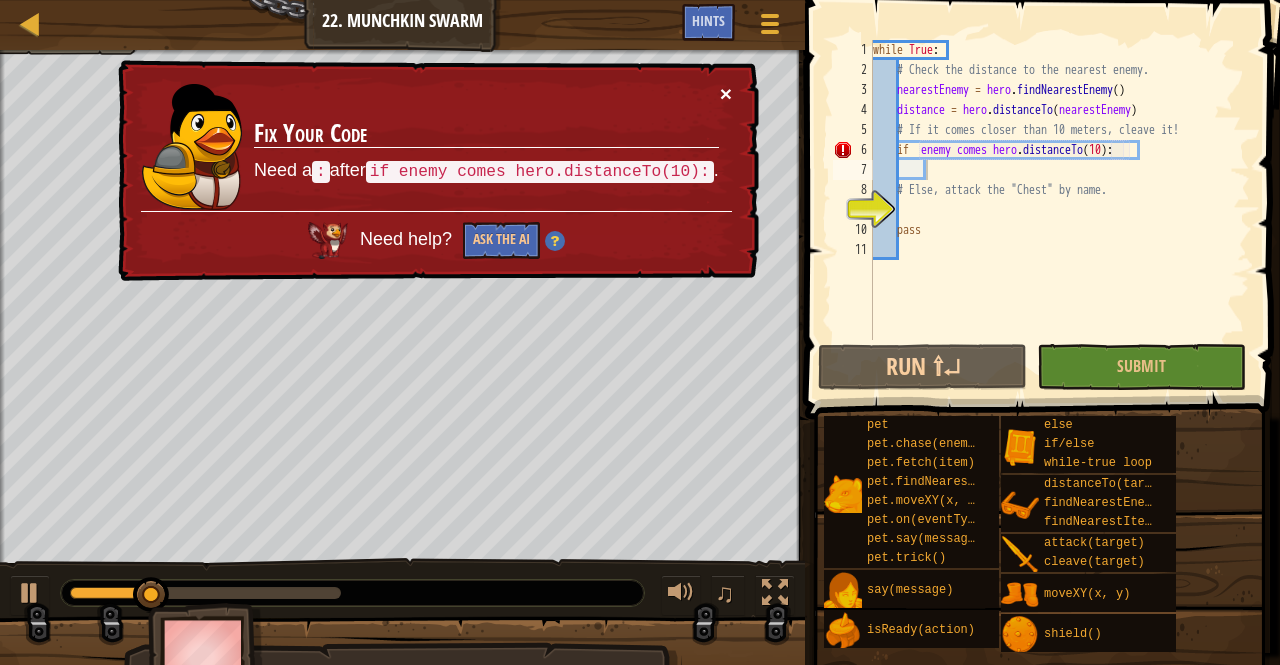 click on "×" at bounding box center (726, 93) 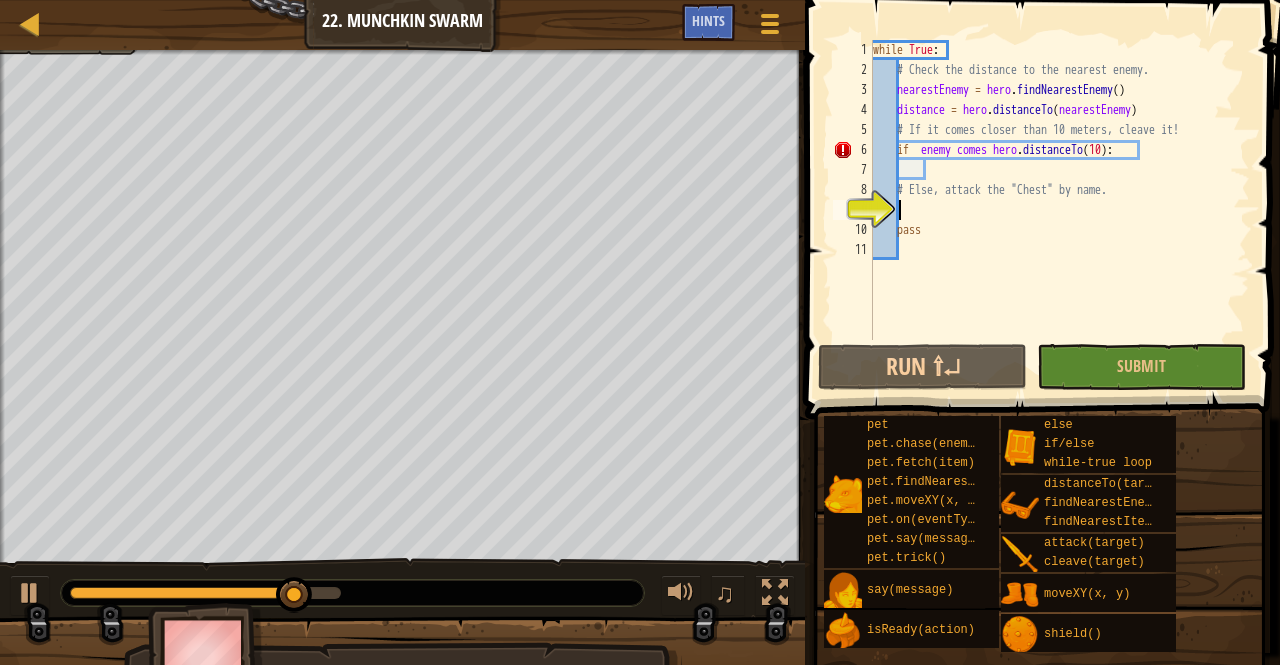 click on "while   True :      # Check the distance to the nearest enemy.      nearestEnemy   =   hero . findNearestEnemy ( )      distance   =   hero . distanceTo ( nearestEnemy )      # If it comes closer than 10 meters, cleave it!      if    enemy   comes   hero . distanceTo ( 10 ) :               # Else, attack the "Chest" by name.           pass" at bounding box center (1059, 210) 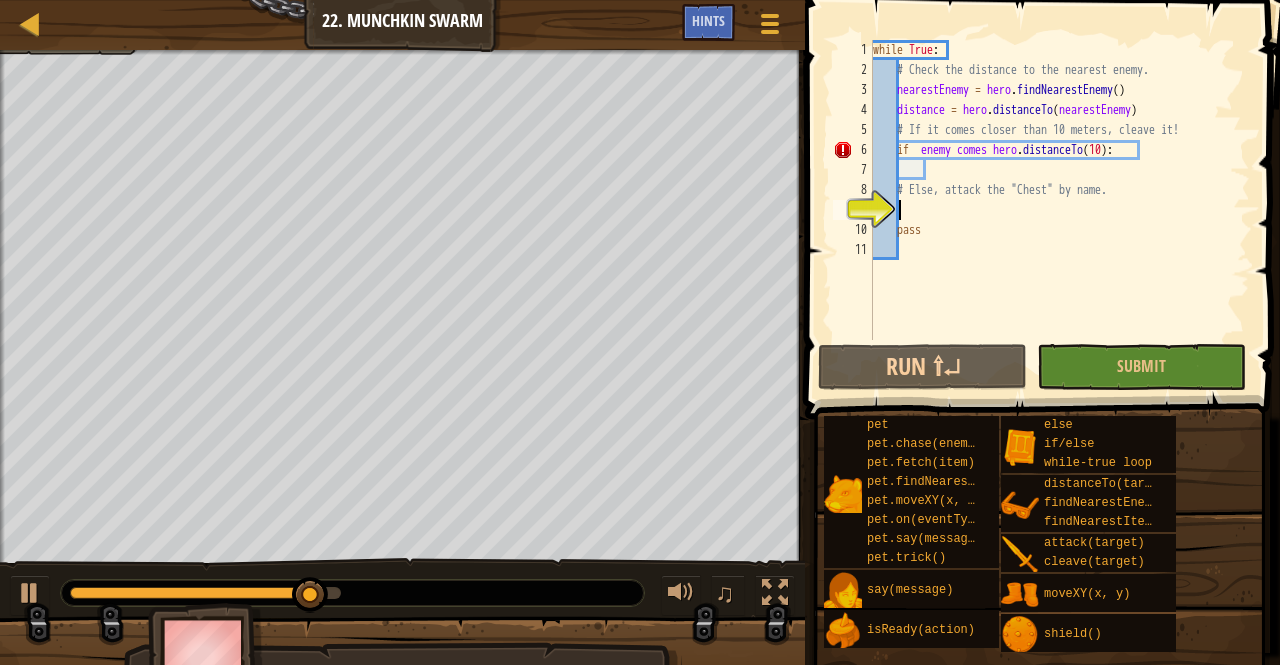 type on "e" 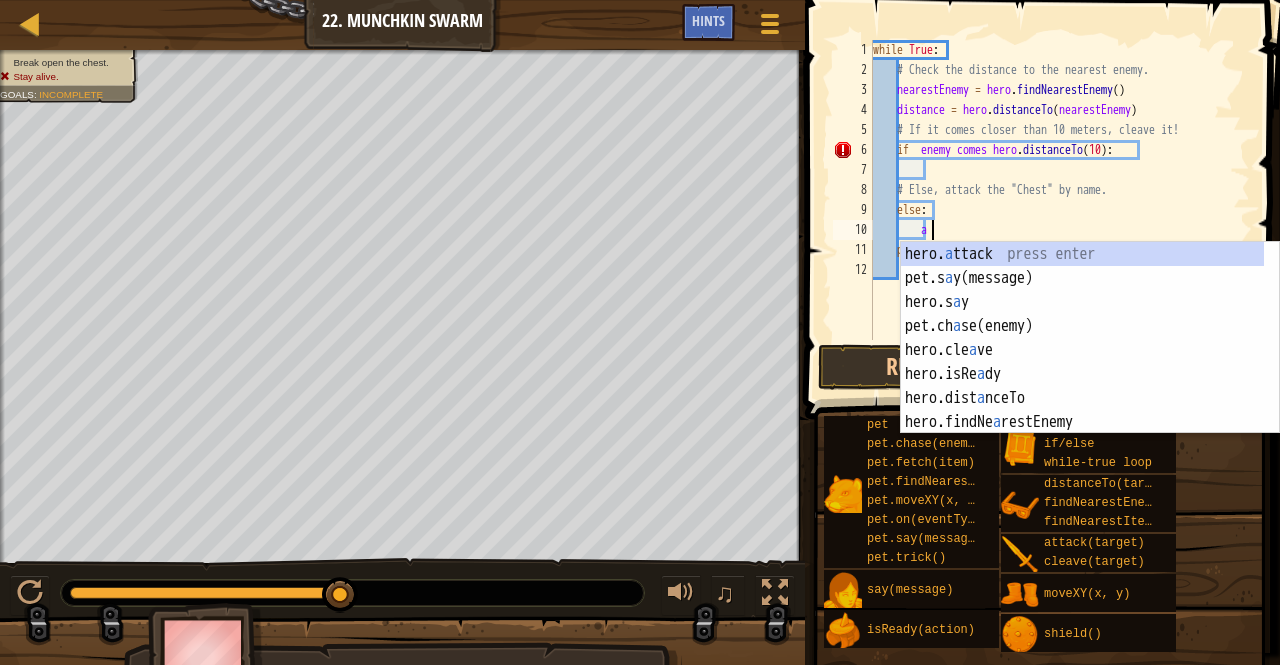 scroll, scrollTop: 9, scrollLeft: 3, axis: both 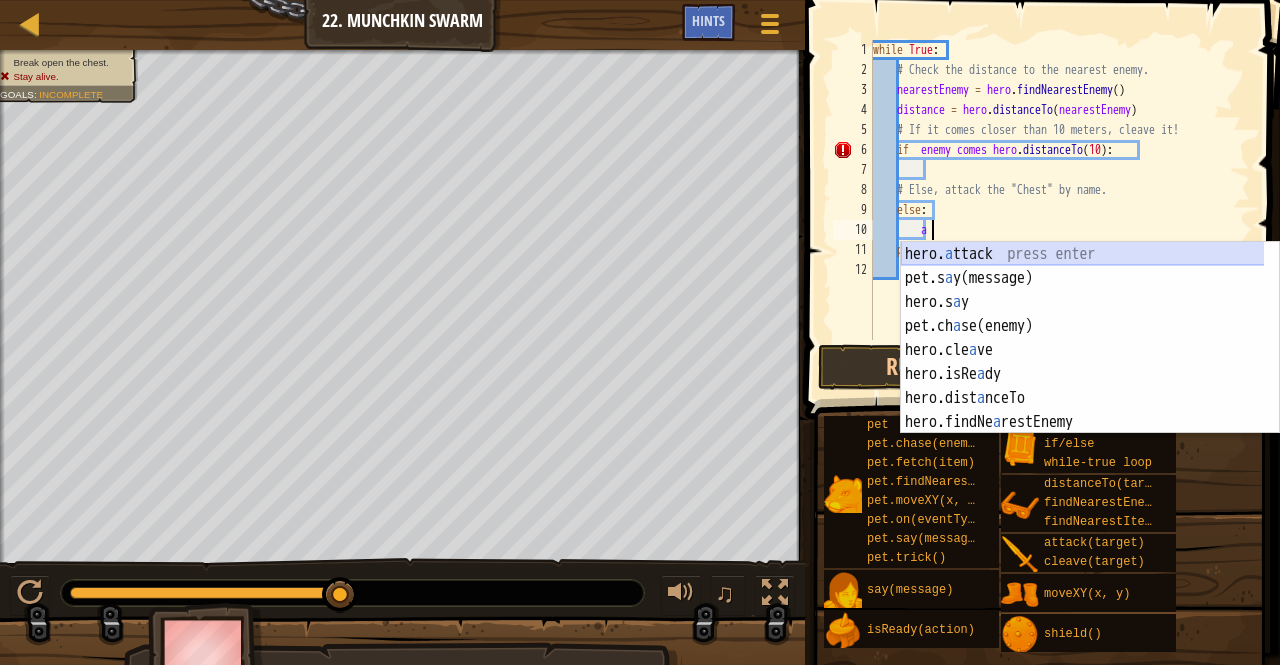 click on "hero. a ttack press enter pet.s a y(message) press enter hero.s a y press enter pet.ch a se(enemy) press enter hero.cle a ve press enter hero.isRe a dy press enter hero.dist a nceTo press enter hero.findNe a restEnemy press enter hero.findNe a restItem press enter" at bounding box center (1083, 362) 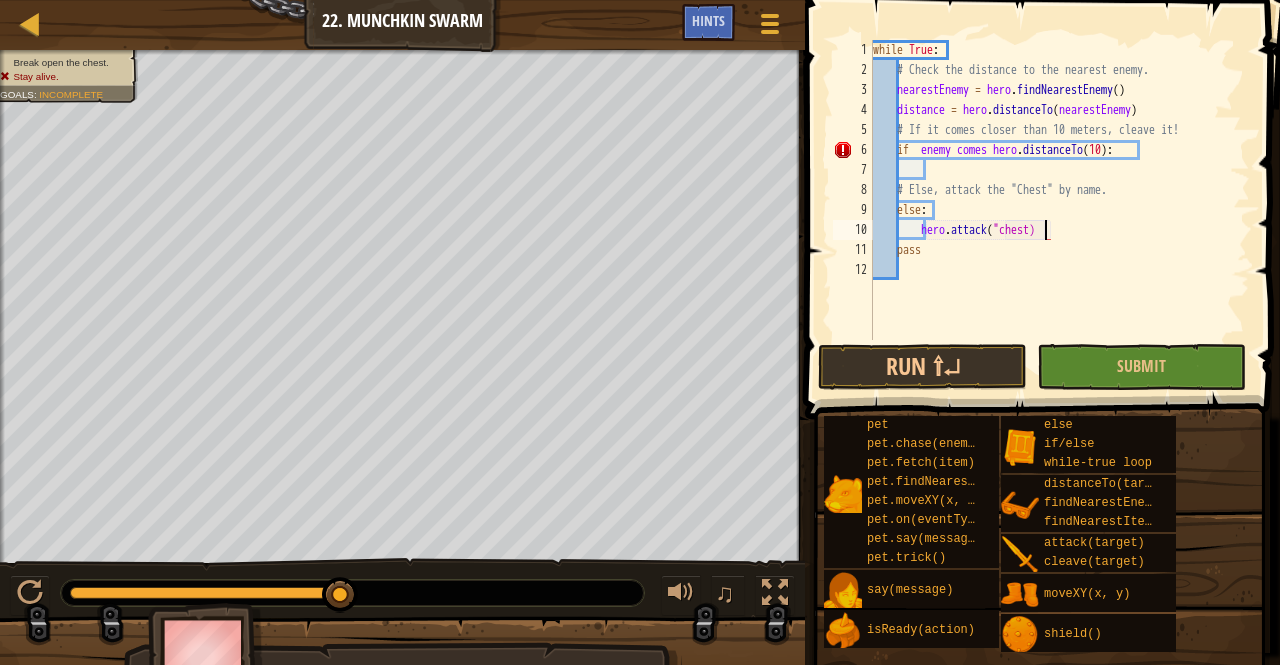 scroll, scrollTop: 9, scrollLeft: 14, axis: both 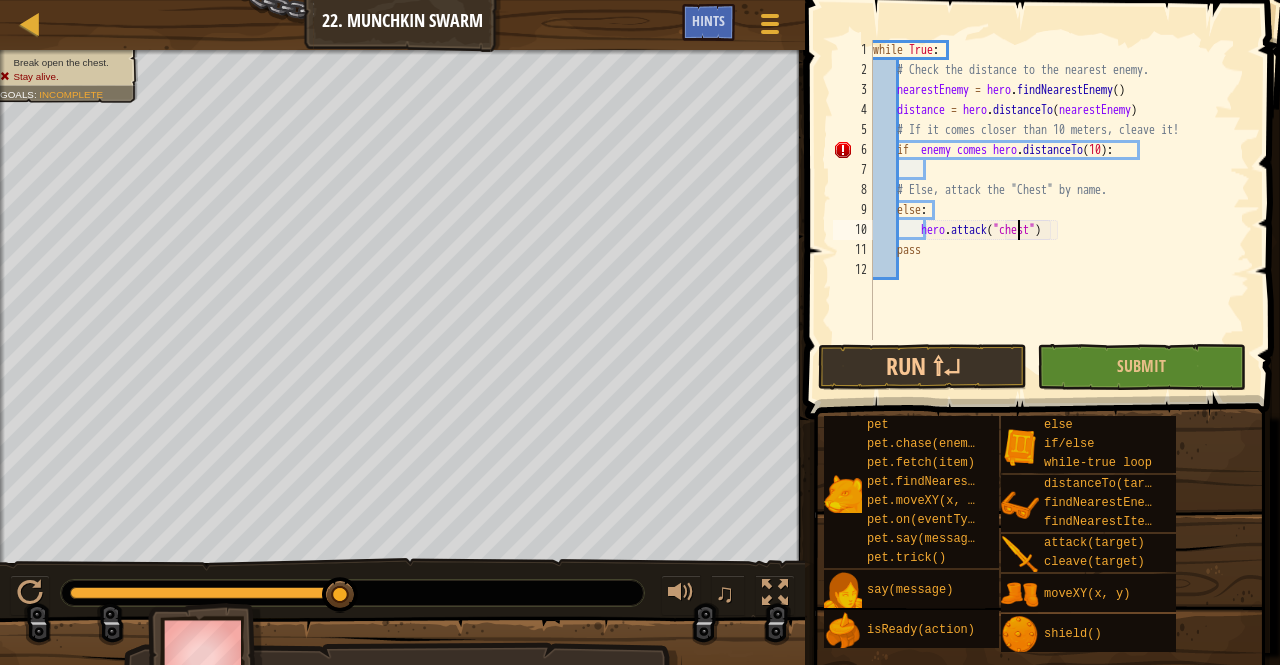 click on "while   True :      # Check the distance to the nearest enemy.      nearestEnemy   =   hero . findNearestEnemy ( )      distance   =   hero . distanceTo ( nearestEnemy )      # If it comes closer than 10 meters, cleave it!      if    enemy   comes   hero . distanceTo ( 10 ) :               # Else, attack the "Chest" by name.      else :          hero . attack ( "chest" )      pass" at bounding box center (1059, 210) 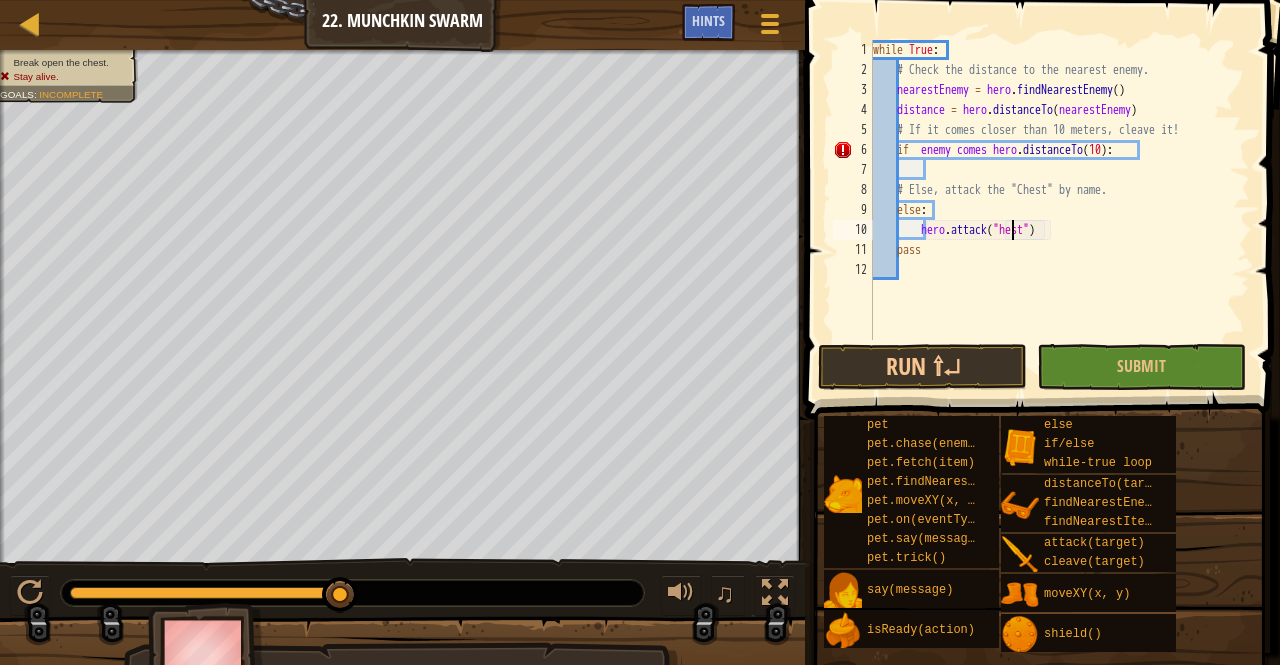 scroll, scrollTop: 9, scrollLeft: 12, axis: both 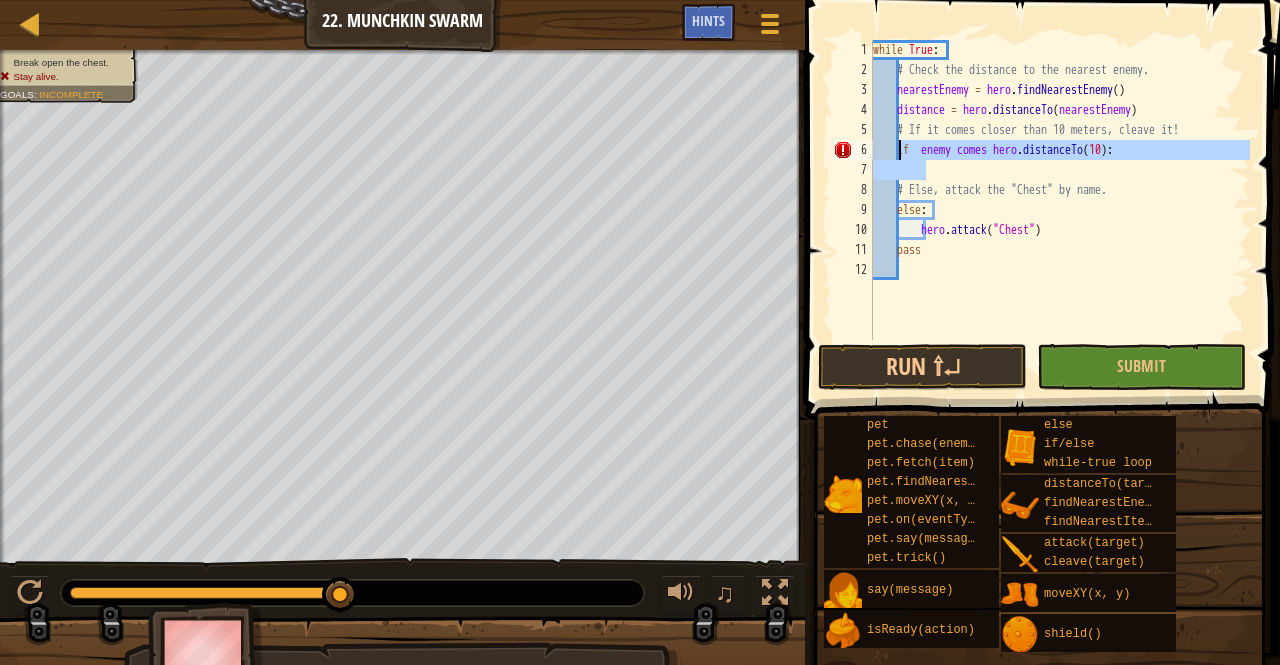 drag, startPoint x: 962, startPoint y: 167, endPoint x: 901, endPoint y: 149, distance: 63.600315 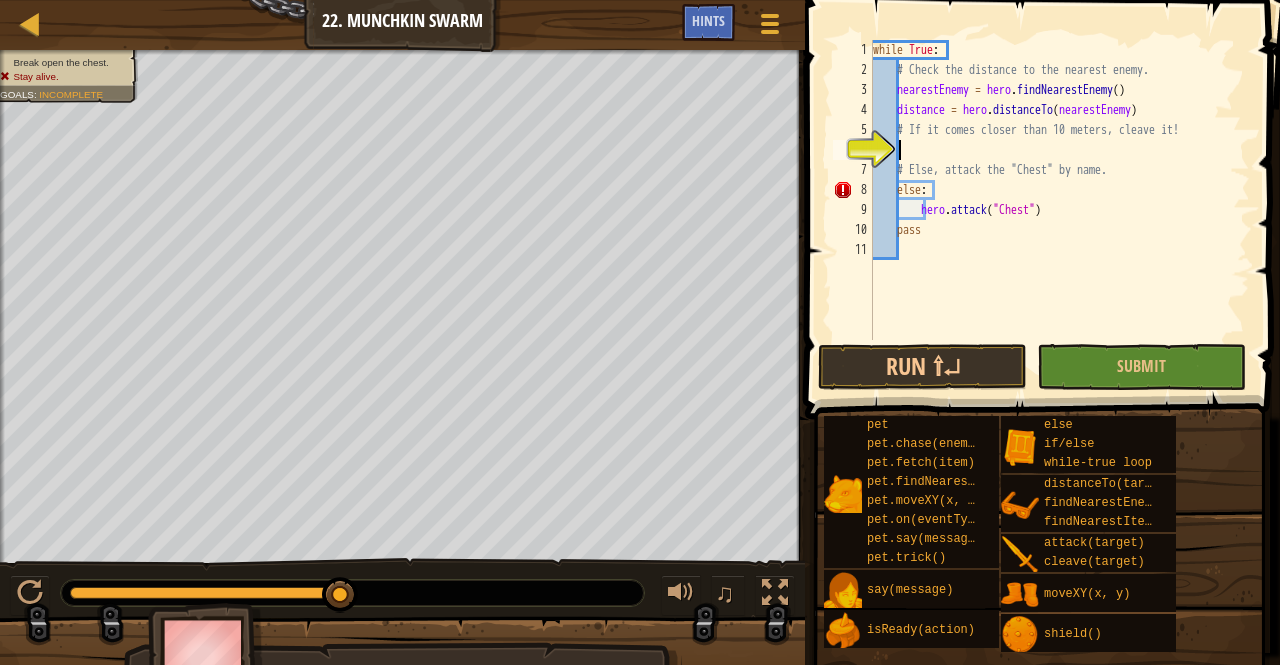 scroll, scrollTop: 9, scrollLeft: 2, axis: both 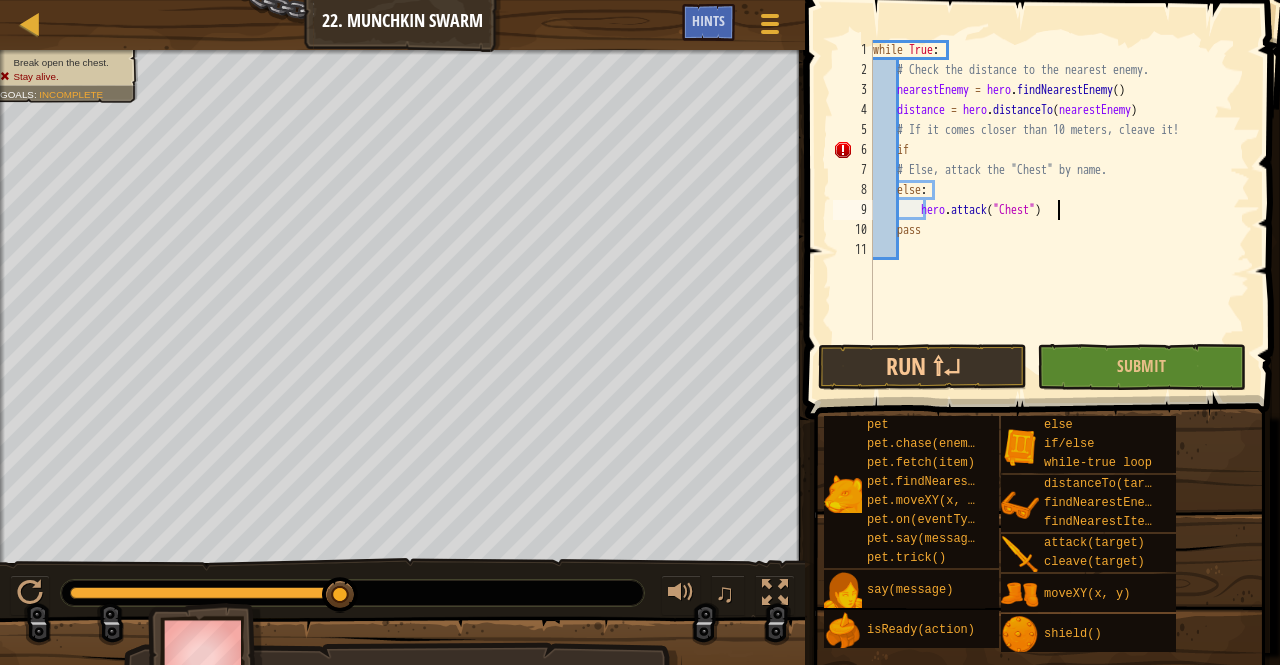 click on "while   True :      # Check the distance to the nearest enemy.      nearestEnemy   =   hero . findNearestEnemy ( )      distance   =   hero . distanceTo ( nearestEnemy )      # If it comes closer than 10 meters, cleave it!      if      # Else, attack the "Chest" by name.      else :          hero . attack ( "Chest" )      pass" at bounding box center [1059, 210] 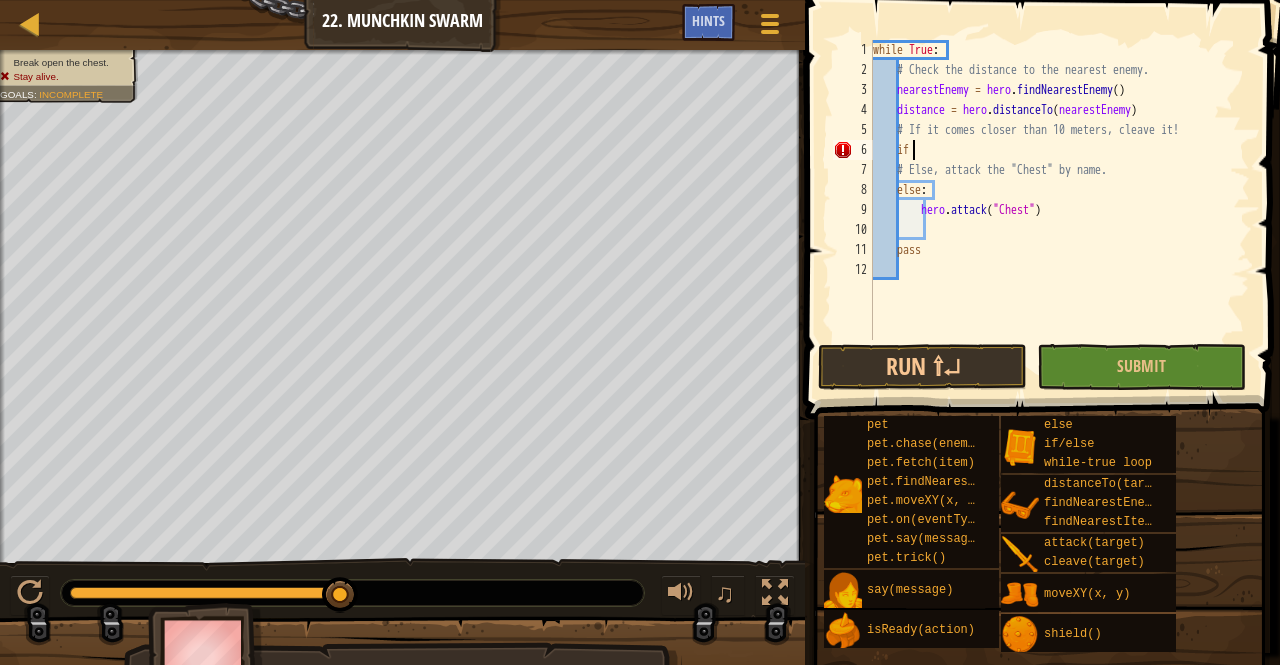 click on "while   True :      # Check the distance to the nearest enemy.      nearestEnemy   =   hero . findNearestEnemy ( )      distance   =   hero . distanceTo ( nearestEnemy )      # If it comes closer than 10 meters, cleave it!      if      # Else, attack the "Chest" by name.      else :          hero . attack ( "Chest" )               pass" at bounding box center (1059, 210) 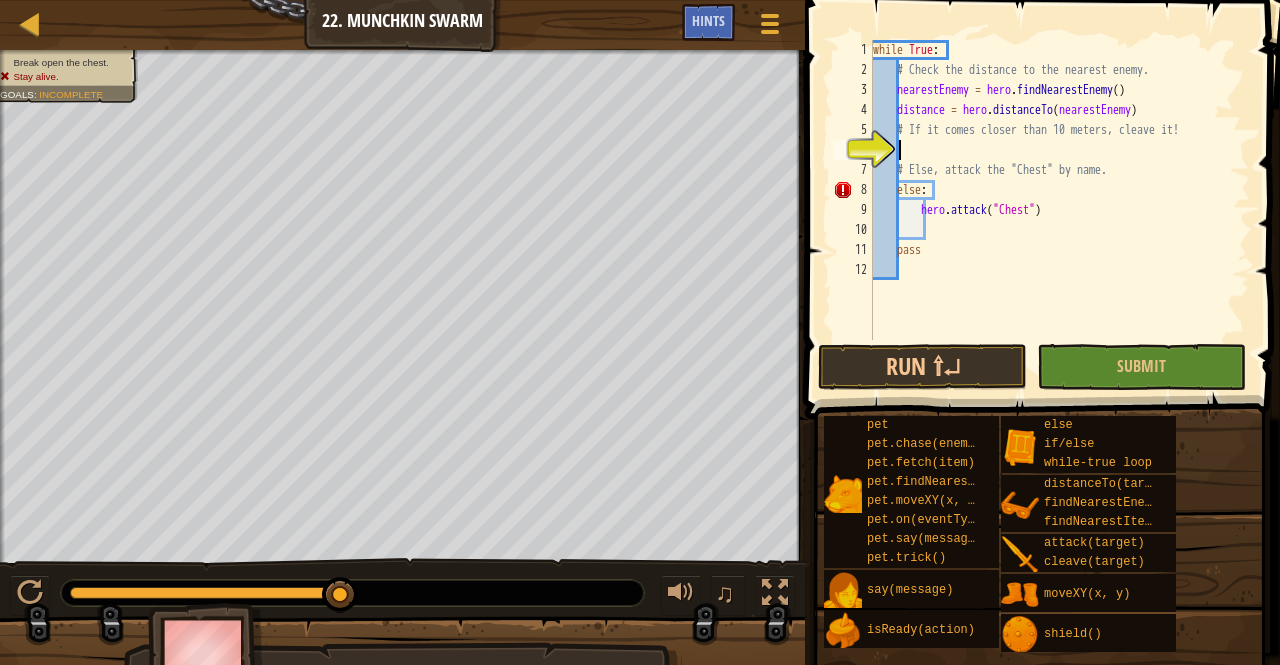 scroll, scrollTop: 9, scrollLeft: 2, axis: both 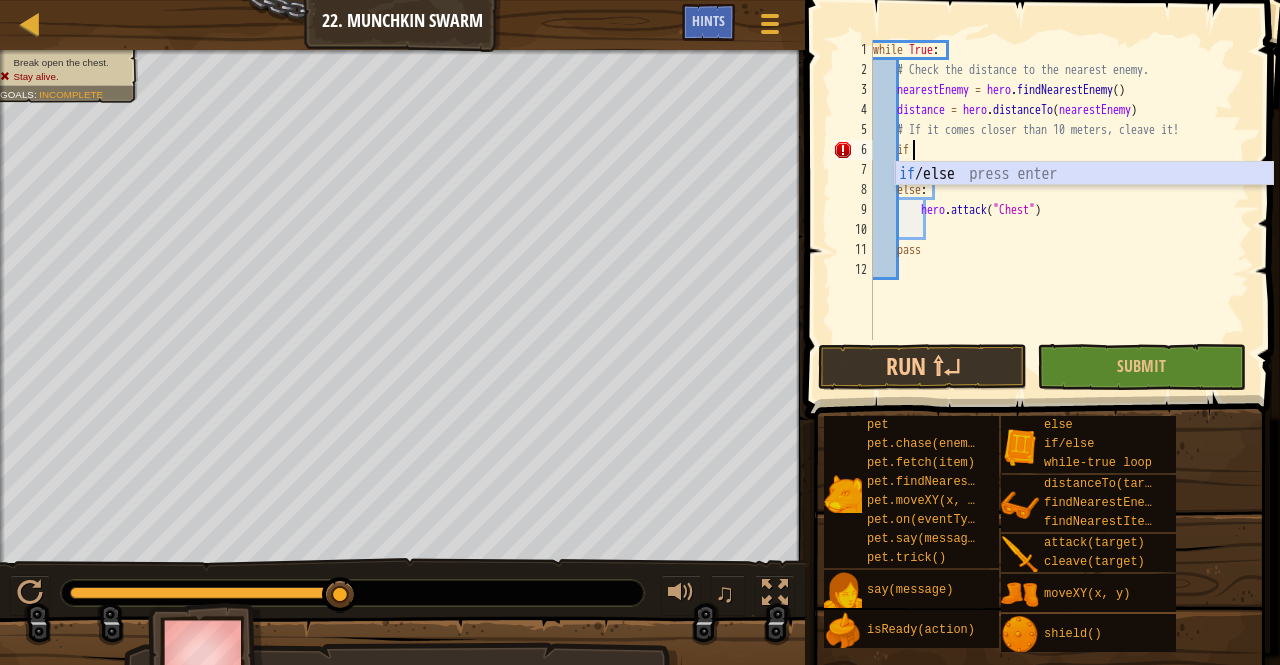 click on "if /else press enter" at bounding box center [1084, 198] 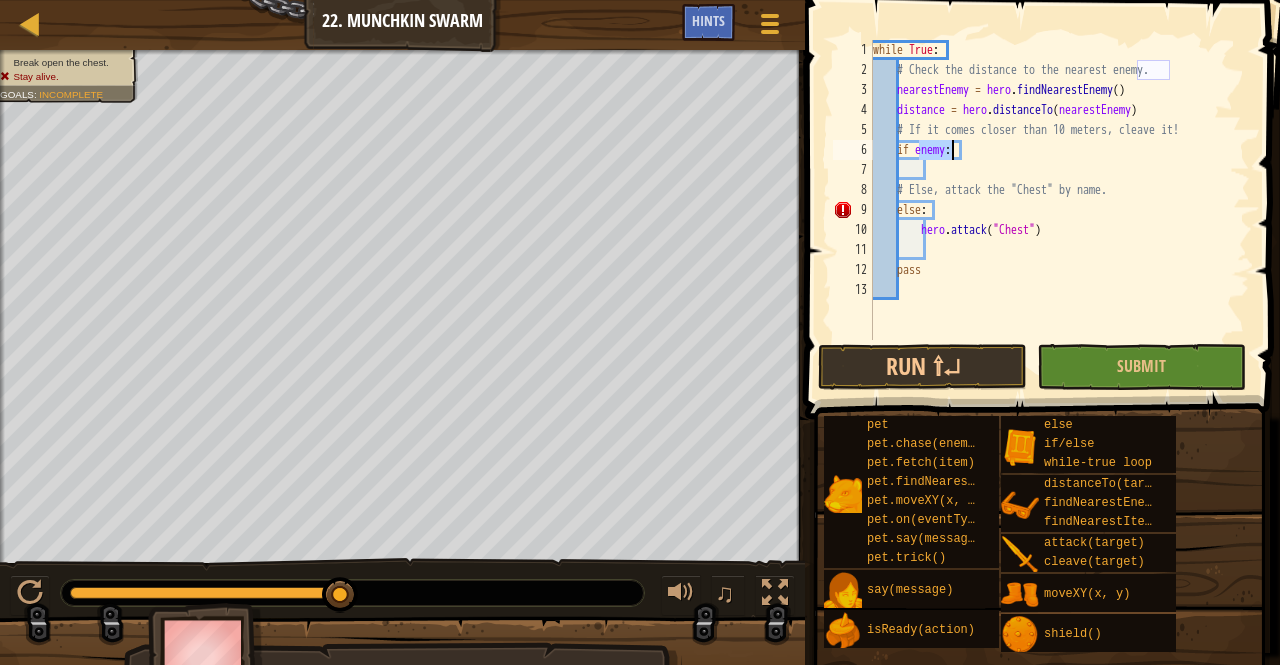 click on "while   True :      # Check the distance to the nearest enemy.      nearestEnemy   =   hero . findNearestEnemy ( )      distance   =   hero . distanceTo ( nearestEnemy )      # If it comes closer than 10 meters, cleave it!      if   enemy :               # Else, attack the "Chest" by name.      else :          hero . attack ( "Chest" )               pass" at bounding box center [1059, 210] 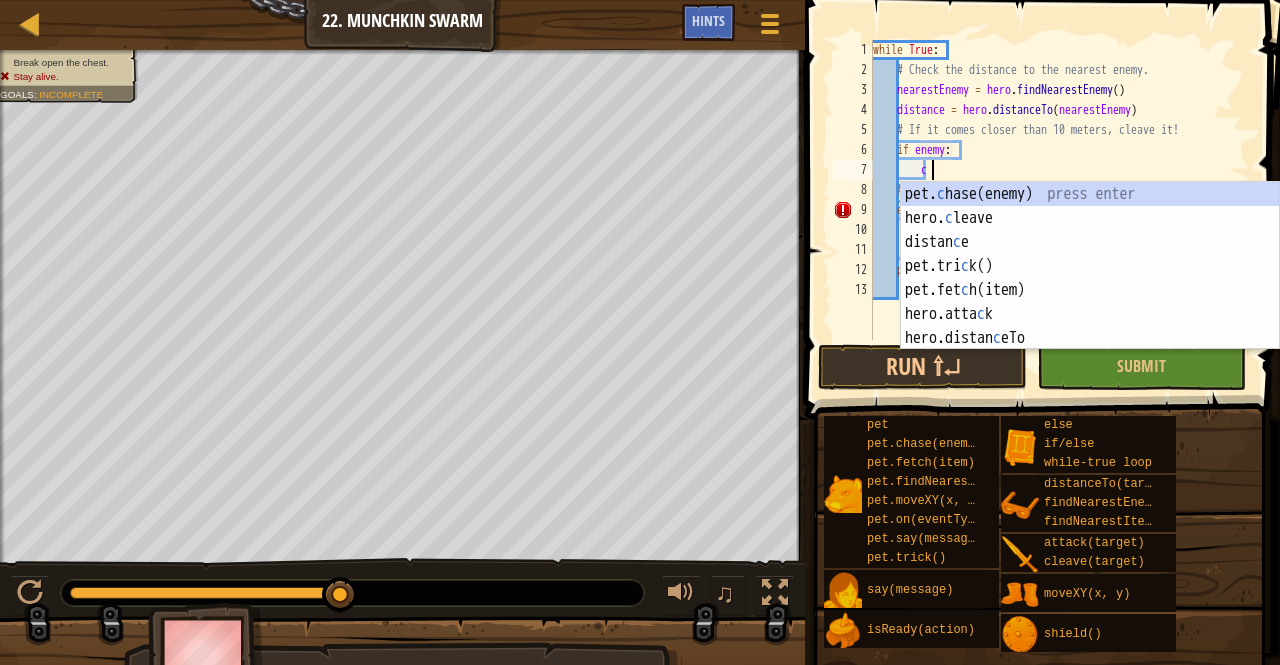 scroll, scrollTop: 9, scrollLeft: 3, axis: both 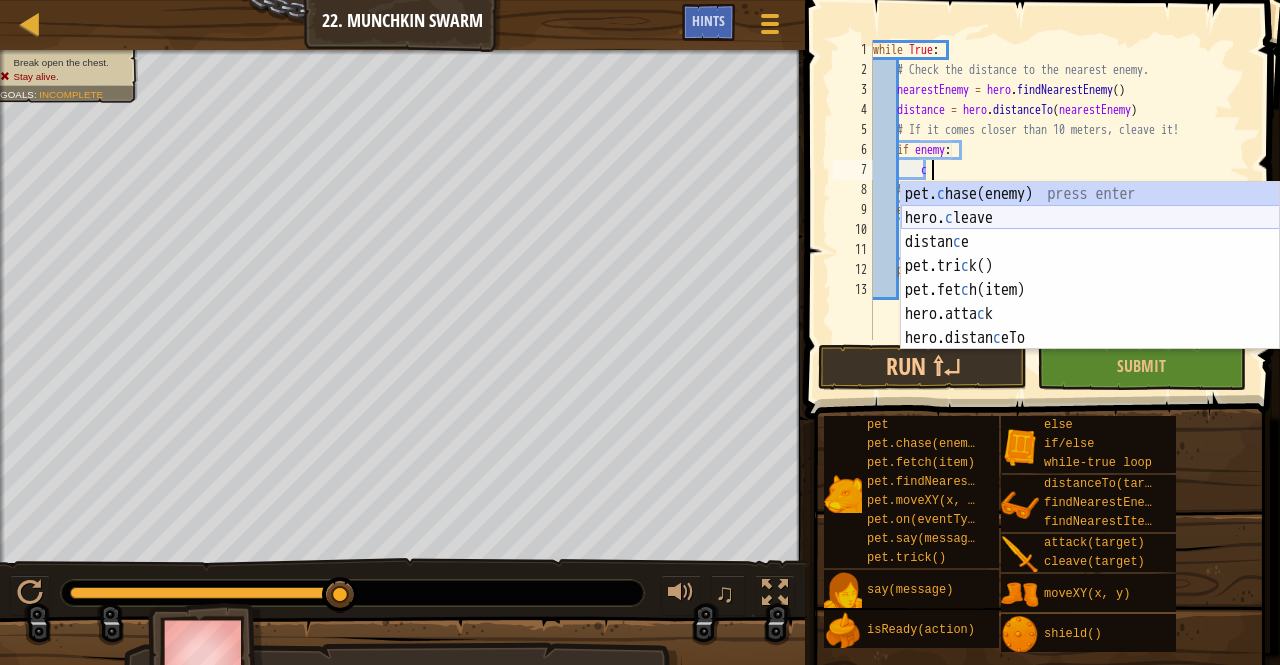 click on "pet. c hase(enemy) press enter hero. c leave press enter distan c e press enter pet.tri c k() press enter pet.fet c h(item) press enter hero.atta c k press enter hero.distan c eTo press enter" at bounding box center [1090, 290] 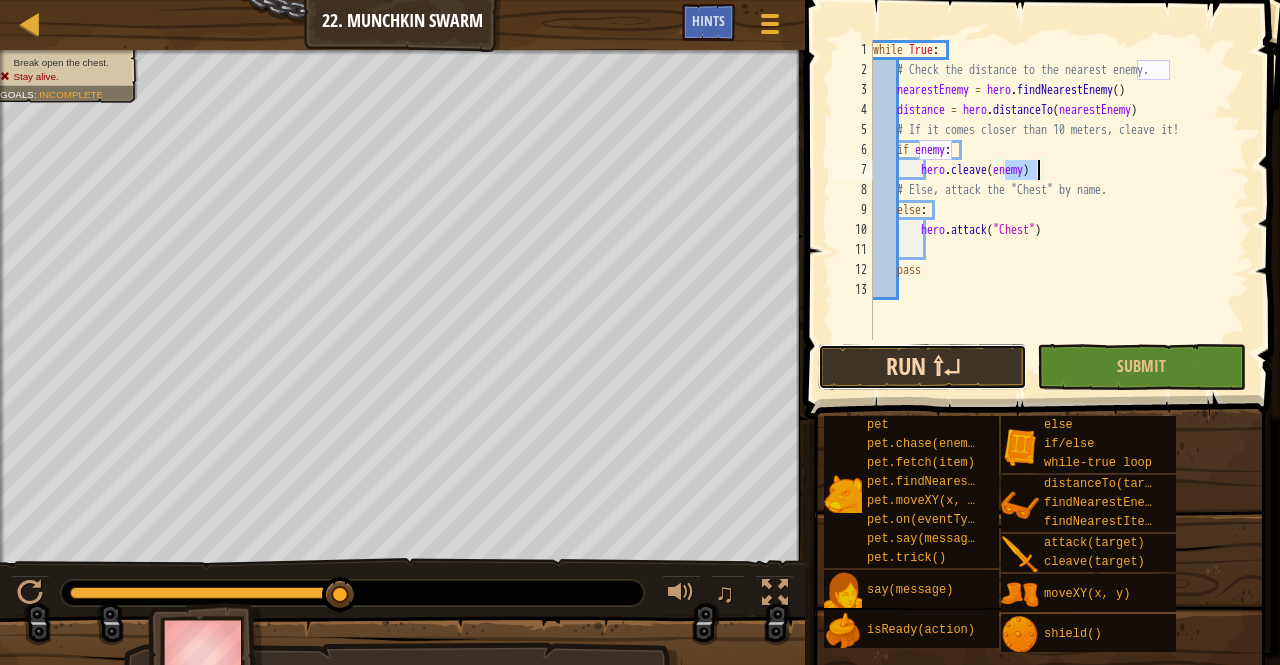 click on "Run ⇧↵" at bounding box center (922, 367) 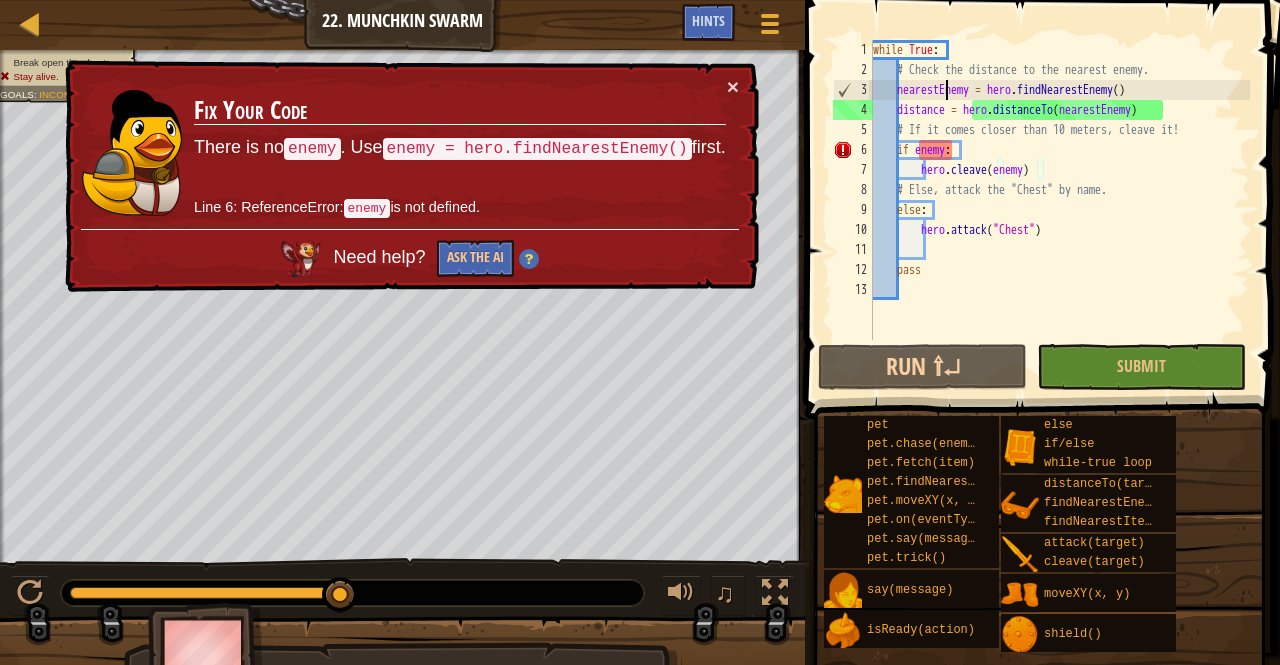 click on "while   True :      # Check the distance to the nearest enemy.      nearestEnemy   =   hero . findNearestEnemy ( )      distance   =   hero . distanceTo ( nearestEnemy )      # If it comes closer than 10 meters, cleave it!      if   enemy :          hero . cleave ( enemy )      # Else, attack the "Chest" by name.      else :          hero . attack ( "Chest" )               pass" at bounding box center [1059, 210] 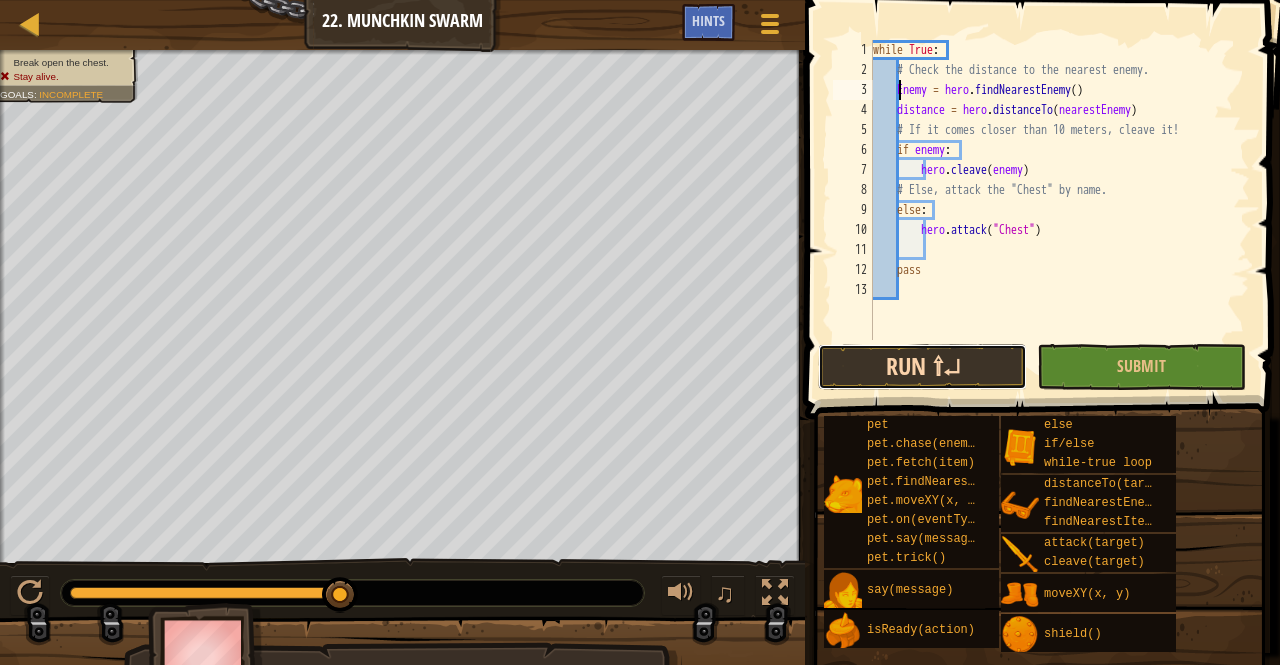 click on "Run ⇧↵" at bounding box center (922, 367) 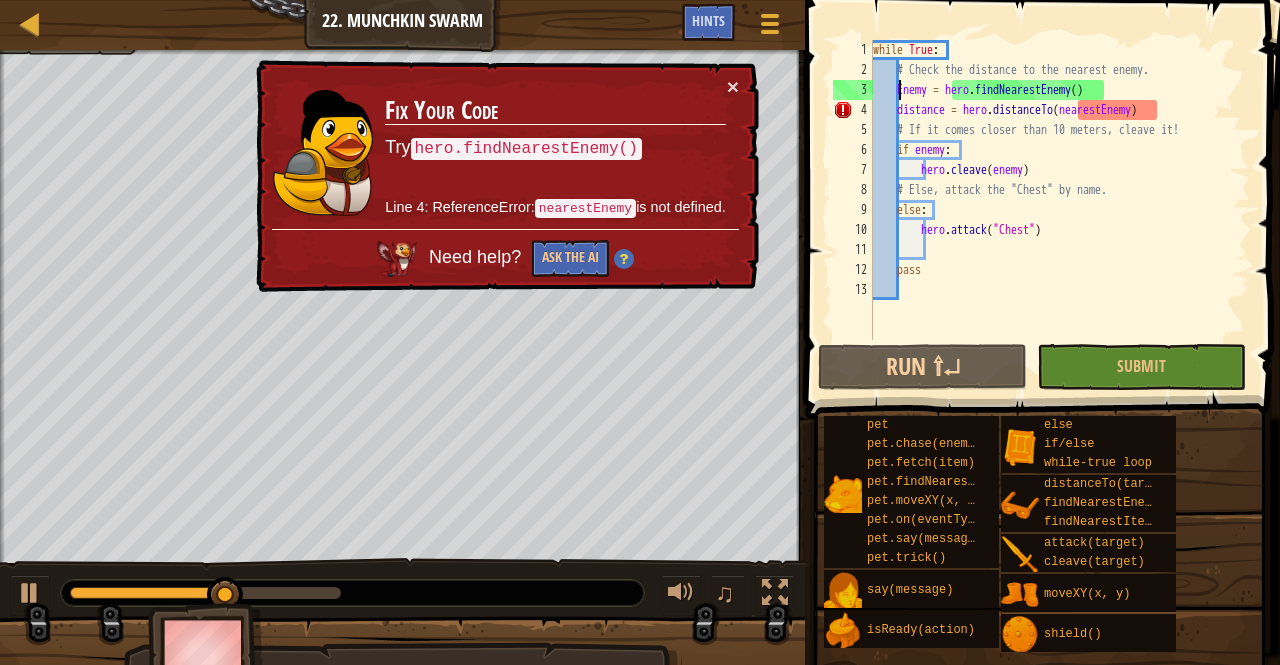 click on "while   True :      # Check the distance to the nearest enemy.      Enemy   =   hero . findNearestEnemy ( )      distance   =   hero . distanceTo ( nearestEnemy )      # If it comes closer than 10 meters, cleave it!      if   enemy :          hero . cleave ( enemy )      # Else, attack the "Chest" by name.      else :          hero . attack ( "Chest" )               pass" at bounding box center [1059, 210] 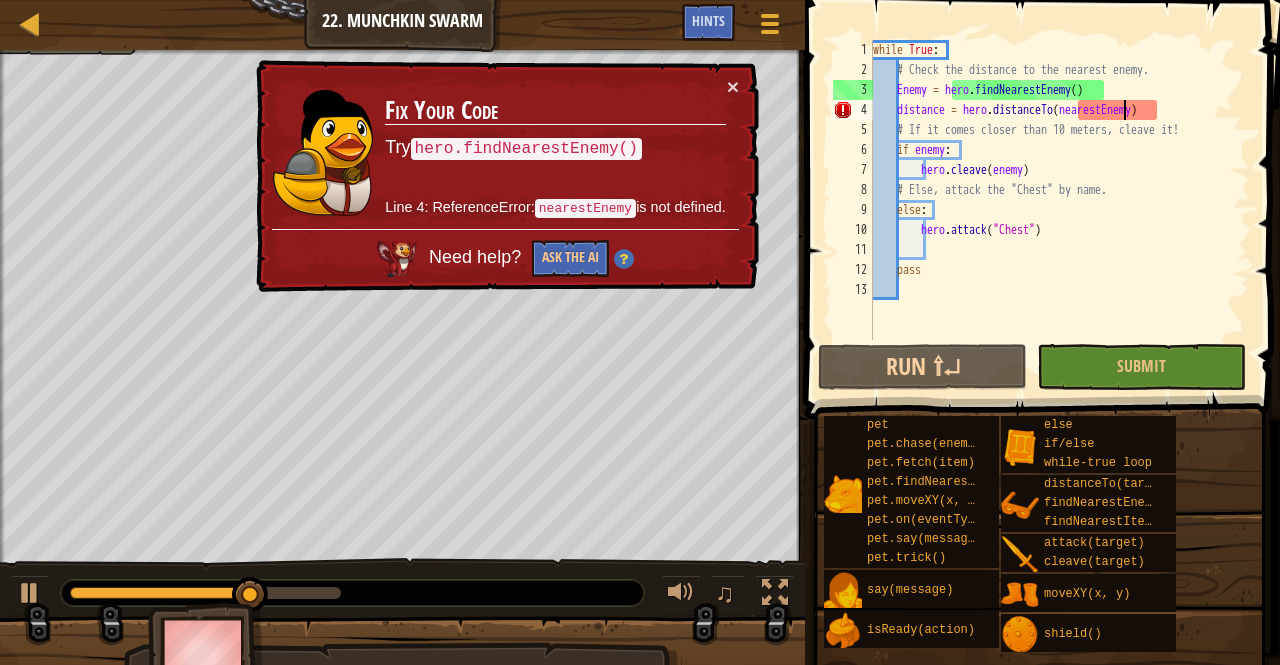 click on "while   True :      # Check the distance to the nearest enemy.      Enemy   =   hero . findNearestEnemy ( )      distance   =   hero . distanceTo ( nearestEnemy )      # If it comes closer than 10 meters, cleave it!      if   enemy :          hero . cleave ( enemy )      # Else, attack the "Chest" by name.      else :          hero . attack ( "Chest" )               pass" at bounding box center [1059, 210] 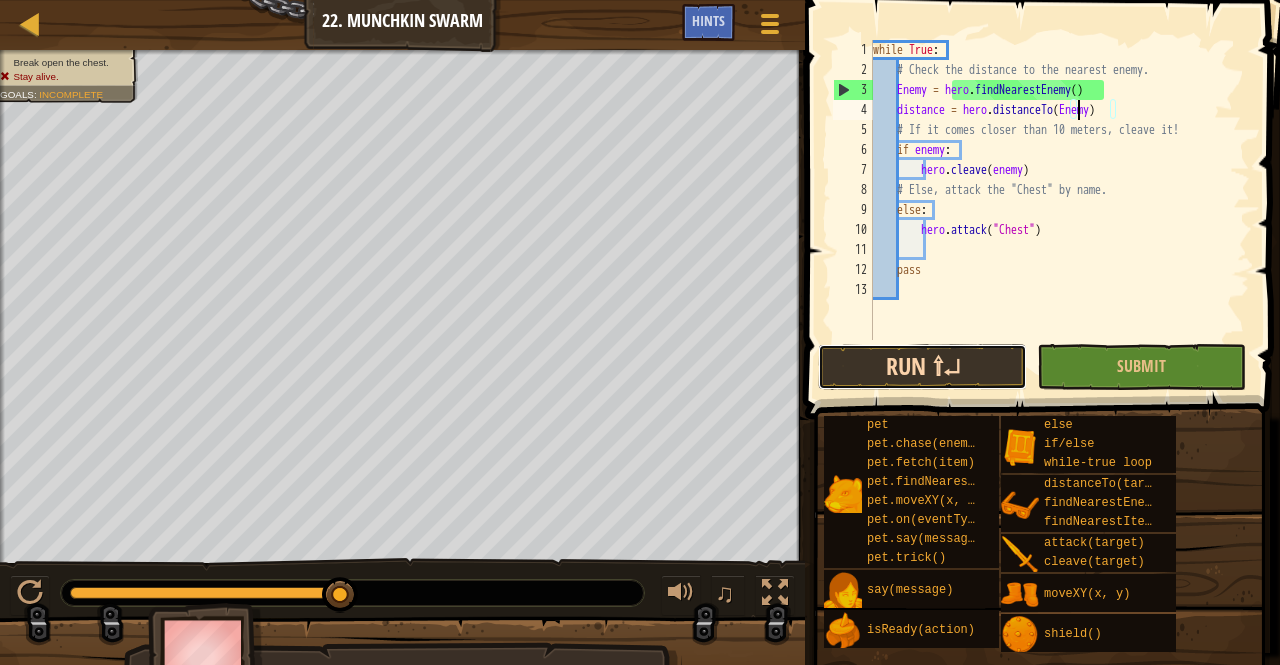 click on "Run ⇧↵" at bounding box center [922, 367] 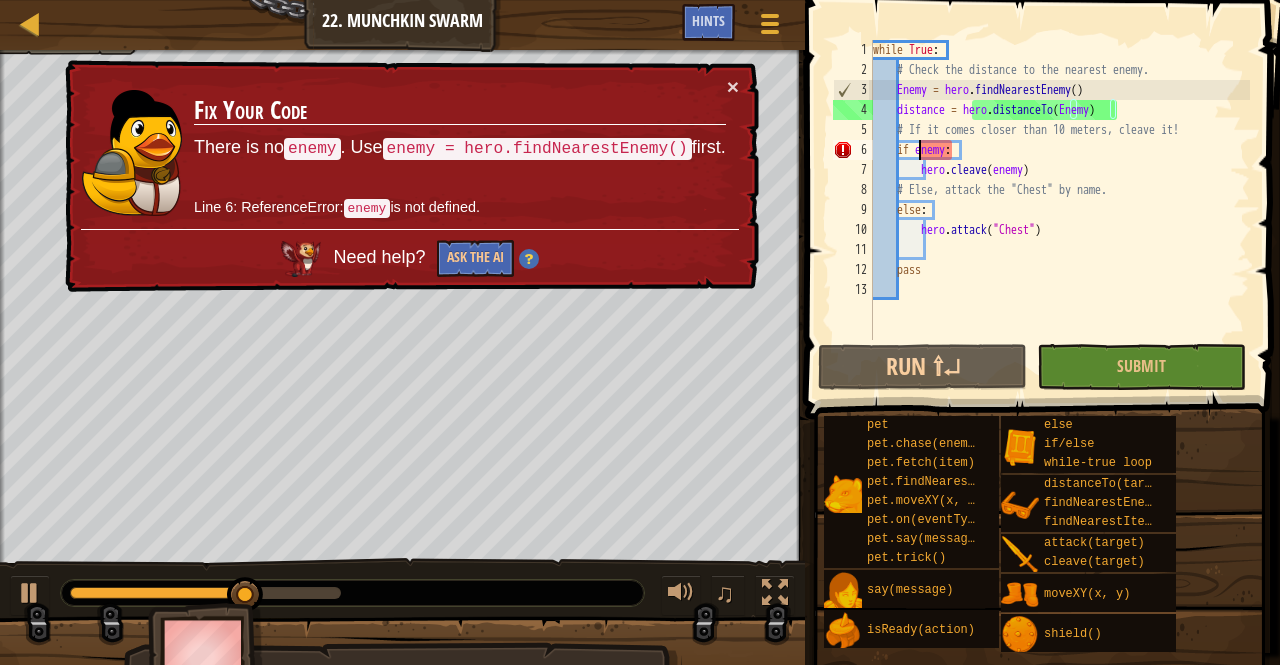 click on "while   True :      # Check the distance to the nearest enemy.      Enemy   =   hero . findNearestEnemy ( )      distance   =   hero . distanceTo ( Enemy )      # If it comes closer than 10 meters, cleave it!      if   enemy :          hero . cleave ( enemy )      # Else, attack the "Chest" by name.      else :          hero . attack ( "Chest" )               pass" at bounding box center (1059, 210) 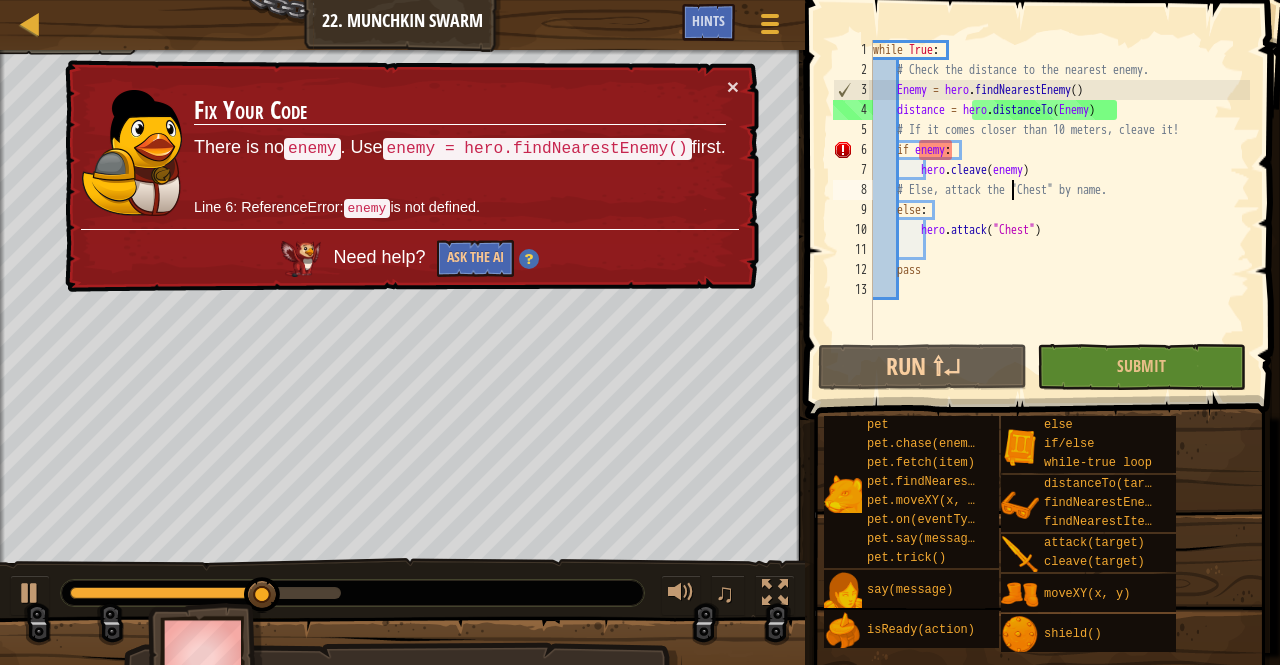 click on "while   True :      # Check the distance to the nearest enemy.      Enemy   =   hero . findNearestEnemy ( )      distance   =   hero . distanceTo ( Enemy )      # If it comes closer than 10 meters, cleave it!      if   enemy :          hero . cleave ( enemy )      # Else, attack the "Chest" by name.      else :          hero . attack ( "Chest" )               pass" at bounding box center [1059, 210] 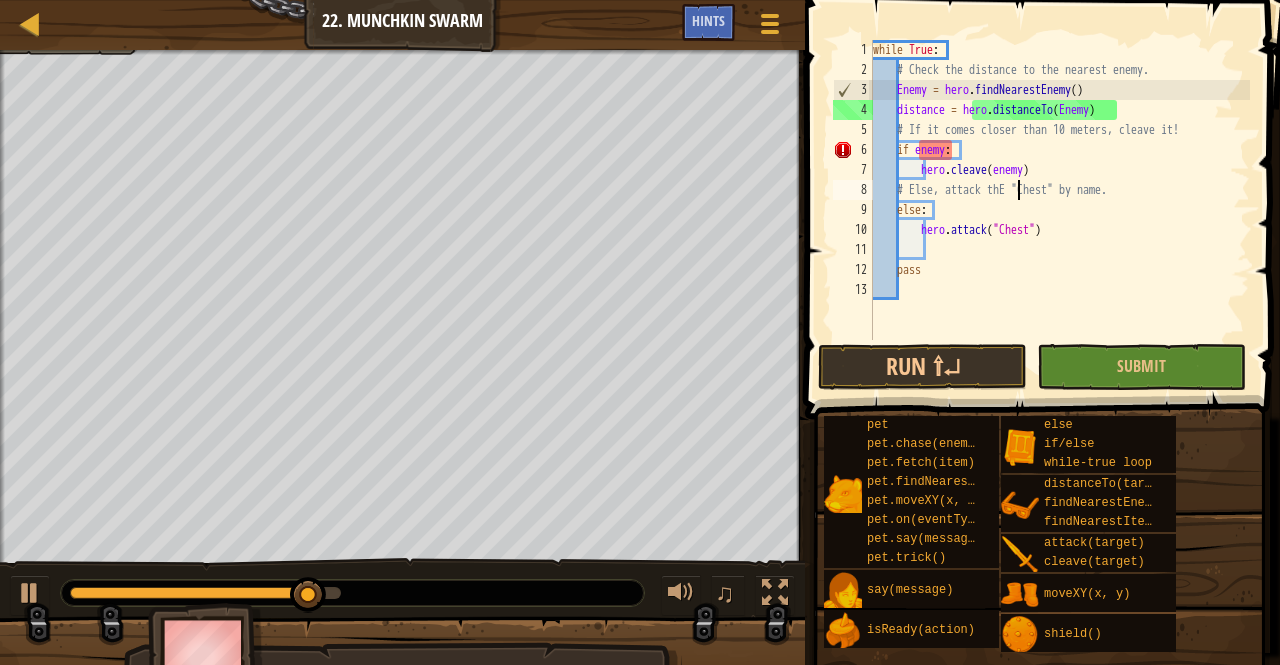 scroll, scrollTop: 9, scrollLeft: 11, axis: both 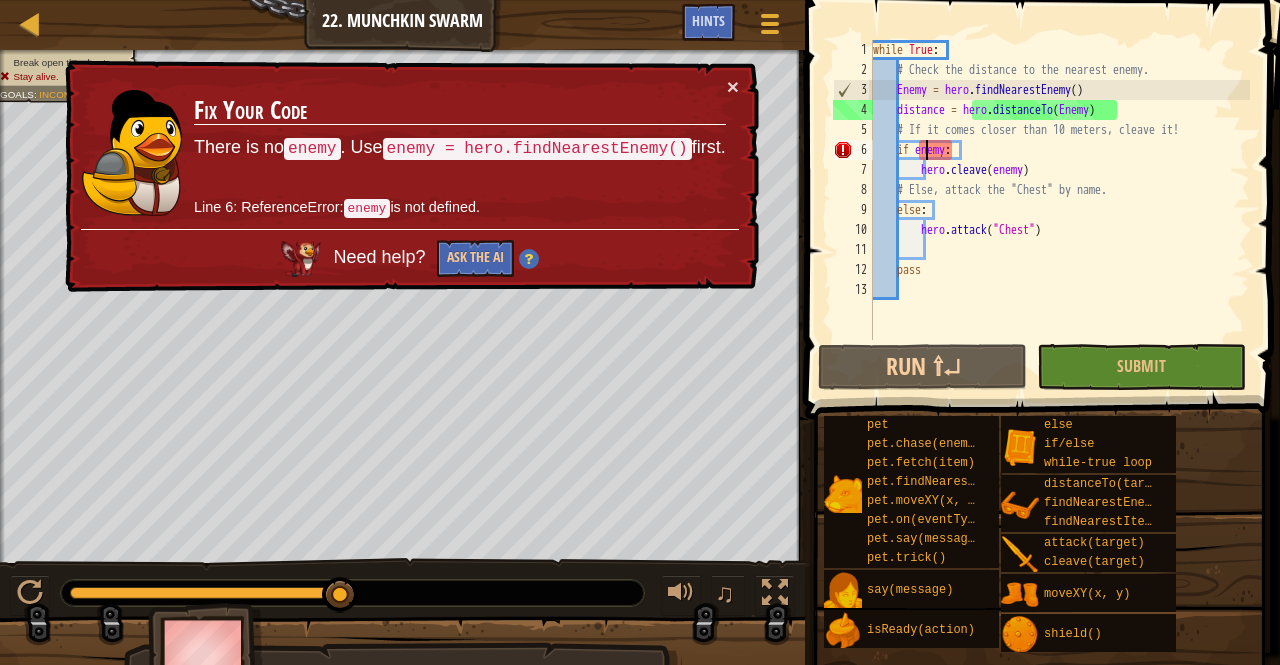 click on "while   True :      # Check the distance to the nearest enemy.      Enemy   =   hero . findNearestEnemy ( )      distance   =   hero . distanceTo ( Enemy )      # If it comes closer than 10 meters, cleave it!      if   enemy :          hero . cleave ( enemy )      # Else, attack the "Chest" by name.      else :          hero . attack ( "Chest" )               pass" at bounding box center (1059, 210) 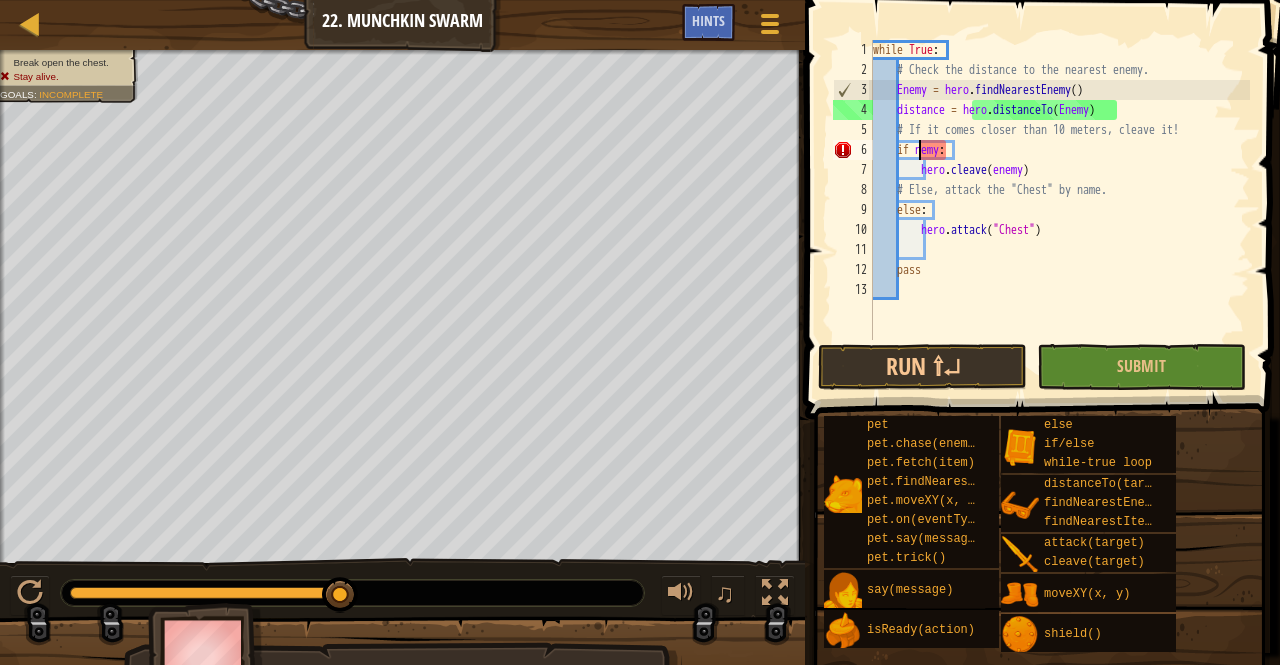scroll, scrollTop: 9, scrollLeft: 4, axis: both 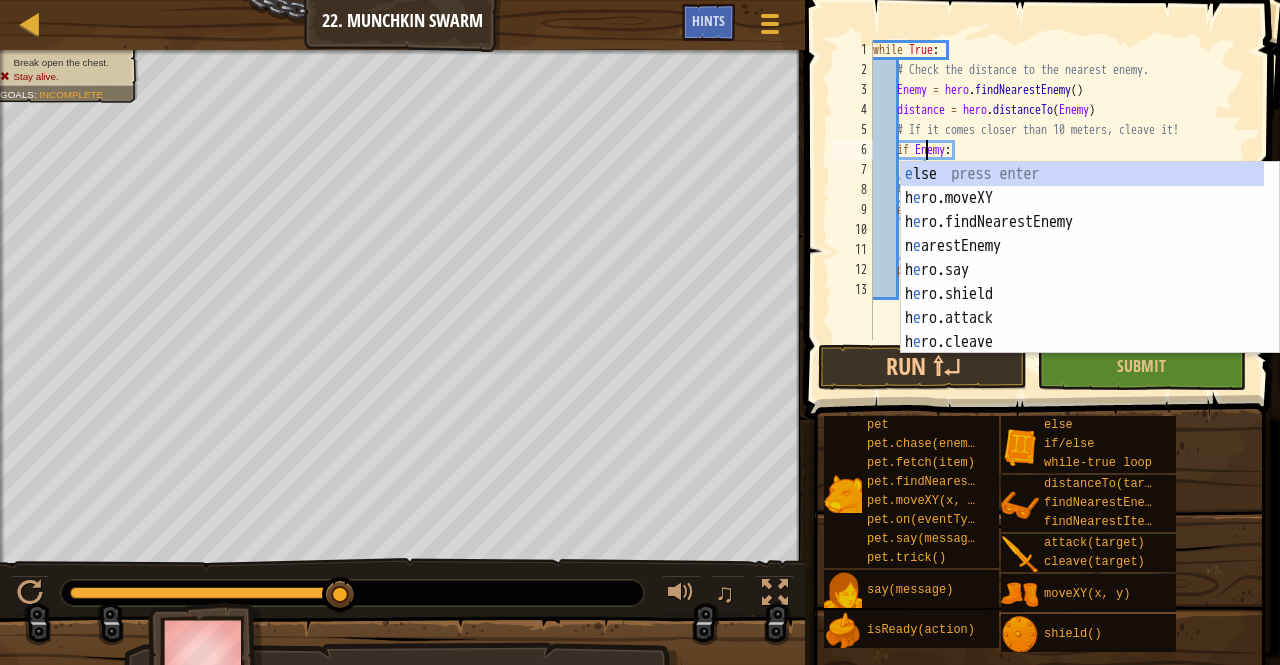 click on "while   True :      # Check the distance to the nearest enemy.      Enemy   =   hero . findNearestEnemy ( )      distance   =   hero . distanceTo ( Enemy )      # If it comes closer than 10 meters, cleave it!      if   Enemy :          hero . cleave ( enemy )      # Else, attack the "Chest" by name.      else :          hero . attack ( "Chest" )               pass" at bounding box center [1059, 210] 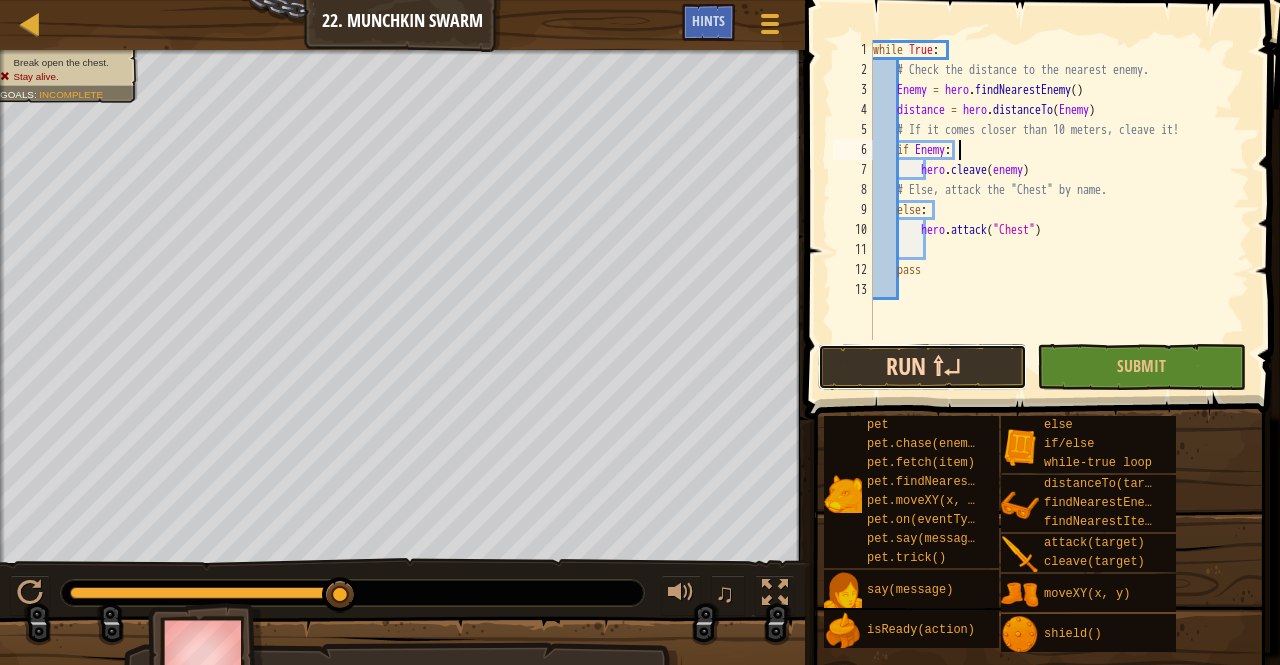 click on "Run ⇧↵" at bounding box center [922, 367] 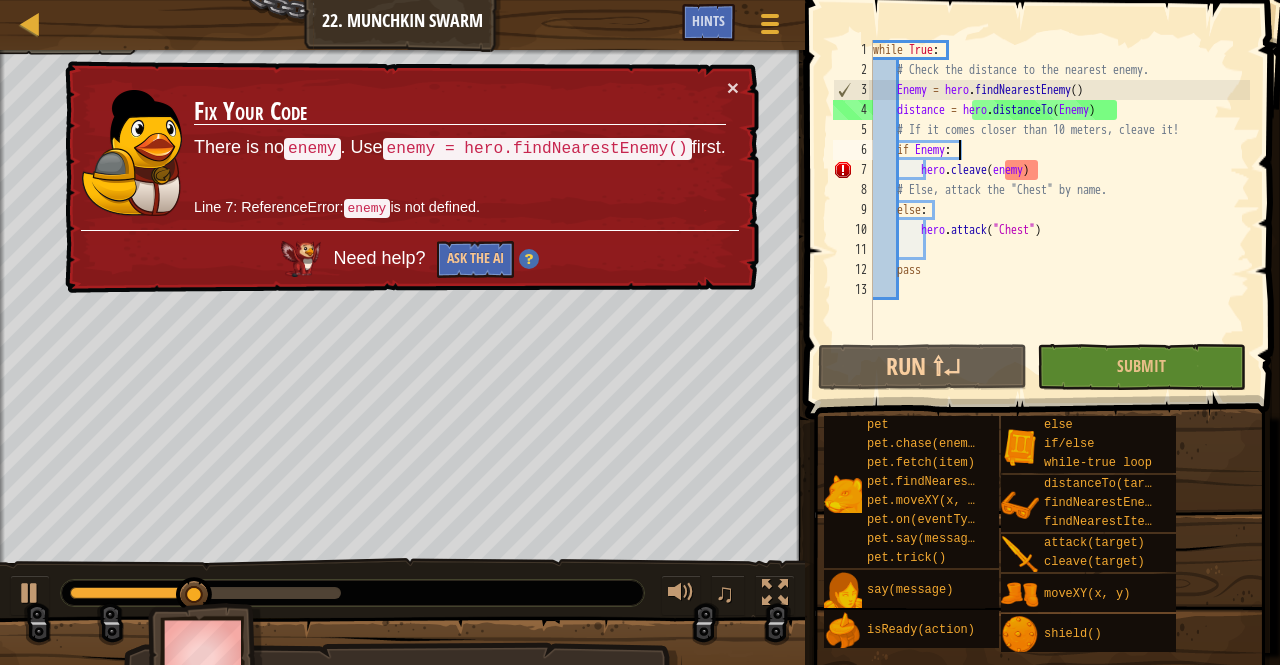 click on "while   True :      # Check the distance to the nearest enemy.      Enemy   =   hero . findNearestEnemy ( )      distance   =   hero . distanceTo ( Enemy )      # If it comes closer than 10 meters, cleave it!      if   Enemy :          hero . cleave ( enemy )      # Else, attack the "Chest" by name.      else :          hero . attack ( "Chest" )               pass" at bounding box center [1059, 210] 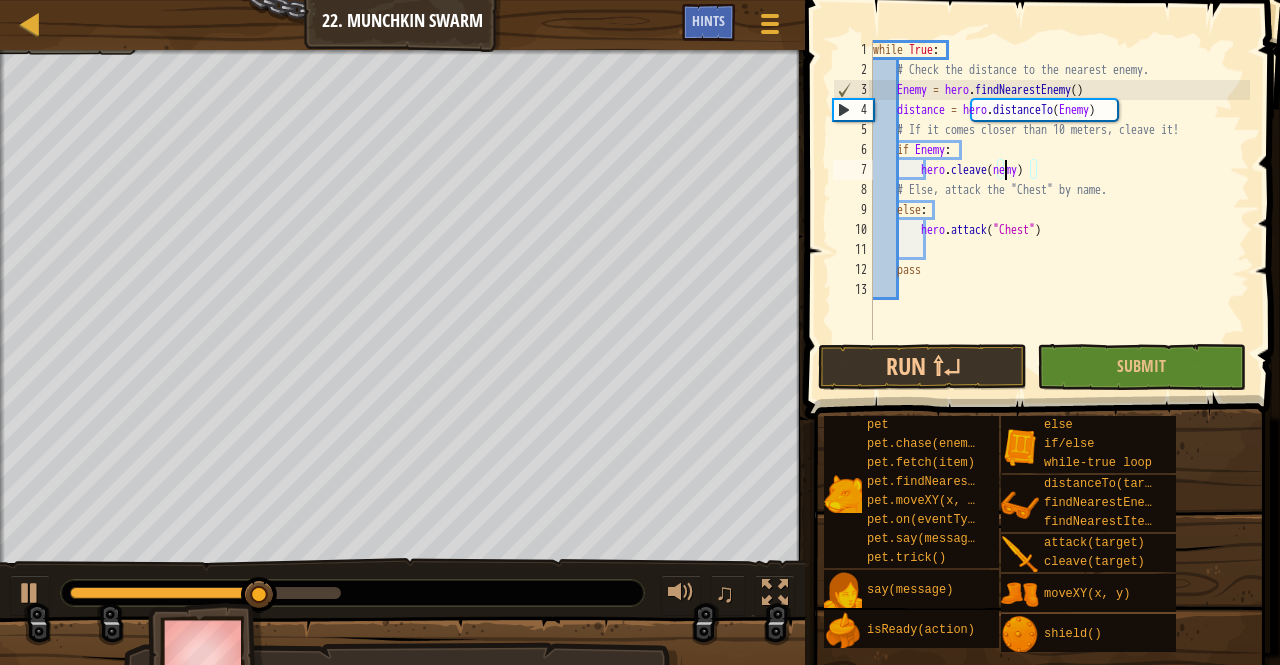 scroll, scrollTop: 9, scrollLeft: 12, axis: both 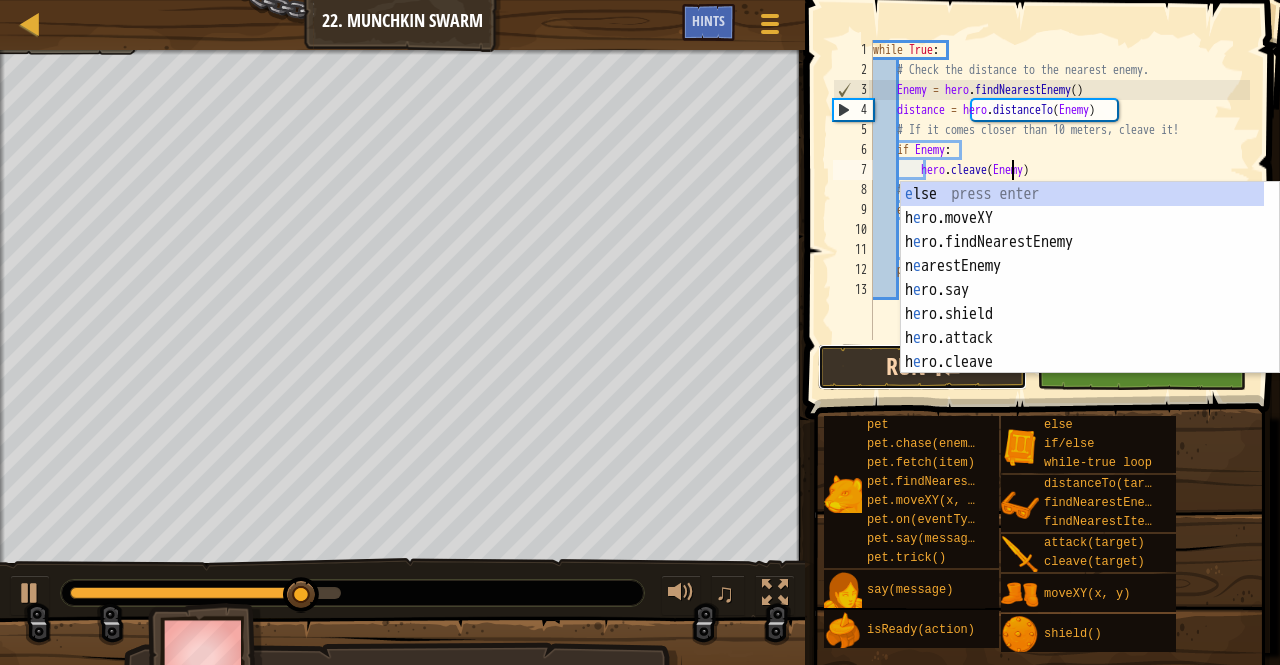 click on "Run ⇧↵" at bounding box center [922, 367] 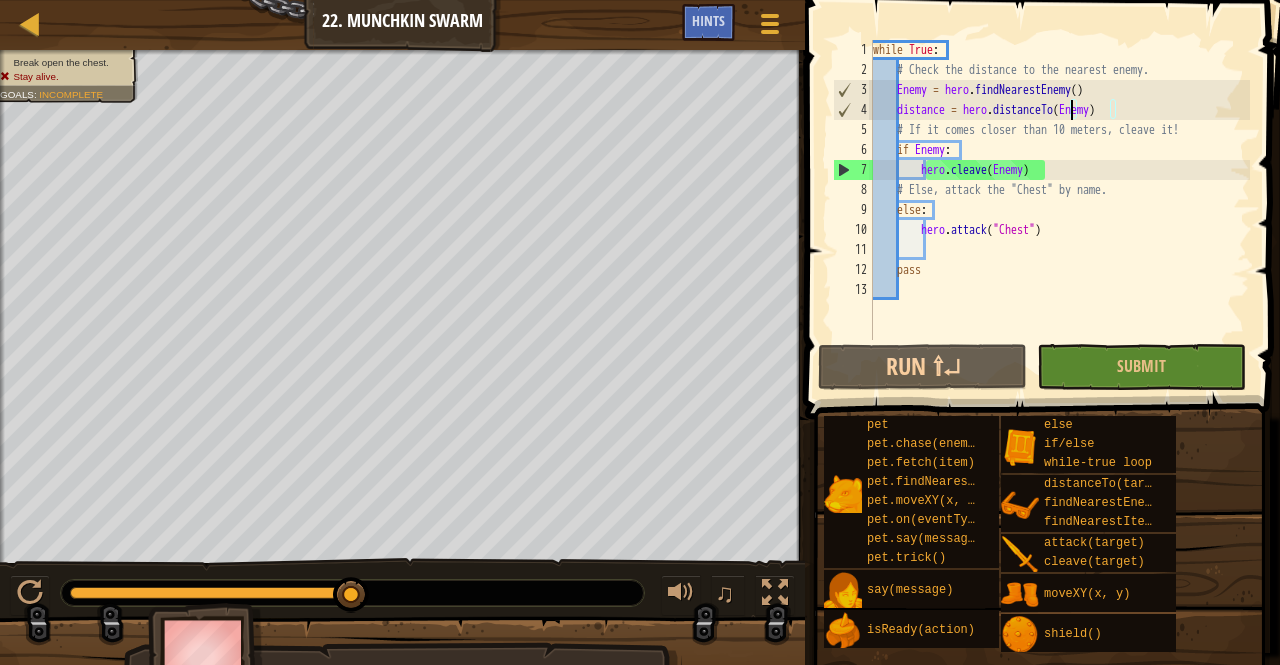 click on "while   True :      # Check the distance to the nearest enemy.      Enemy   =   hero . findNearestEnemy ( )      distance   =   hero . distanceTo ( Enemy )      # If it comes closer than 10 meters, cleave it!      if   Enemy :          hero . cleave ( Enemy )      # Else, attack the "Chest" by name.      else :          hero . attack ( "Chest" )               pass" at bounding box center (1059, 210) 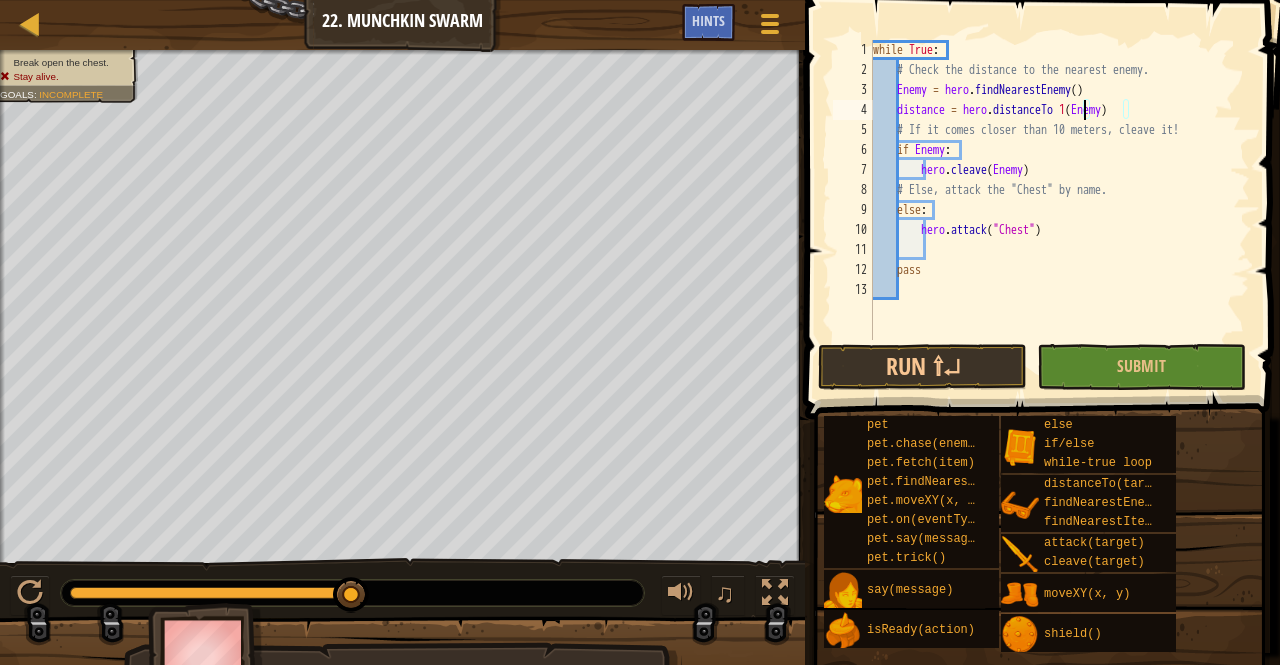 scroll, scrollTop: 9, scrollLeft: 17, axis: both 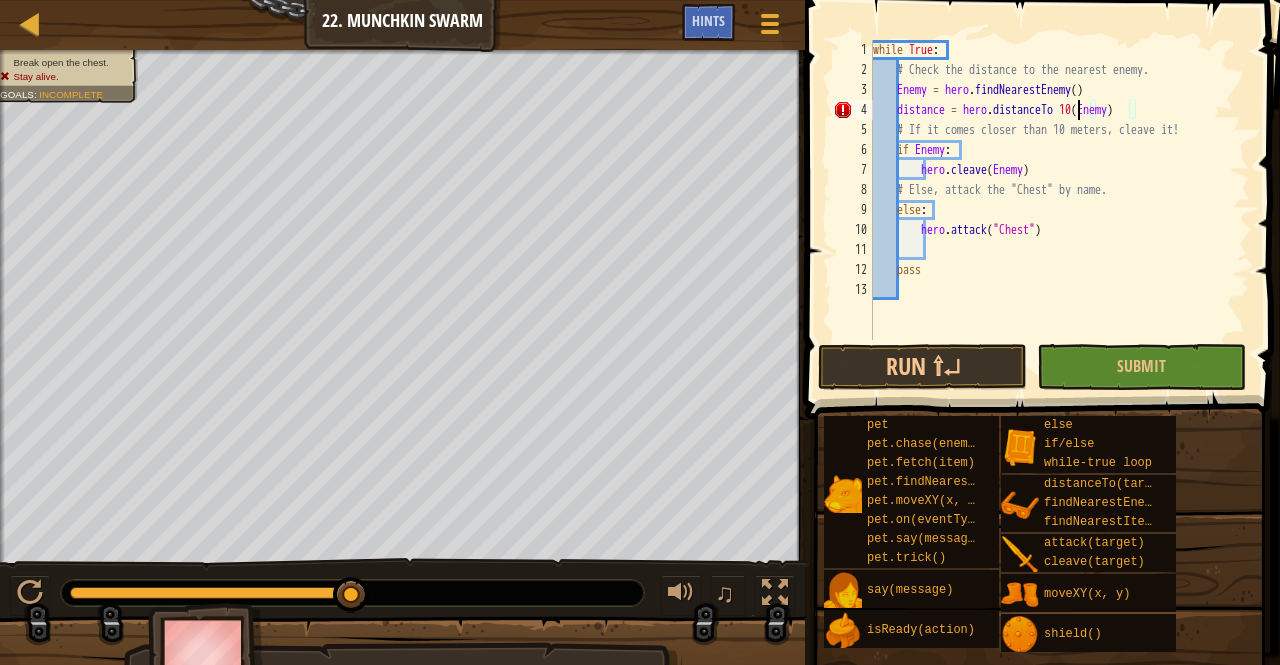 click on "while   True :      # Check the distance to the nearest enemy.      Enemy   =   hero . findNearestEnemy ( )      distance   =   hero . distanceTo   10 ( Enemy )      # If it comes closer than 10 meters, cleave it!      if   Enemy :          hero . cleave ( Enemy )      # Else, attack the "Chest" by name.      else :          hero . attack ( "Chest" )               pass" at bounding box center [1059, 210] 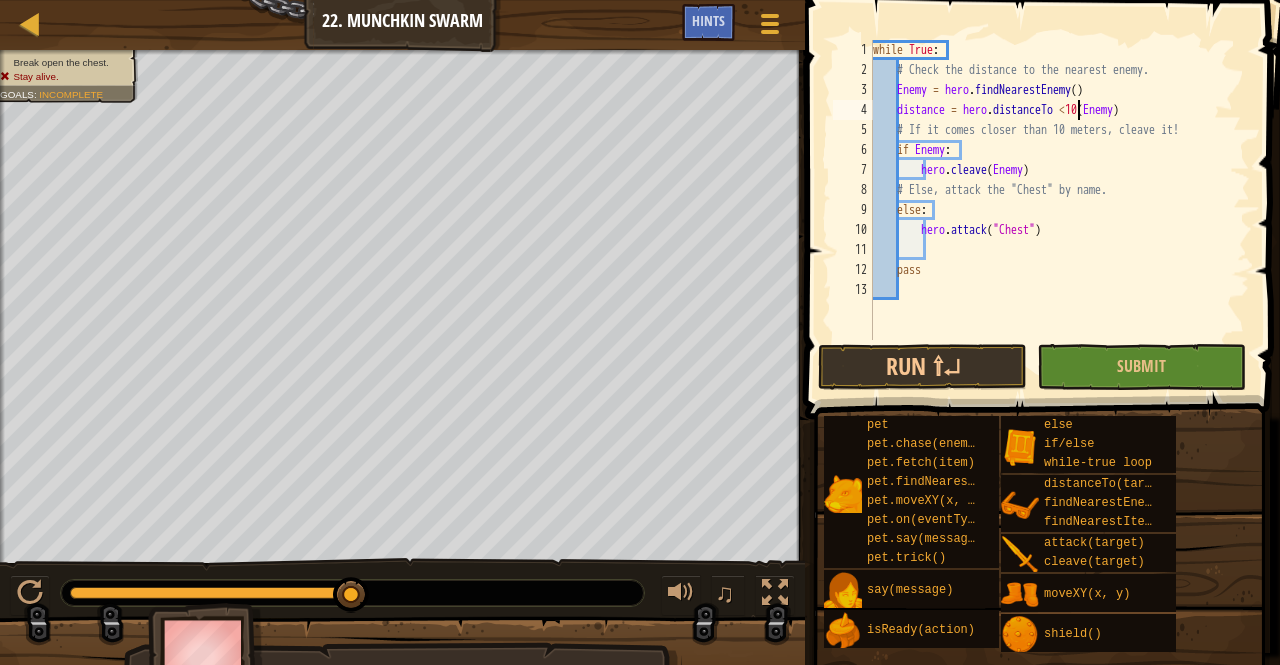 click on "while   True :      # Check the distance to the nearest enemy.      Enemy   =   hero . findNearestEnemy ( )      distance   =   hero . distanceTo   < 10 ( Enemy )      # If it comes closer than 10 meters, cleave it!      if   Enemy :          hero . cleave ( Enemy )      # Else, attack the "Chest" by name.      else :          hero . attack ( "Chest" )               pass" at bounding box center [1059, 210] 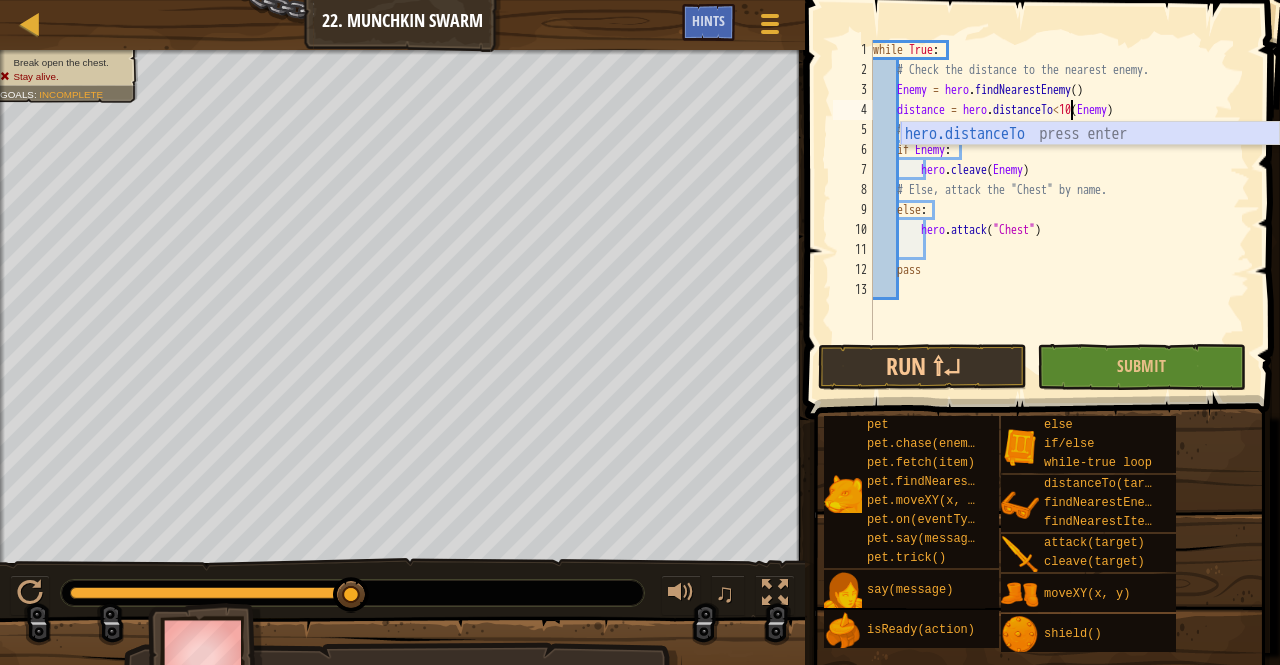 click on "hero.distanceTo press enter" at bounding box center (1090, 158) 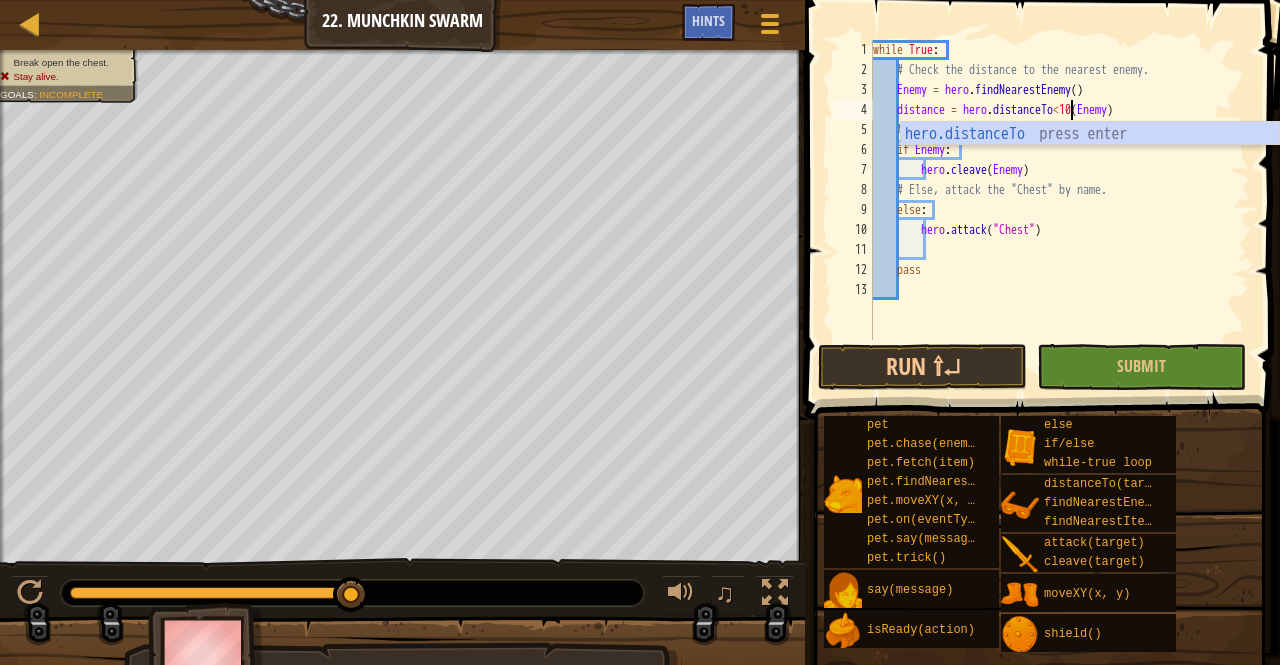 click on "while   True :      # Check the distance to the nearest enemy.      Enemy   =   hero . findNearestEnemy ( )      distance   =   hero . distanceTo < 10 ( Enemy )      # If it comes closer than 10 meters, cleave it!      if   Enemy :          hero . cleave ( Enemy )      # Else, attack the "Chest" by name.      else :          hero . attack ( "Chest" )               pass" at bounding box center (1059, 210) 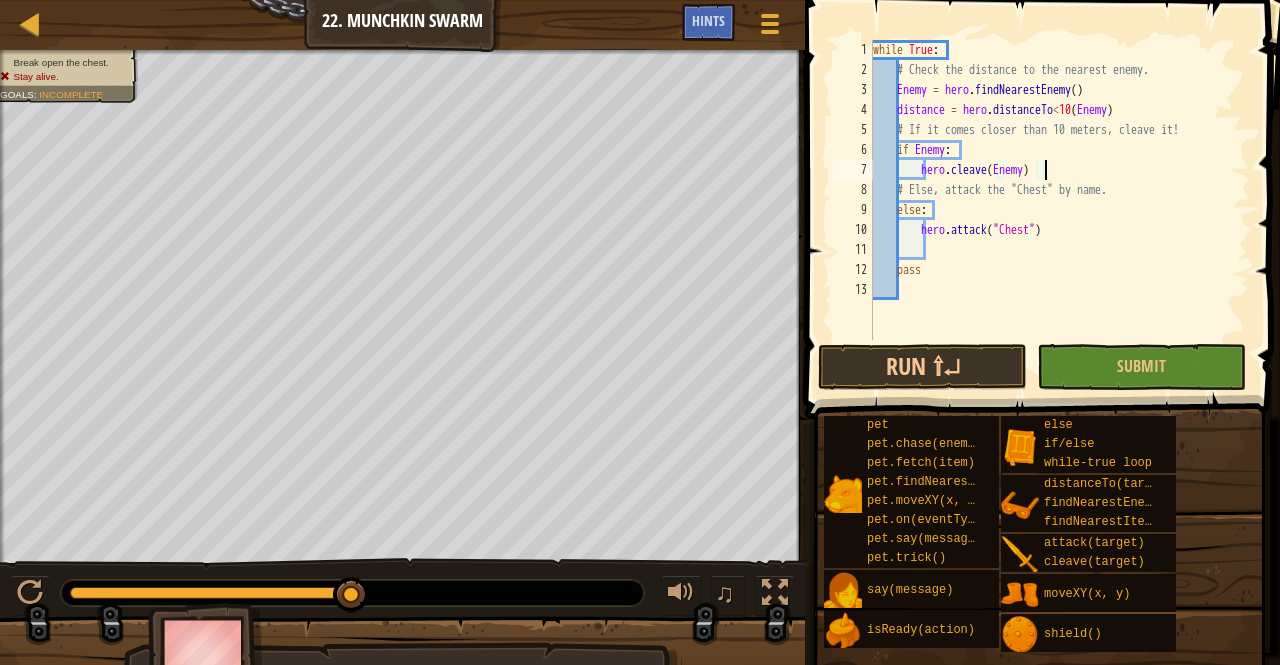 scroll, scrollTop: 9, scrollLeft: 13, axis: both 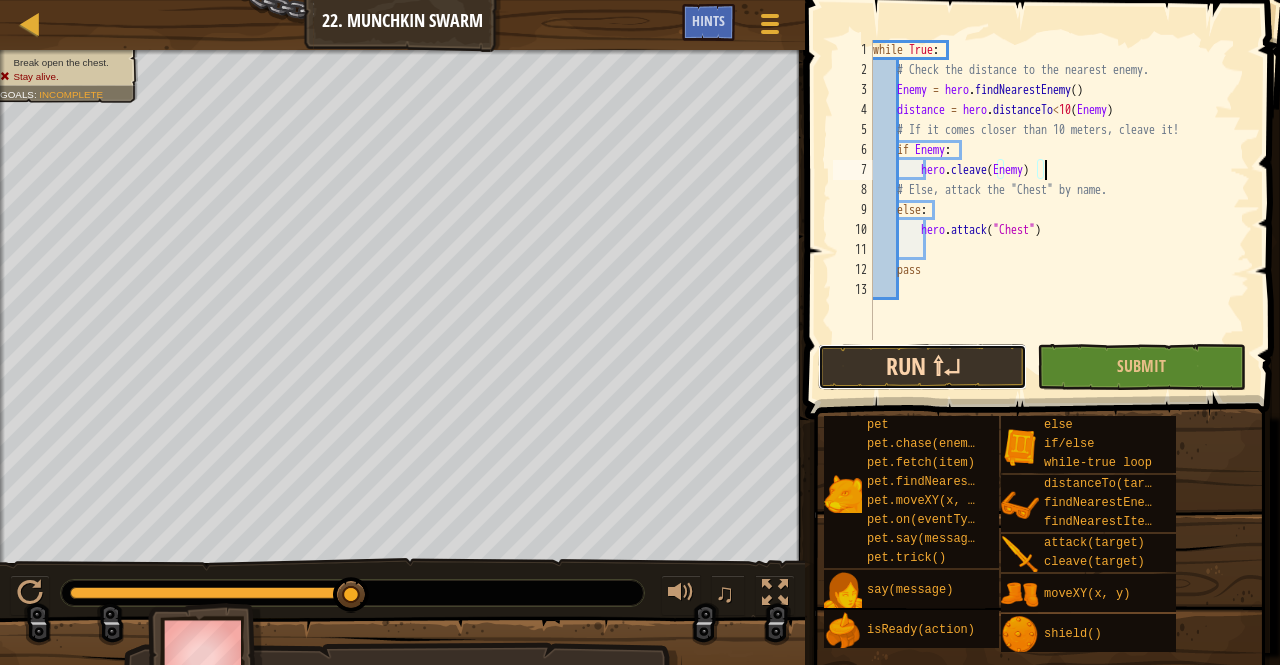 click on "Run ⇧↵" at bounding box center (922, 367) 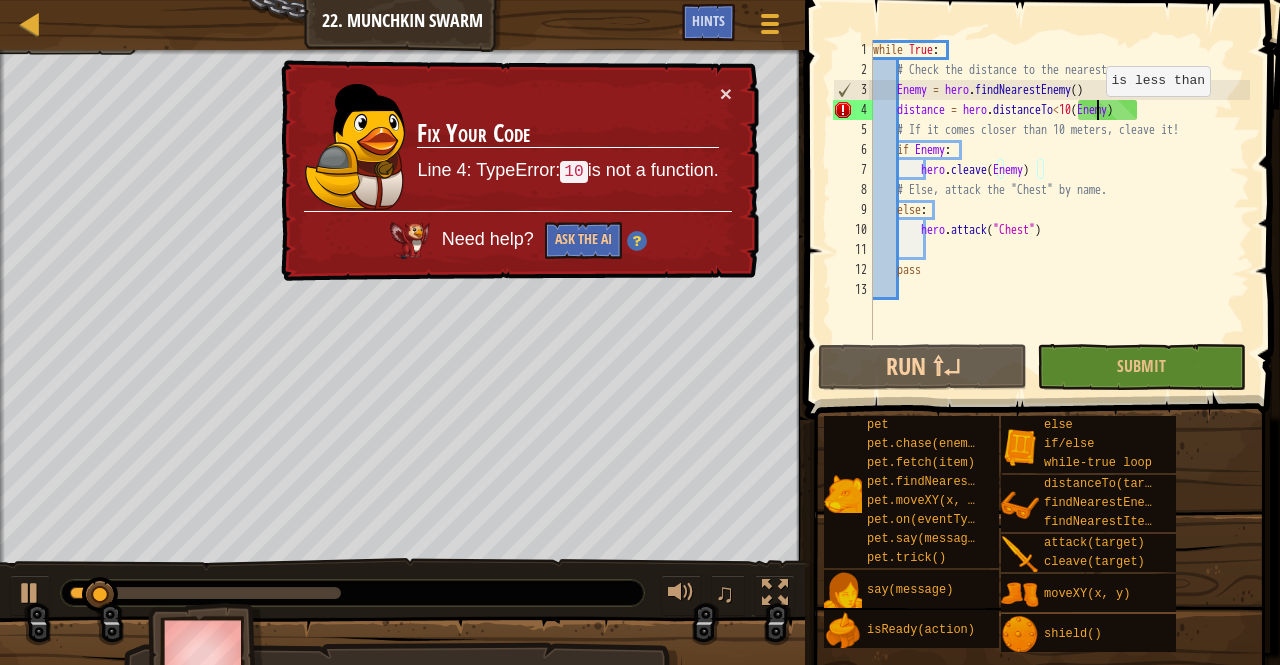click on "while   True :      # Check the distance to the nearest enemy.      Enemy   =   hero . findNearestEnemy ( )      distance   =   hero . distanceTo < 10 ( Enemy )      # If it comes closer than 10 meters, cleave it!      if   Enemy :          hero . cleave ( Enemy )      # Else, attack the "Chest" by name.      else :          hero . attack ( "Chest" )               pass" at bounding box center (1059, 210) 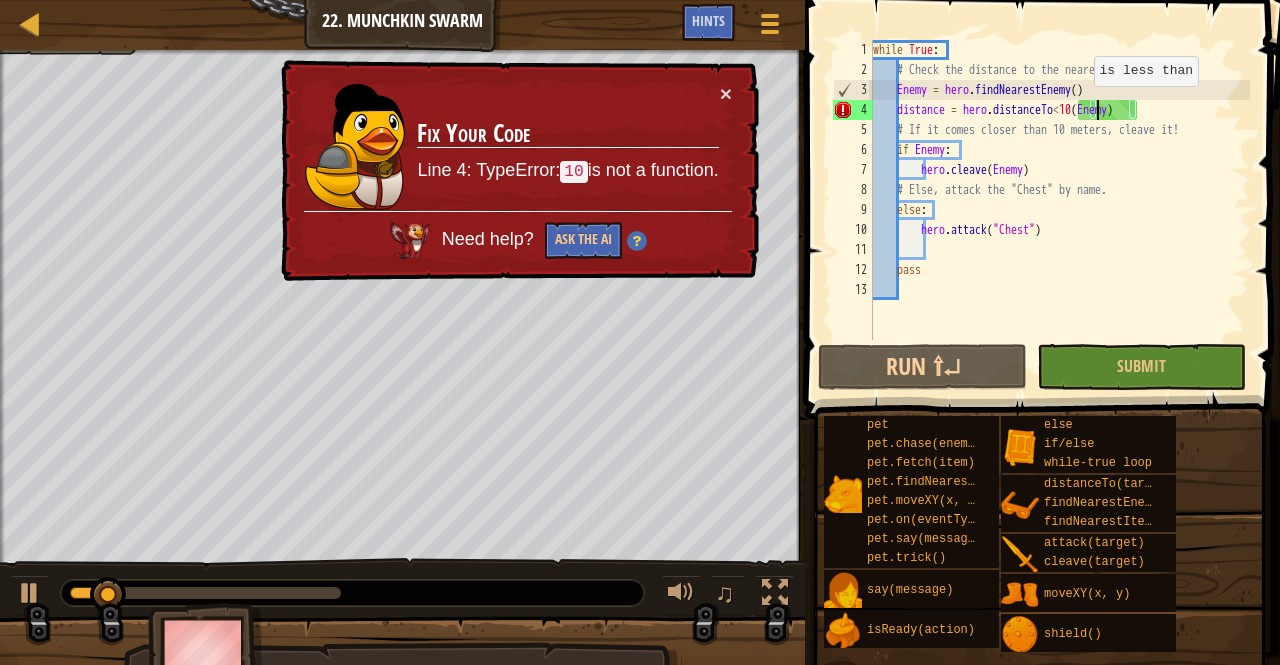click on "while   True :      # Check the distance to the nearest enemy.      Enemy   =   hero . findNearestEnemy ( )      distance   =   hero . distanceTo < 10 ( Enemy )      # If it comes closer than 10 meters, cleave it!      if   Enemy :          hero . cleave ( Enemy )      # Else, attack the "Chest" by name.      else :          hero . attack ( "Chest" )               pass" at bounding box center [1059, 210] 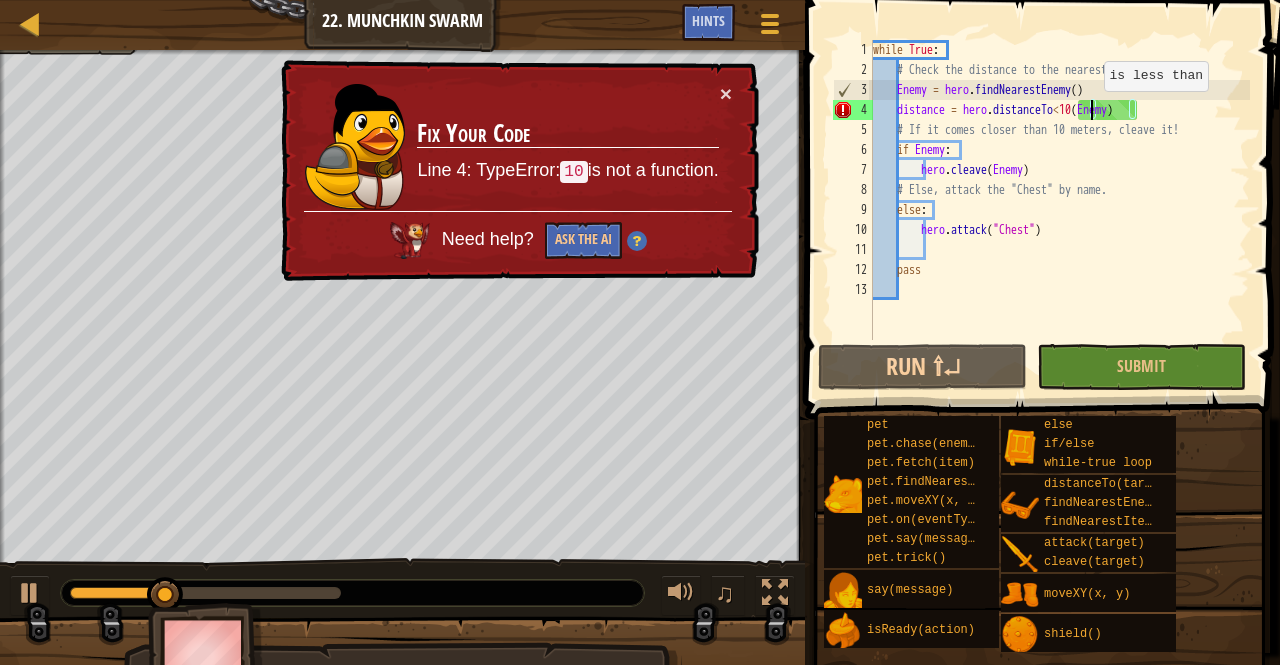 click on "while   True :      # Check the distance to the nearest enemy.      Enemy   =   hero . findNearestEnemy ( )      distance   =   hero . distanceTo < 10 ( Enemy )      # If it comes closer than 10 meters, cleave it!      if   Enemy :          hero . cleave ( Enemy )      # Else, attack the "Chest" by name.      else :          hero . attack ( "Chest" )               pass" at bounding box center [1059, 210] 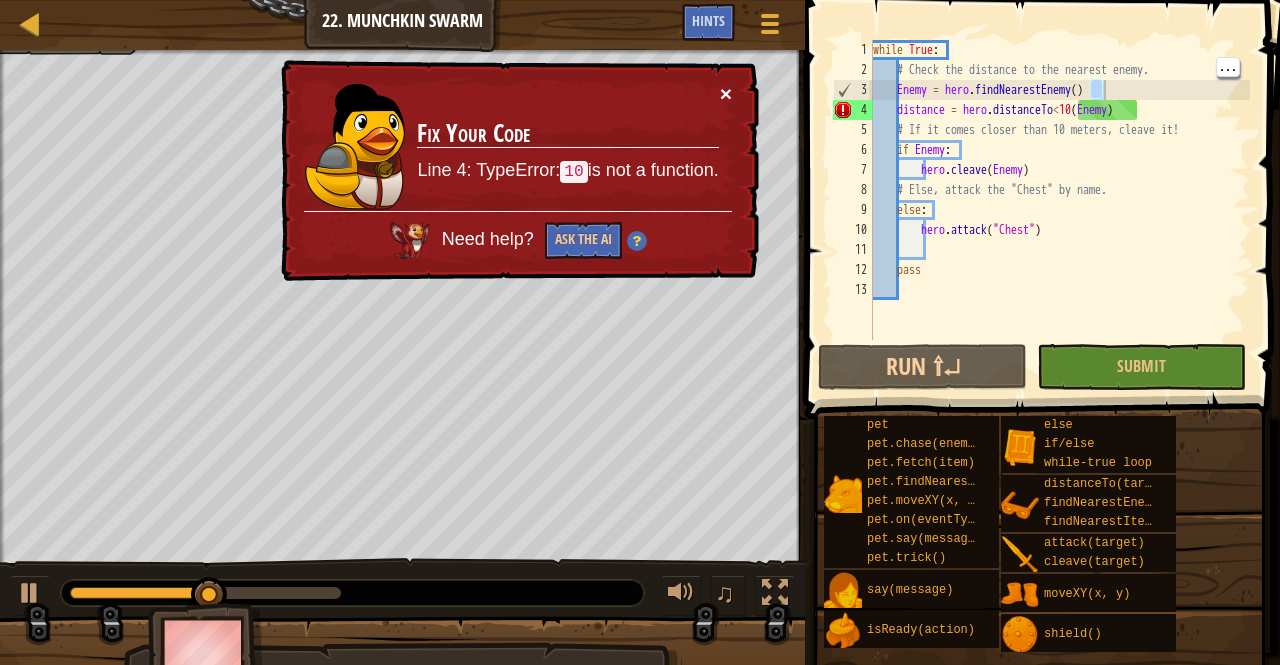 click on "×" at bounding box center (726, 93) 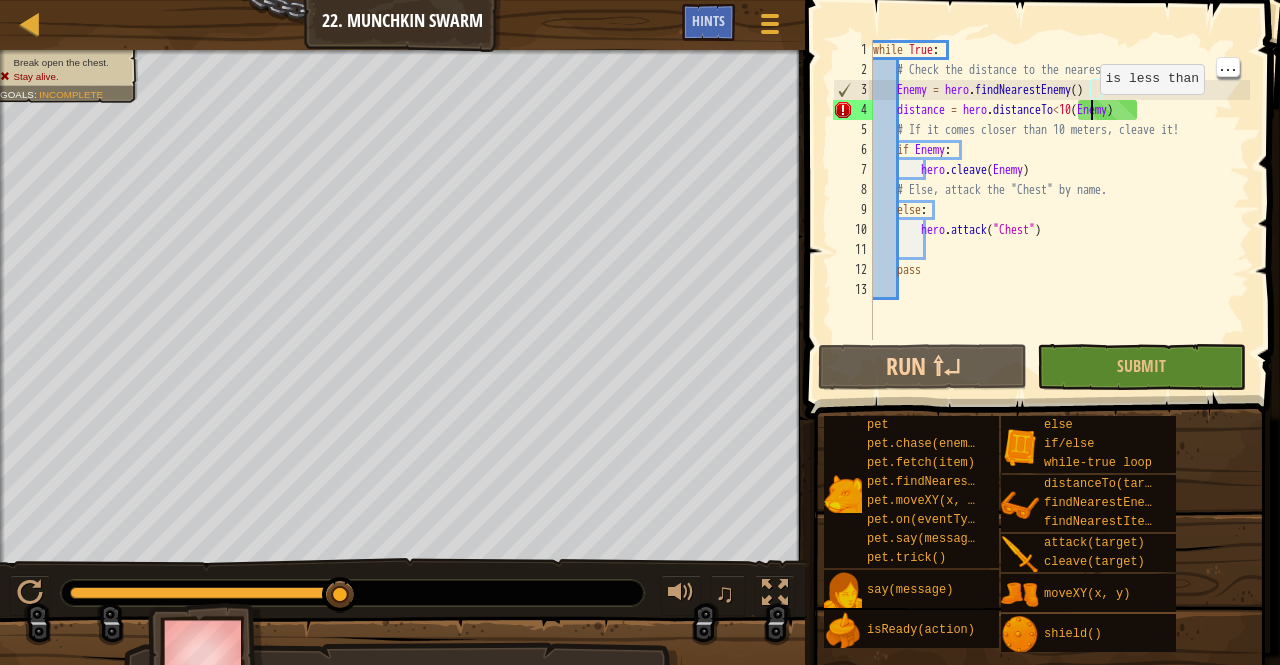 click on "while   True :      # Check the distance to the nearest enemy.      Enemy   =   hero . findNearestEnemy ( )      distance   =   hero . distanceTo < 10 ( Enemy )      # If it comes closer than 10 meters, cleave it!      if   Enemy :          hero . cleave ( Enemy )      # Else, attack the "Chest" by name.      else :          hero . attack ( "Chest" )               pass" at bounding box center [1059, 210] 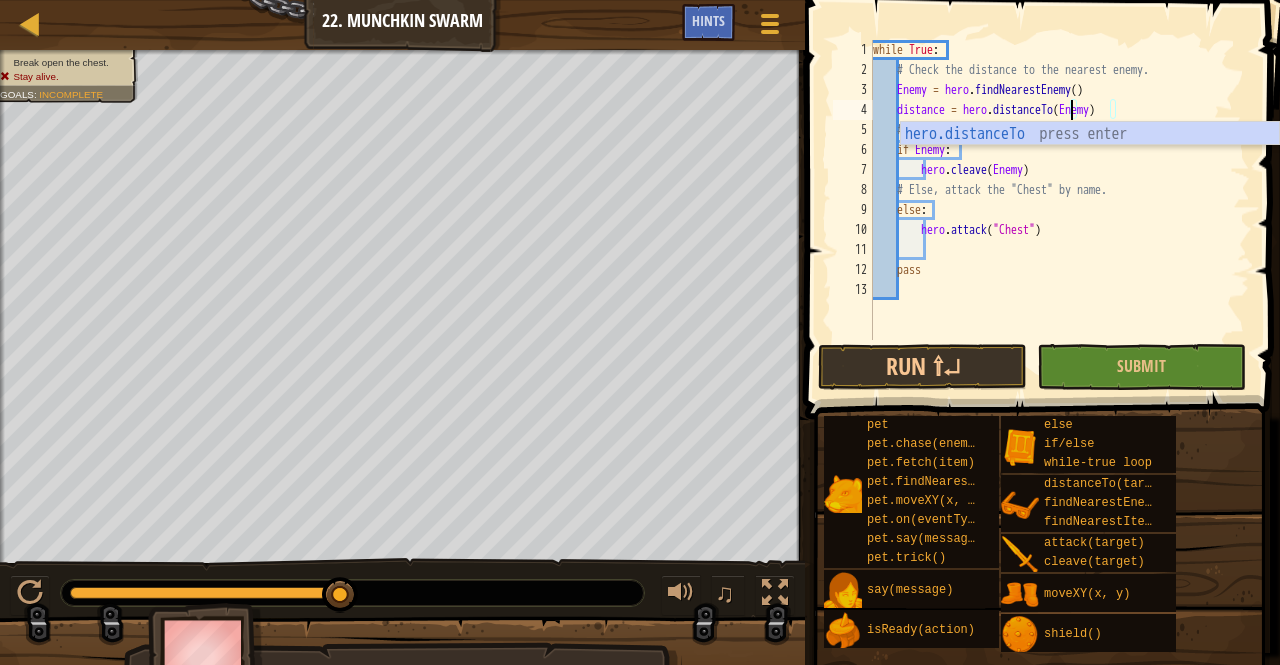 click on "while   True :      # Check the distance to the nearest enemy.      Enemy   =   hero . findNearestEnemy ( )      distance   =   hero . distanceTo ( Enemy )      # If it comes closer than 10 meters, cleave it!      if   Enemy :          hero . cleave ( Enemy )      # Else, attack the "Chest" by name.      else :          hero . attack ( "Chest" )               pass" at bounding box center (1059, 210) 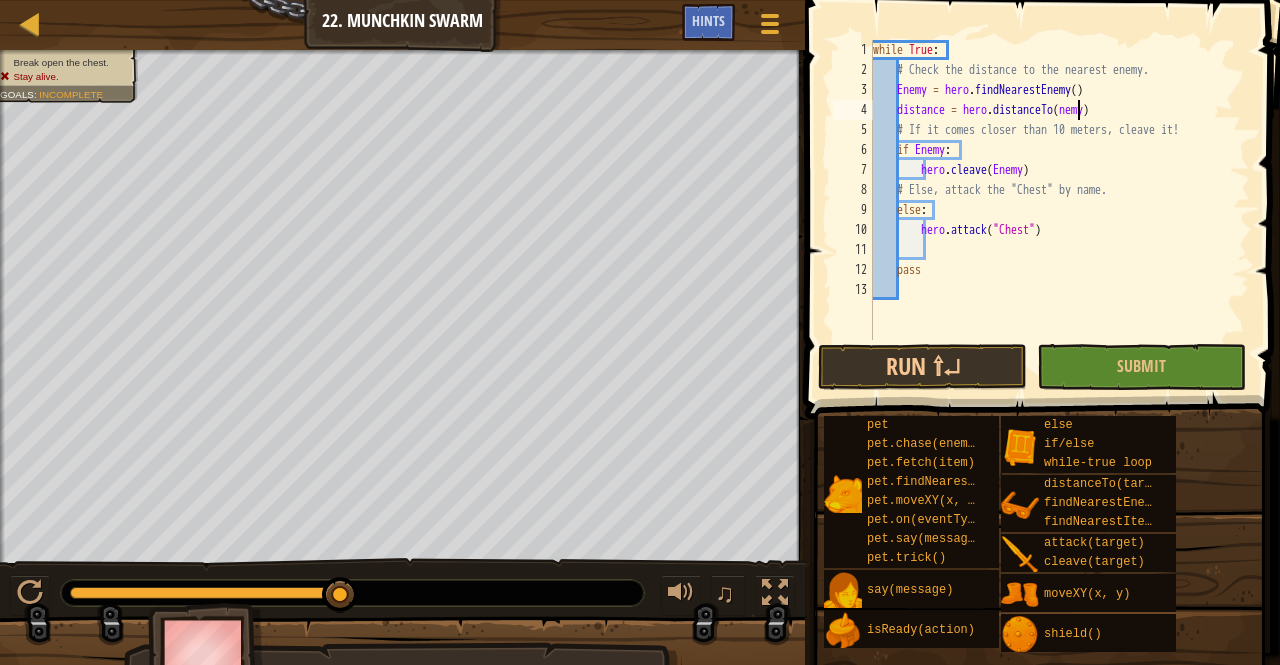 scroll, scrollTop: 9, scrollLeft: 17, axis: both 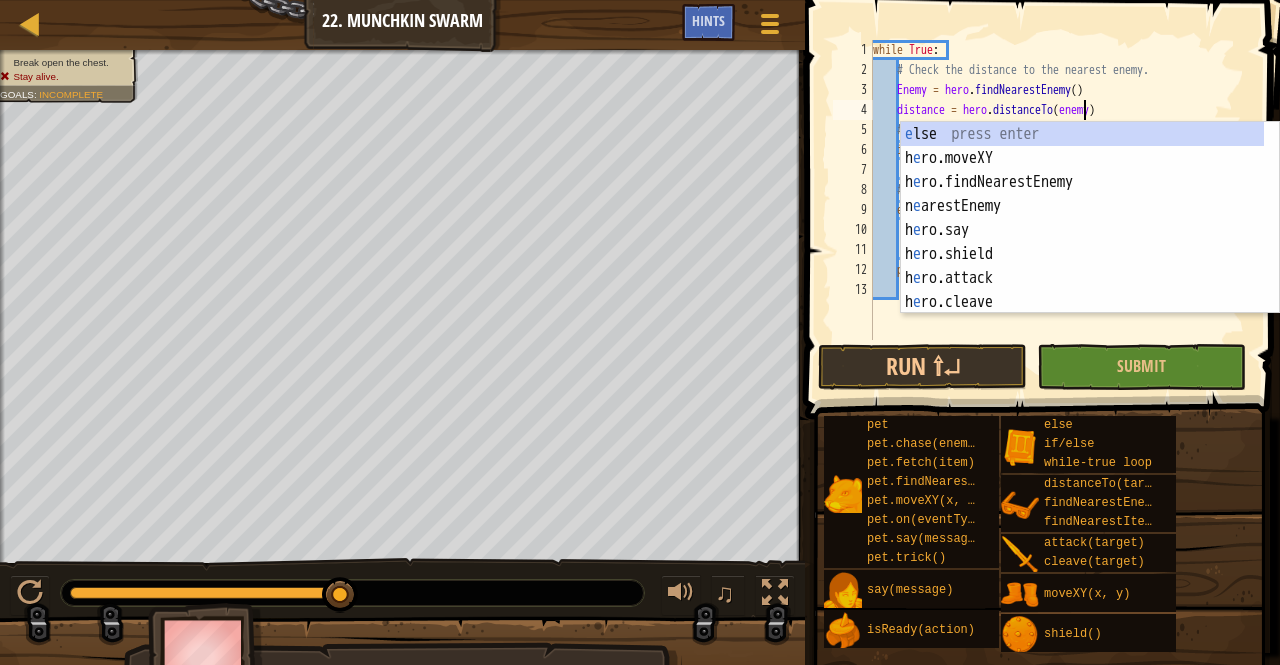 click on "while   True :      # Check the distance to the nearest enemy.      Enemy   =   hero . findNearestEnemy ( )      distance   =   hero . distanceTo ( enemy )      # If it comes closer than 10 meters, cleave it!      if   Enemy :          hero . cleave ( Enemy )      # Else, attack the "Chest" by name.      else :          hero . attack ( "Chest" )               pass" at bounding box center [1059, 210] 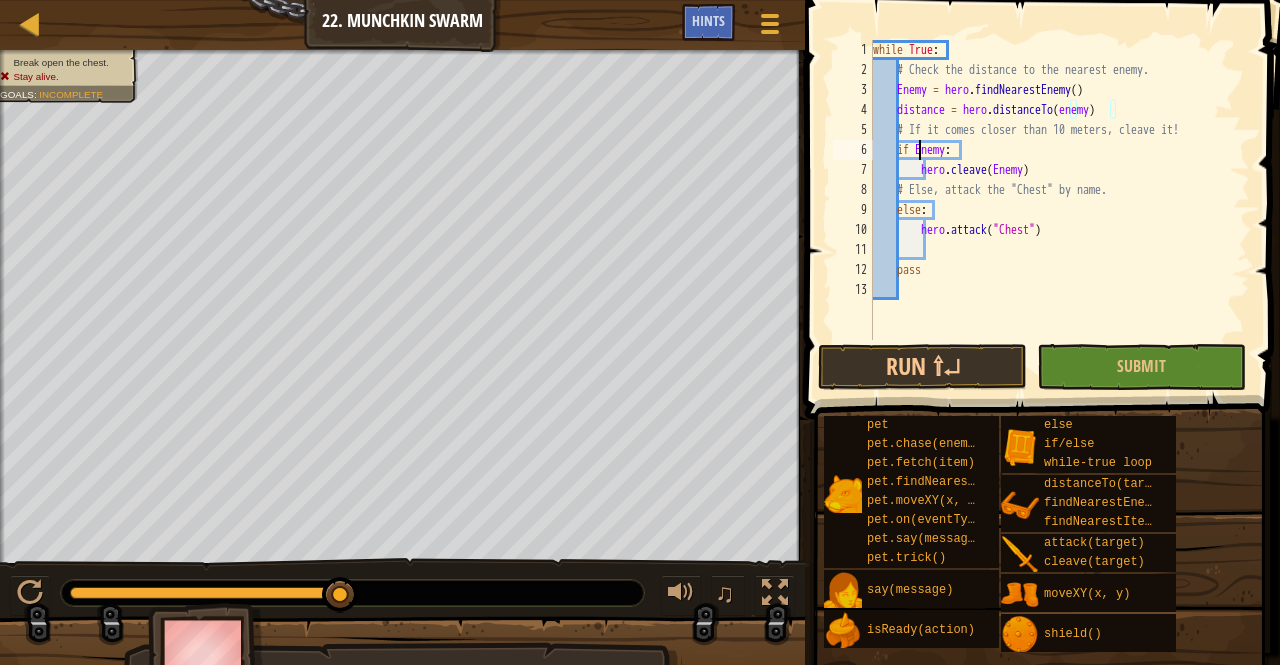 click on "while   True :      # Check the distance to the nearest enemy.      Enemy   =   hero . findNearestEnemy ( )      distance   =   hero . distanceTo ( enemy )      # If it comes closer than 10 meters, cleave it!      if   Enemy :          hero . cleave ( Enemy )      # Else, attack the "Chest" by name.      else :          hero . attack ( "Chest" )               pass" at bounding box center (1059, 210) 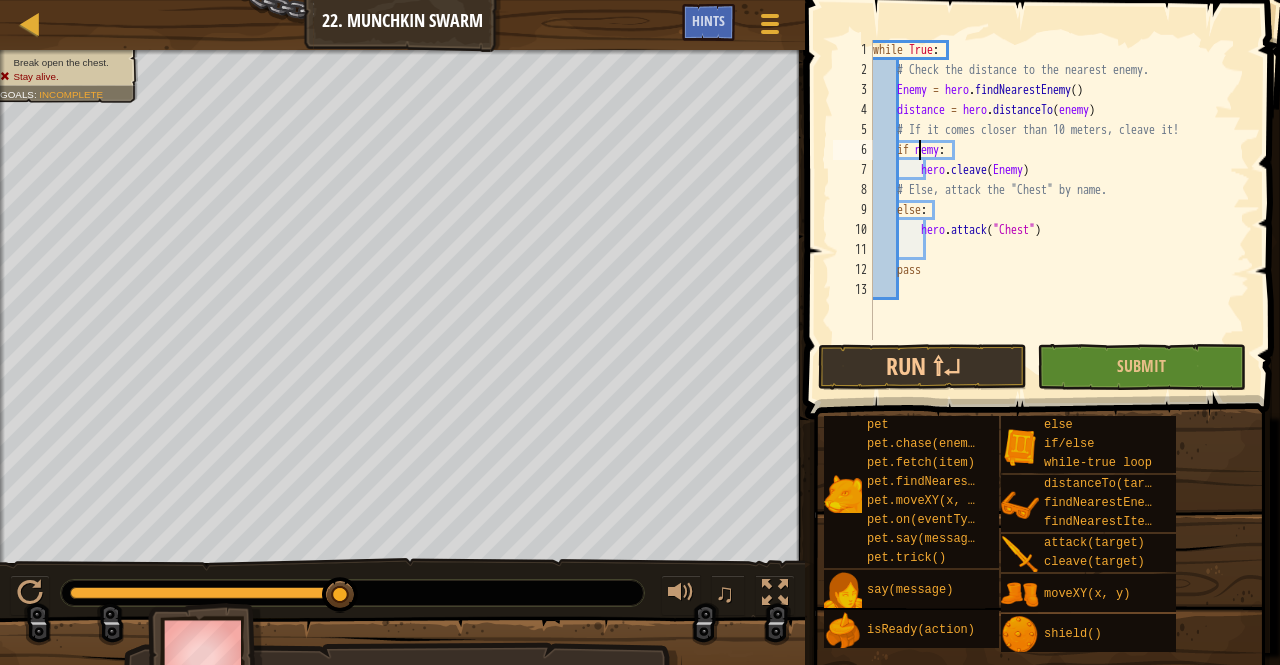 scroll, scrollTop: 9, scrollLeft: 4, axis: both 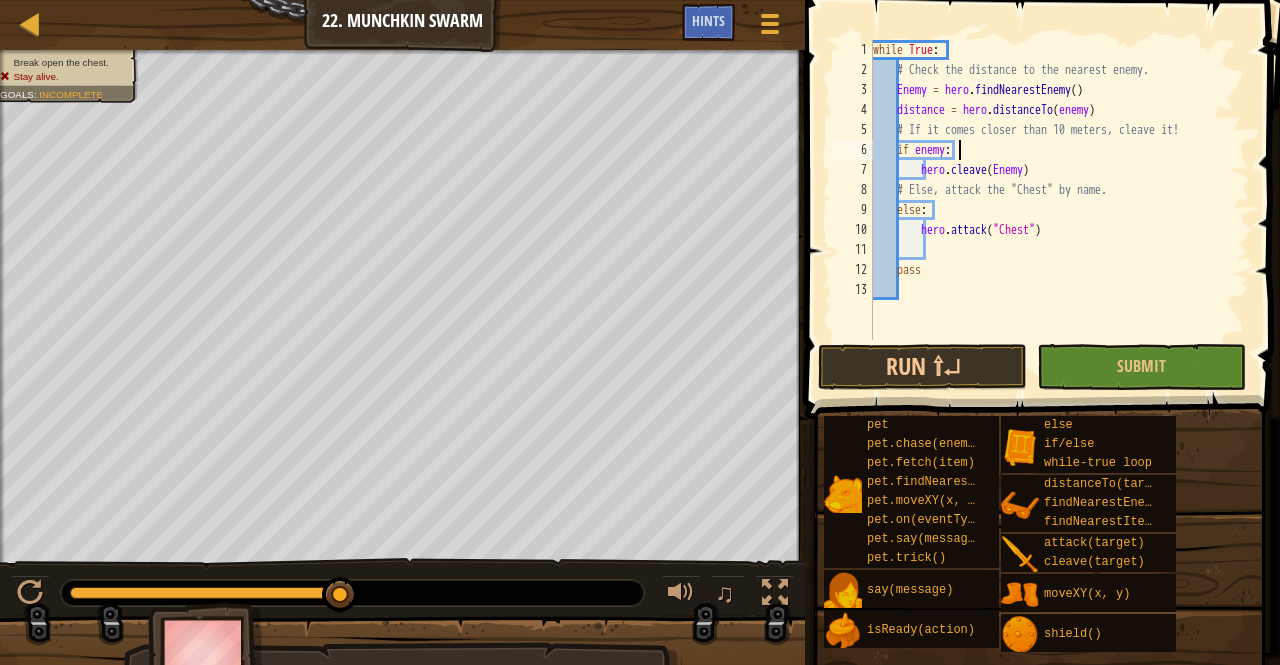 click on "while   True :      # Check the distance to the nearest enemy.      Enemy   =   hero . findNearestEnemy ( )      distance   =   hero . distanceTo ( enemy )      # If it comes closer than 10 meters, cleave it!      if   enemy :          hero . cleave ( Enemy )      # Else, attack the "Chest" by name.      else :          hero . attack ( "Chest" )               pass" at bounding box center [1059, 210] 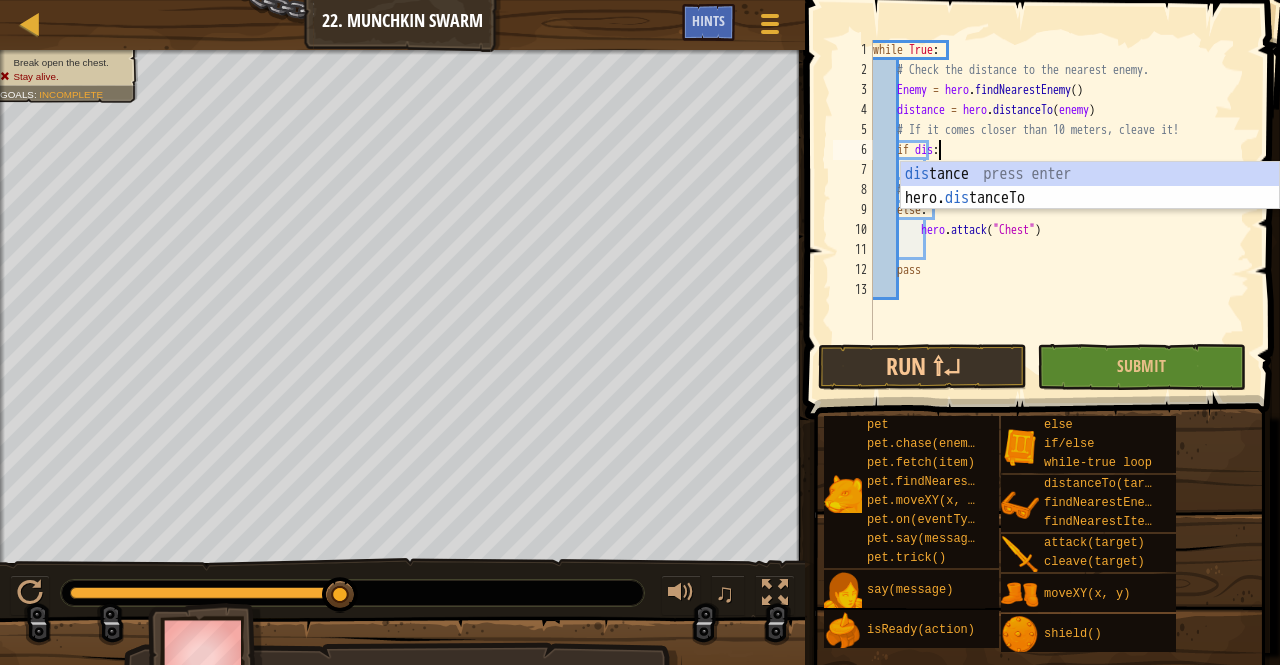 scroll, scrollTop: 9, scrollLeft: 5, axis: both 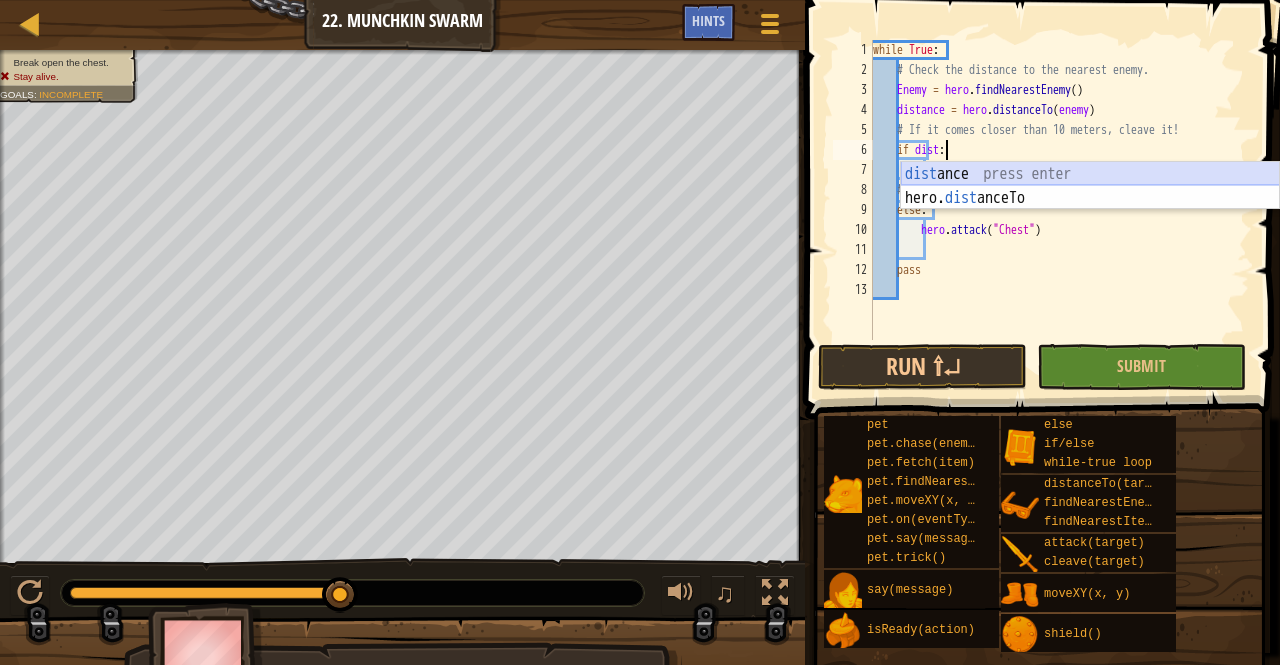 click on "dist ance press enter hero. dist anceTo press enter" at bounding box center (1090, 210) 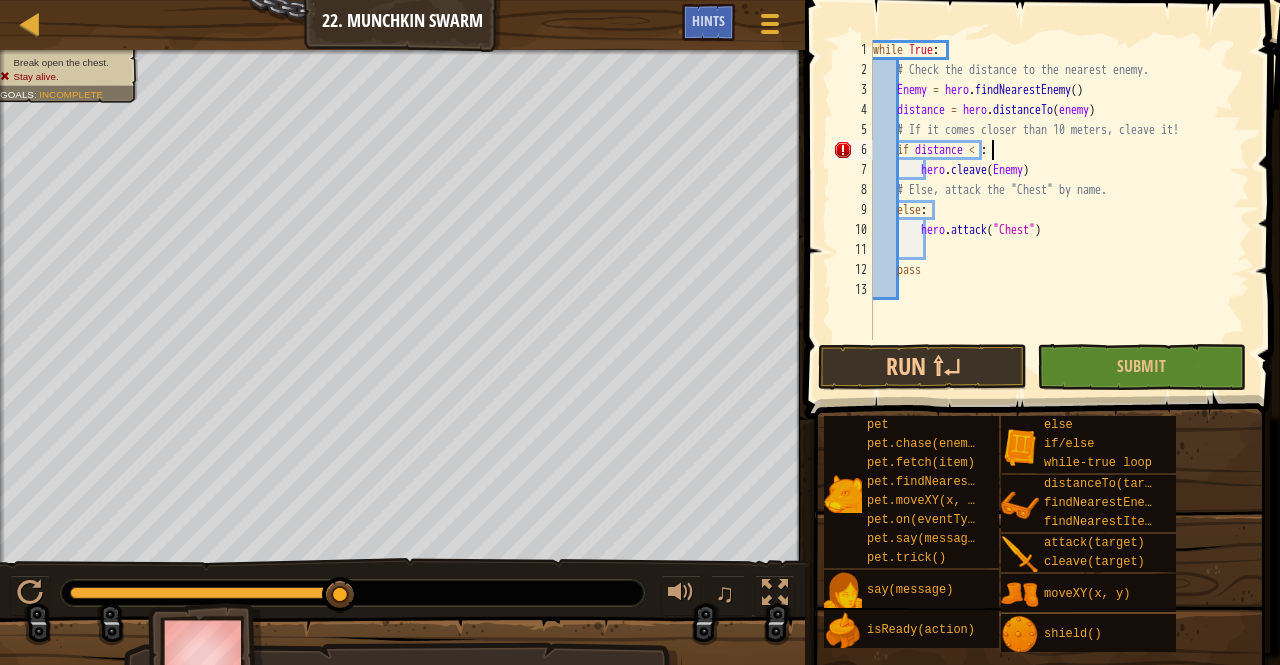 scroll, scrollTop: 9, scrollLeft: 10, axis: both 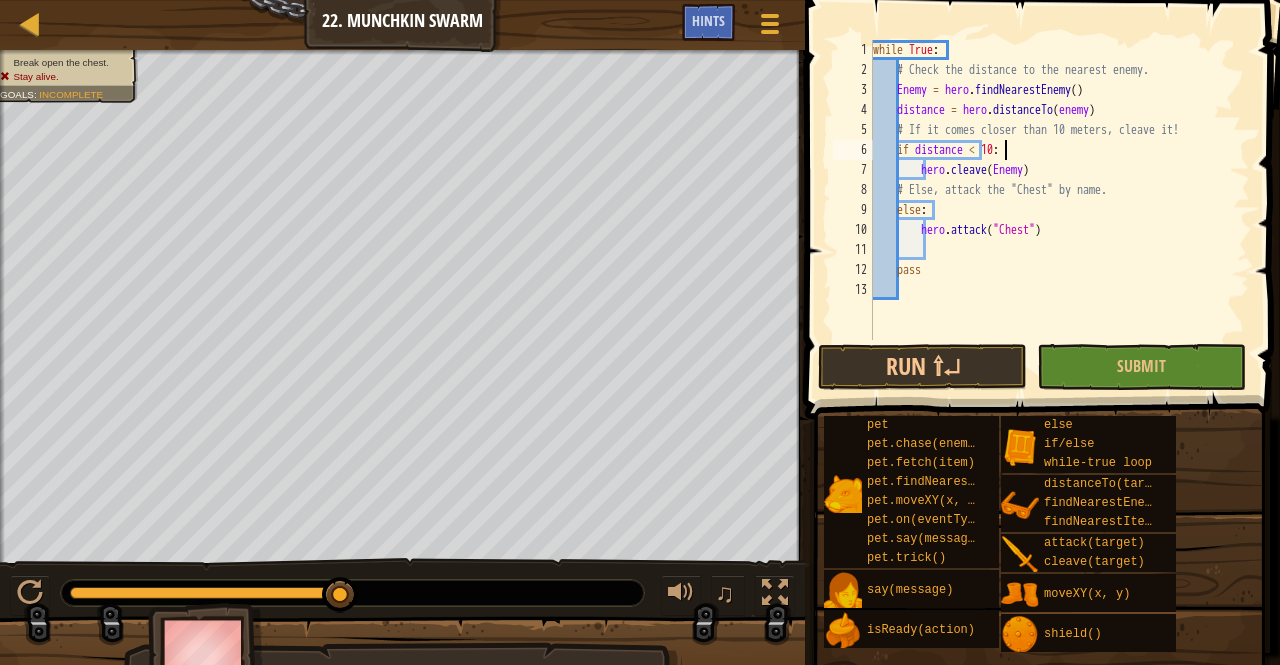 click on "while   True :      # Check the distance to the nearest enemy.      Enemy   =   hero . findNearestEnemy ( )      distance   =   hero . distanceTo ( enemy )      # If it comes closer than 10 meters, cleave it!      if   distance   <   10 :          hero . cleave ( Enemy )      # Else, attack the "Chest" by name.      else :          hero . attack ( "Chest" )               pass" at bounding box center [1059, 210] 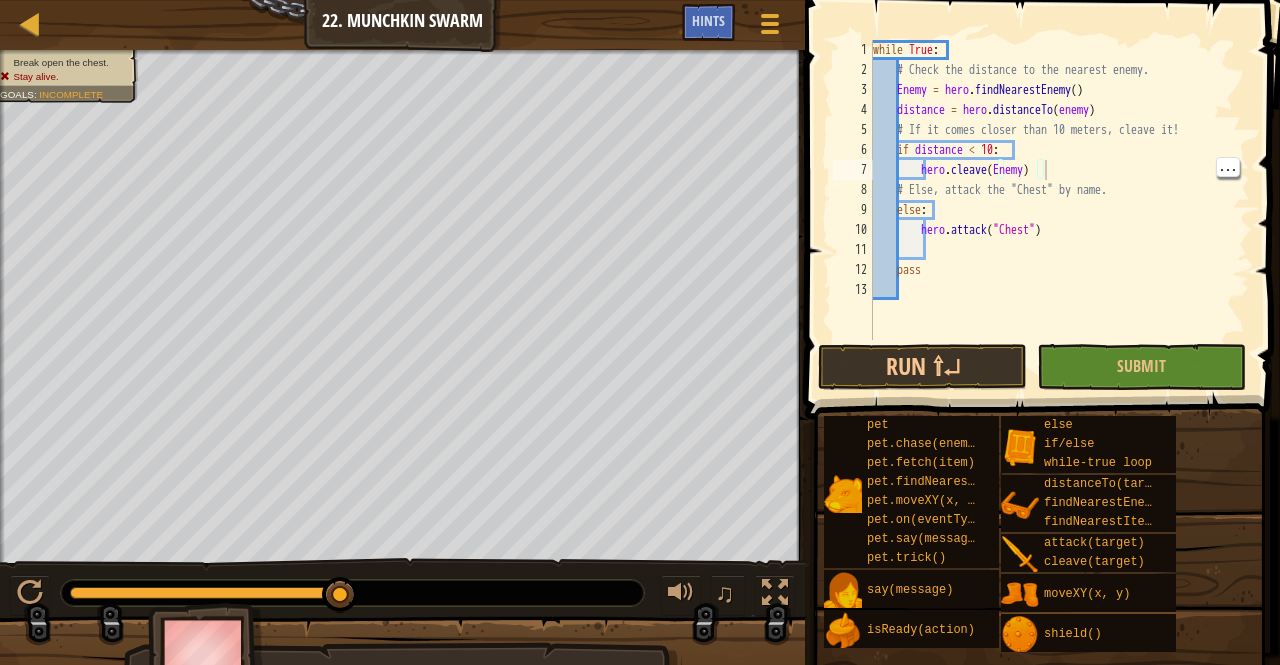 click at bounding box center [1044, 181] 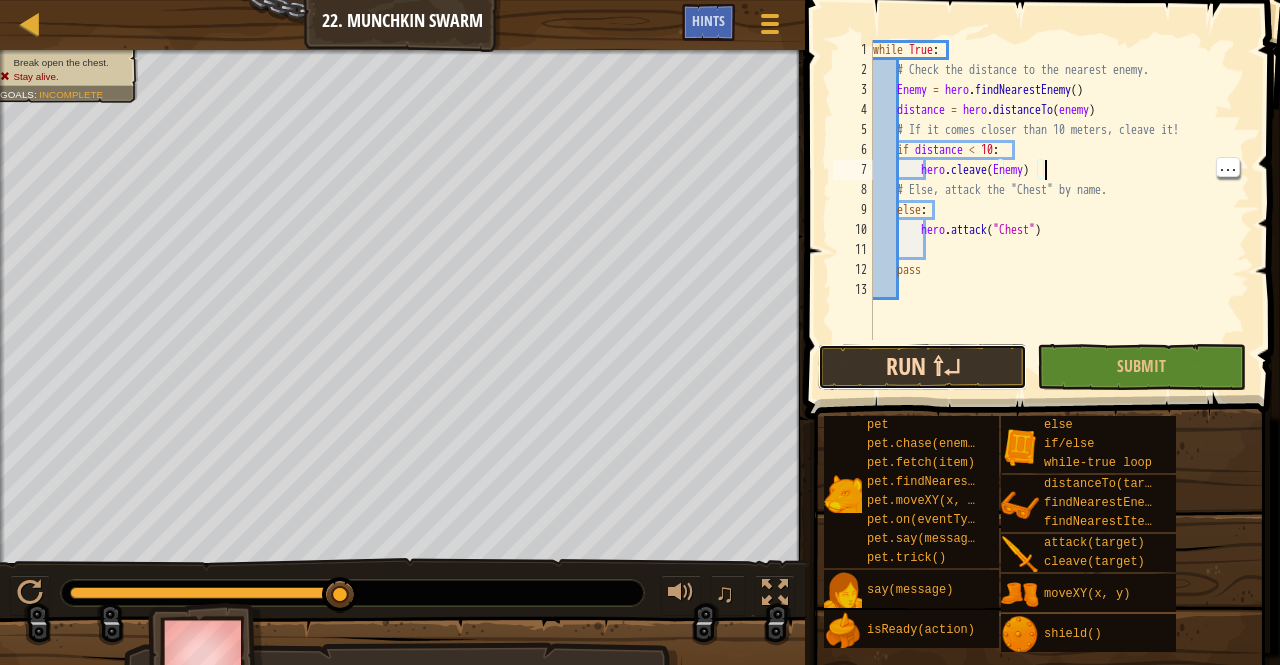 click on "Run ⇧↵" at bounding box center (922, 367) 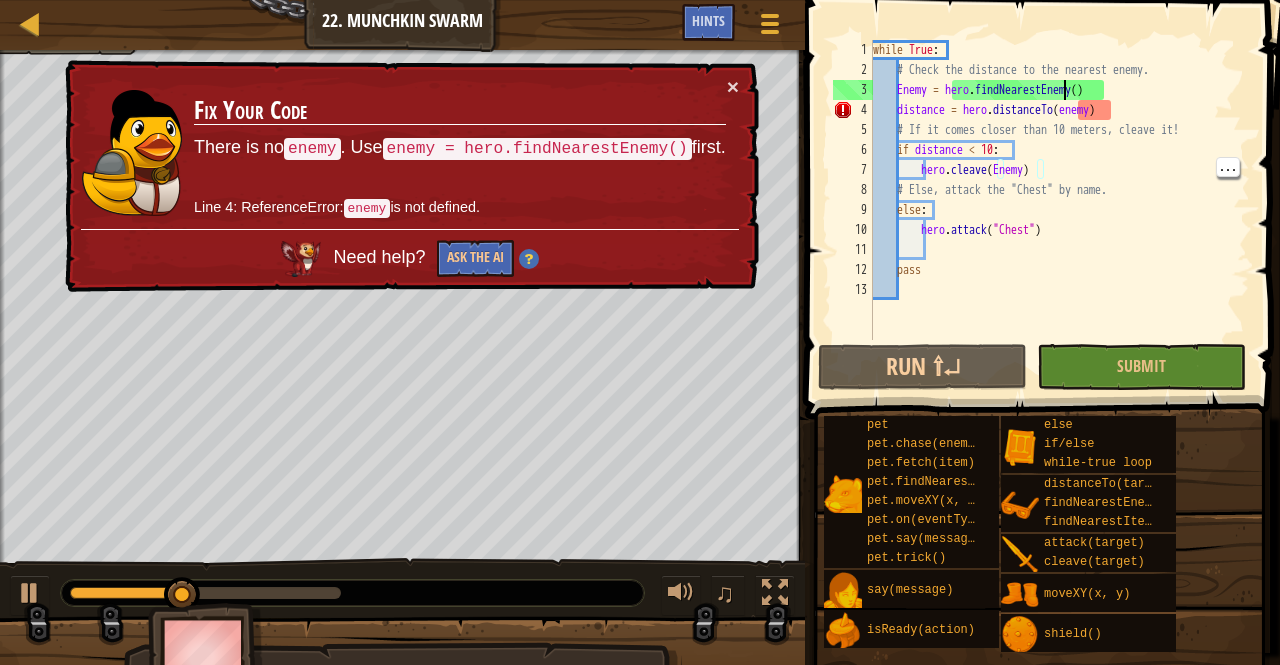 click on "while   True :      # Check the distance to the nearest enemy.      Enemy   =   hero . findNearestEnemy ( )      distance   =   hero . distanceTo ( enemy )      # If it comes closer than 10 meters, cleave it!      if   distance   <   10 :          hero . cleave ( Enemy )      # Else, attack the "Chest" by name.      else :          hero . attack ( "Chest" )               pass" at bounding box center (1059, 210) 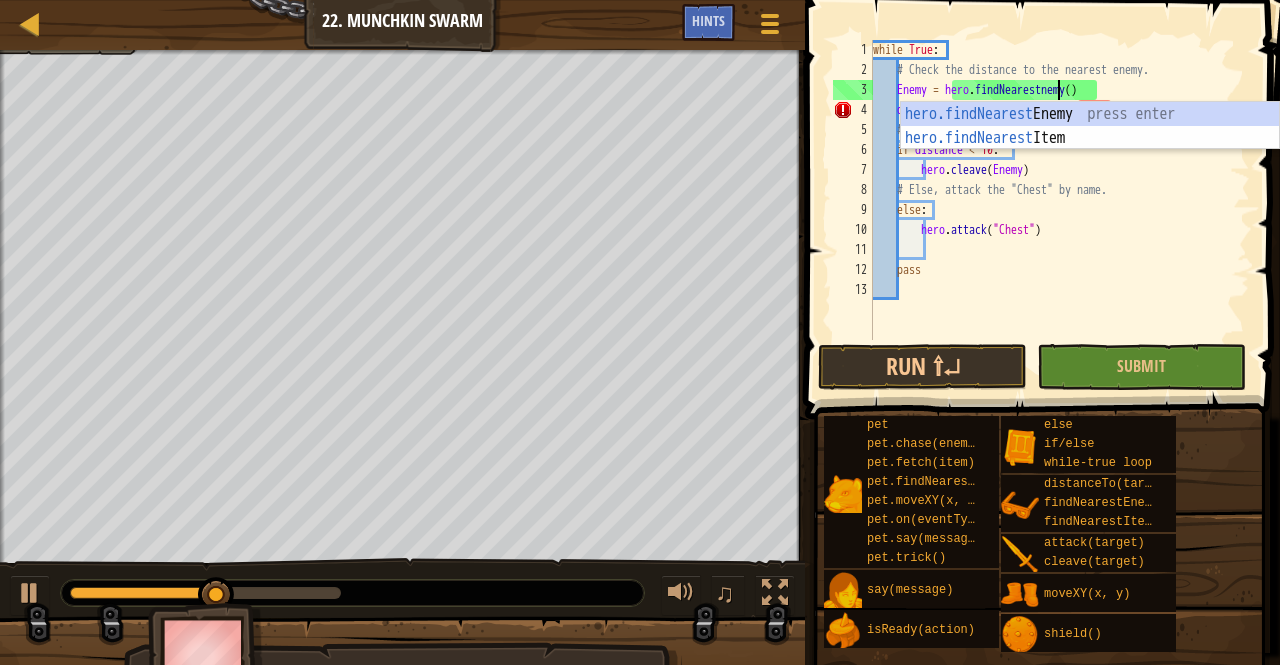scroll, scrollTop: 9, scrollLeft: 15, axis: both 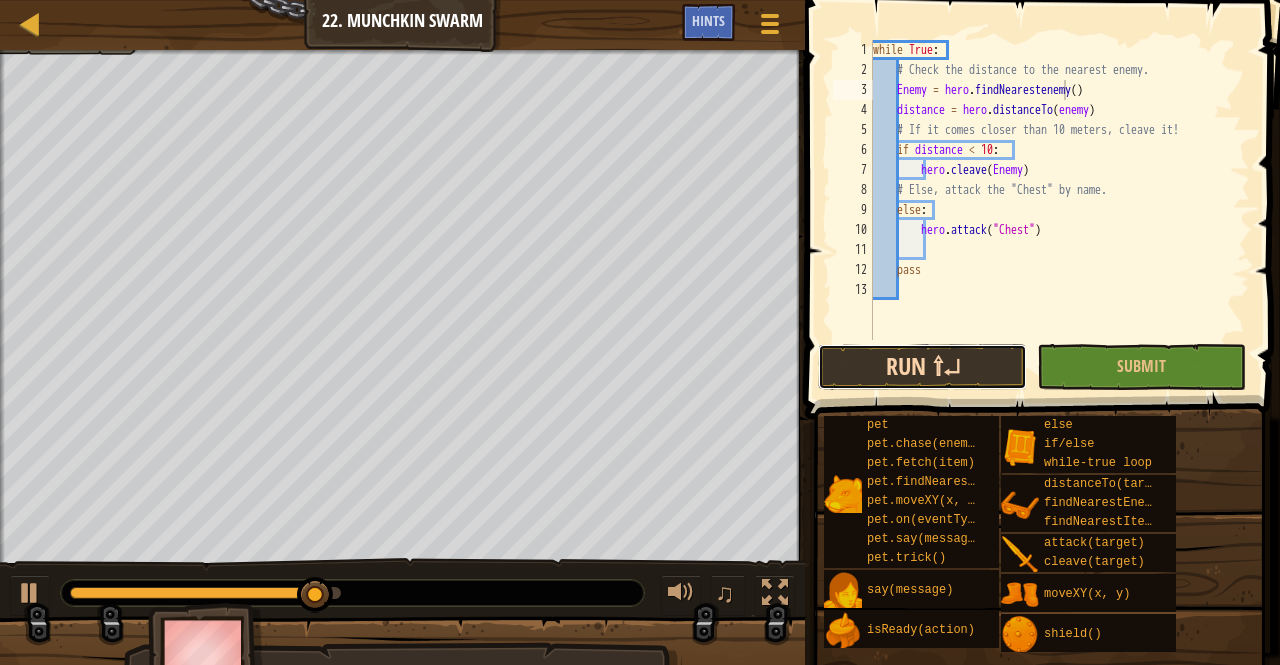 click on "Run ⇧↵" at bounding box center (922, 367) 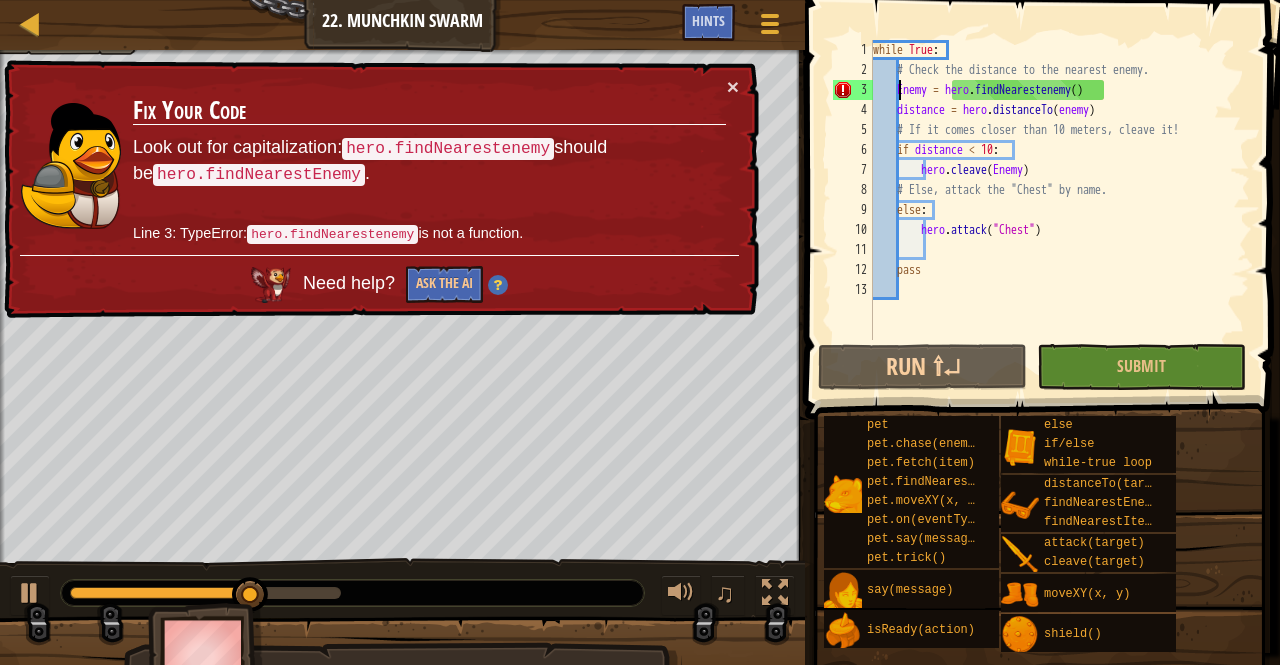 click on "while   True :      # Check the distance to the nearest enemy.      Enemy   =   hero . findNearestenemy ( )      distance   =   hero . distanceTo ( enemy )      # If it comes closer than 10 meters, cleave it!      if   distance   <   10 :          hero . cleave ( Enemy )      # Else, attack the "Chest" by name.      else :          hero . attack ( "Chest" )               pass" at bounding box center [1059, 210] 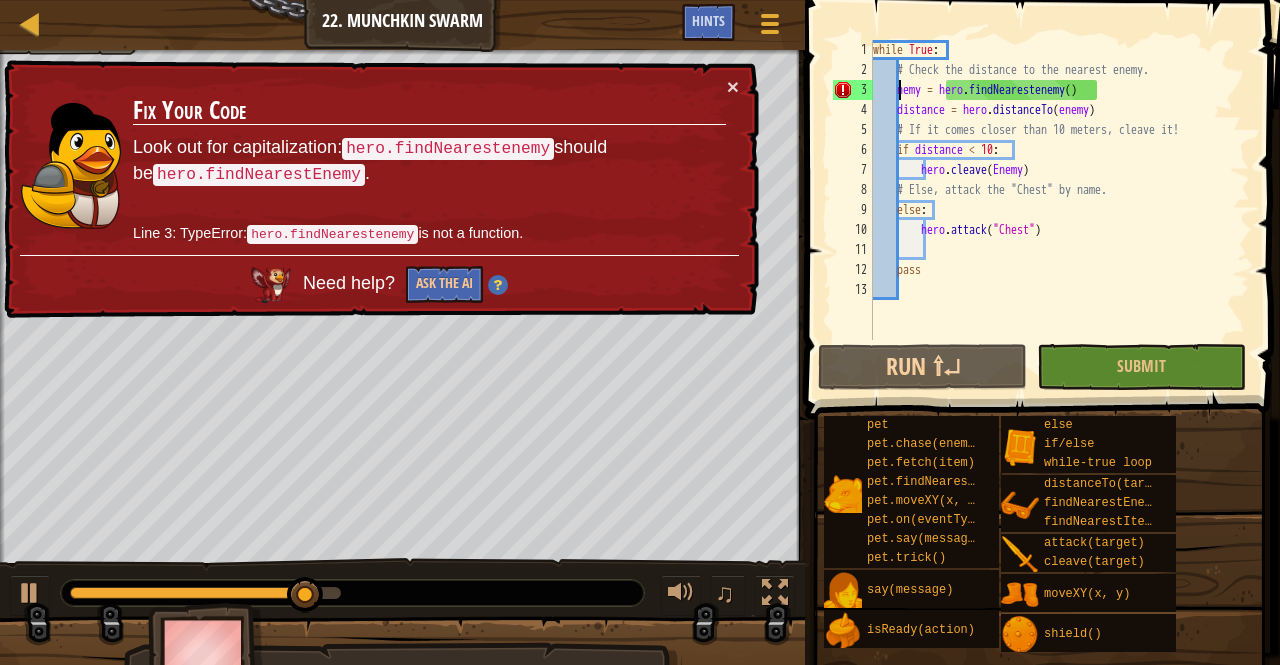 type on "enemy = hero.findNearestenemy()" 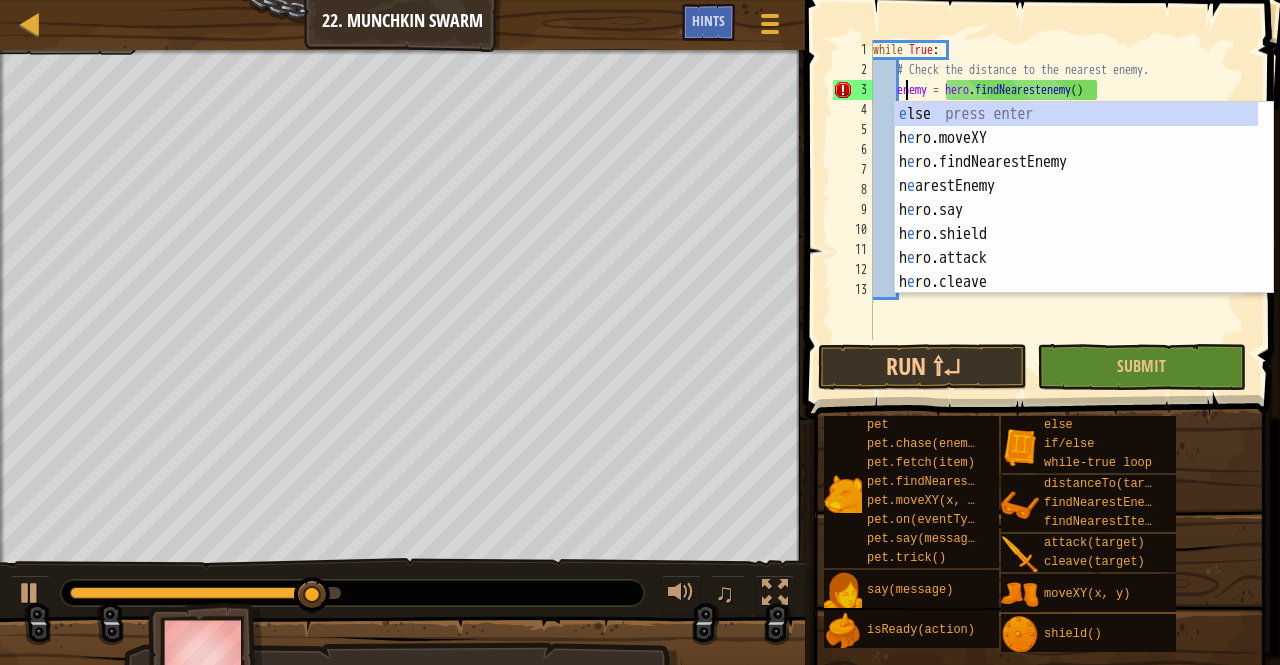 scroll, scrollTop: 9, scrollLeft: 2, axis: both 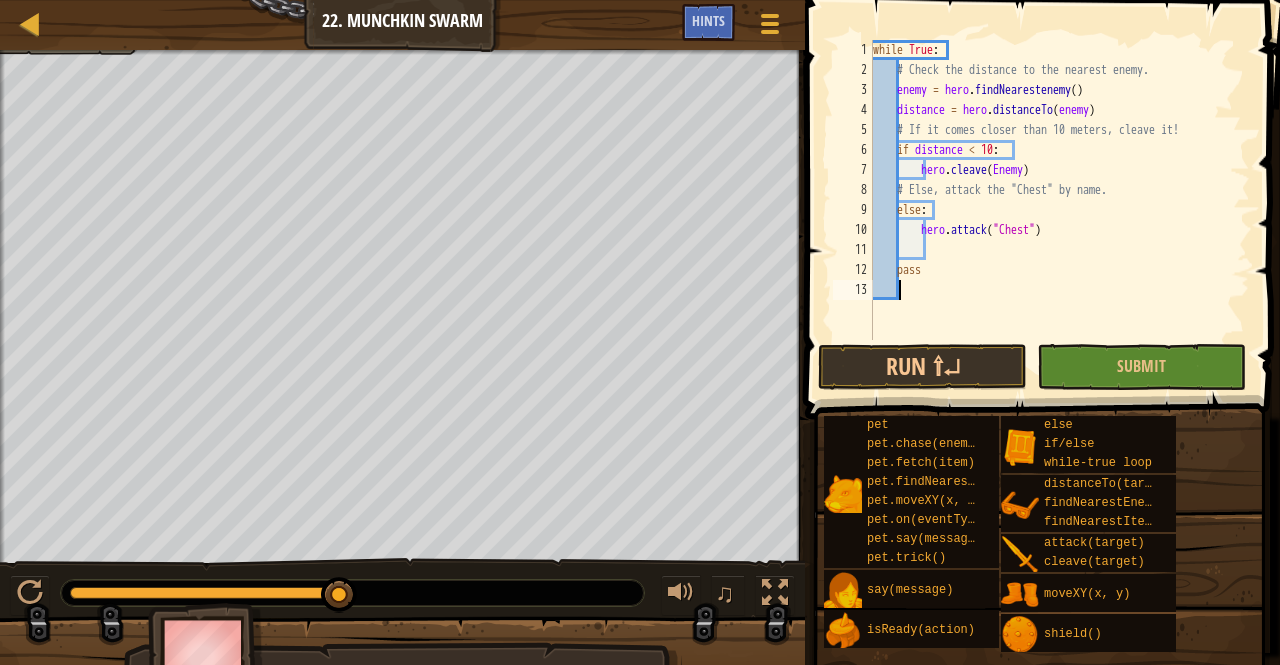 click on "while   True :      # Check the distance to the nearest enemy.      enemy   =   hero . findNearestenemy ( )      distance   =   hero . distanceTo ( enemy )      # If it comes closer than 10 meters, cleave it!      if   distance   <   10 :          hero . cleave ( Enemy )      # Else, attack the "Chest" by name.      else :          hero . attack ( "Chest" )               pass" at bounding box center (1059, 210) 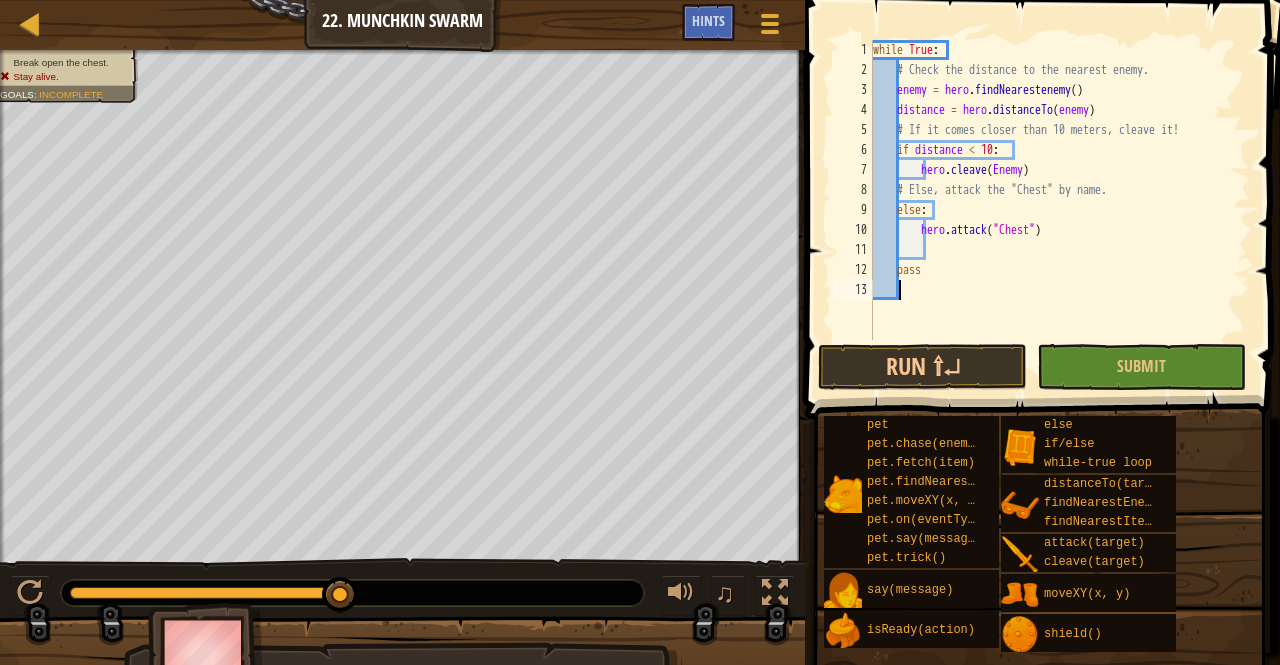scroll, scrollTop: 9, scrollLeft: 1, axis: both 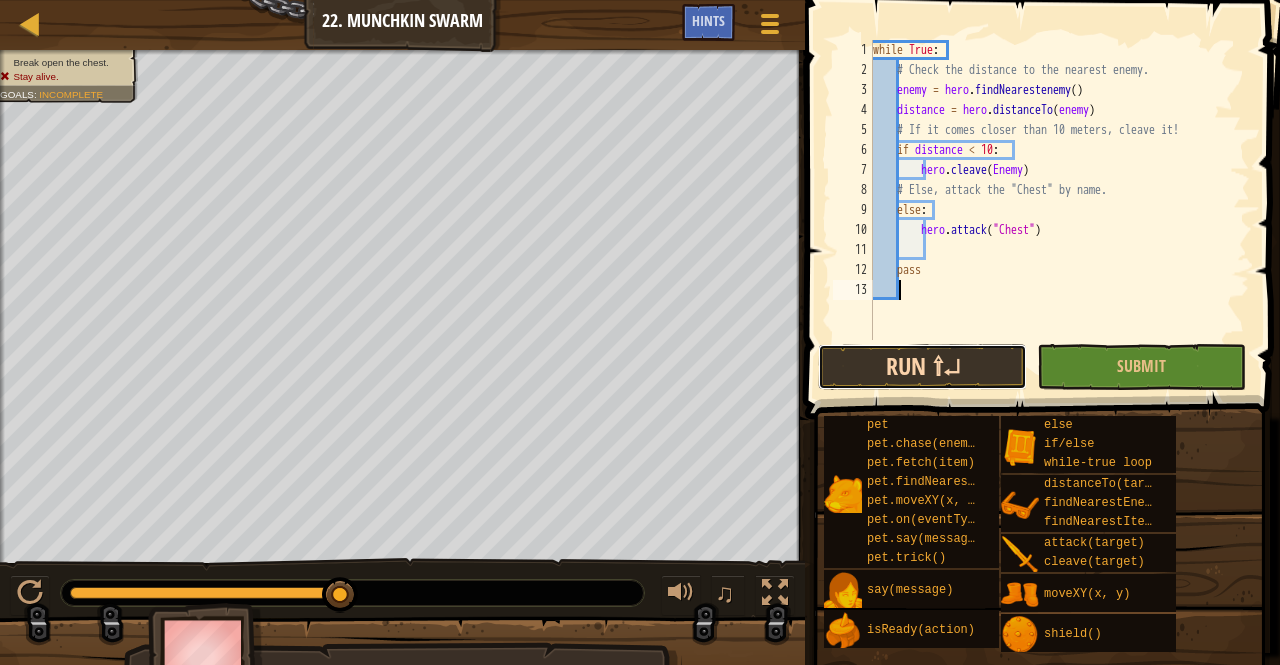 click on "Run ⇧↵" at bounding box center [922, 367] 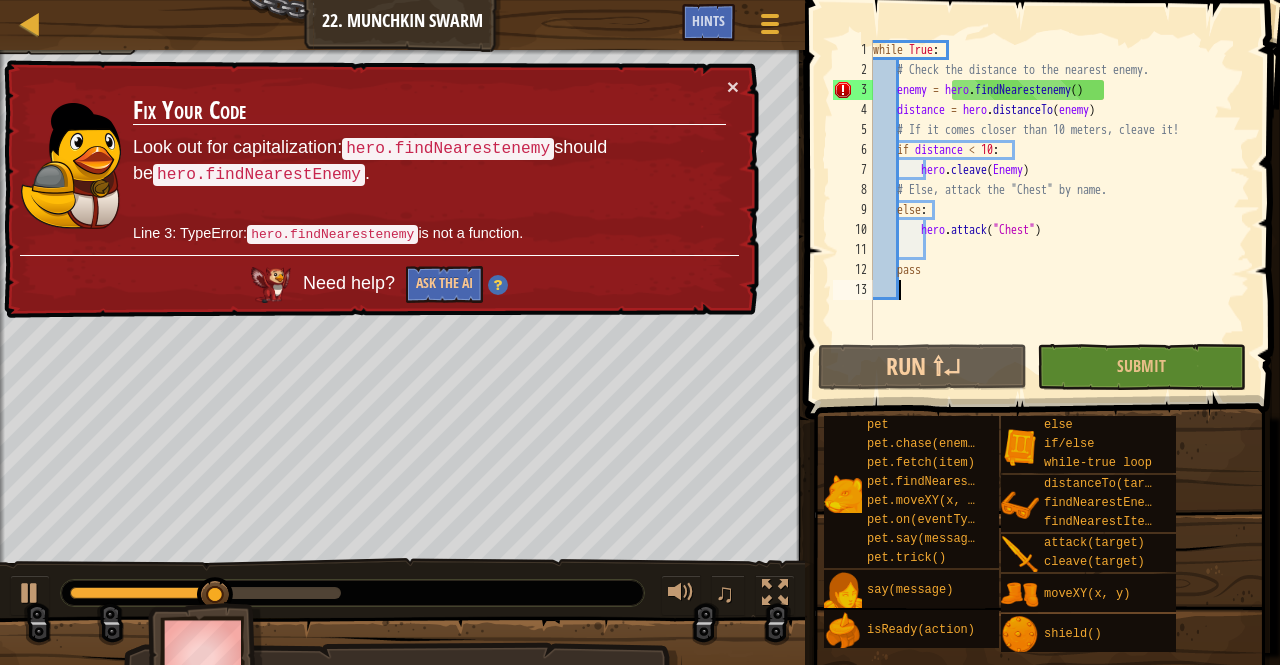 click on "while   True :      # Check the distance to the nearest enemy.      enemy   =   hero . findNearestenemy ( )      distance   =   hero . distanceTo ( enemy )      # If it comes closer than 10 meters, cleave it!      if   distance   <   10 :          hero . cleave ( Enemy )      # Else, attack the "Chest" by name.      else :          hero . attack ( "Chest" )               pass" at bounding box center [1059, 210] 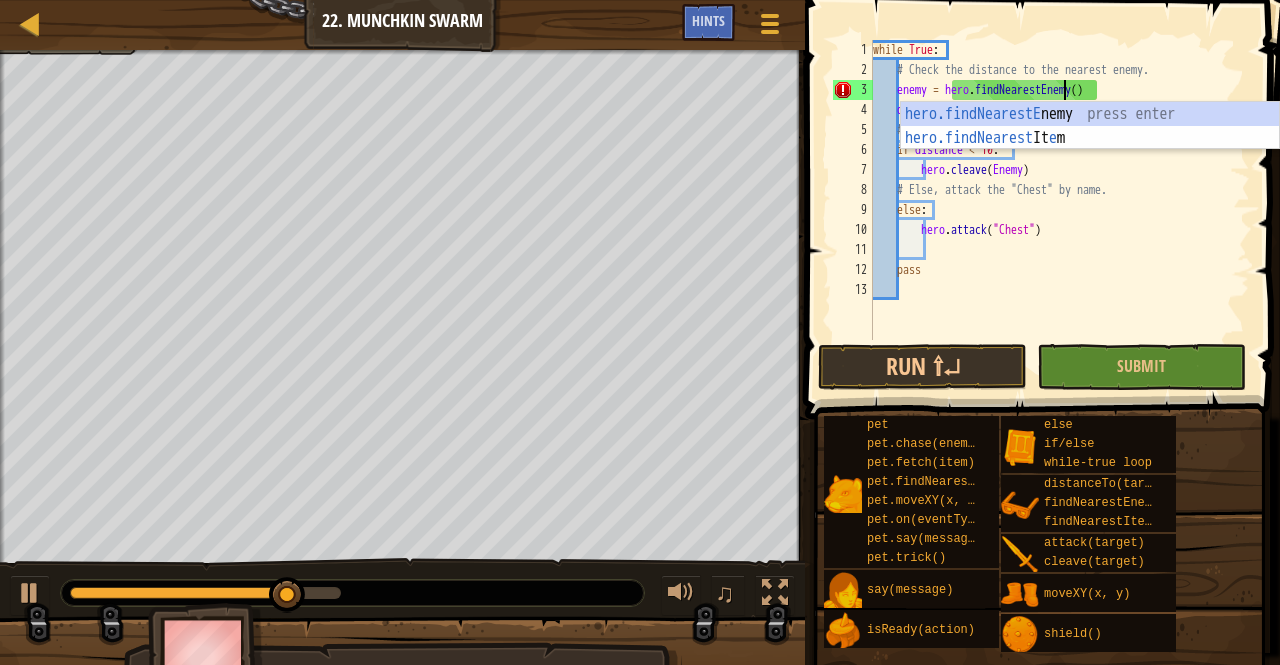 scroll, scrollTop: 9, scrollLeft: 15, axis: both 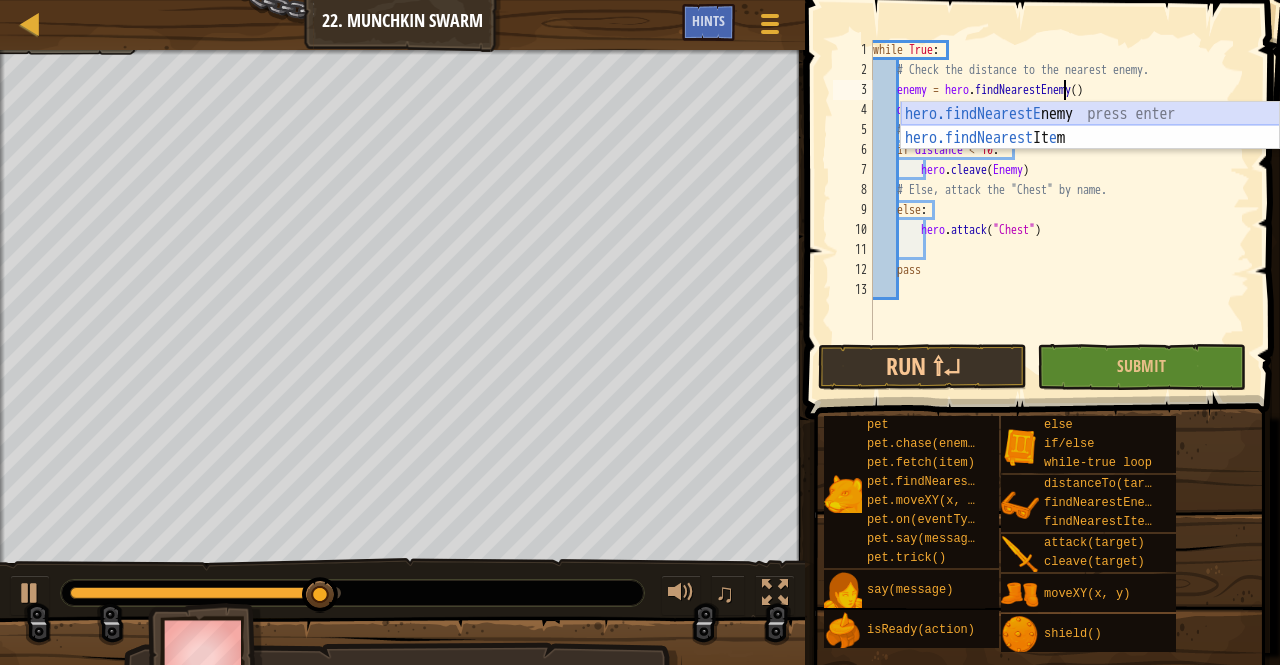 click on "hero.findNearestE nemy press enter hero.findNearest It e m press enter" at bounding box center (1090, 150) 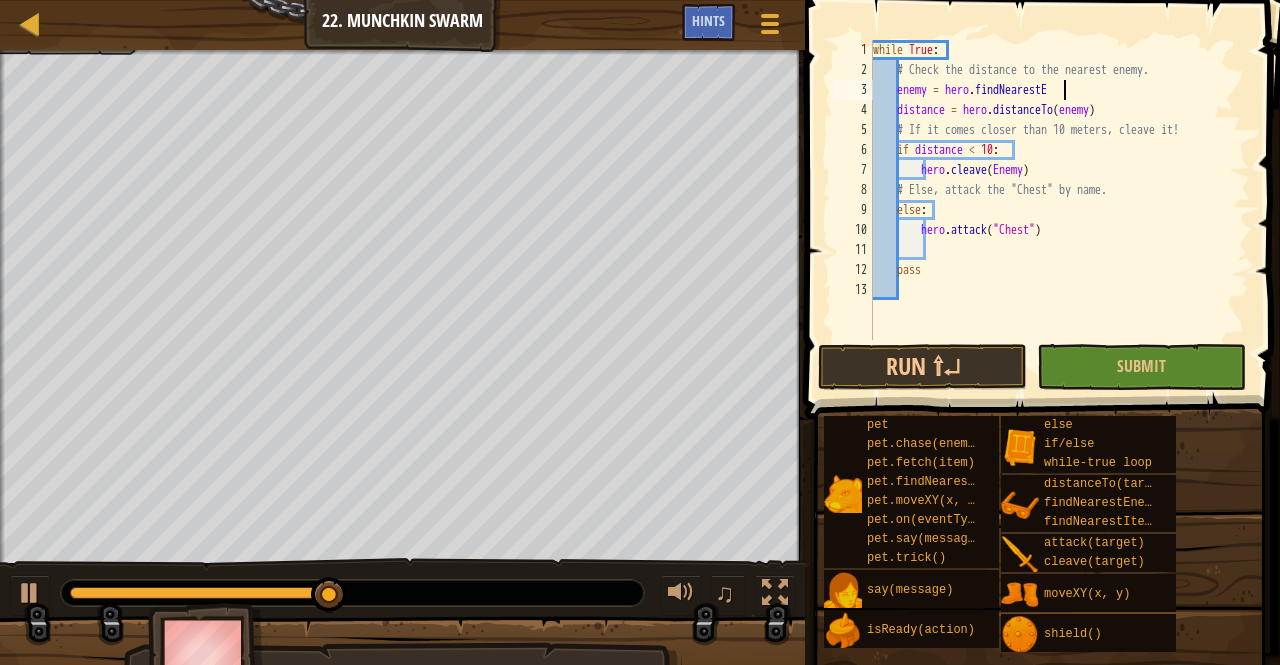 scroll, scrollTop: 9, scrollLeft: 14, axis: both 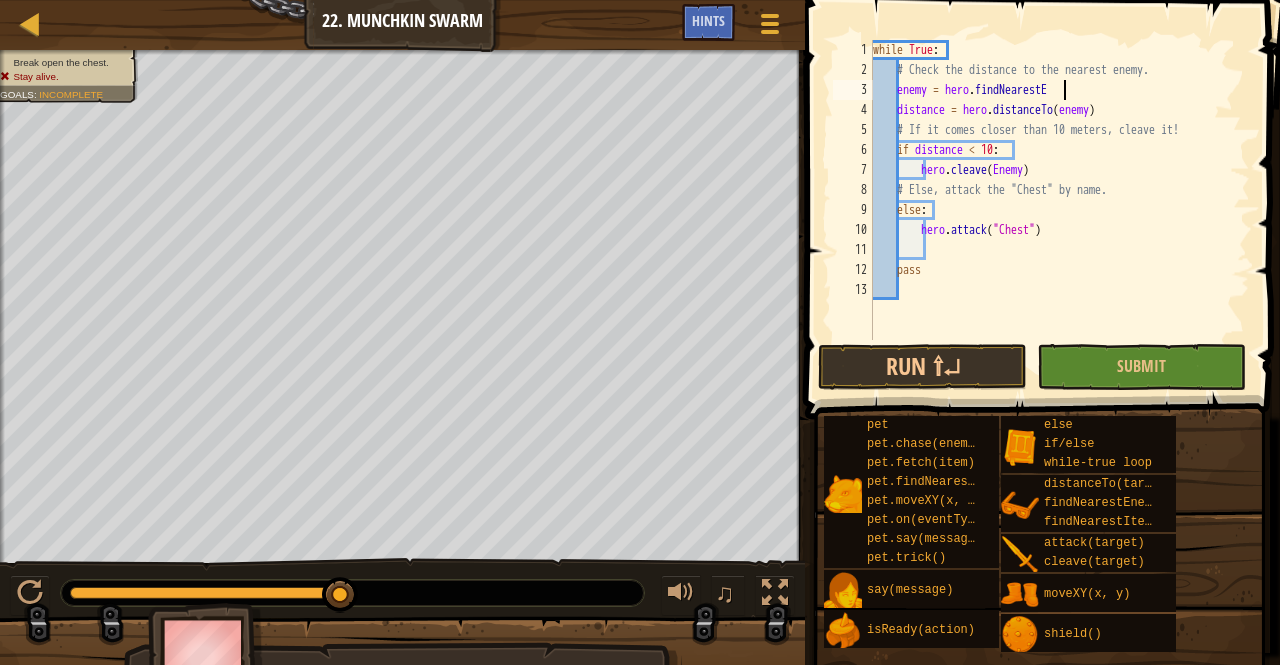 click on "while   True :      # Check the distance to the nearest enemy.      enemy   =   hero . findNearestE      distance   =   hero . distanceTo ( enemy )      # If it comes closer than 10 meters, cleave it!      if   distance   <   10 :          hero . cleave ( Enemy )      # Else, attack the "Chest" by name.      else :          hero . attack ( "Chest" )               pass" at bounding box center [1059, 210] 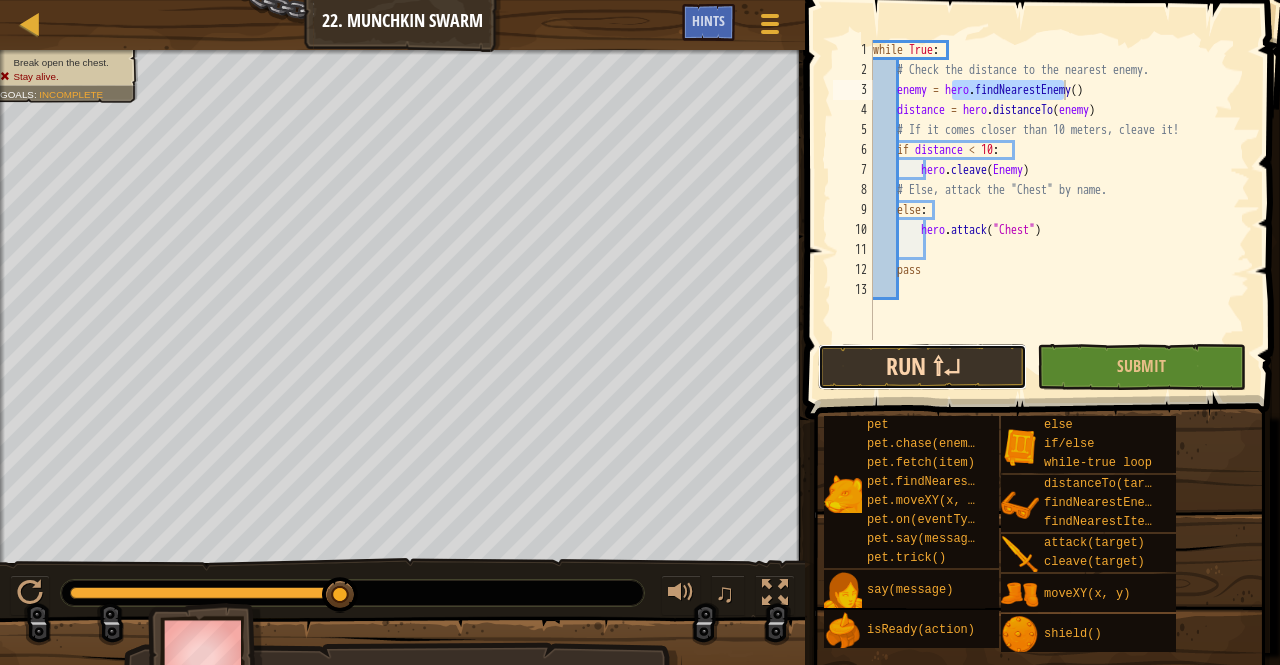 click on "Run ⇧↵" at bounding box center (922, 367) 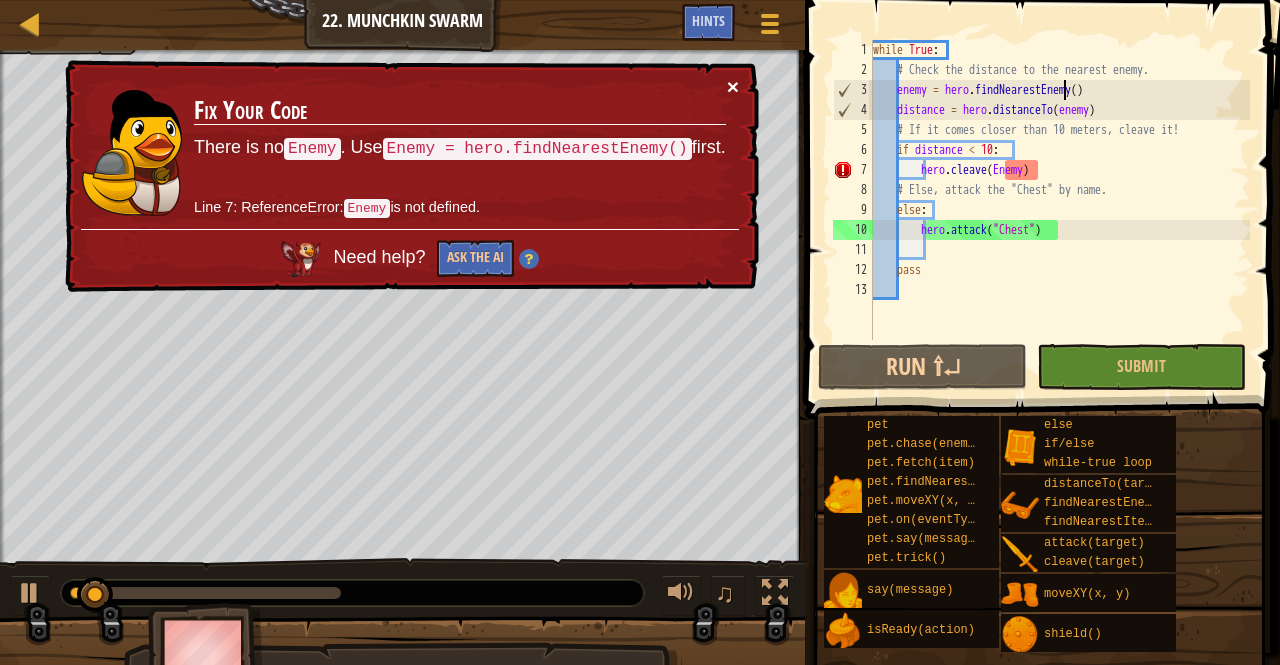 click on "×" at bounding box center [733, 86] 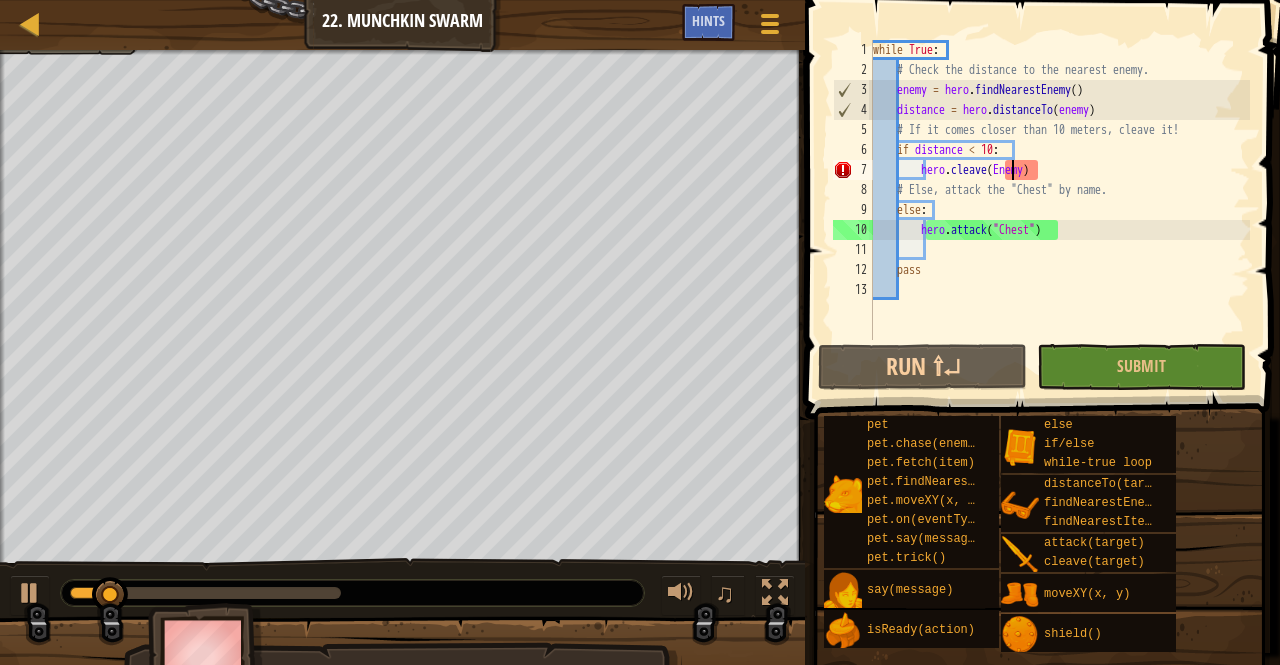 click on "while   True :      # Check the distance to the nearest enemy.      enemy   =   hero . findNearestEnemy ( )      distance   =   hero . distanceTo ( enemy )      # If it comes closer than 10 meters, cleave it!      if   distance   <   10 :          hero . cleave ( Enemy )      # Else, attack the "Chest" by name.      else :          hero . attack ( "Chest" )               pass" at bounding box center [1059, 210] 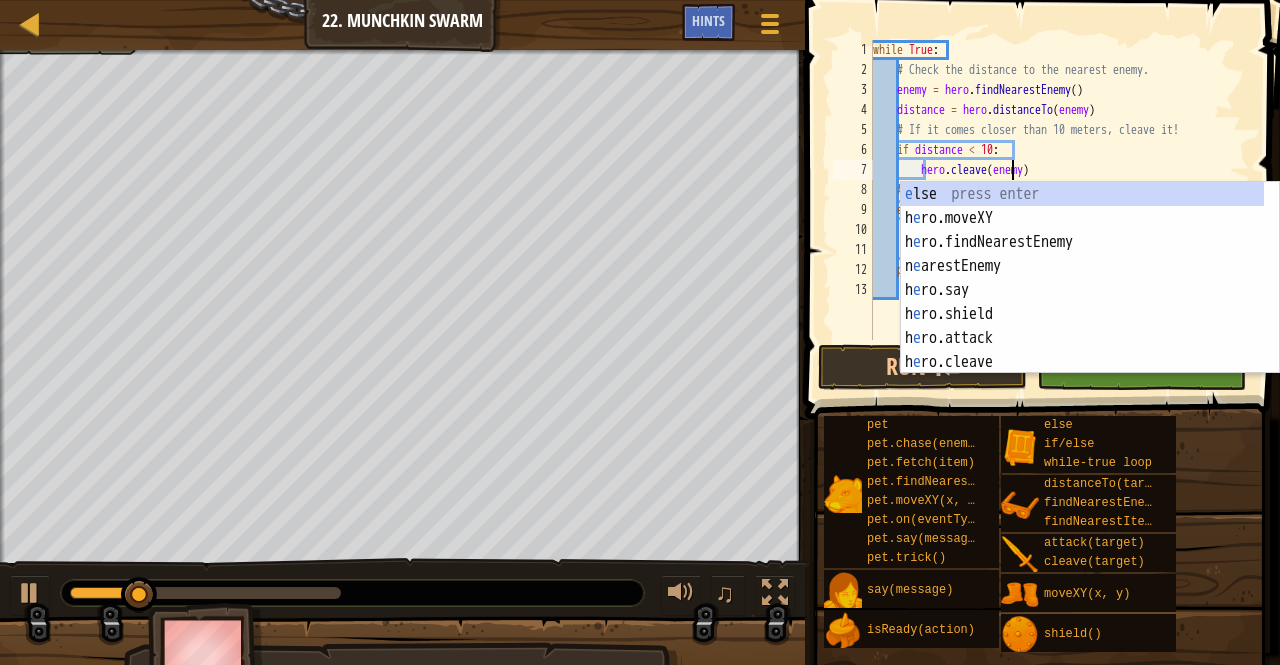 scroll, scrollTop: 9, scrollLeft: 12, axis: both 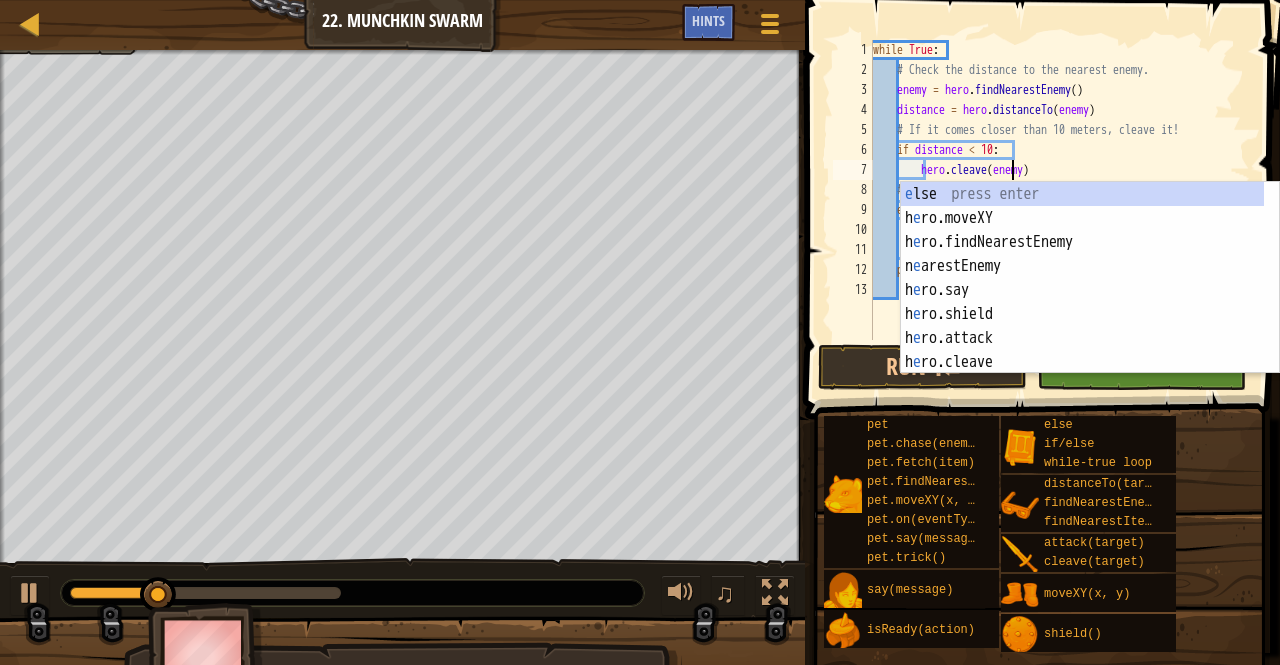 type on "hero.cleave(enemy)" 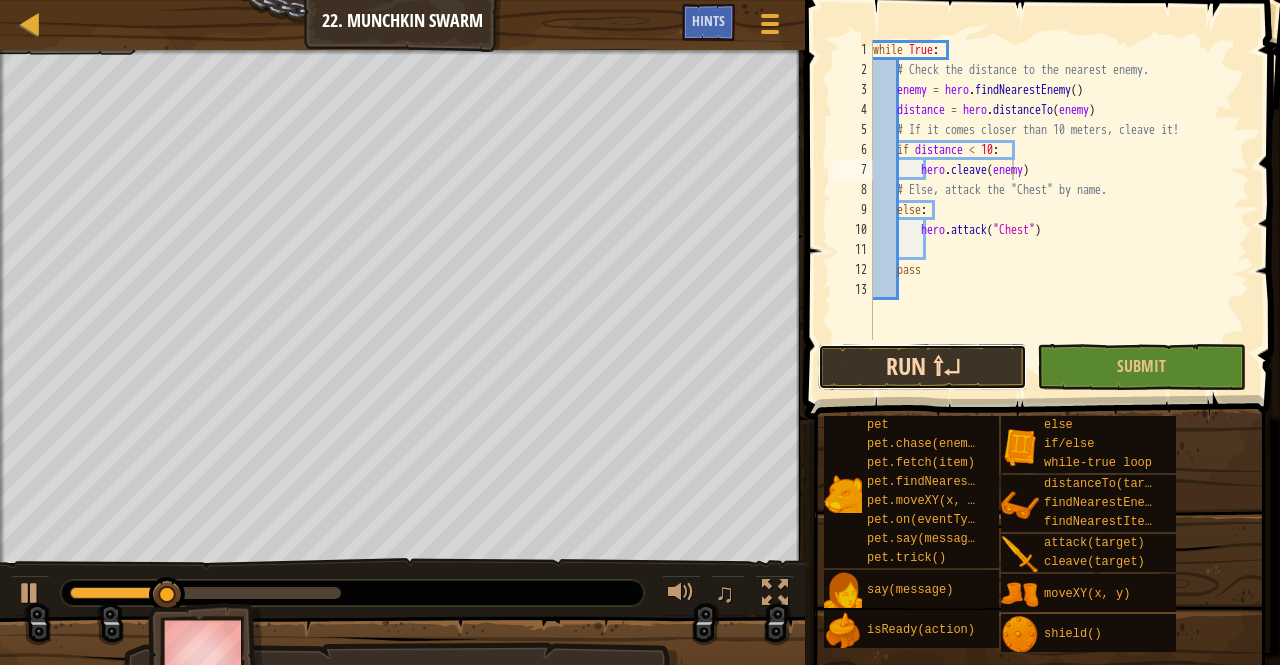 click on "Run ⇧↵" at bounding box center [922, 367] 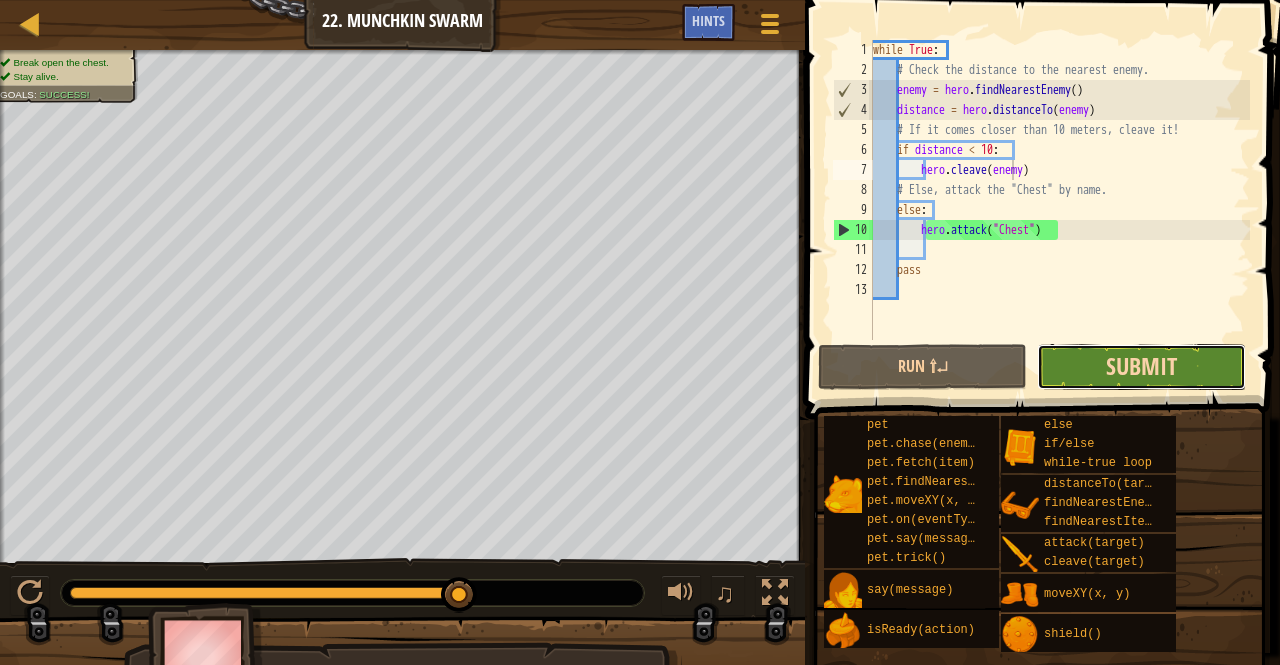 click on "Submit" at bounding box center (1141, 366) 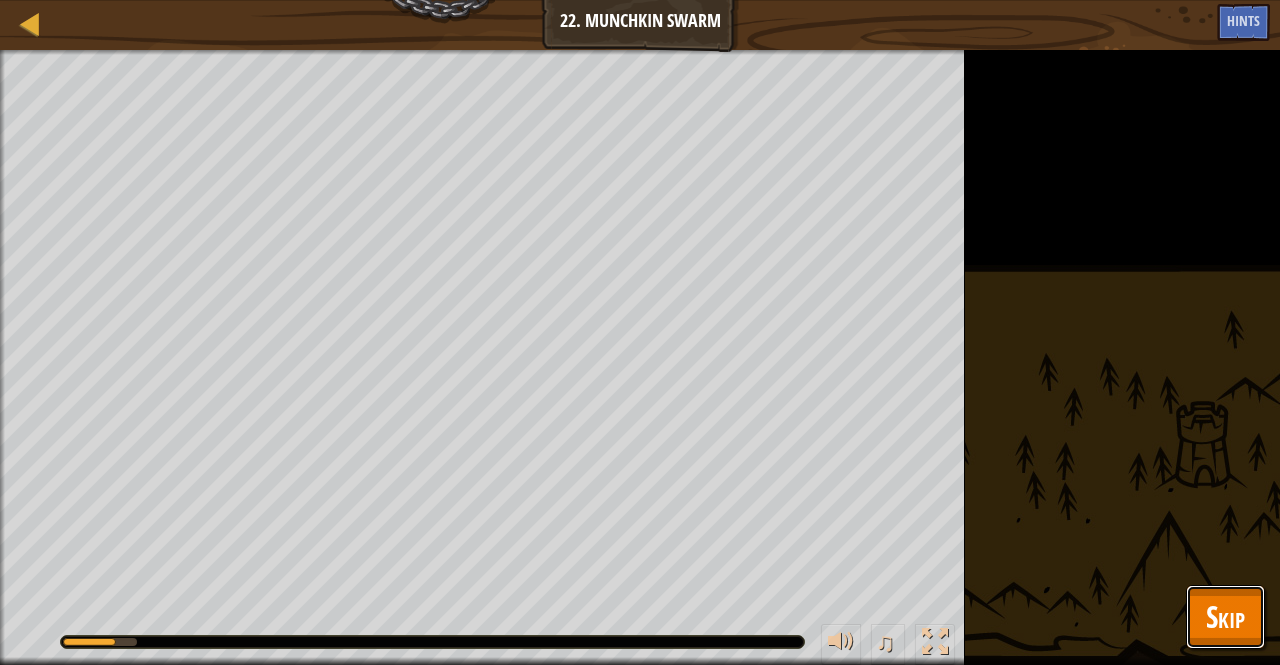 click on "Skip" at bounding box center (1225, 616) 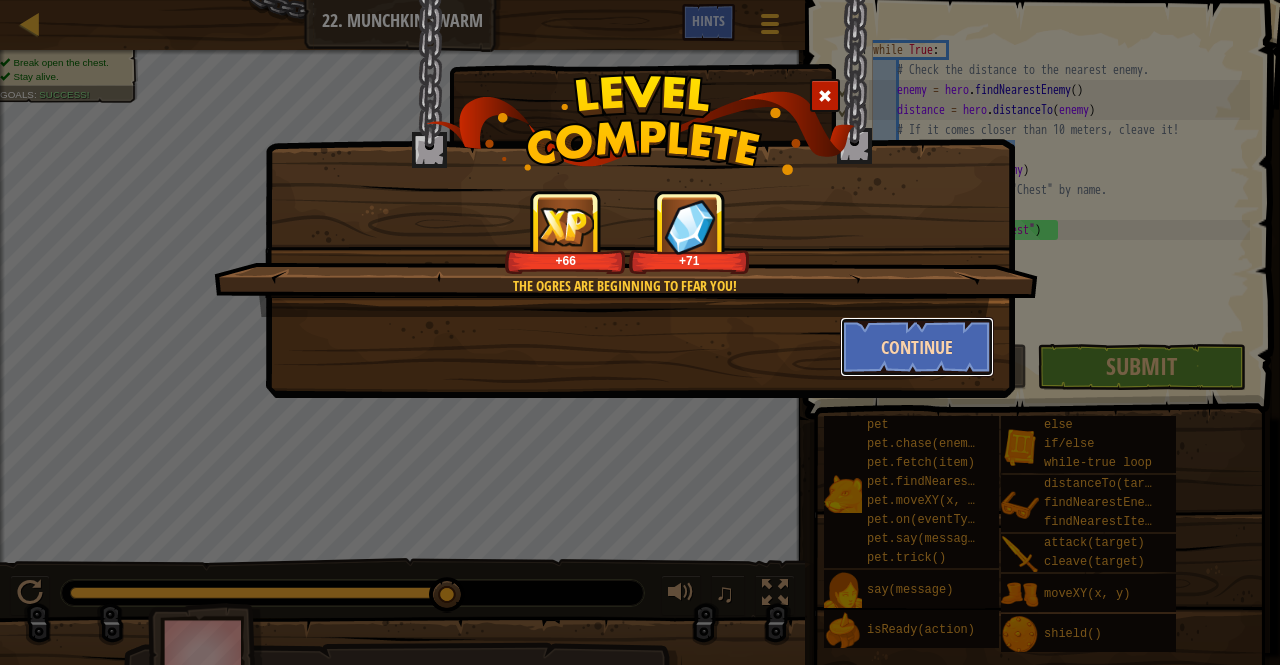click on "Continue" at bounding box center (917, 347) 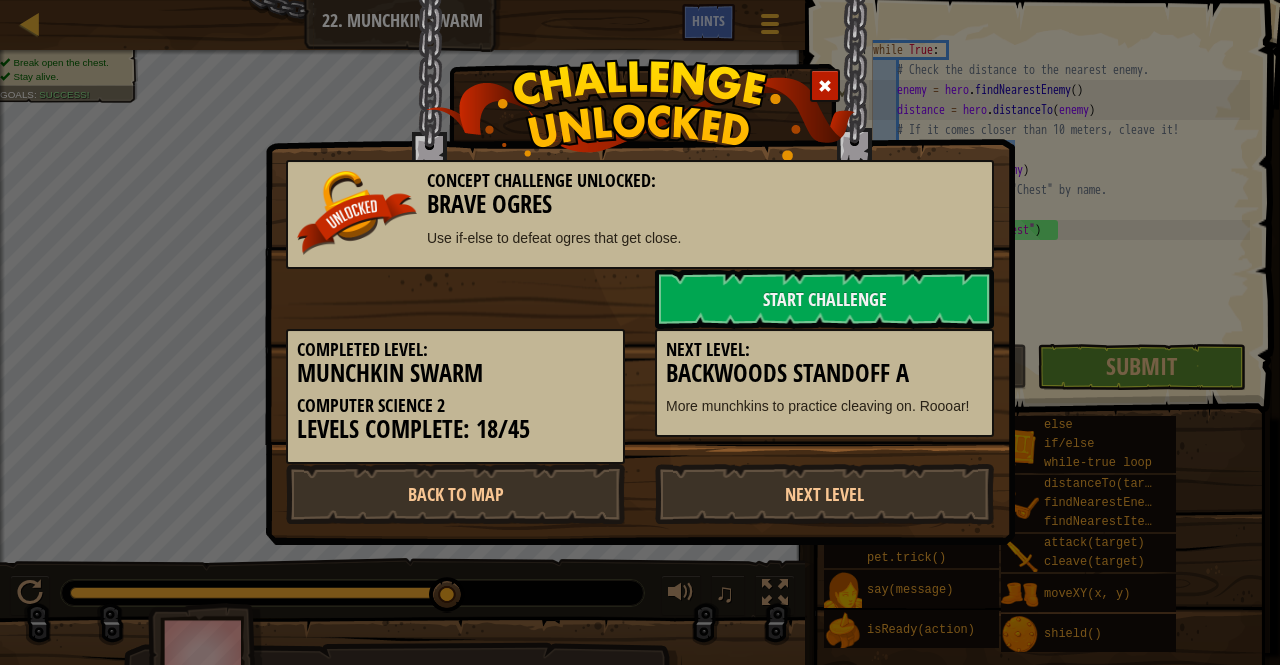 click on "Next Level: Backwoods Standoff A More munchkins to practice cleaving on. Roooar!" at bounding box center [824, 383] 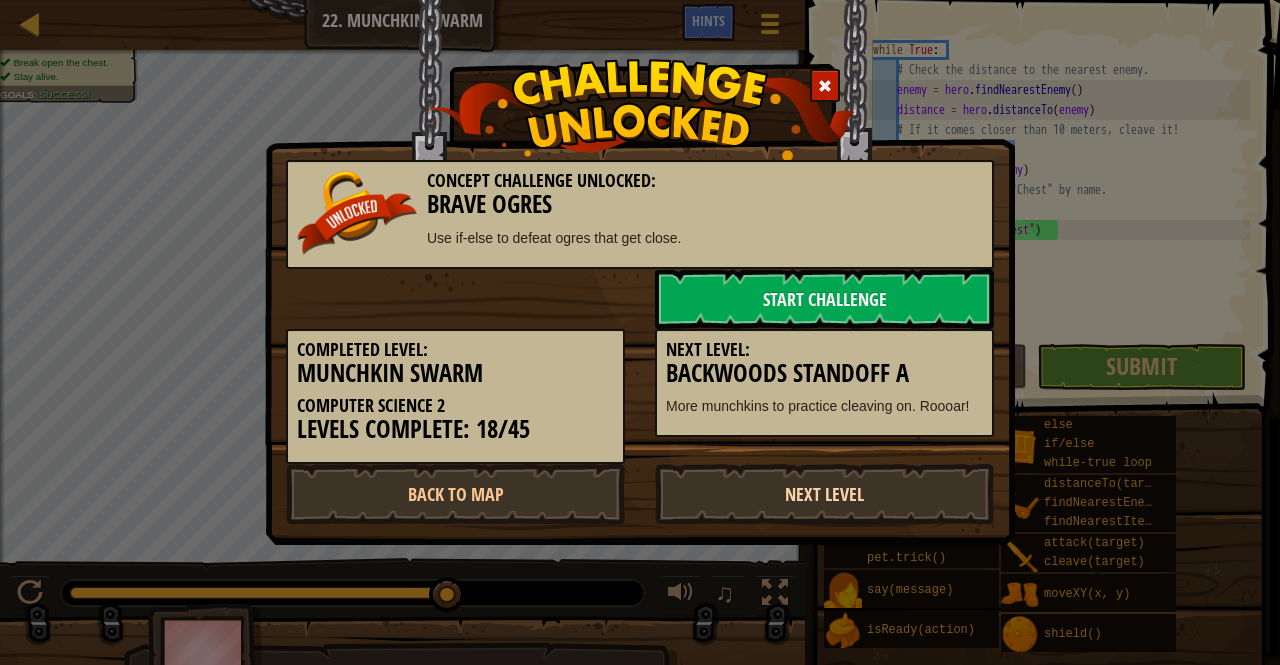 click on "Next Level" at bounding box center [824, 494] 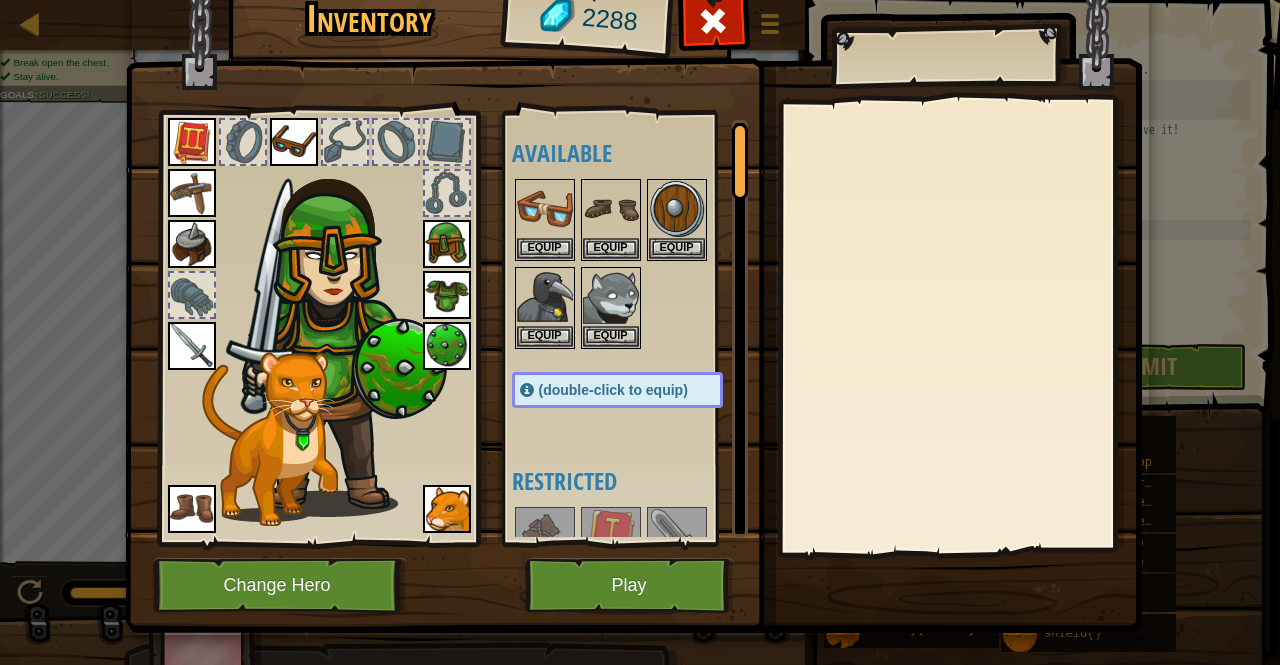 click at bounding box center (294, 142) 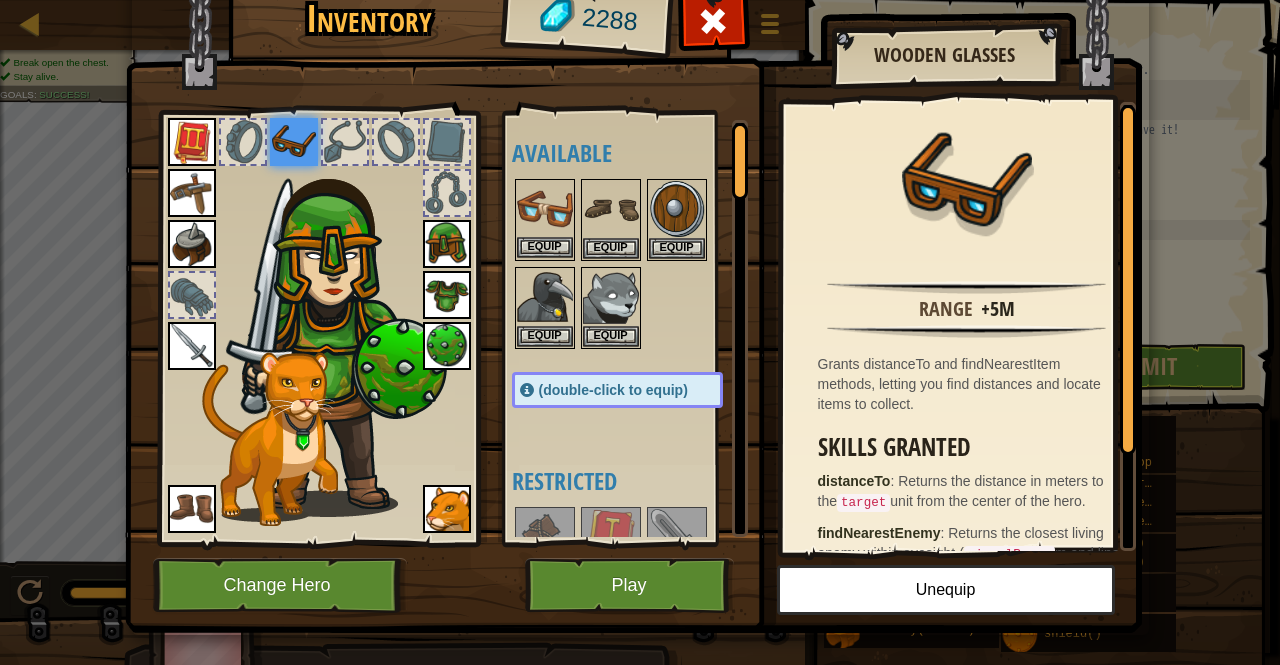 click at bounding box center (545, 209) 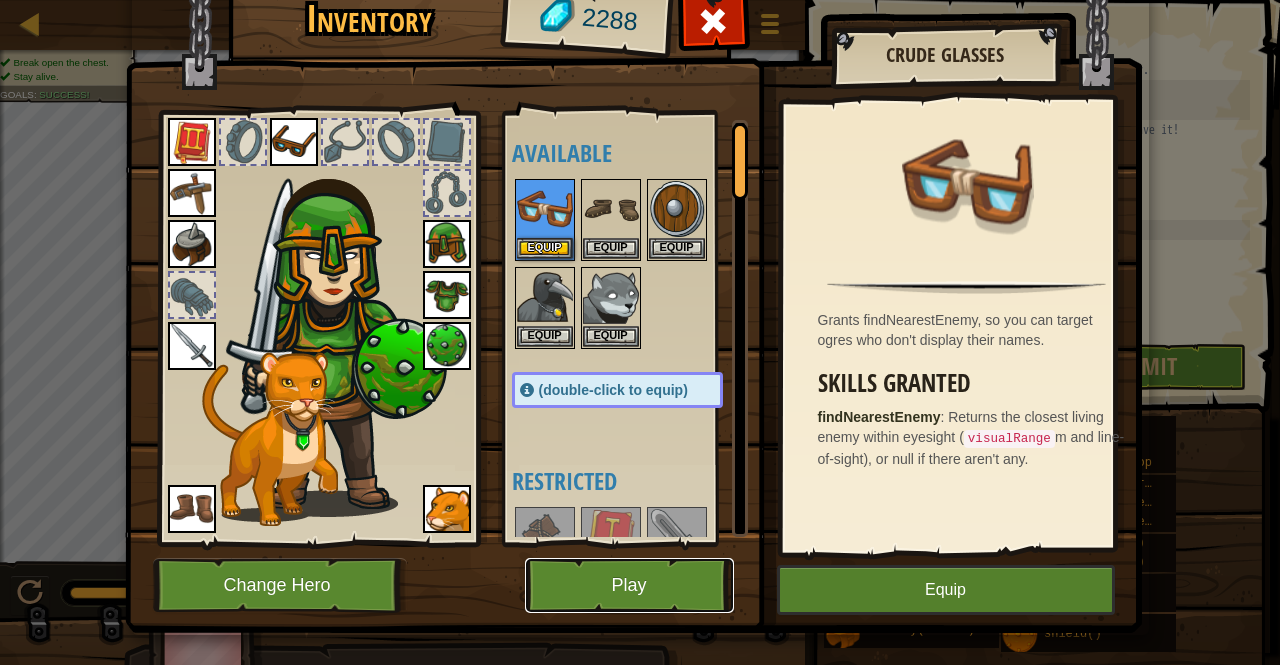 click on "Play" at bounding box center [629, 585] 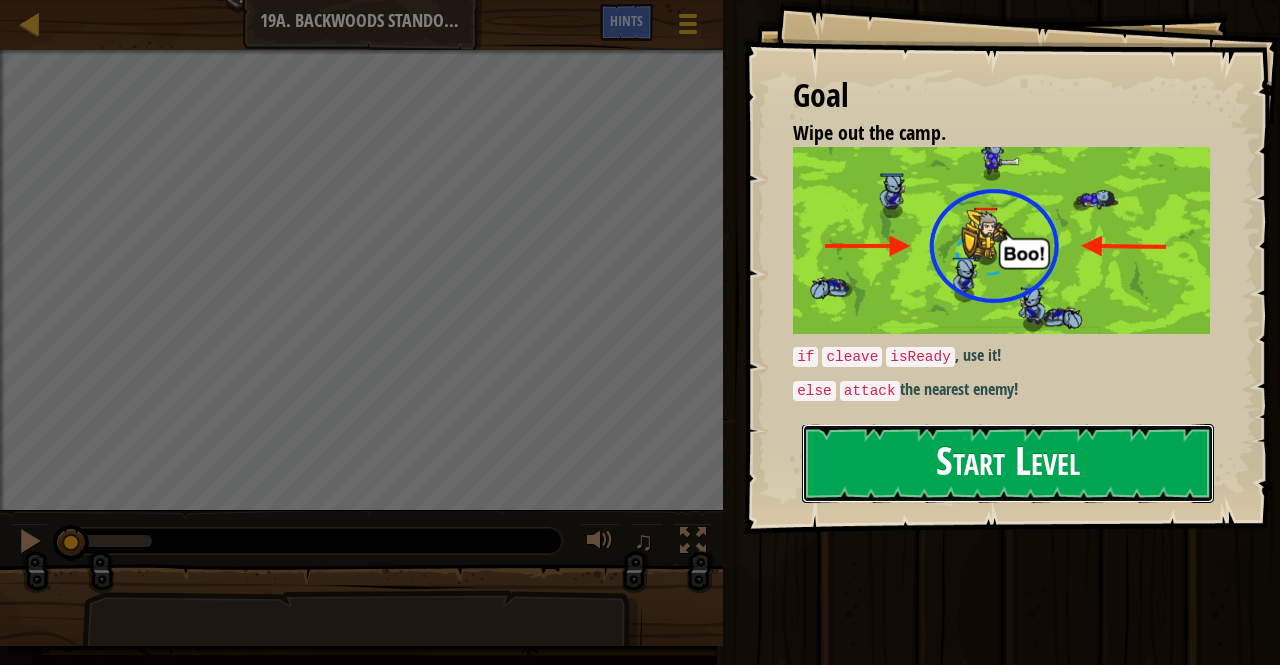 click on "Start Level" at bounding box center (1008, 463) 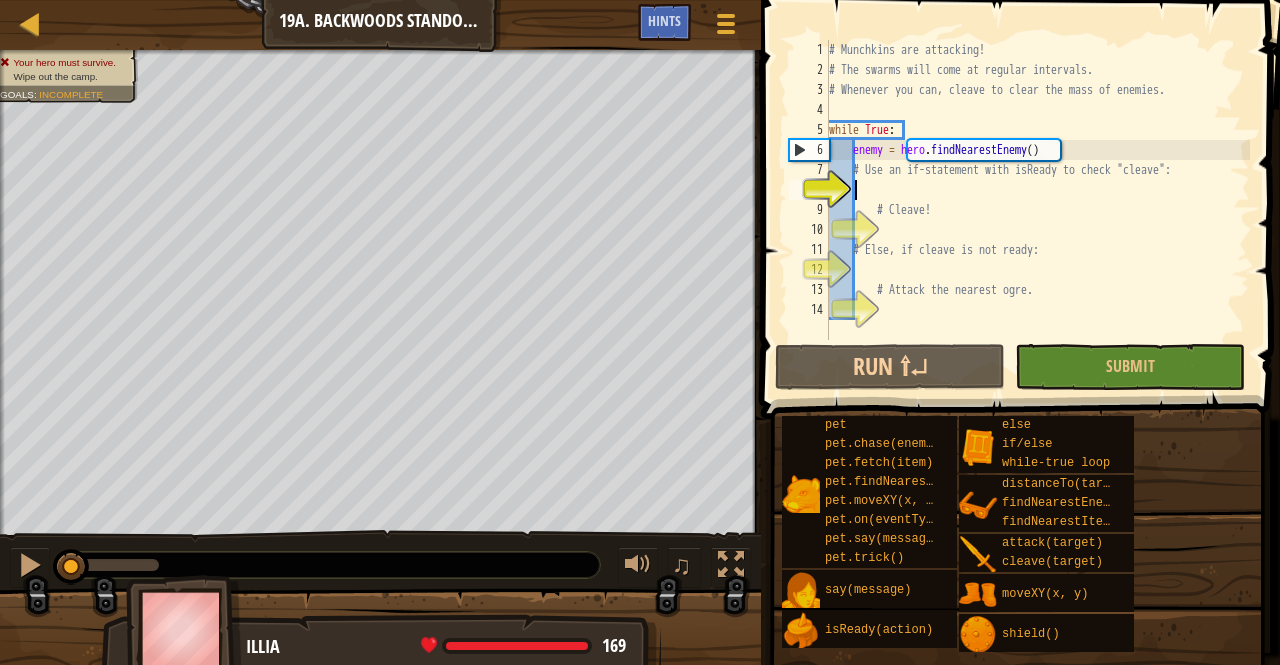 scroll, scrollTop: 9, scrollLeft: 2, axis: both 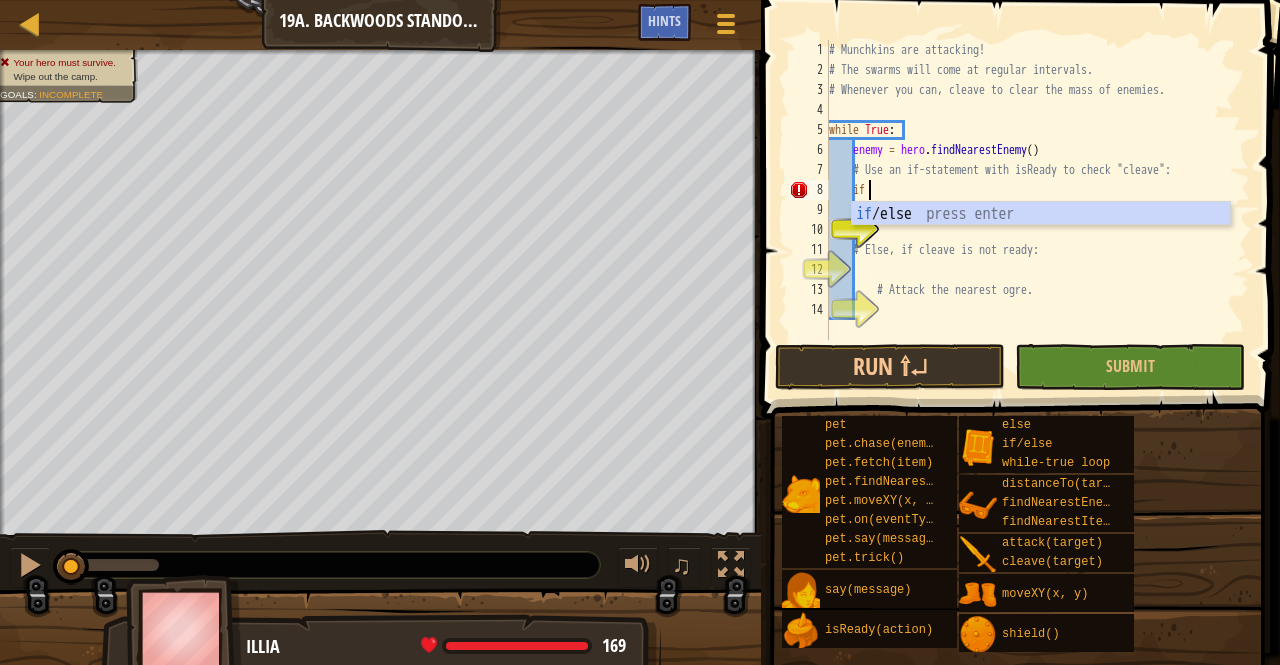 click on "# Munchkins are attacking! # The swarms will come at regular intervals. # Whenever you can, cleave to clear the mass of enemies. while   True :      enemy   =   hero . findNearestEnemy ( )      # Use an if-statement with isReady to check "cleave":      if          # Cleave!               # Else, if cleave is not ready:               # Attack the nearest ogre." at bounding box center (1037, 210) 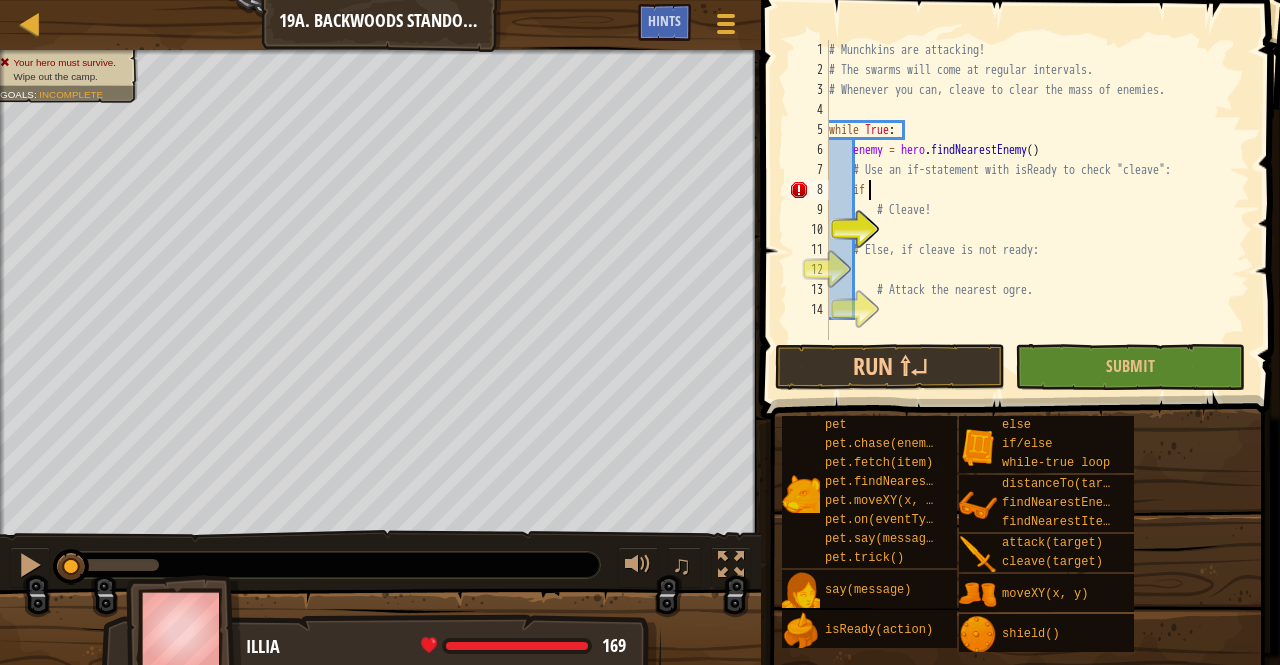 click on "# Munchkins are attacking! # The swarms will come at regular intervals. # Whenever you can, cleave to clear the mass of enemies. while   True :      enemy   =   hero . findNearestEnemy ( )      # Use an if-statement with isReady to check "cleave":      if          # Cleave!               # Else, if cleave is not ready:               # Attack the nearest ogre." at bounding box center [1037, 210] 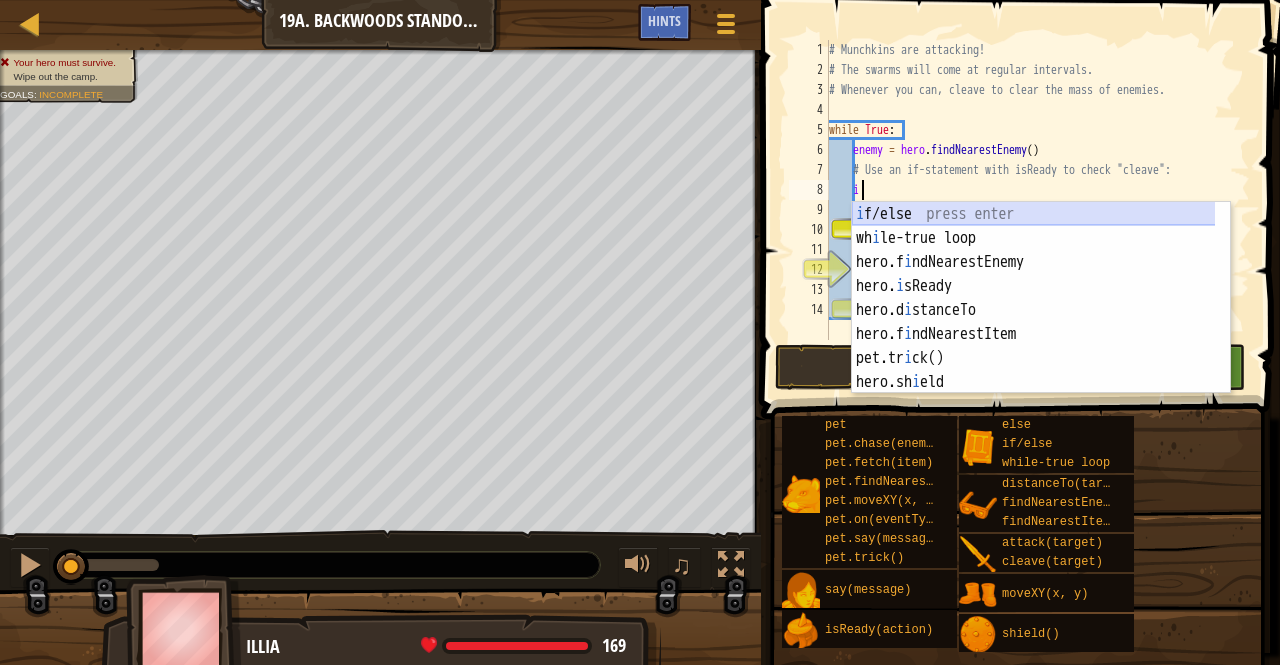 click on "i f/else press enter wh i le-true loop press enter hero.f i ndNearestEnemy press enter hero. i sReady press enter hero.d i stanceTo press enter hero.f i ndNearestItem press enter pet.tr i ck() press enter hero.sh i eld press enter pet.fetch( i tem) press enter" at bounding box center (1034, 322) 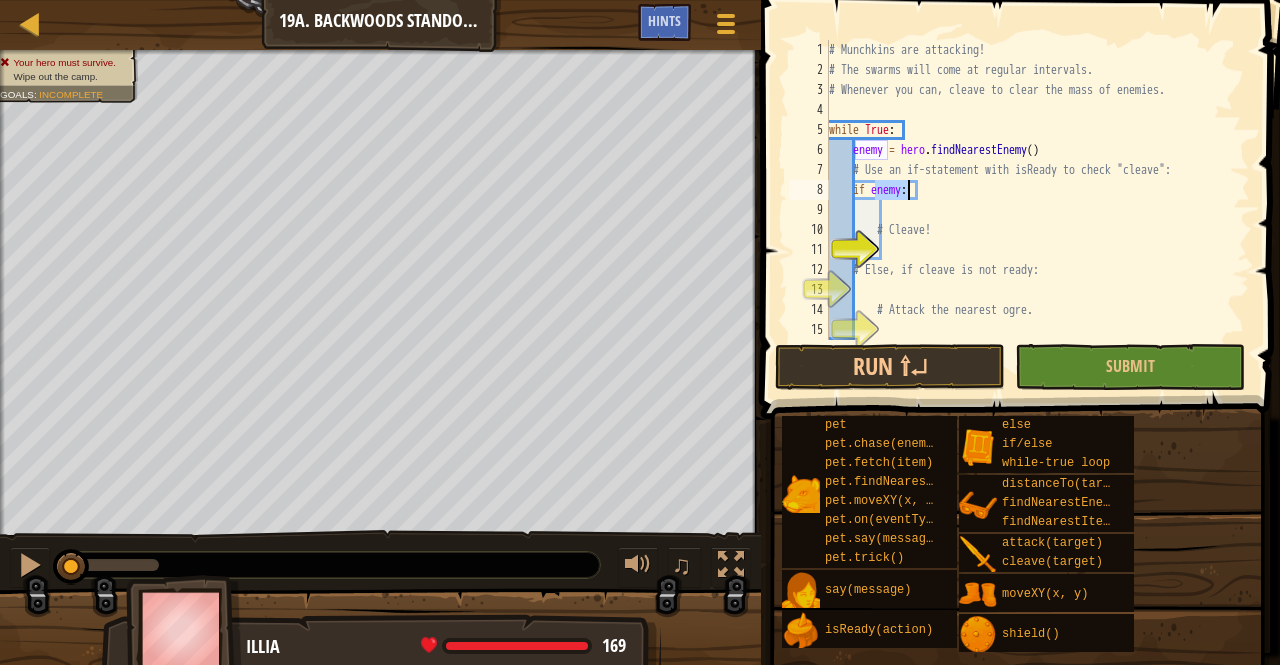 click on "# Munchkins are attacking! # The swarms will come at regular intervals. # Whenever you can, cleave to clear the mass of enemies. while   True :      enemy   =   hero . findNearestEnemy ( )      # Use an if-statement with isReady to check "cleave":      if   enemy :                   # Cleave!               # Else, if cleave is not ready:               # Attack the nearest ogre." at bounding box center (1037, 210) 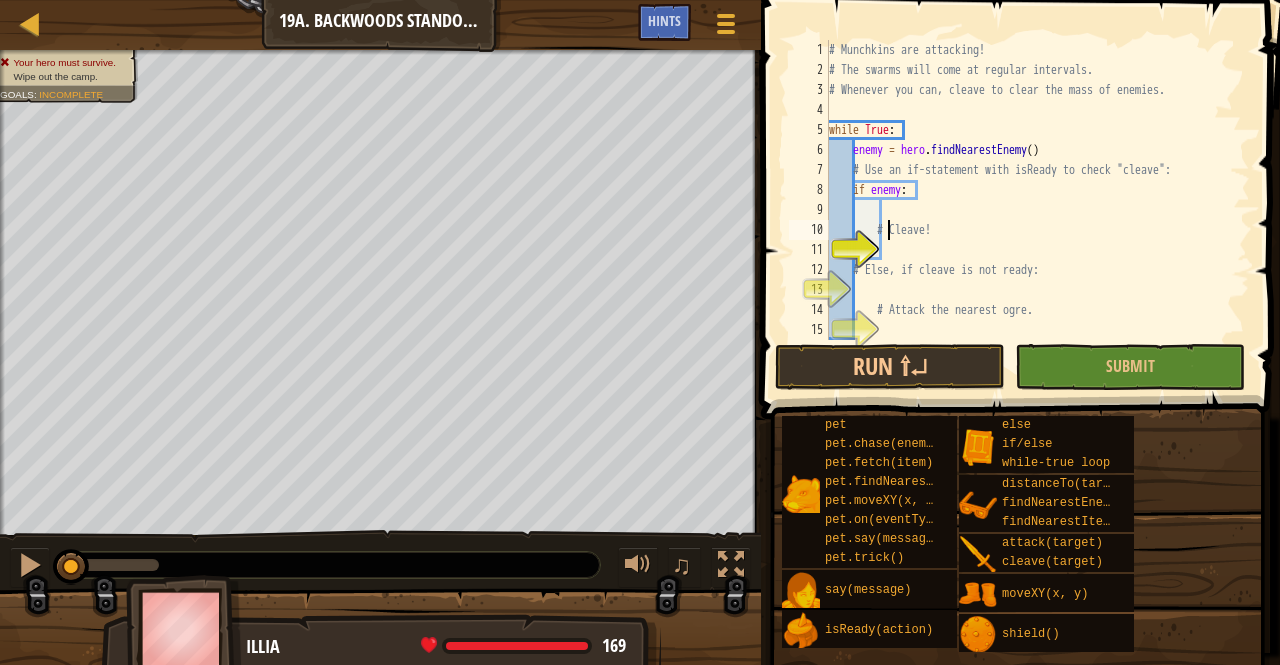 click on "# Munchkins are attacking! # The swarms will come at regular intervals. # Whenever you can, cleave to clear the mass of enemies. while   True :      enemy   =   hero . findNearestEnemy ( )      # Use an if-statement with isReady to check "cleave":      if   enemy :                   # Cleave!               # Else, if cleave is not ready:               # Attack the nearest ogre." at bounding box center (1037, 210) 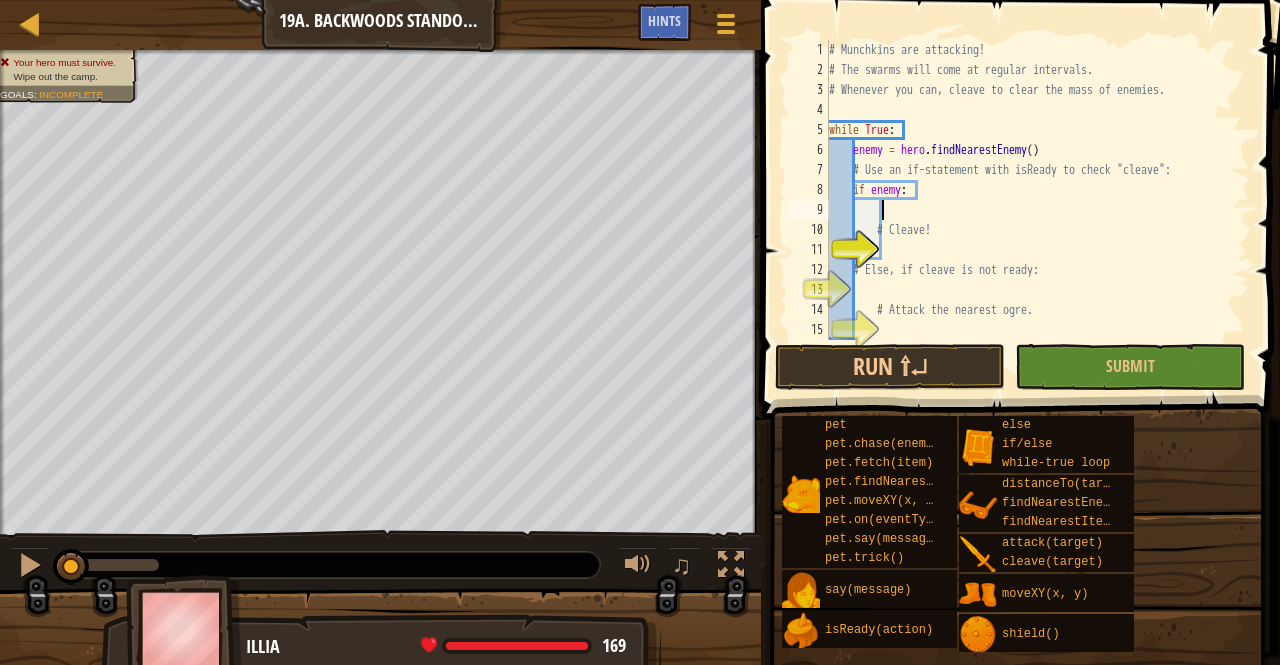 click on "# Munchkins are attacking! # The swarms will come at regular intervals. # Whenever you can, cleave to clear the mass of enemies. while   True :      enemy   =   hero . findNearestEnemy ( )      # Use an if-statement with isReady to check "cleave":      if   enemy :                   # Cleave!               # Else, if cleave is not ready:               # Attack the nearest ogre." at bounding box center (1037, 210) 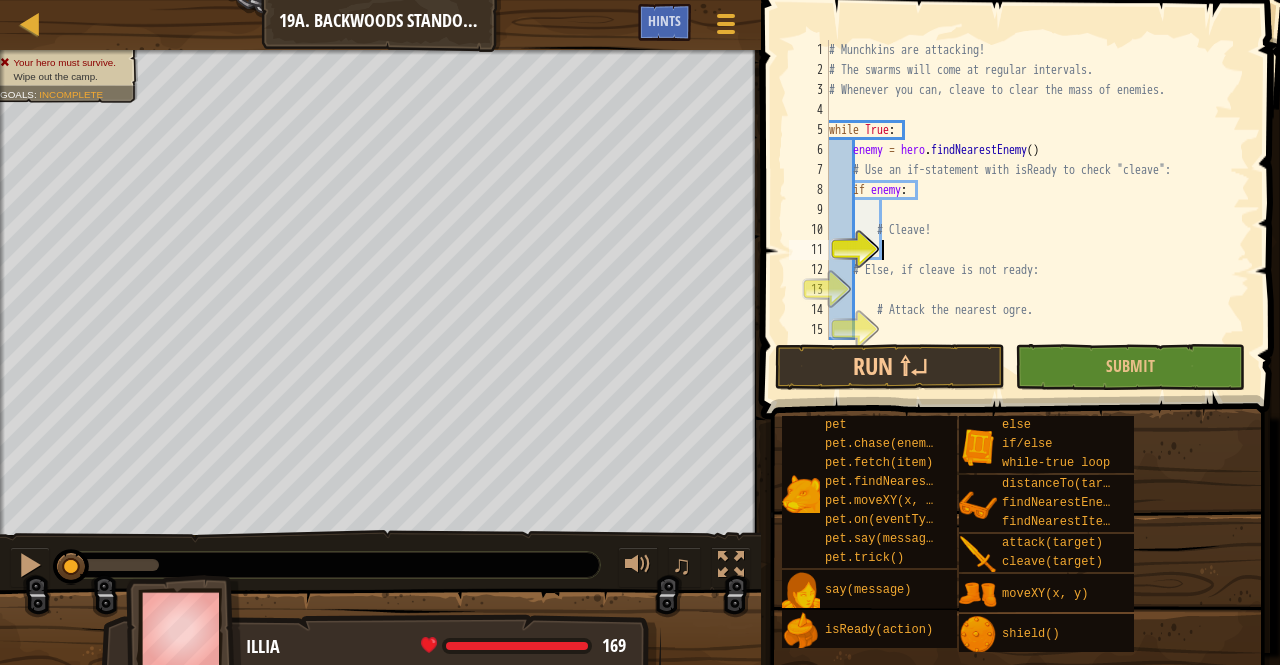 scroll, scrollTop: 9, scrollLeft: 3, axis: both 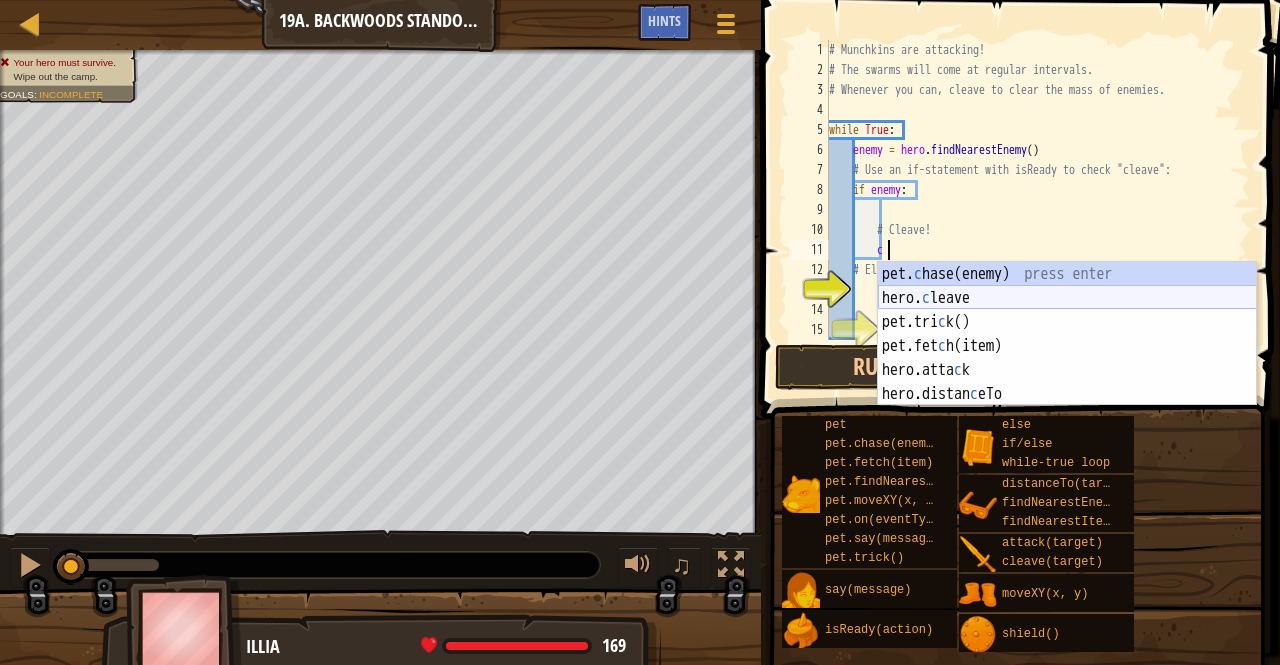 click on "pet. c hase(enemy) press enter hero. c leave press enter pet.tri c k() press enter pet.fet c h(item) press enter hero.atta c k press enter hero.distan c eTo press enter" at bounding box center [1067, 358] 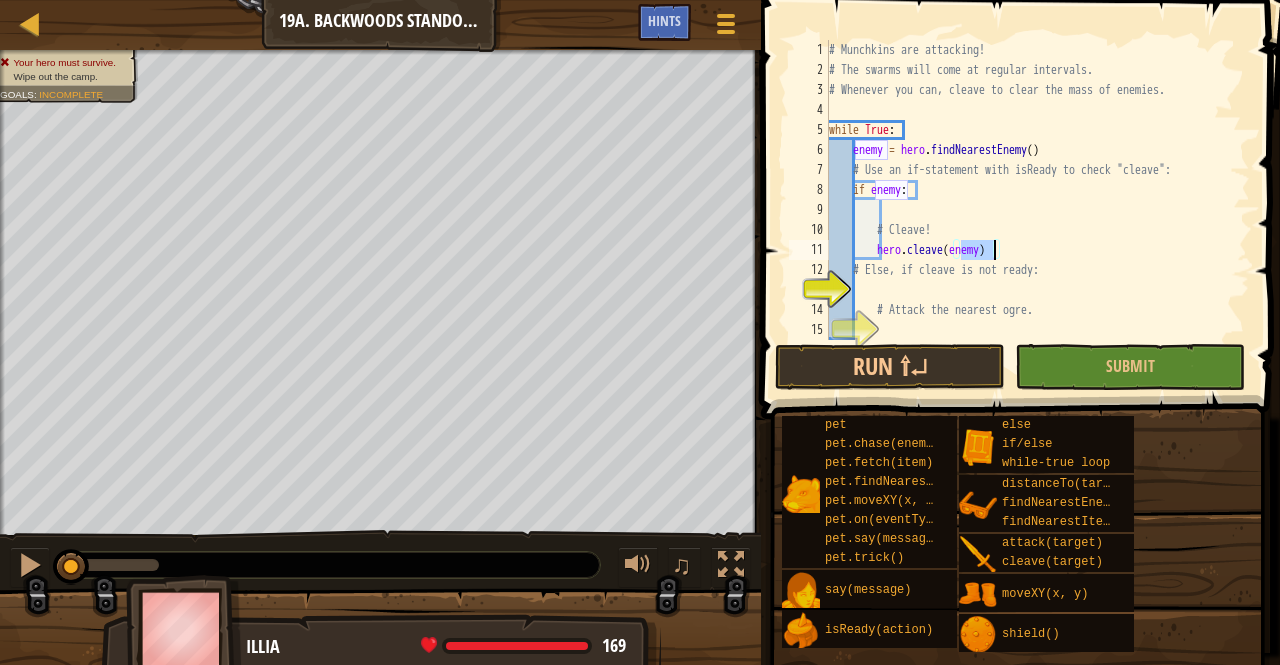 click on "# Munchkins are attacking! # The swarms will come at regular intervals. # Whenever you can, cleave to clear the mass of enemies. while   True :      enemy   =   hero . findNearestEnemy ( )      # Use an if-statement with isReady to check "cleave":      if   enemy :                   # Cleave!          hero . cleave ( enemy )      # Else, if cleave is not ready:               # Attack the nearest ogre." at bounding box center [1037, 210] 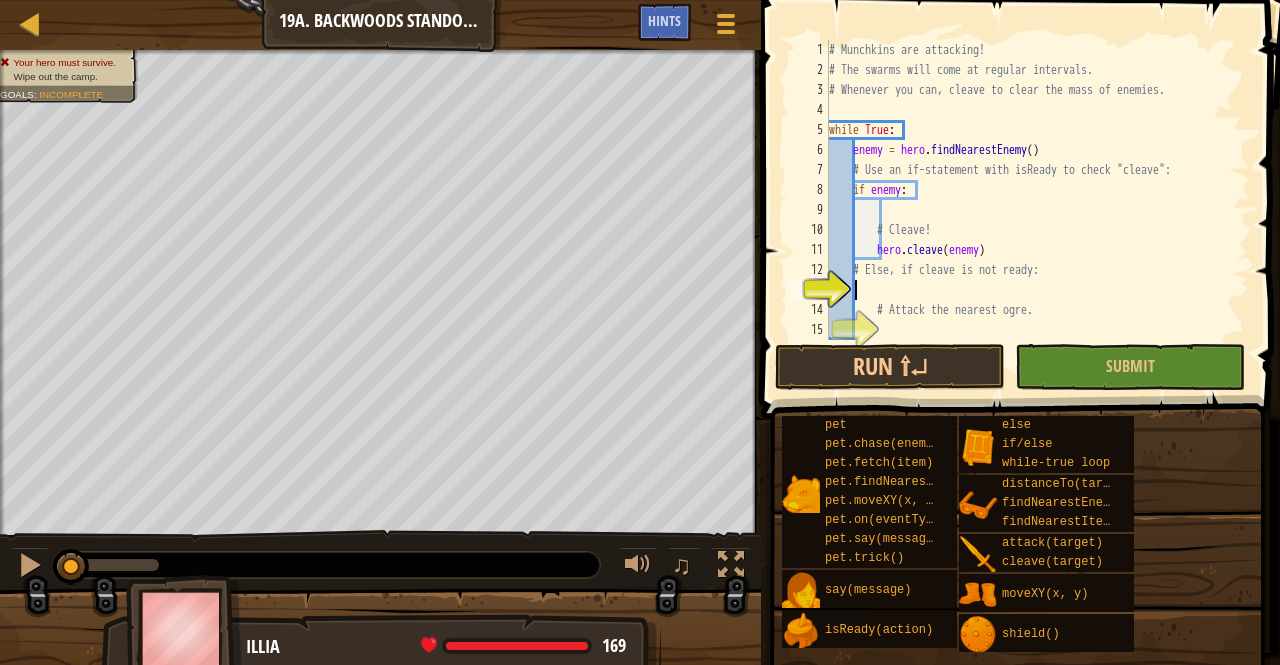 scroll, scrollTop: 9, scrollLeft: 1, axis: both 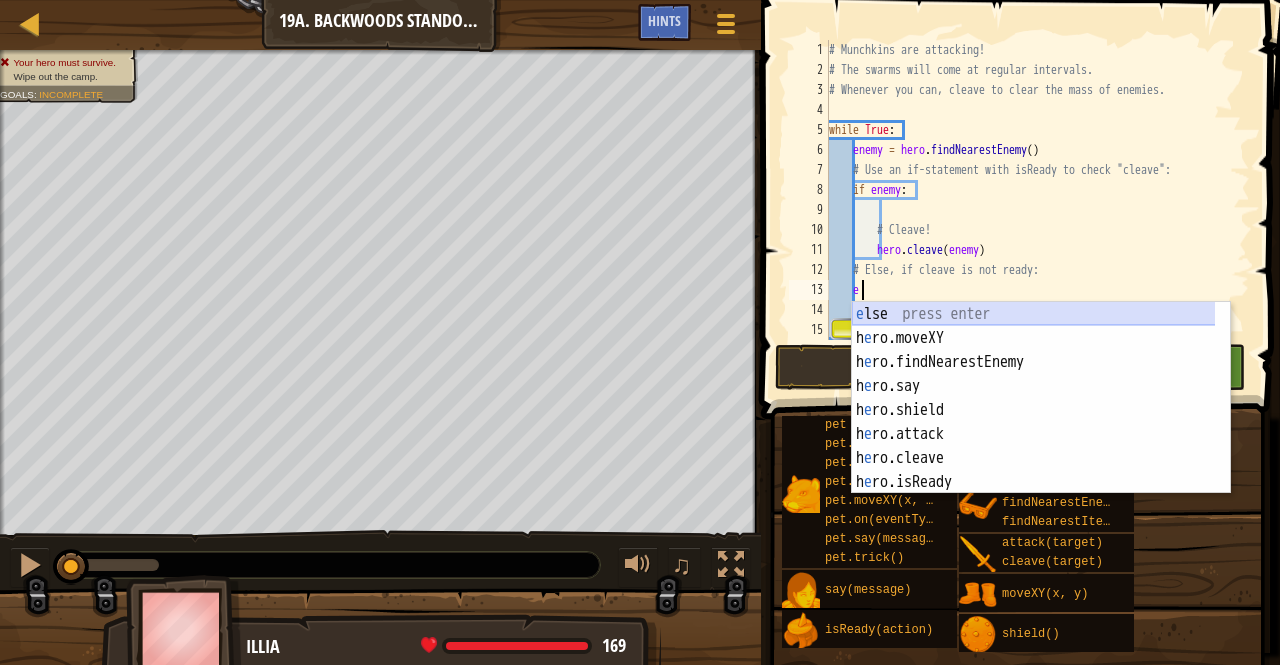 click on "e lse press enter h e ro.moveXY press enter h e ro.findNearestEnemy press enter h e ro.say press enter h e ro.shield press enter h e ro.attack press enter h e ro.cleave press enter h e ro.isReady press enter h e ro.distanceTo press enter" at bounding box center [1034, 422] 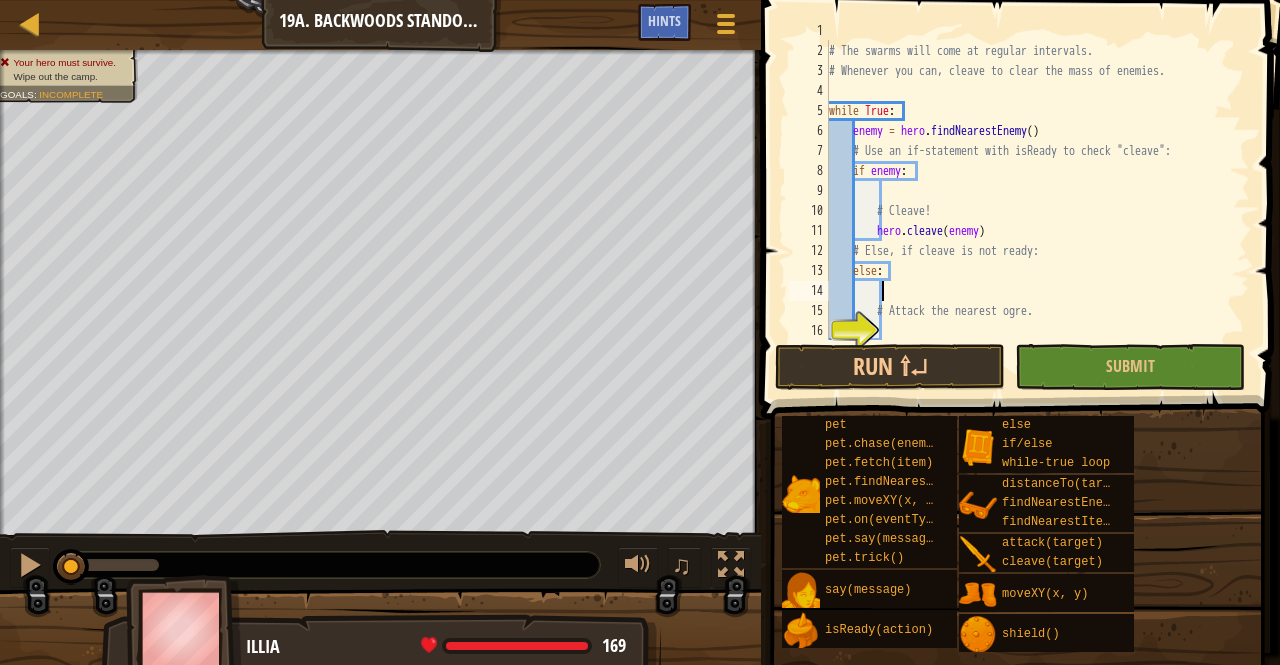 click on "# Munchkins are attacking! # The swarms will come at regular intervals. # Whenever you can, cleave to clear the mass of enemies. while   True :      enemy   =   hero . findNearestEnemy ( )      # Use an if-statement with isReady to check "cleave":      if   enemy :                   # Cleave!          hero . cleave ( enemy )      # Else, if cleave is not ready:      else :                   # Attack the nearest ogre." at bounding box center [1030, 191] 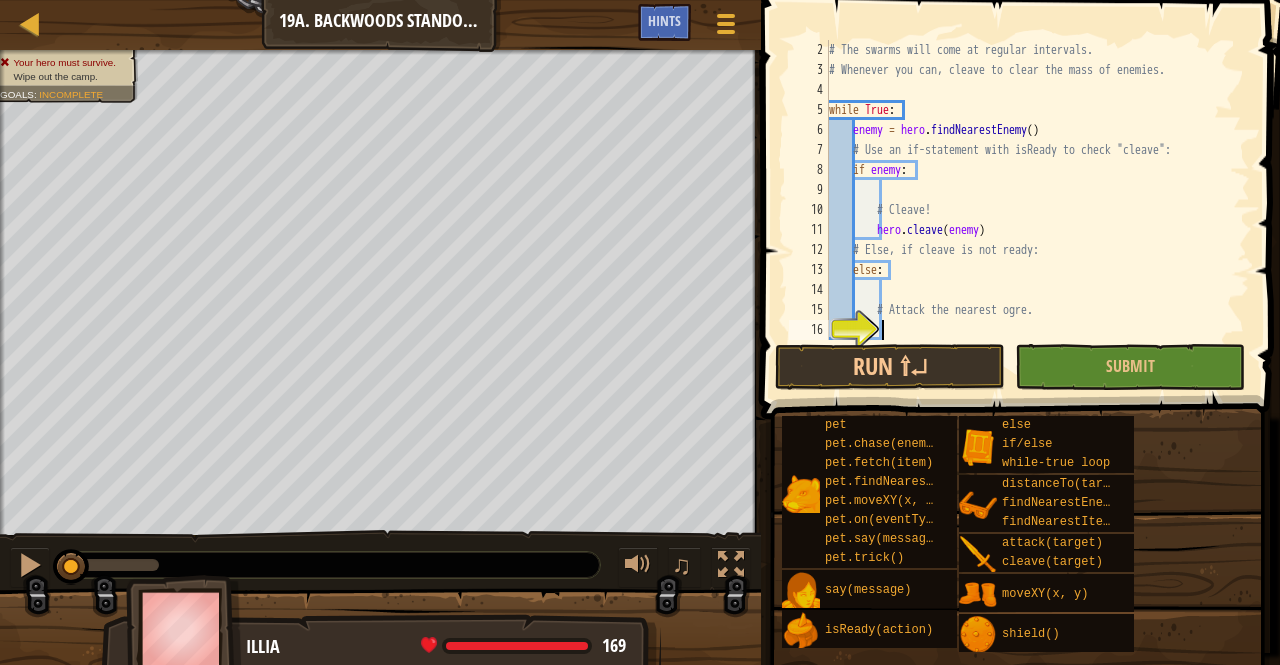 scroll, scrollTop: 20, scrollLeft: 0, axis: vertical 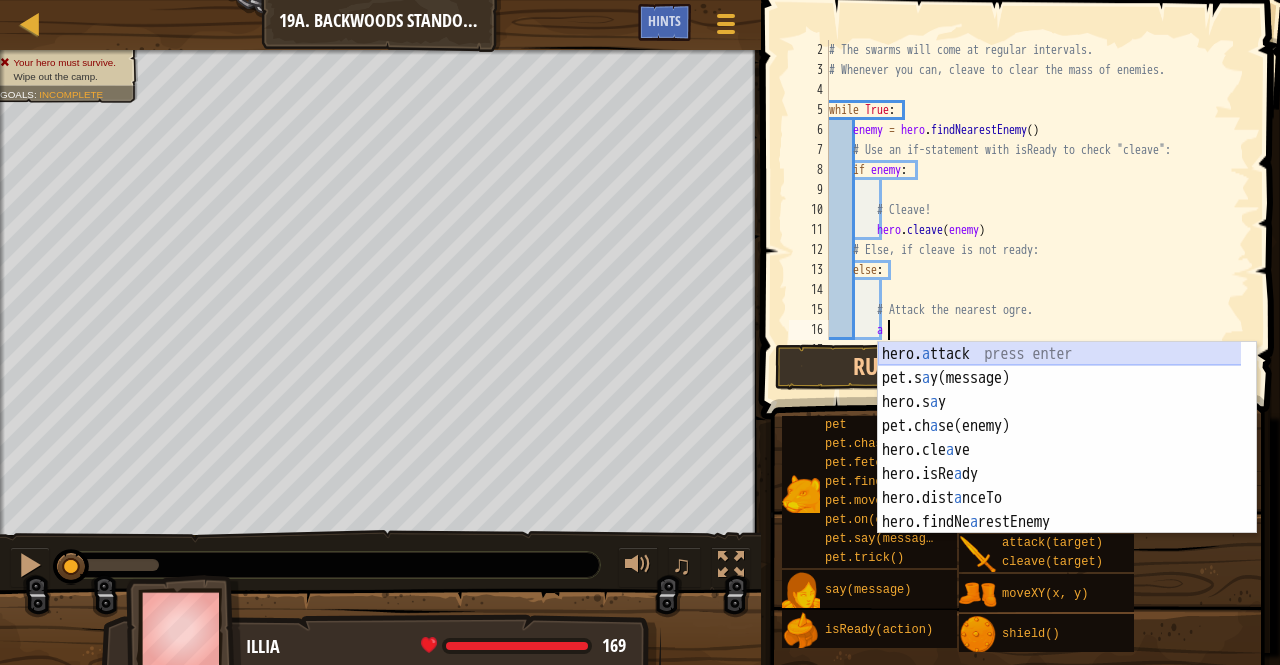 click on "hero. a ttack press enter pet.s a y(message) press enter hero.s a y press enter pet.ch a se(enemy) press enter hero.cle a ve press enter hero.isRe a dy press enter hero.dist a nceTo press enter hero.findNe a restEnemy press enter hero.findNe a restItem press enter" at bounding box center [1060, 462] 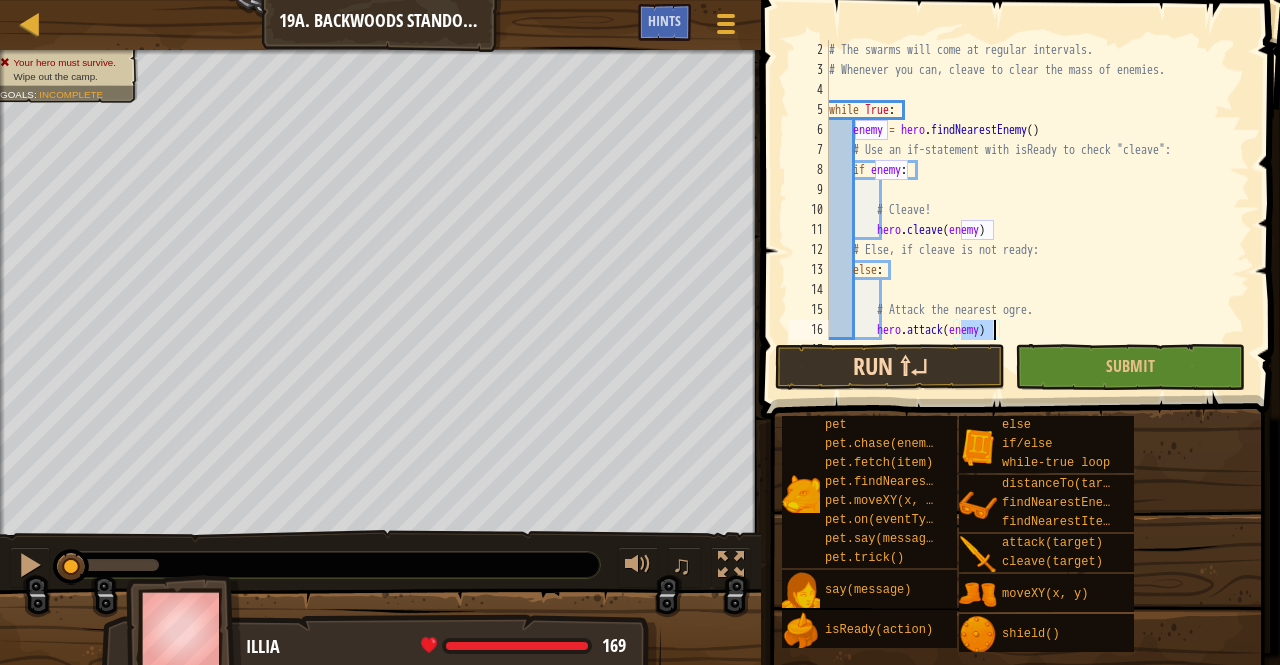 type on "hero.attack(enemy)" 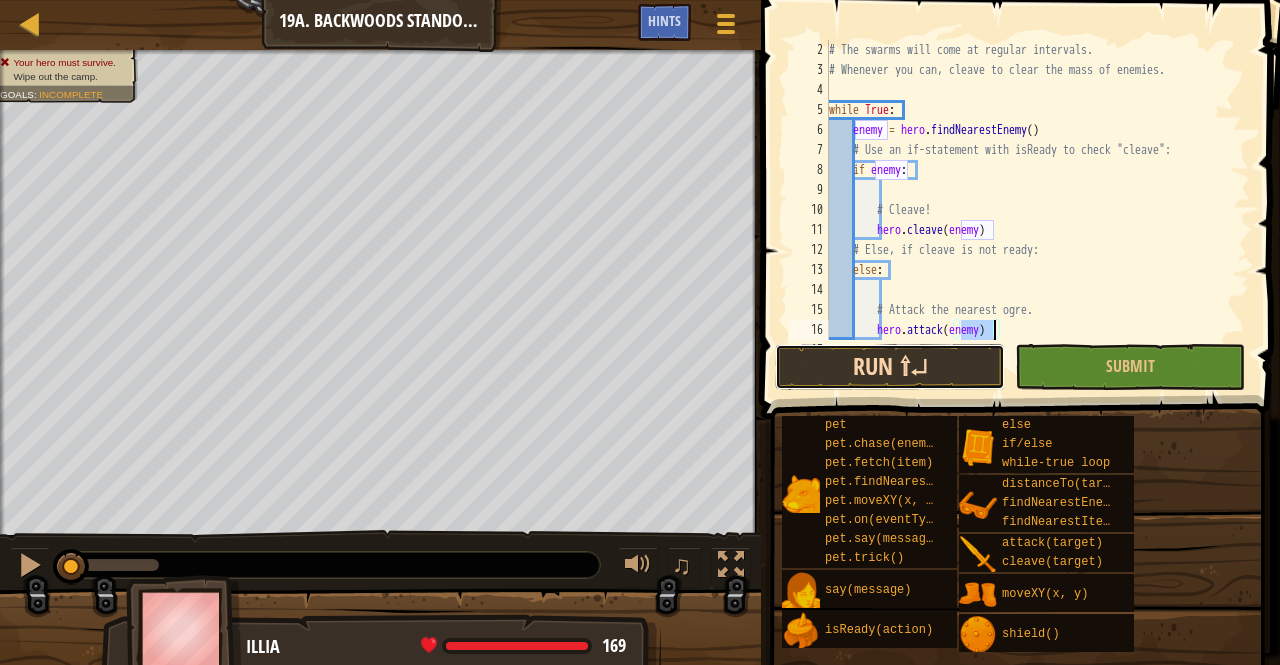 click on "Run ⇧↵" at bounding box center (890, 367) 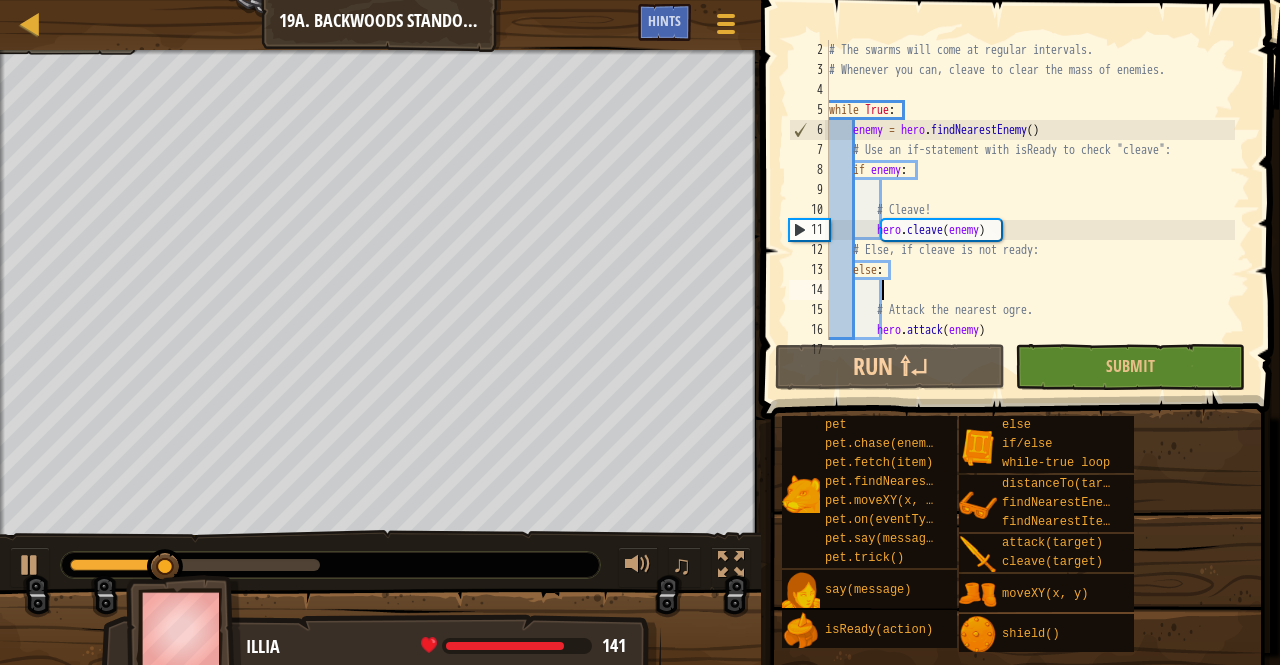 click on "# The swarms will come at regular intervals. # Whenever you can, cleave to clear the mass of enemies. while   True :      enemy   =   hero . findNearestEnemy ( )      # Use an if-statement with isReady to check "cleave":      if   enemy :                   # Cleave!          hero . cleave ( enemy )      # Else, if cleave is not ready:      else :                   # Attack the nearest ogre.          hero . attack ( enemy )" at bounding box center (1030, 210) 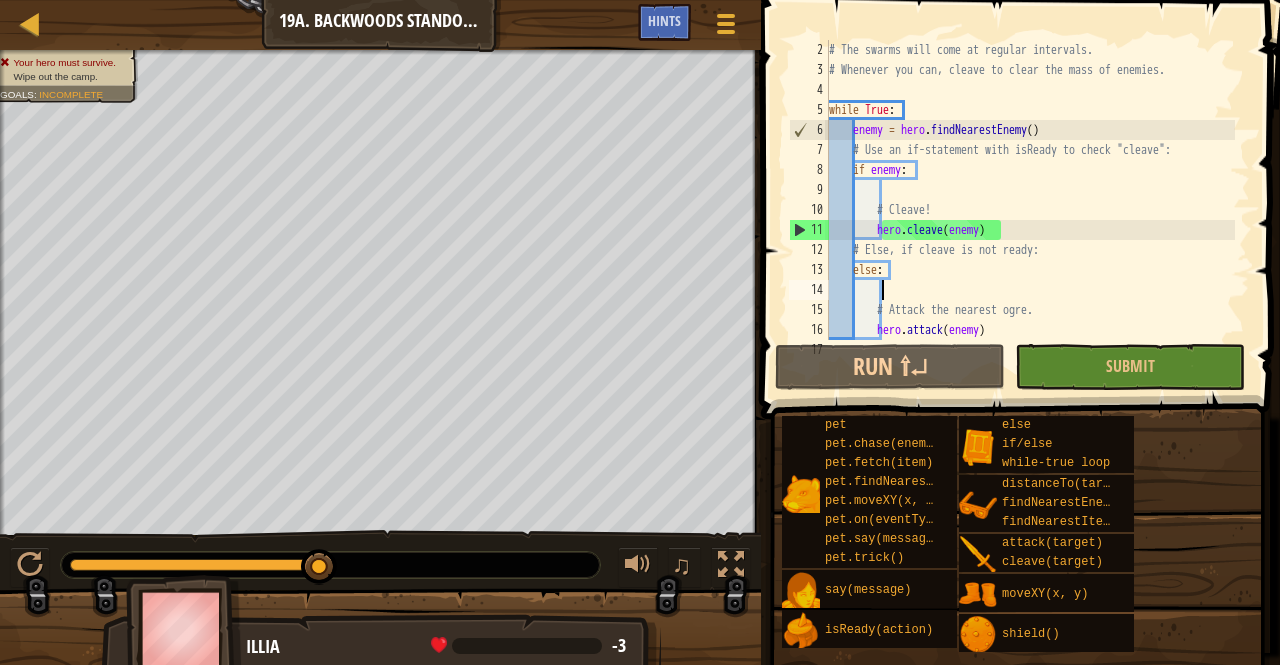 click at bounding box center (2, 307) 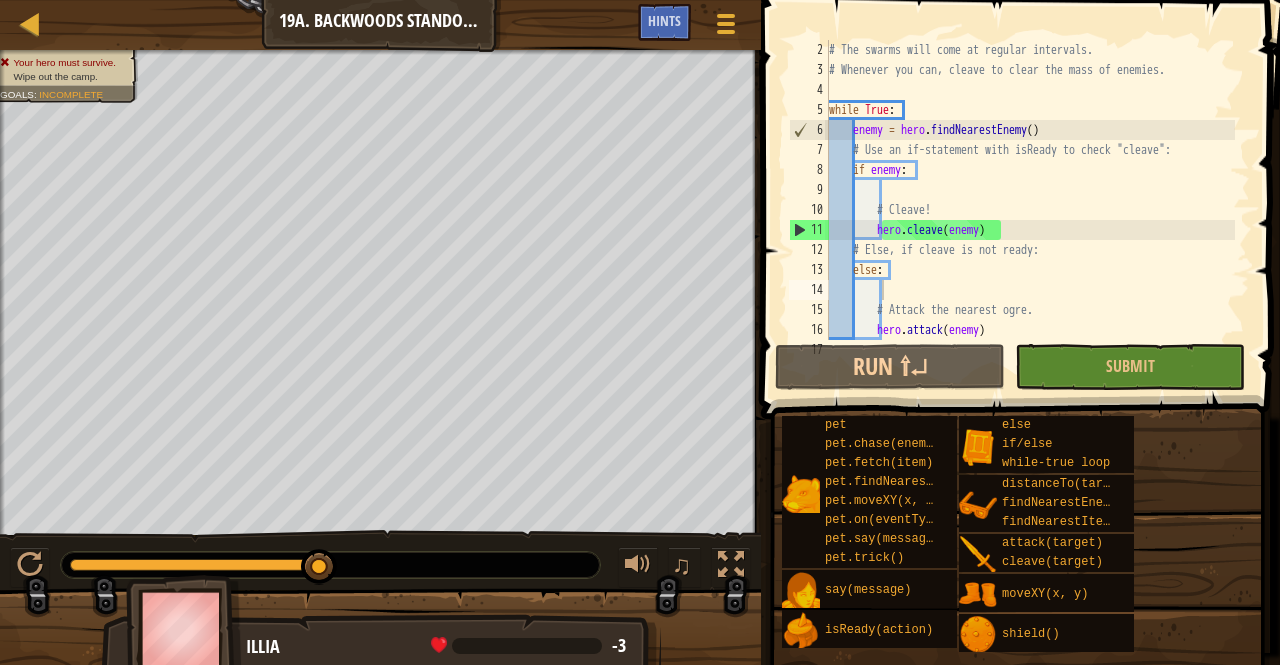 type on "# Use an if-statement with isReady to check "cleave":" 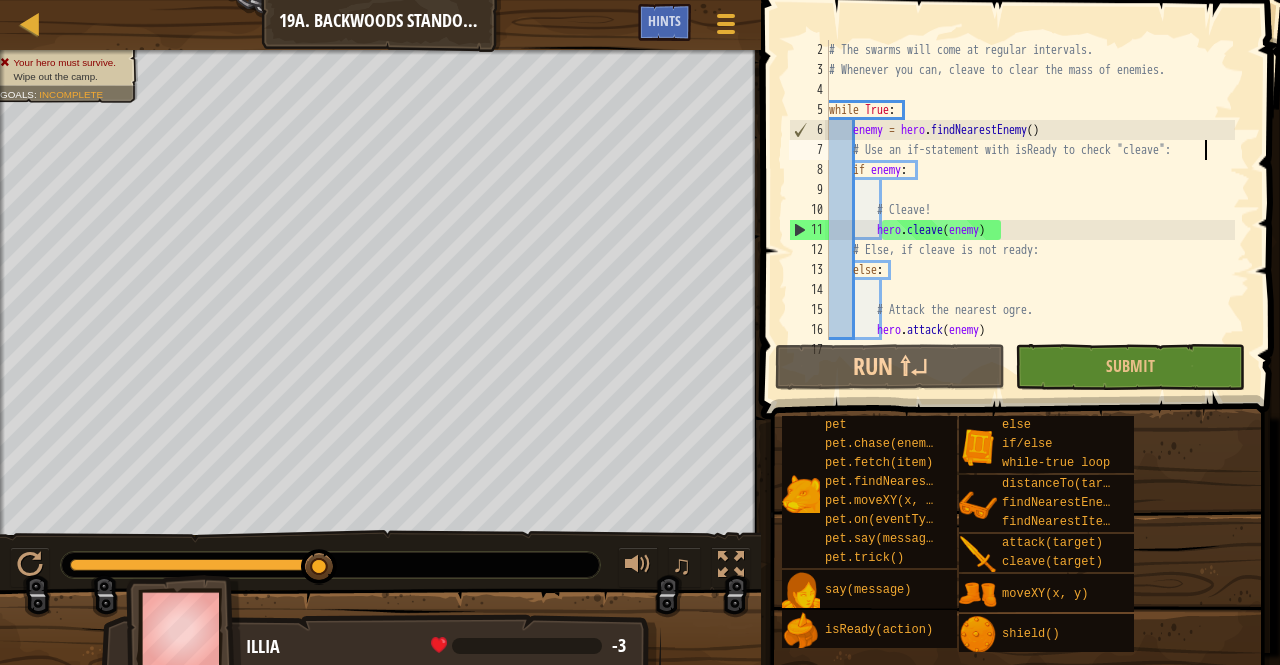 click on "# The swarms will come at regular intervals. # Whenever you can, cleave to clear the mass of enemies. while   True :      enemy   =   hero . findNearestEnemy ( )      # Use an if-statement with isReady to check "cleave":      if   enemy :                   # Cleave!          hero . cleave ( enemy )      # Else, if cleave is not ready:      else :                   # Attack the nearest ogre.          hero . attack ( enemy )" at bounding box center [1030, 210] 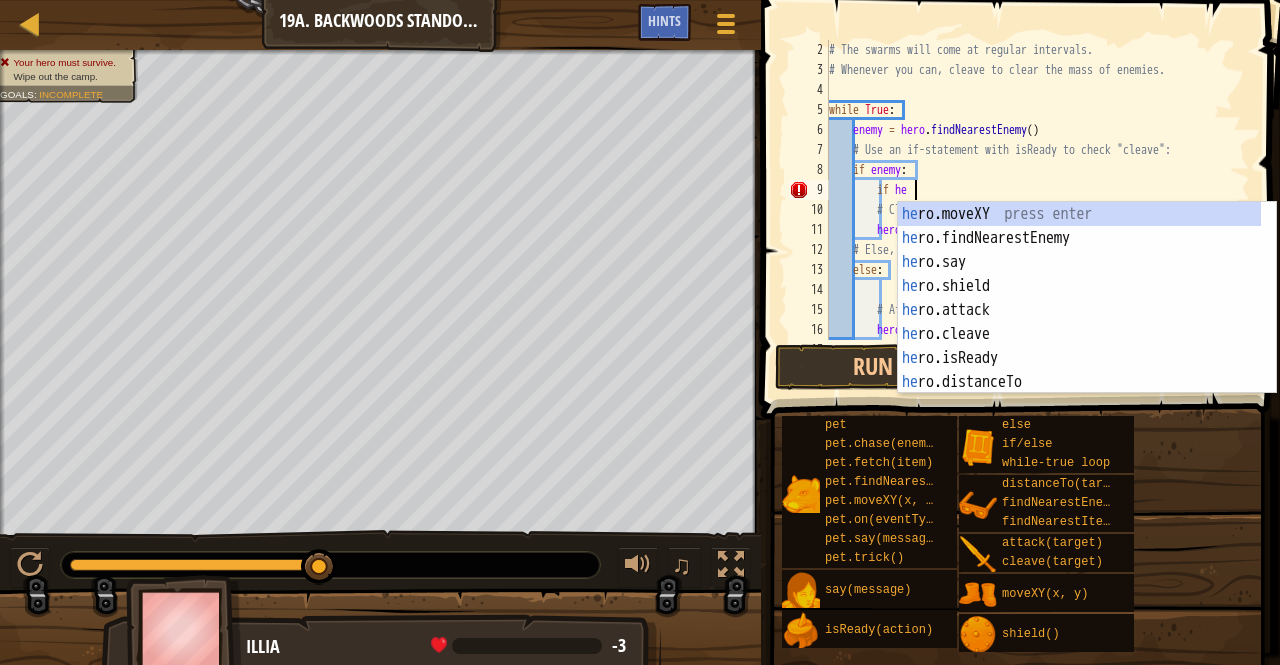 scroll, scrollTop: 9, scrollLeft: 7, axis: both 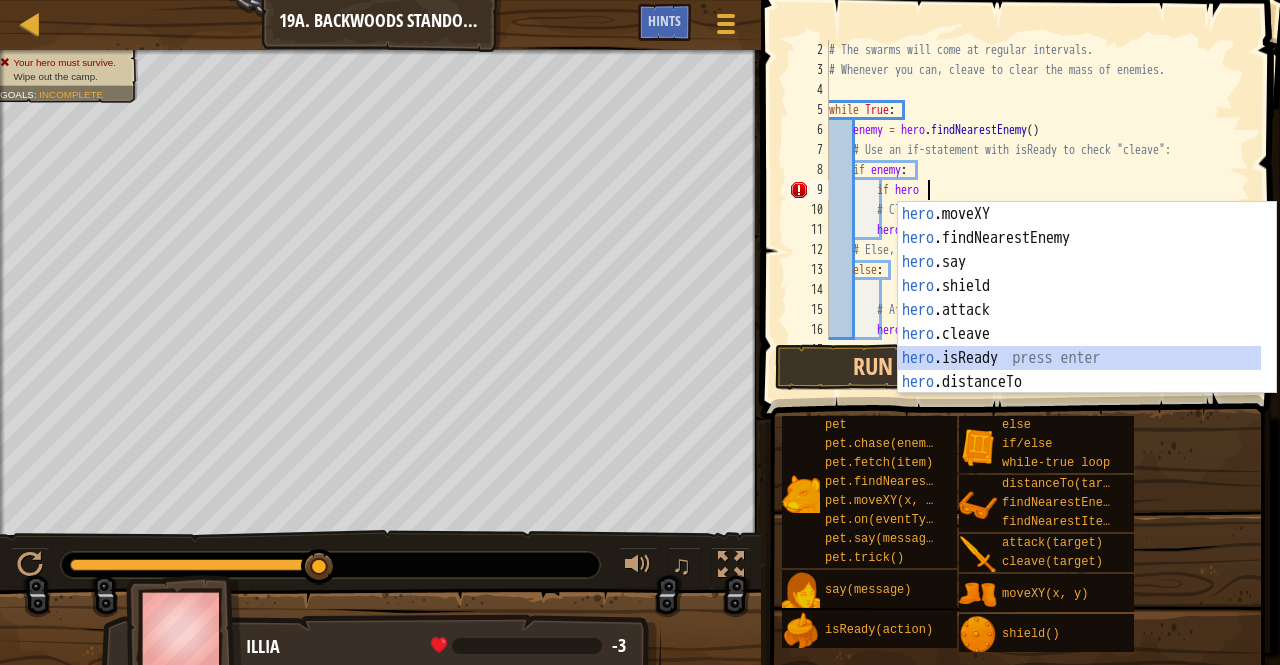 click on "hero .moveXY press enter hero .findNearestEnemy press enter hero .say press enter hero .shield press enter hero .attack press enter hero .cleave press enter hero .isReady press enter hero .distanceTo press enter hero .findNearestItem press enter" at bounding box center (1080, 322) 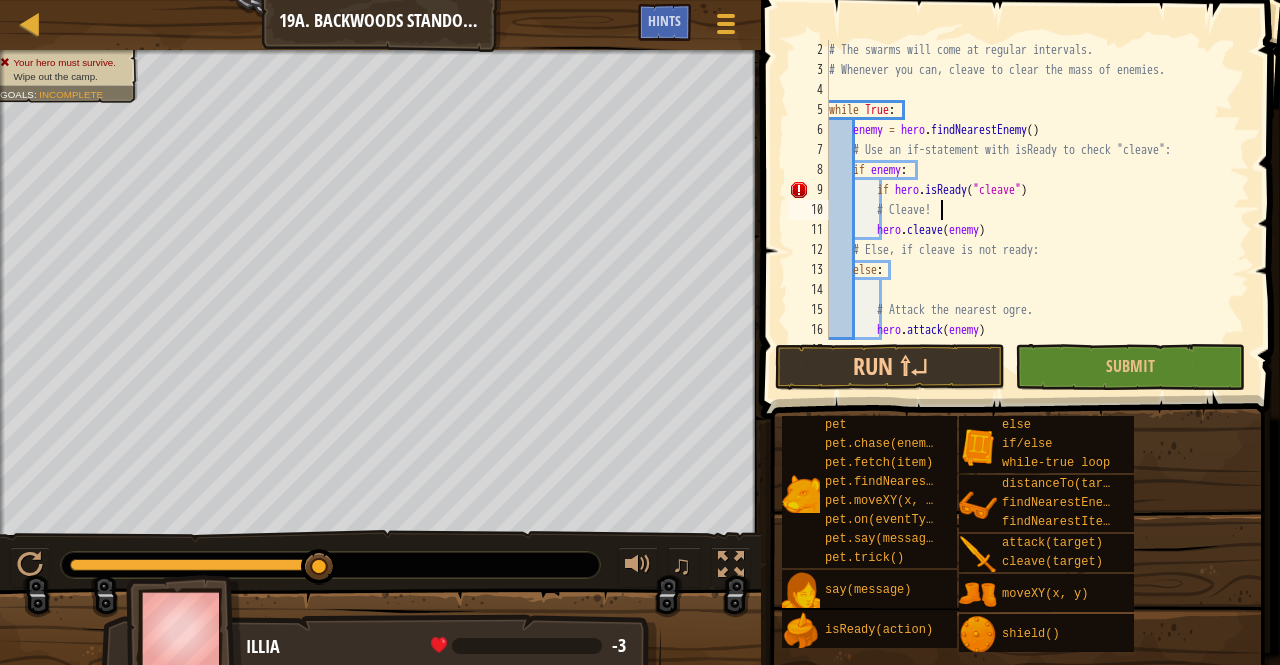 click on "# The swarms will come at regular intervals. # Whenever you can, cleave to clear the mass of enemies. while   True :      enemy   =   hero . findNearestEnemy ( )      # Use an if-statement with isReady to check "cleave":      if   enemy :          if   hero . isReady ( "cleave" )          # Cleave!          hero . cleave ( enemy )      # Else, if cleave is not ready:      else :                   # Attack the nearest ogre.          hero . attack ( enemy )" at bounding box center (1030, 210) 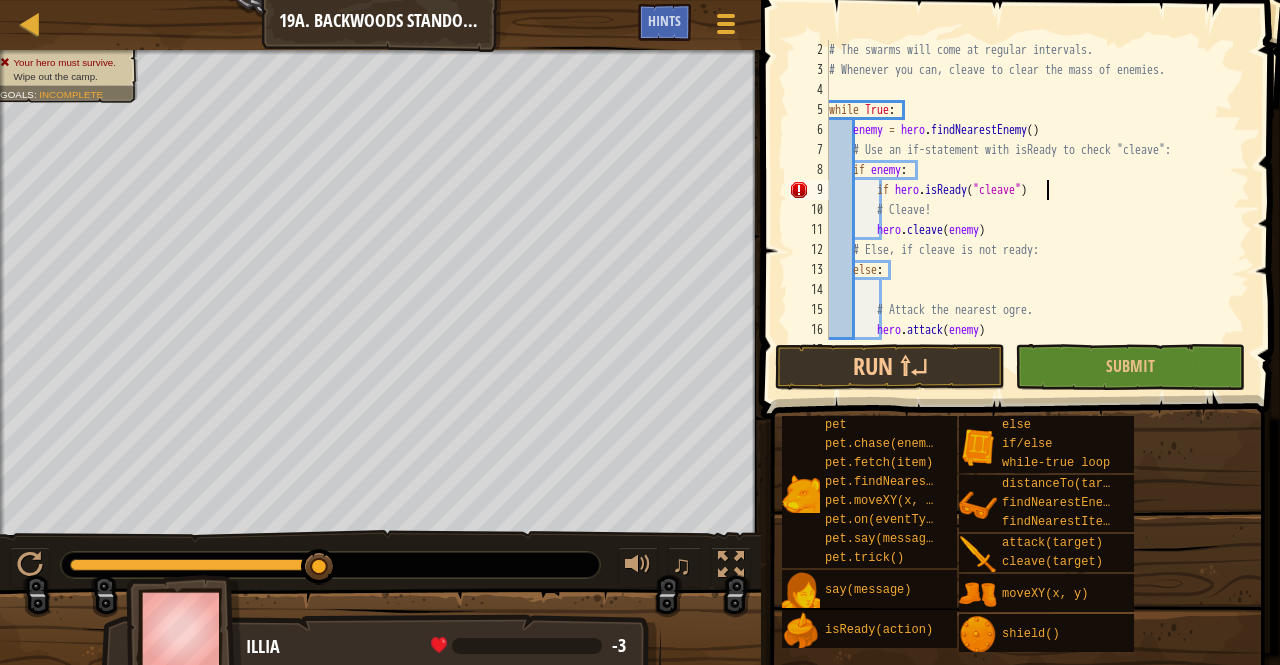 click on "# The swarms will come at regular intervals. # Whenever you can, cleave to clear the mass of enemies. while   True :      enemy   =   hero . findNearestEnemy ( )      # Use an if-statement with isReady to check "cleave":      if   enemy :          if   hero . isReady ( "cleave" )          # Cleave!          hero . cleave ( enemy )      # Else, if cleave is not ready:      else :                   # Attack the nearest ogre.          hero . attack ( enemy )" at bounding box center (1030, 210) 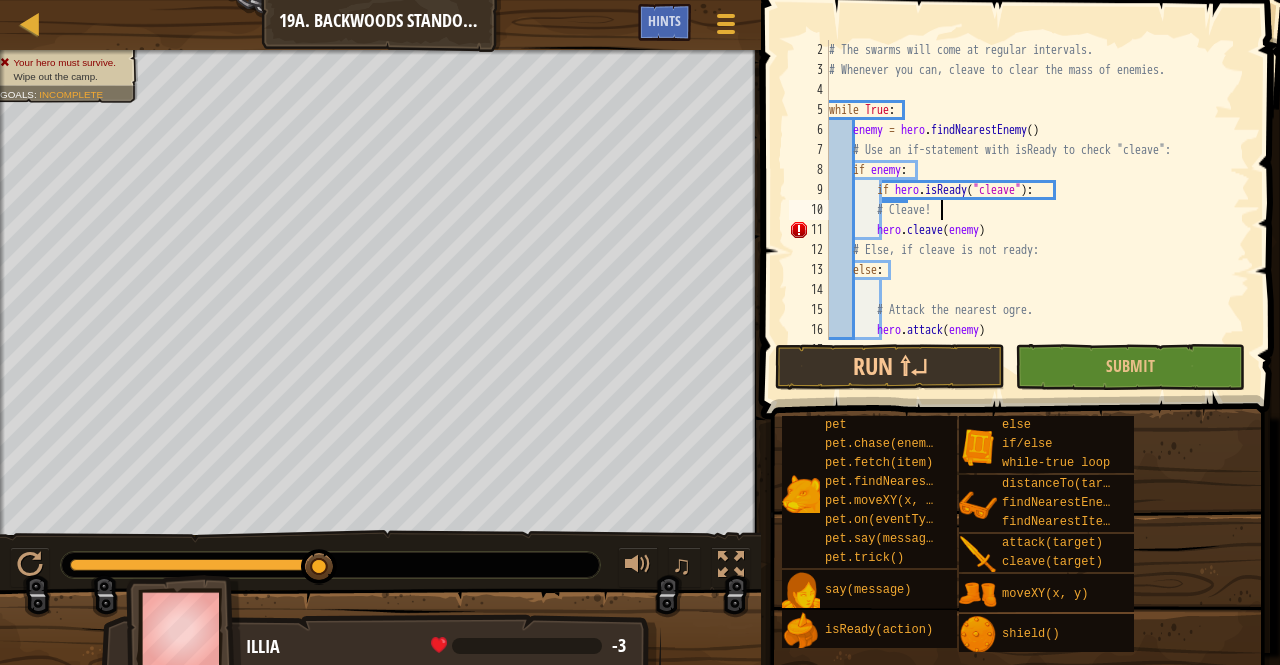 scroll, scrollTop: 9, scrollLeft: 8, axis: both 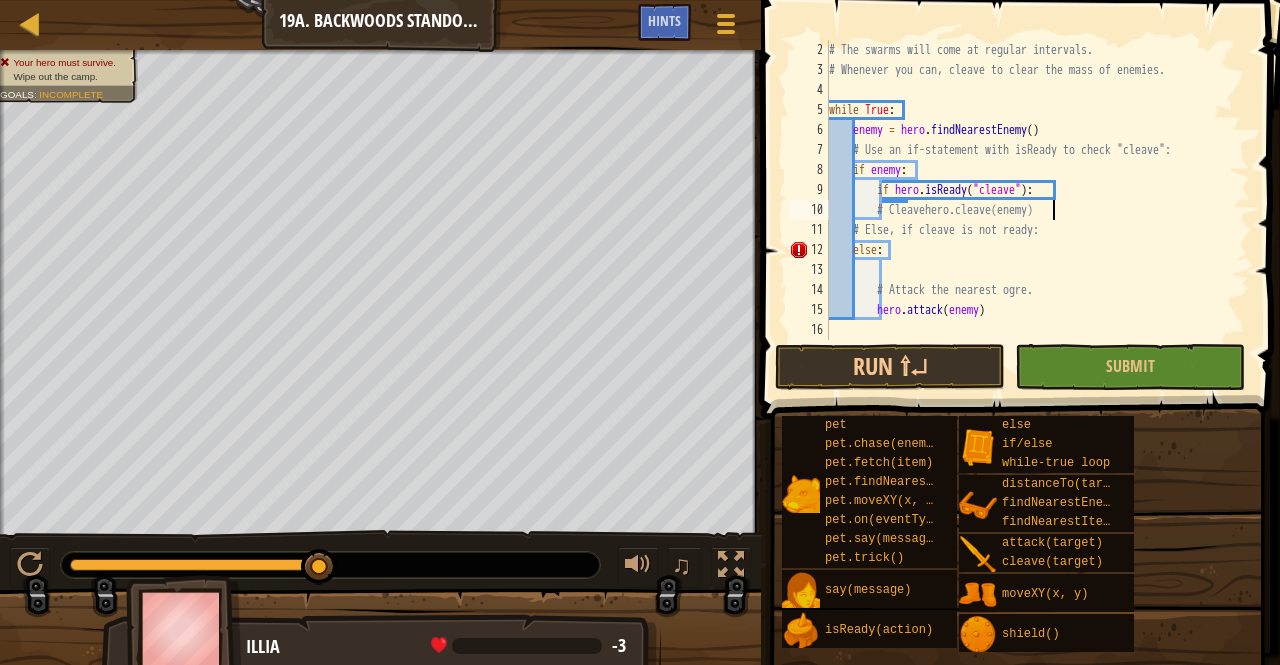 click on "# The swarms will come at regular intervals. # Whenever you can, cleave to clear the mass of enemies. while   True :      enemy   =   hero . findNearestEnemy ( )      # Use an if-statement with isReady to check "cleave":      if   enemy :          if   hero . isReady ( "cleave" ) :          # Cleavehero.cleave(enemy)      # Else, if cleave is not ready:      else :                   # Attack the nearest ogre.          hero . attack ( enemy )" at bounding box center (1030, 210) 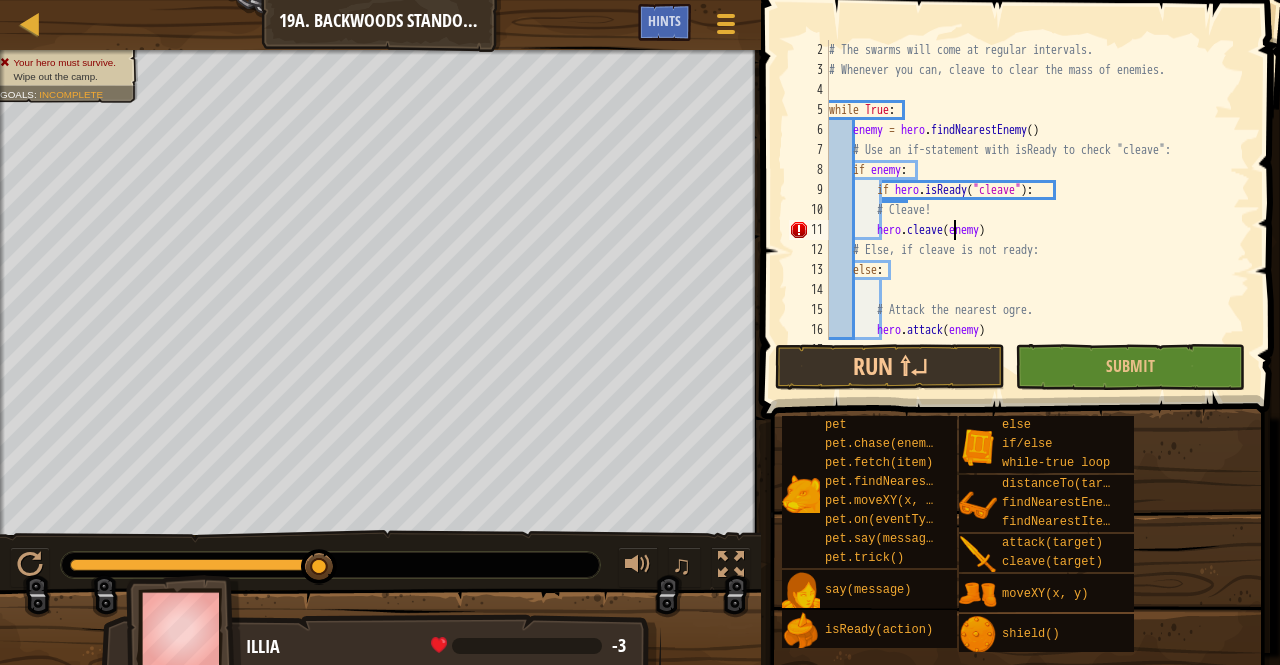 click on "# The swarms will come at regular intervals. # Whenever you can, cleave to clear the mass of enemies. while   True :      enemy   =   hero . findNearestEnemy ( )      # Use an if-statement with isReady to check "cleave":      if   enemy :          if   hero . isReady ( "cleave" ) :          # Cleave!          hero . cleave ( enemy )      # Else, if cleave is not ready:      else :                   # Attack the nearest ogre.          hero . attack ( enemy )" at bounding box center (1030, 210) 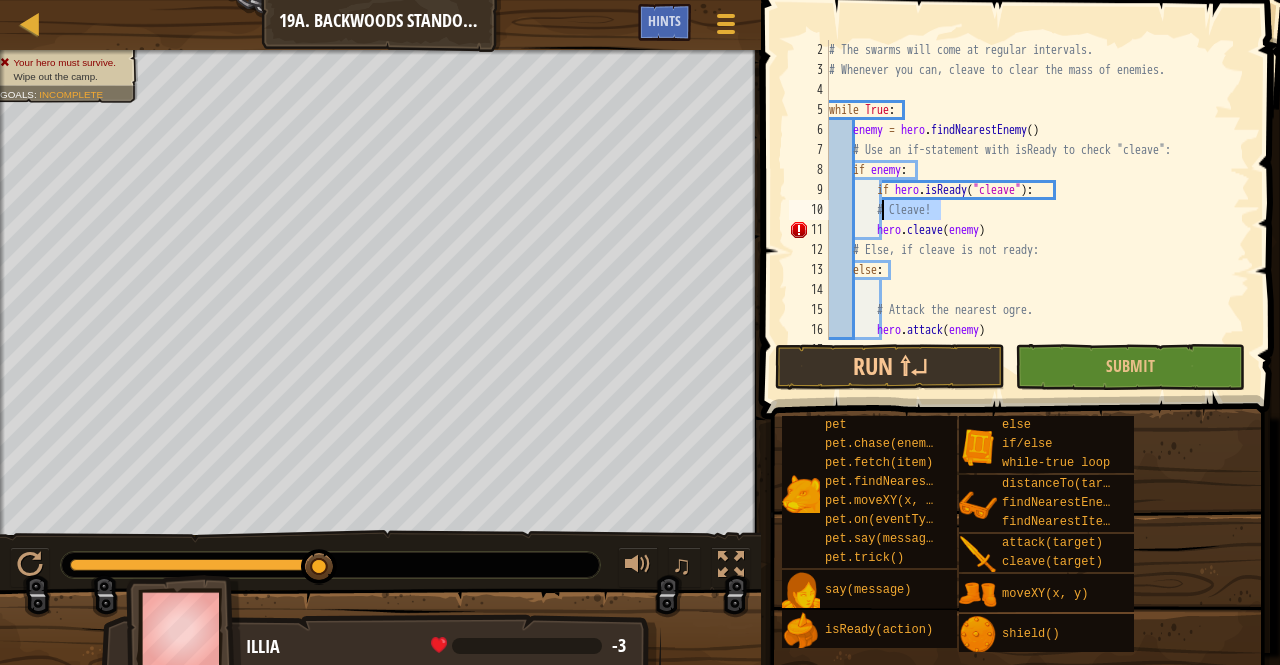 drag, startPoint x: 946, startPoint y: 209, endPoint x: 886, endPoint y: 207, distance: 60.033325 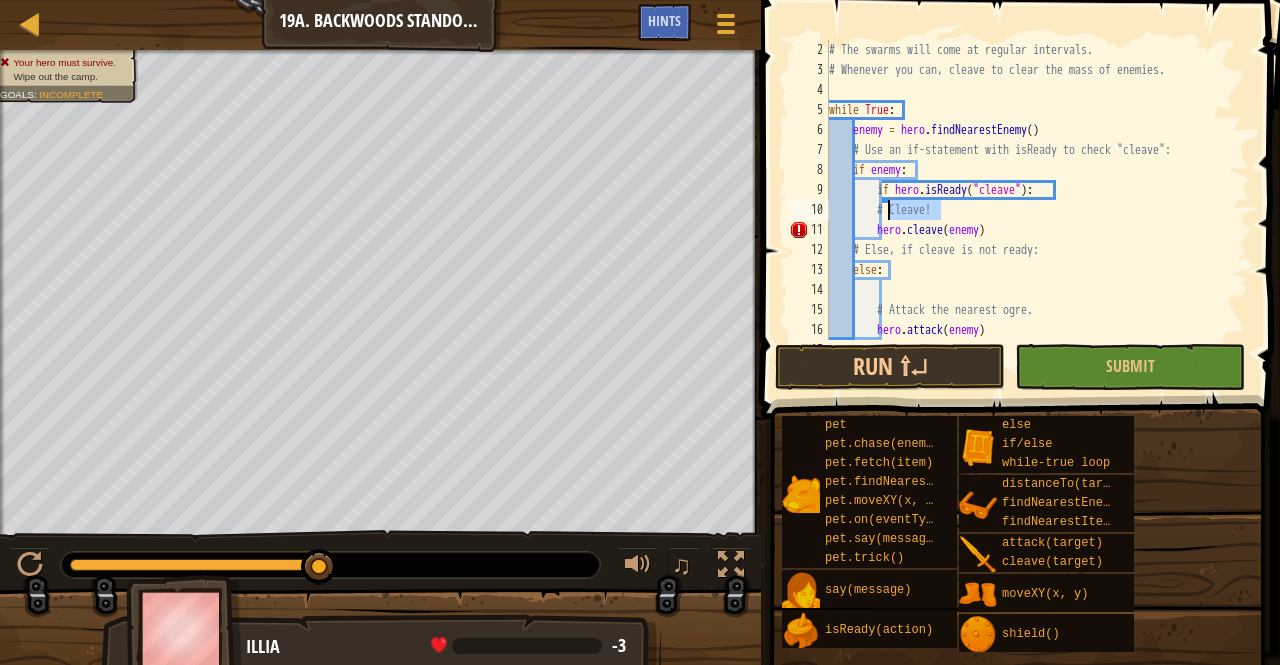 click on "# The swarms will come at regular intervals. # Whenever you can, cleave to clear the mass of enemies. while   True :      enemy   =   hero . findNearestEnemy ( )      # Use an if-statement with isReady to check "cleave":      if   enemy :          if   hero . isReady ( "cleave" ) :          # Cleave!          hero . cleave ( enemy )      # Else, if cleave is not ready:      else :                   # Attack the nearest ogre.          hero . attack ( enemy )" at bounding box center (1030, 190) 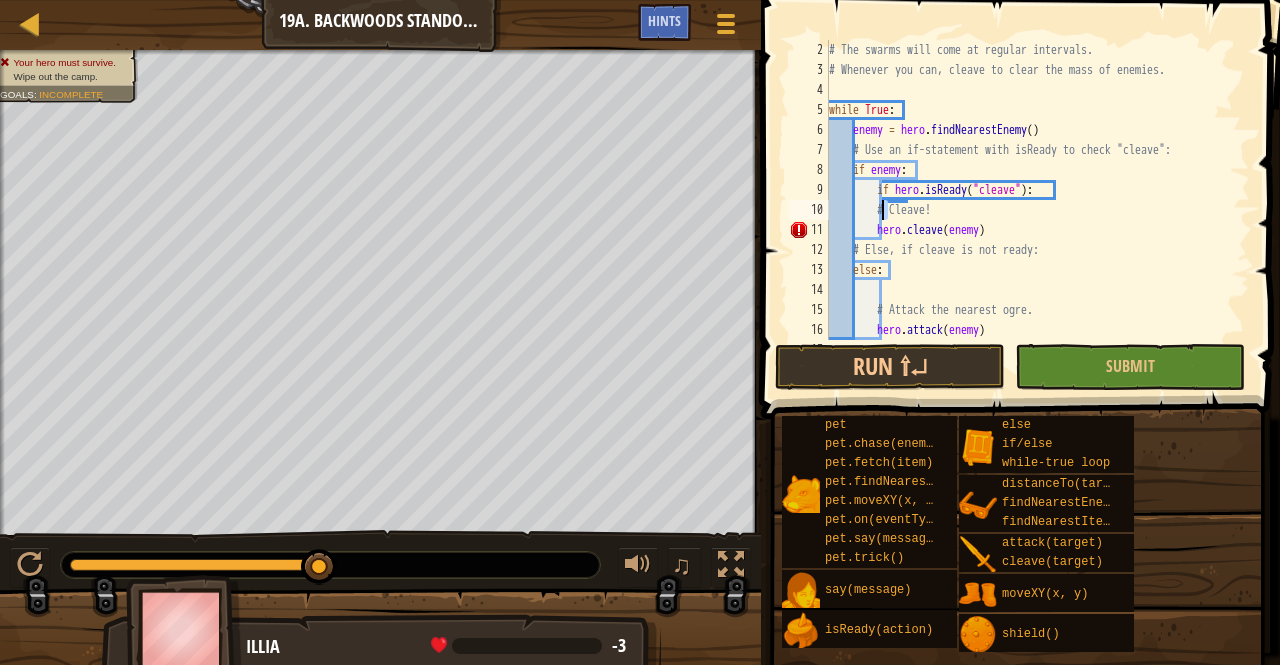 click on "# The swarms will come at regular intervals. # Whenever you can, cleave to clear the mass of enemies. while   True :      enemy   =   hero . findNearestEnemy ( )      # Use an if-statement with isReady to check "cleave":      if   enemy :          if   hero . isReady ( "cleave" ) :          # Cleave!          hero . cleave ( enemy )      # Else, if cleave is not ready:      else :                   # Attack the nearest ogre.          hero . attack ( enemy )" at bounding box center [1030, 210] 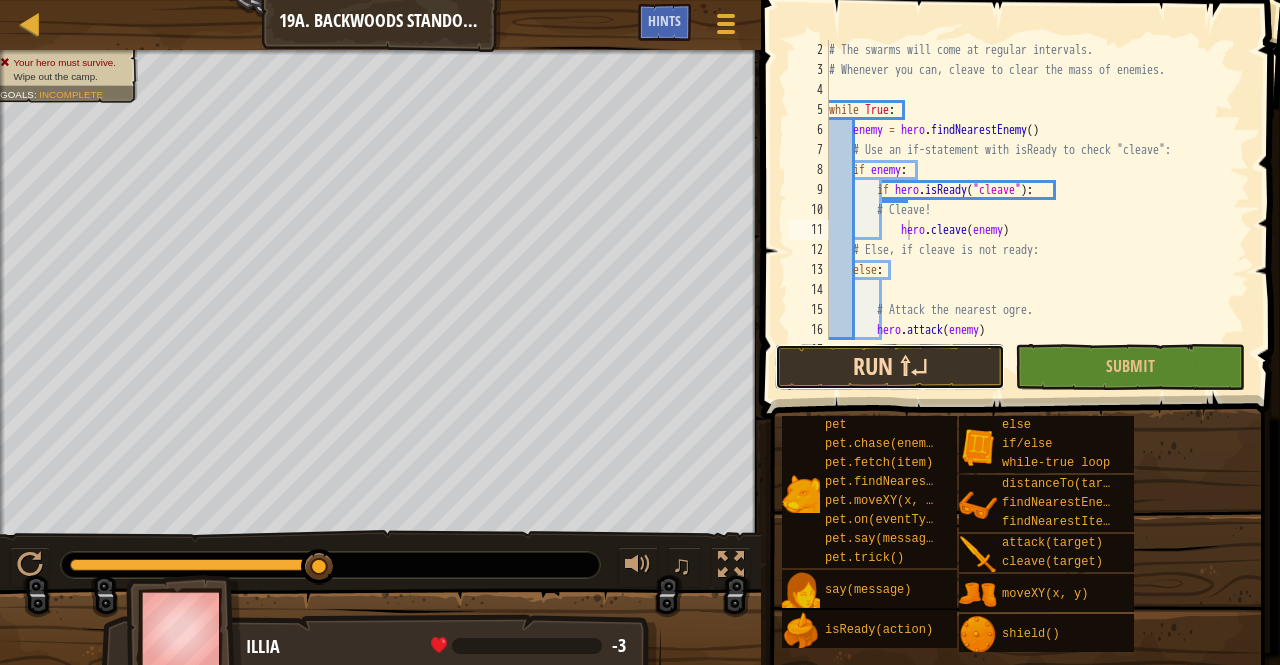 click on "Run ⇧↵" at bounding box center [890, 367] 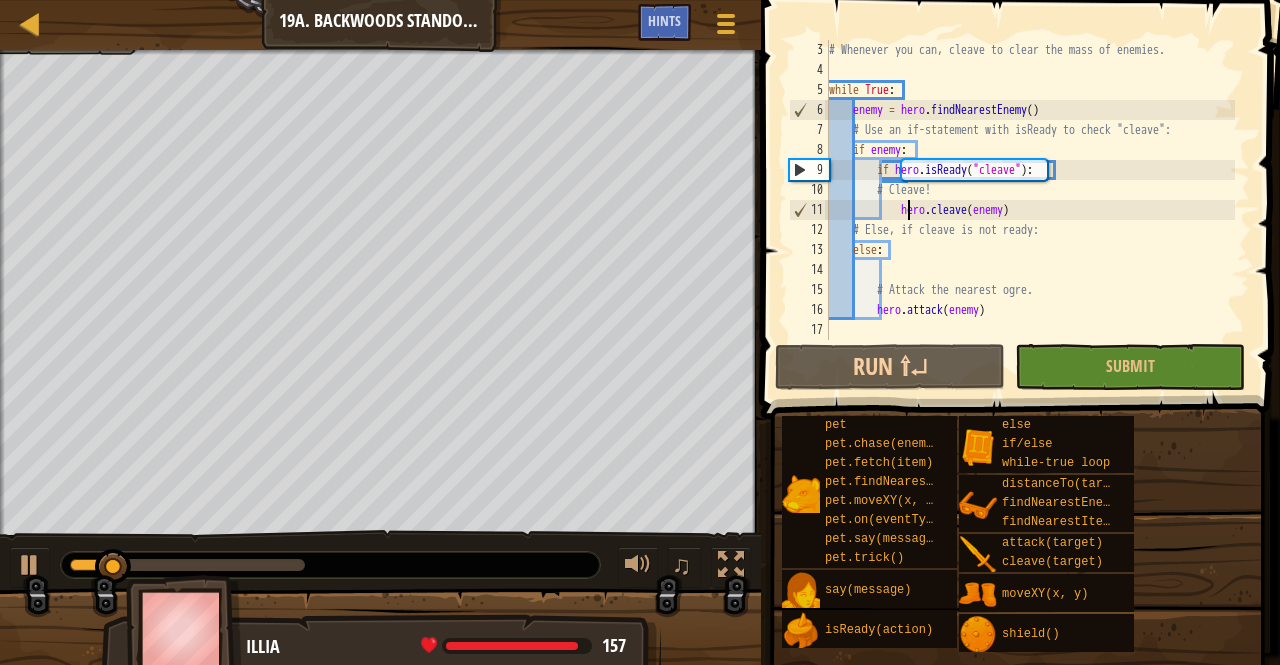 scroll, scrollTop: 40, scrollLeft: 0, axis: vertical 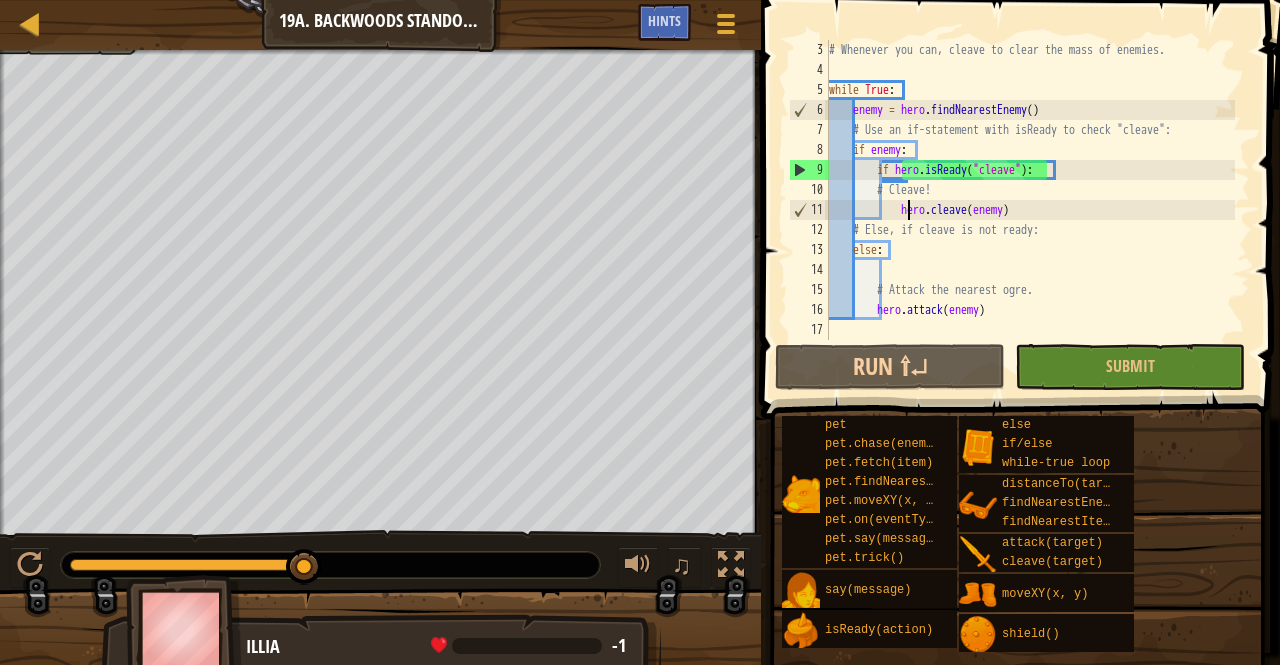 click on "Map Computer Science 2 19a. Backwoods Standoff A Game Menu Done Hints" at bounding box center [380, 25] 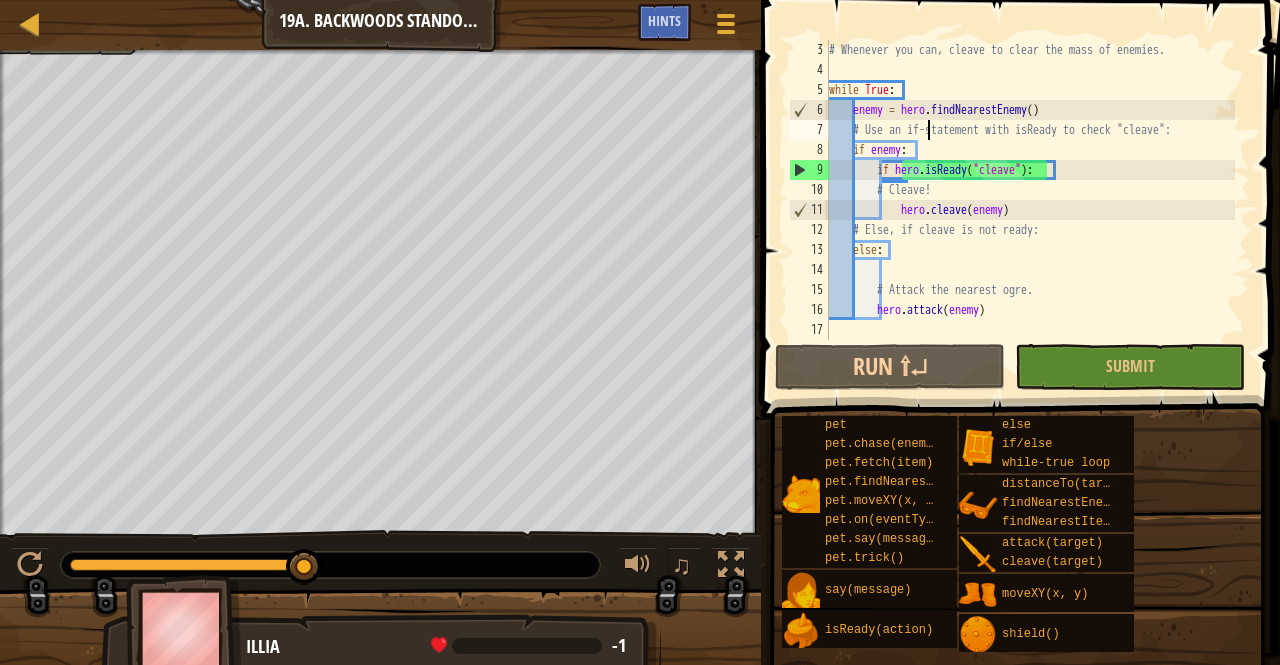 click on "# Whenever you can, cleave to clear the mass of enemies. while   True :      enemy   =   hero . findNearestEnemy ( )      # Use an if-statement with isReady to check "cleave":      if   enemy :          if   hero . isReady ( "cleave" ) :          # Cleave!              hero . cleave ( enemy )      # Else, if cleave is not ready:      else :                   # Attack the nearest ogre.          hero . attack ( enemy )" at bounding box center (1030, 210) 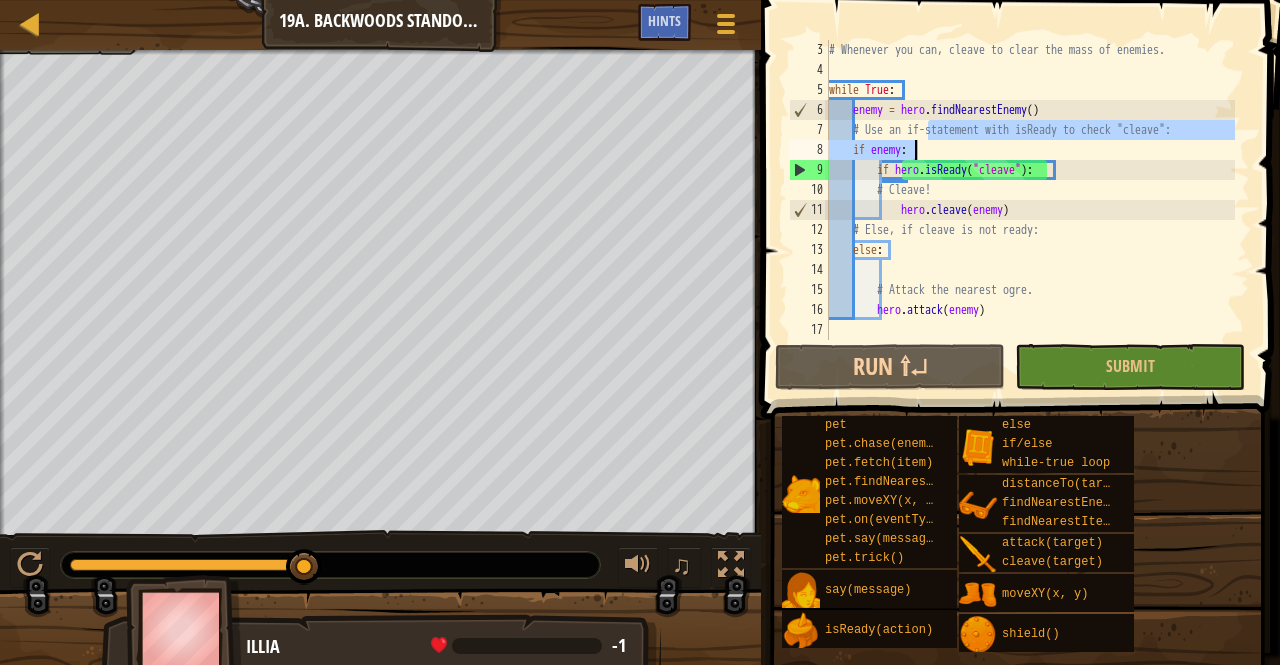 click on "# Whenever you can, cleave to clear the mass of enemies. while   True :      enemy   =   hero . findNearestEnemy ( )      # Use an if-statement with isReady to check "cleave":      if   enemy :          if   hero . isReady ( "cleave" ) :          # Cleave!              hero . cleave ( enemy )      # Else, if cleave is not ready:      else :                   # Attack the nearest ogre.          hero . attack ( enemy )" at bounding box center [1030, 190] 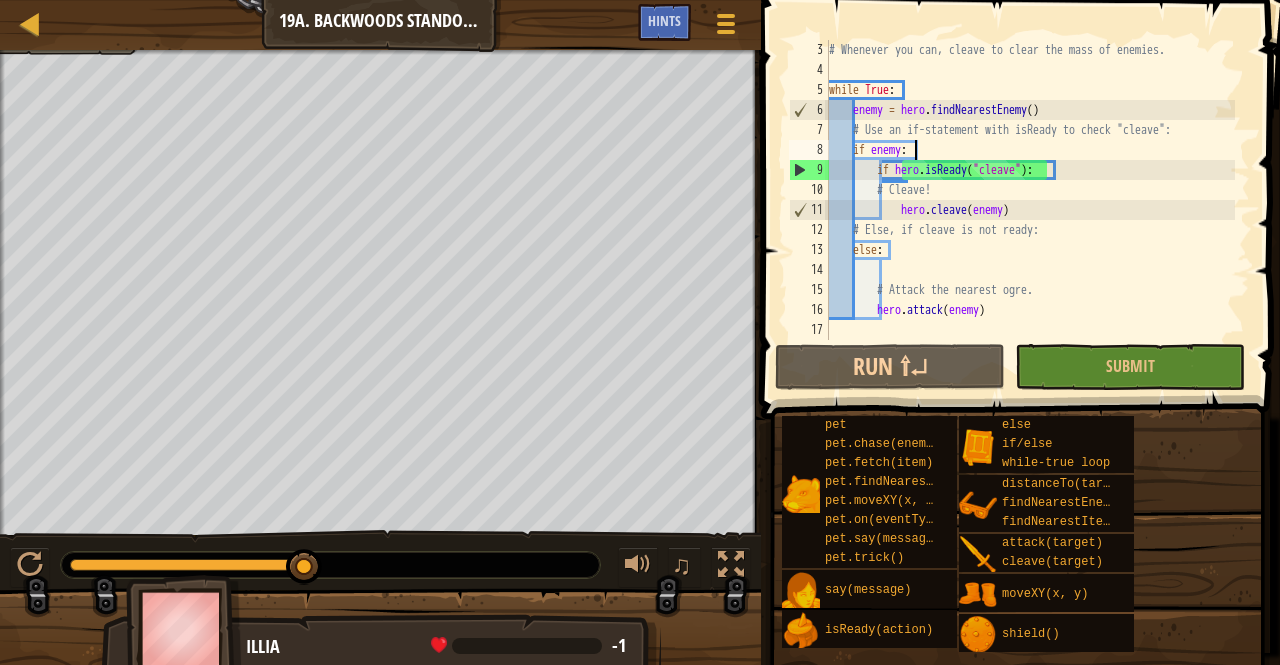 click on "# Whenever you can, cleave to clear the mass of enemies. while   True :      enemy   =   hero . findNearestEnemy ( )      # Use an if-statement with isReady to check "cleave":      if   enemy :          if   hero . isReady ( "cleave" ) :          # Cleave!              hero . cleave ( enemy )      # Else, if cleave is not ready:      else :                   # Attack the nearest ogre.          hero . attack ( enemy )" at bounding box center [1030, 210] 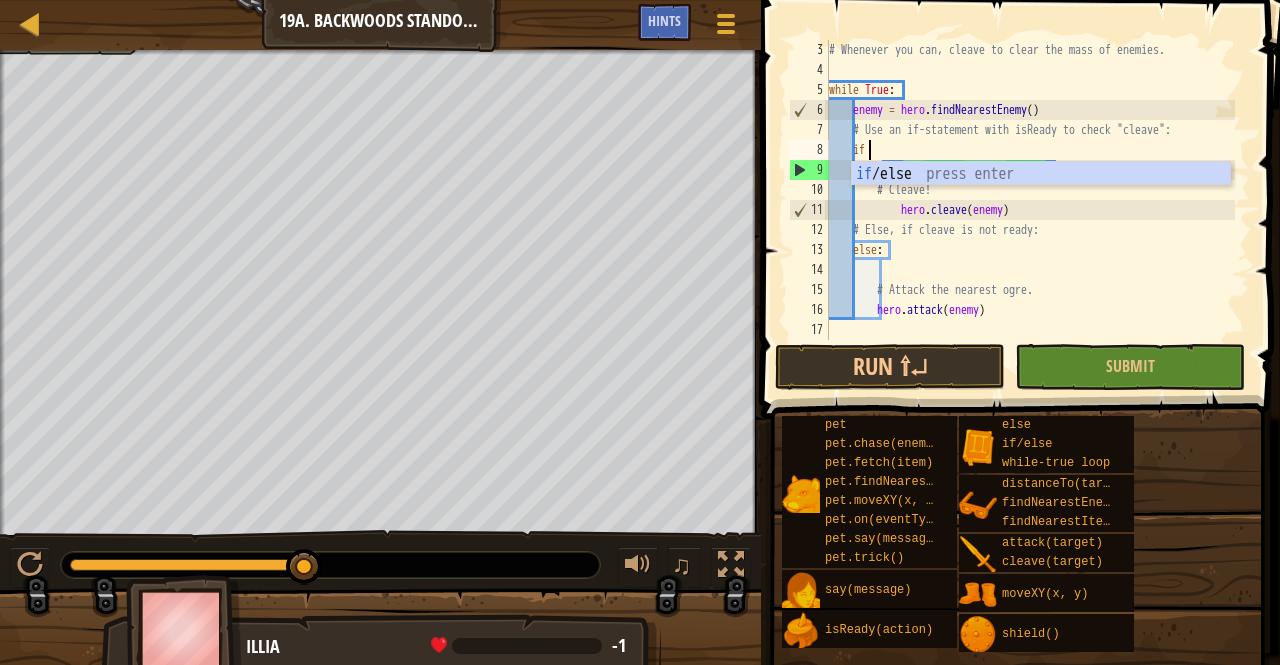 type on "i" 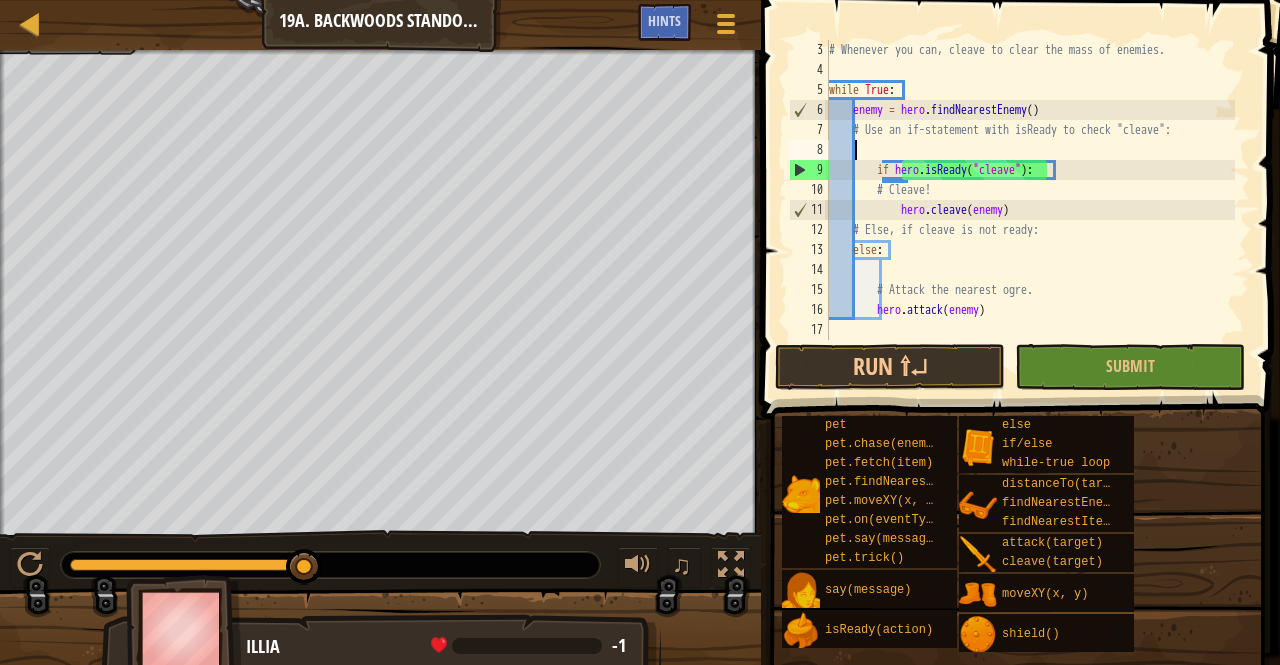 scroll, scrollTop: 9, scrollLeft: 1, axis: both 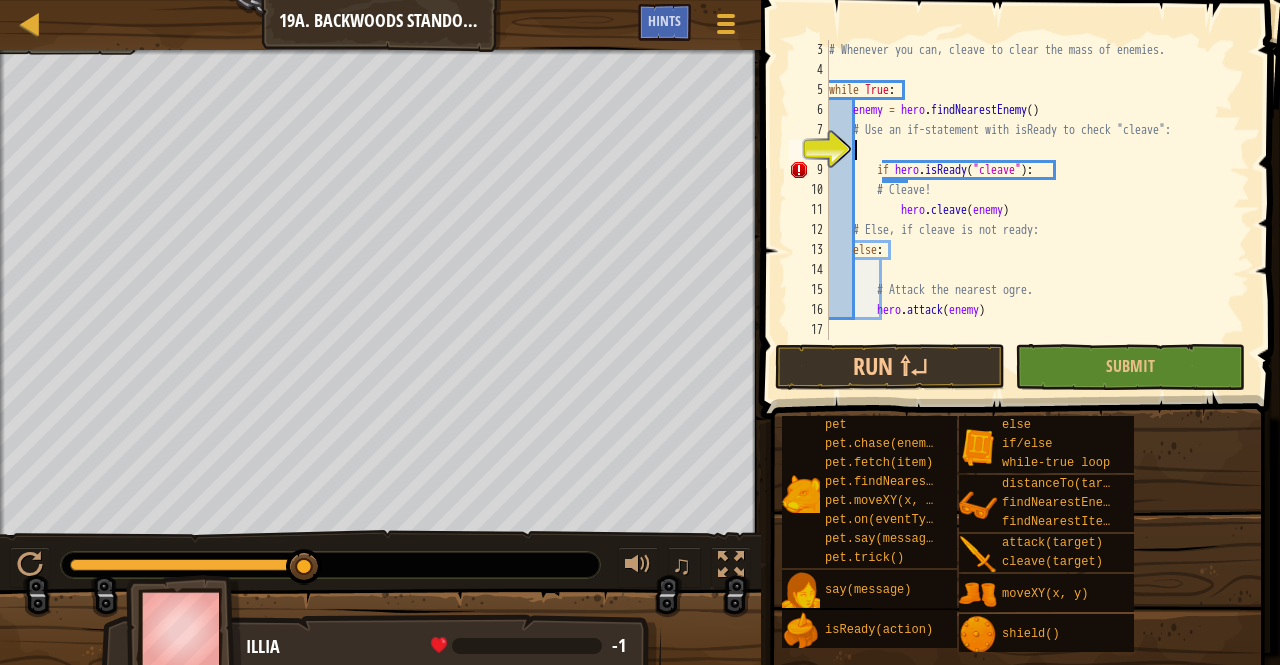 click on "# Whenever you can, cleave to clear the mass of enemies. while   True :      enemy   =   hero . findNearestEnemy ( )      # Use an if-statement with isReady to check "cleave":               if   hero . isReady ( "cleave" ) :          # Cleave!              hero . cleave ( enemy )      # Else, if cleave is not ready:      else :                   # Attack the nearest ogre.          hero . attack ( enemy )" at bounding box center (1030, 210) 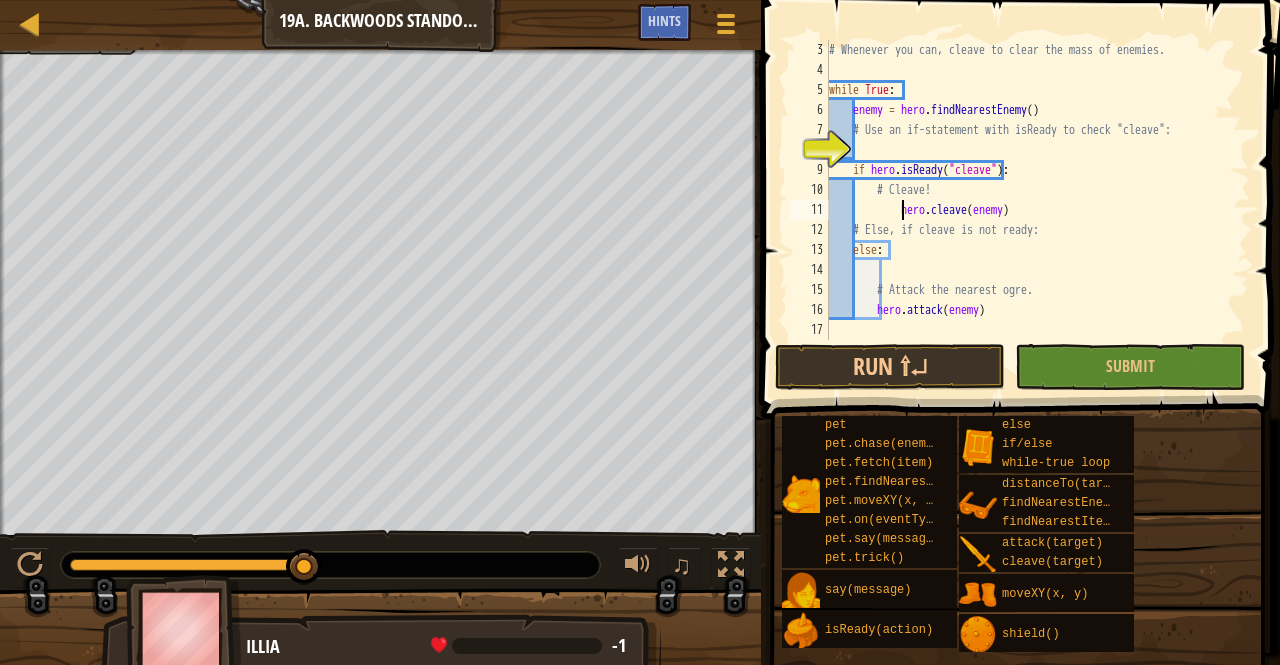 click on "# Whenever you can, cleave to clear the mass of enemies. while   True :      enemy   =   hero . findNearestEnemy ( )      # Use an if-statement with isReady to check "cleave":           if   hero . isReady ( "cleave" ) :          # Cleave!              hero . cleave ( enemy )      # Else, if cleave is not ready:      else :                   # Attack the nearest ogre.          hero . attack ( enemy )" at bounding box center [1030, 210] 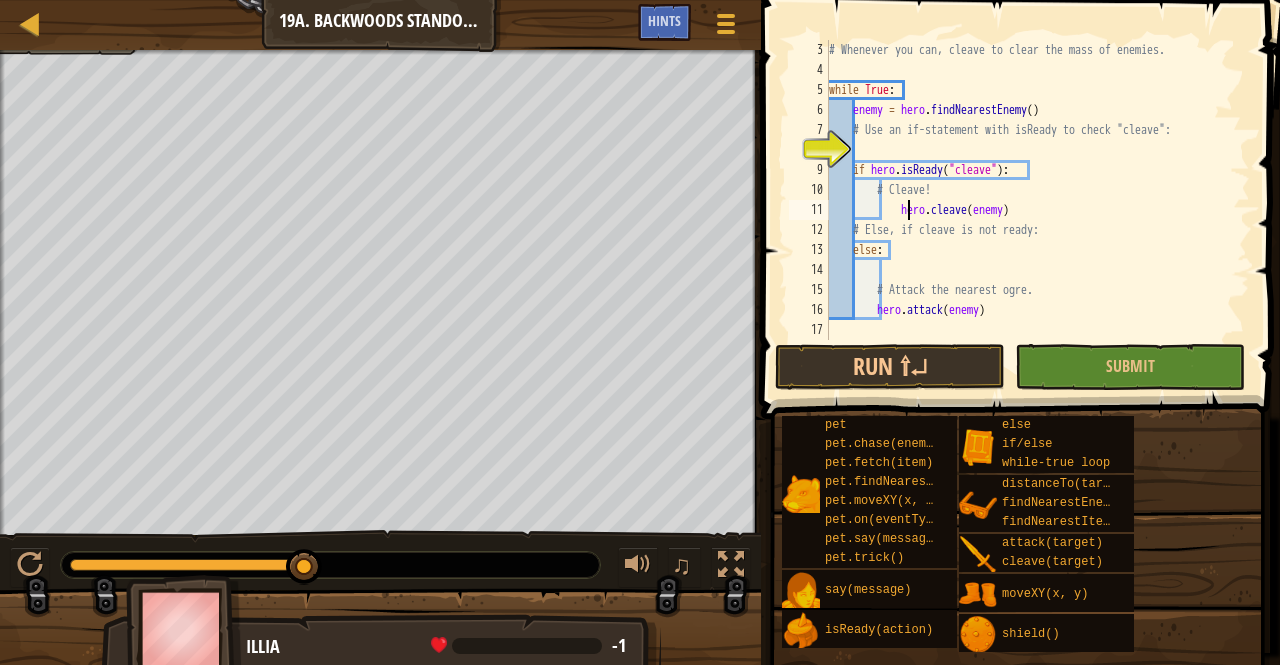 scroll, scrollTop: 0, scrollLeft: 0, axis: both 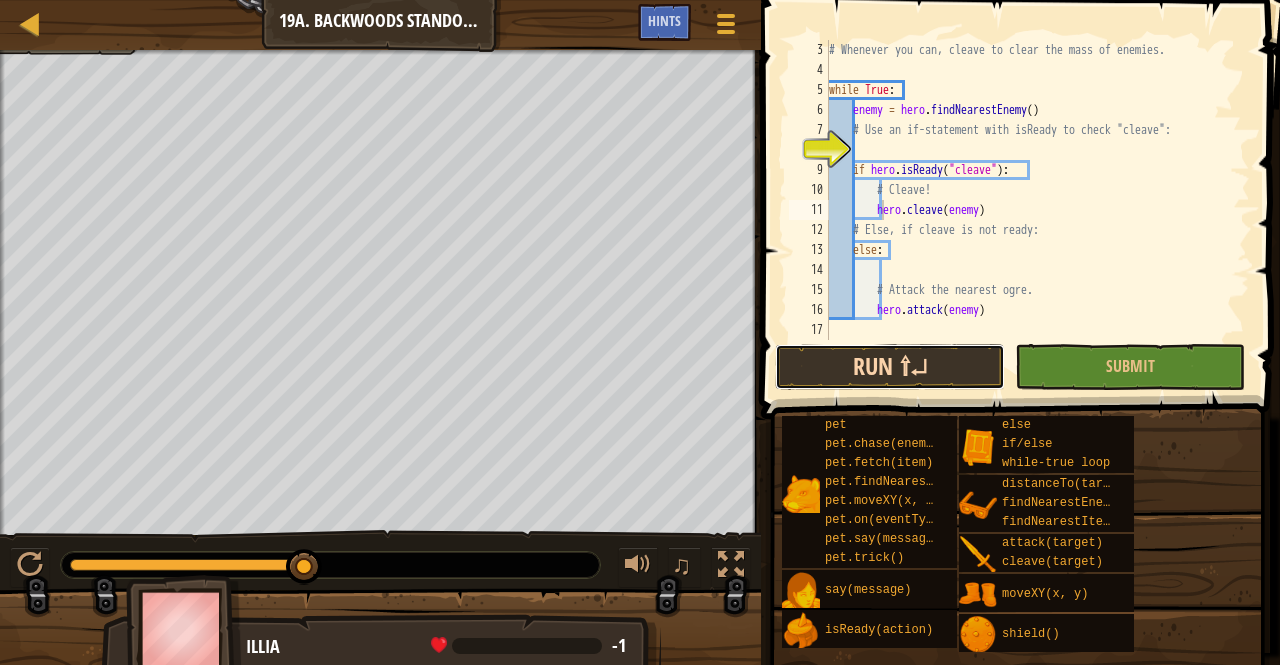 click on "Run ⇧↵" at bounding box center (890, 367) 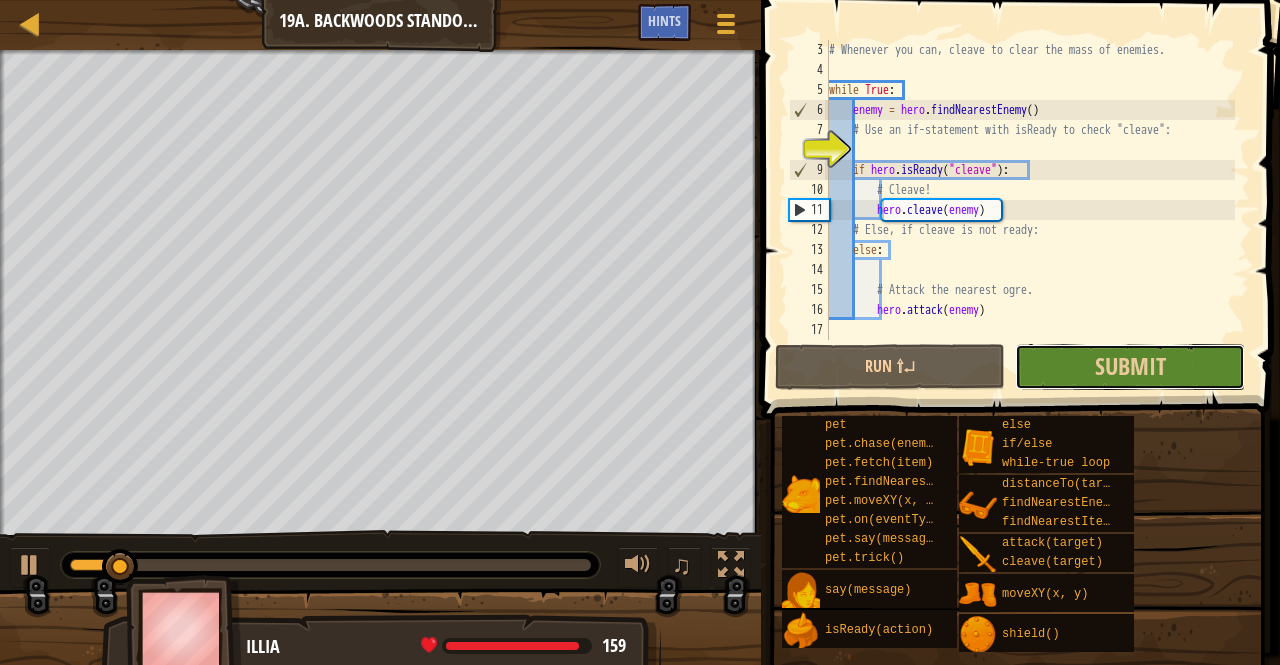 click on "Submit" at bounding box center (1130, 367) 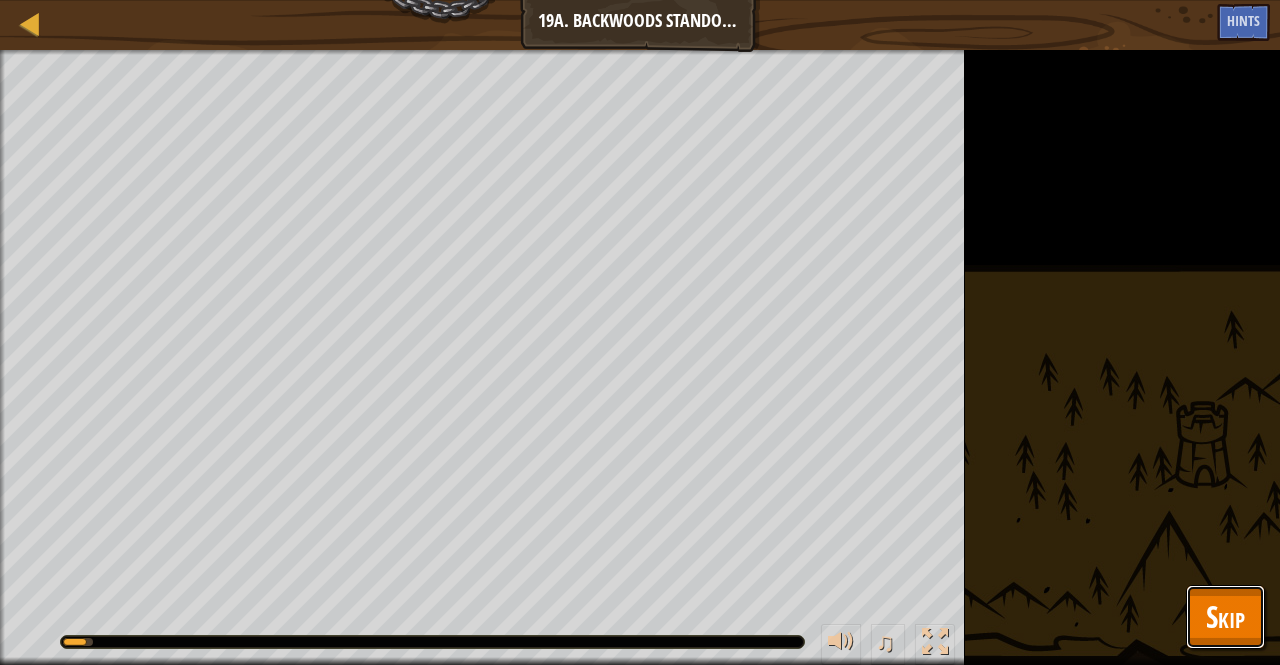 click on "Skip" at bounding box center [1225, 616] 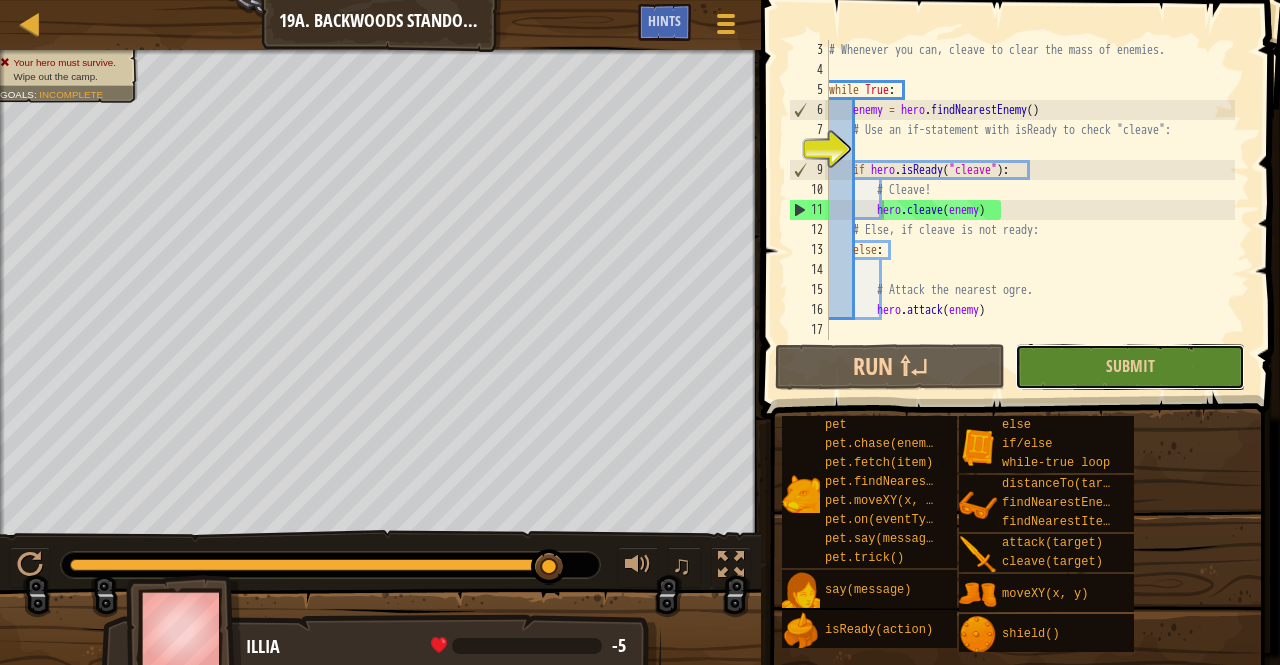 click on "Submit" at bounding box center [1130, 367] 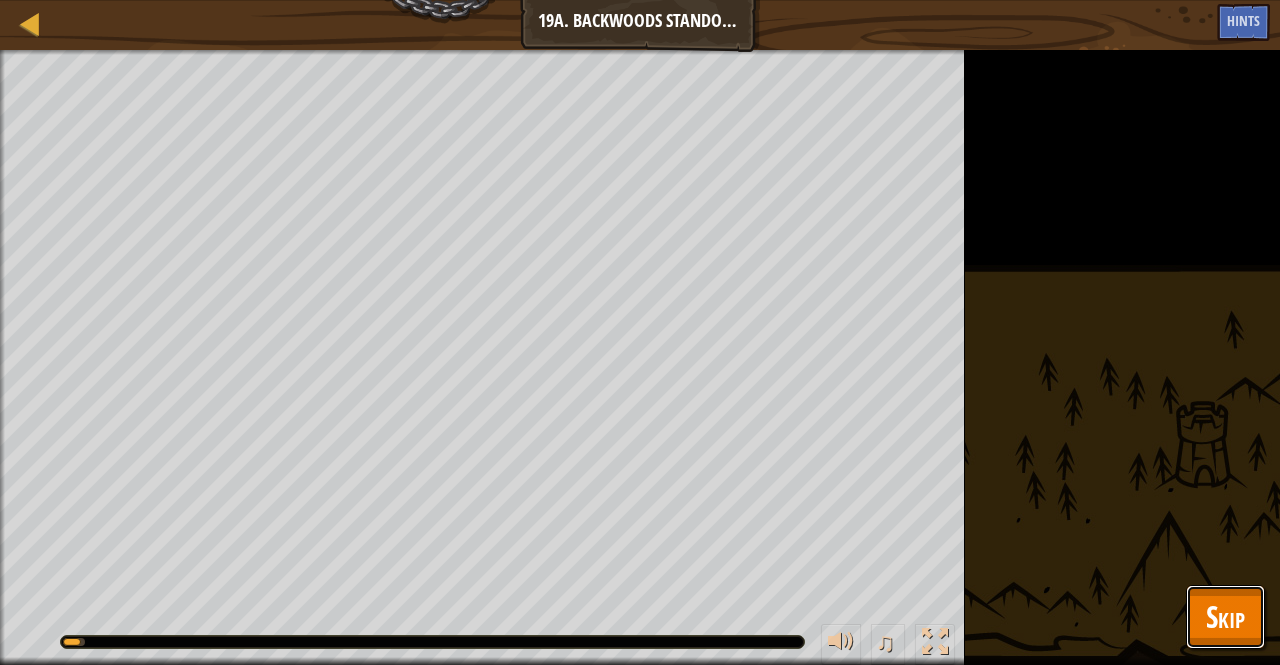 click on "Skip" at bounding box center [1225, 617] 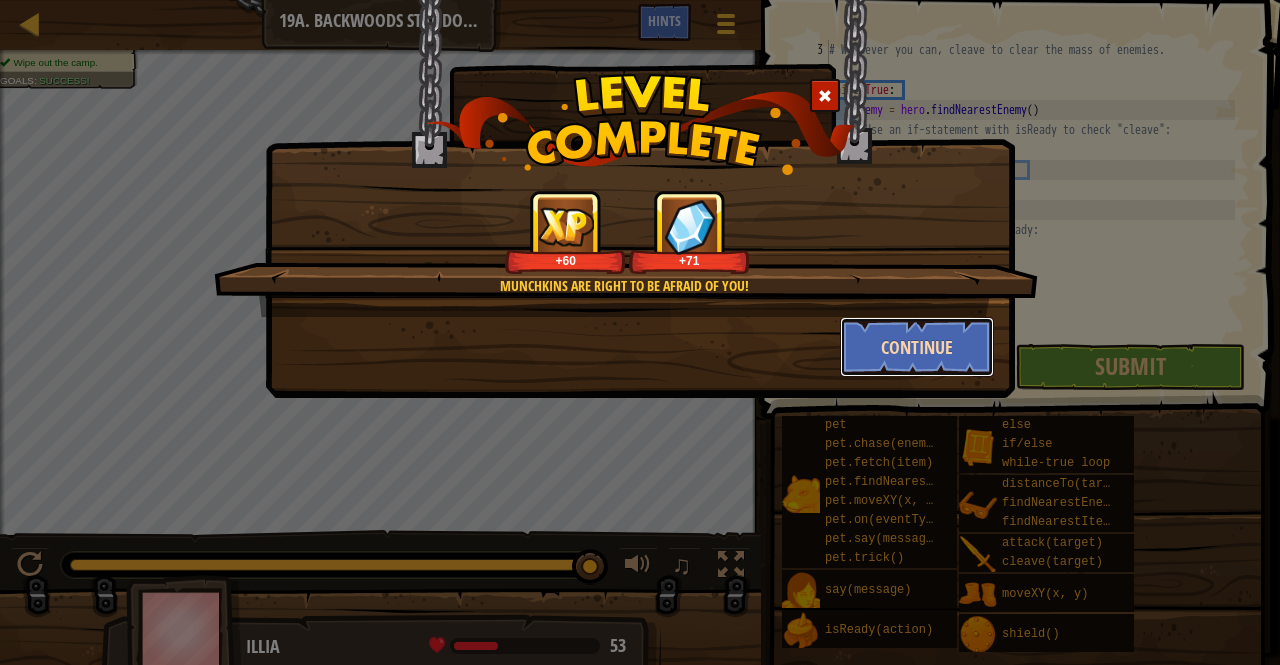 click on "Continue" at bounding box center [917, 347] 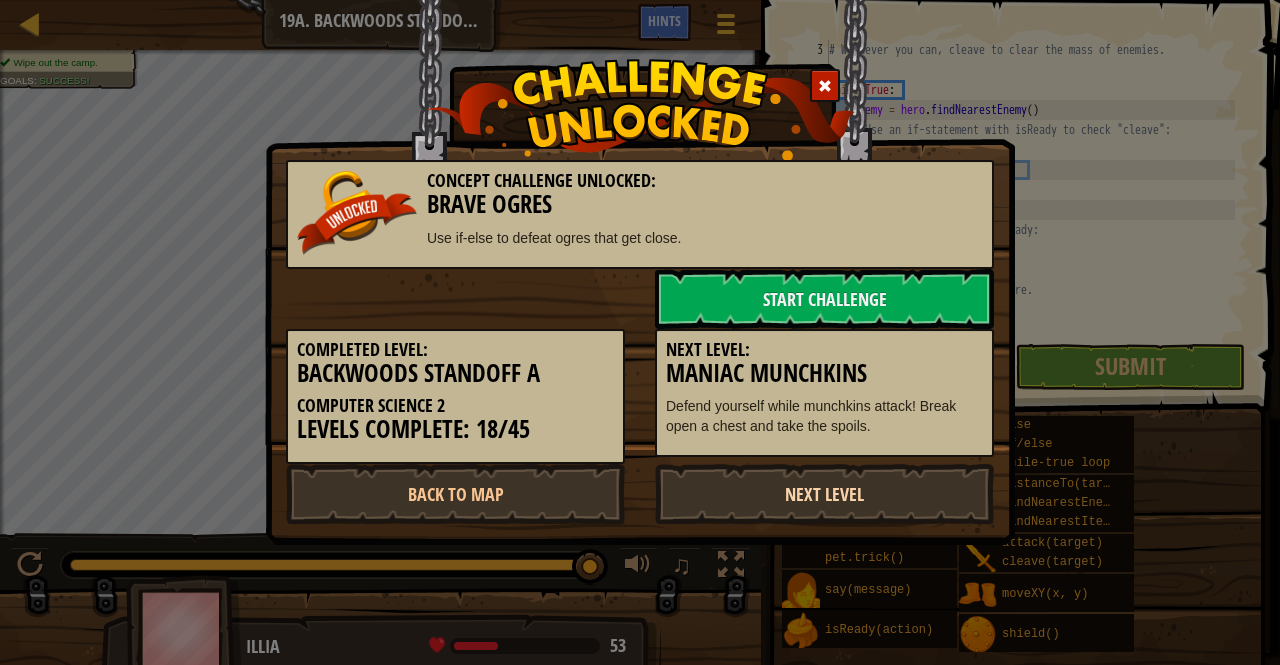 click on "Next Level" at bounding box center [824, 494] 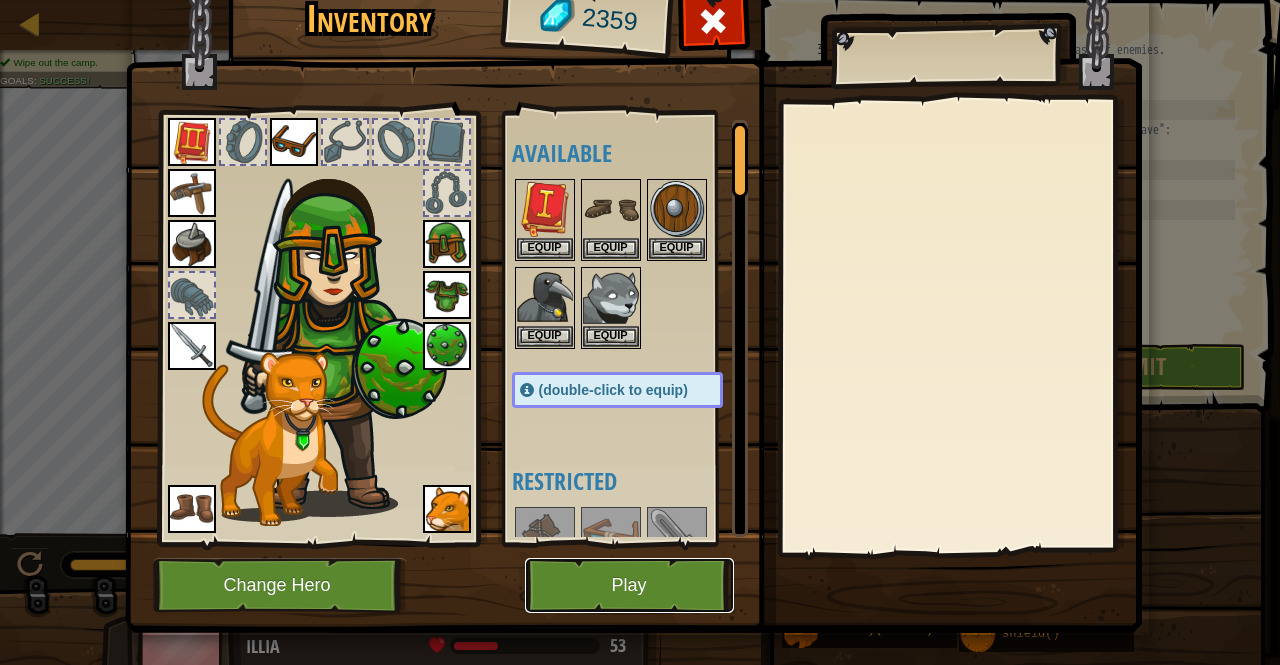 click on "Play" at bounding box center (629, 585) 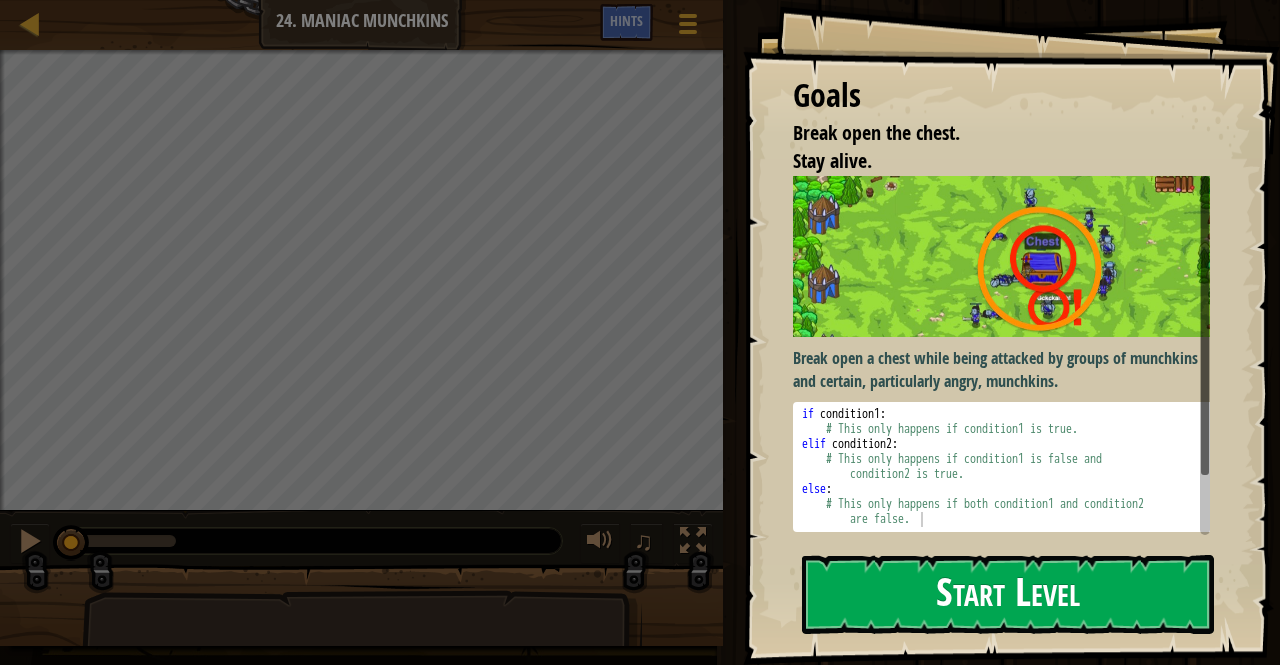 click on "Start Level" at bounding box center [1008, 594] 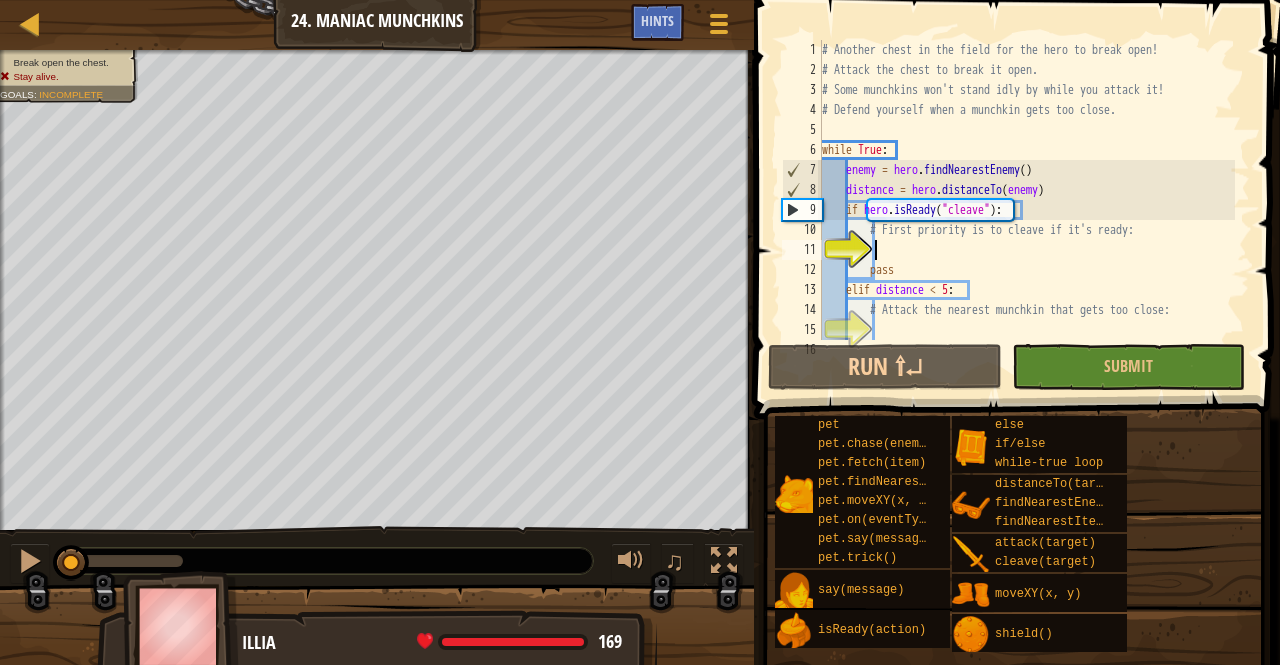 scroll, scrollTop: 50, scrollLeft: 0, axis: vertical 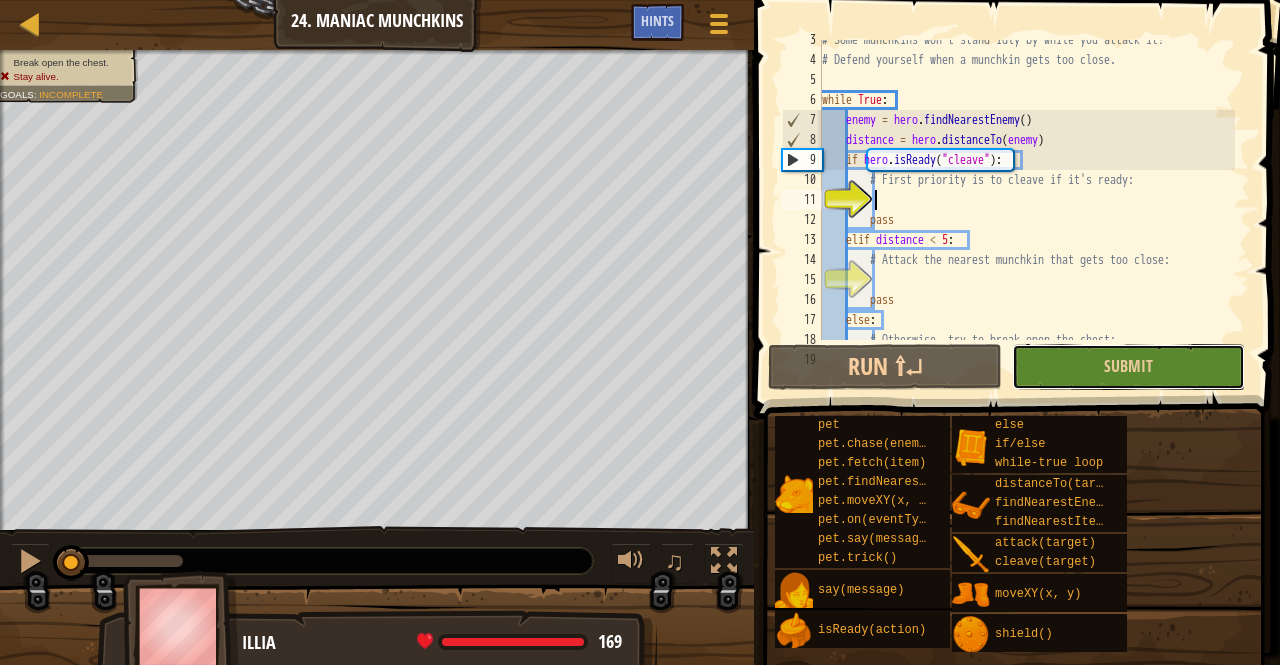 click on "Submit" at bounding box center [1128, 367] 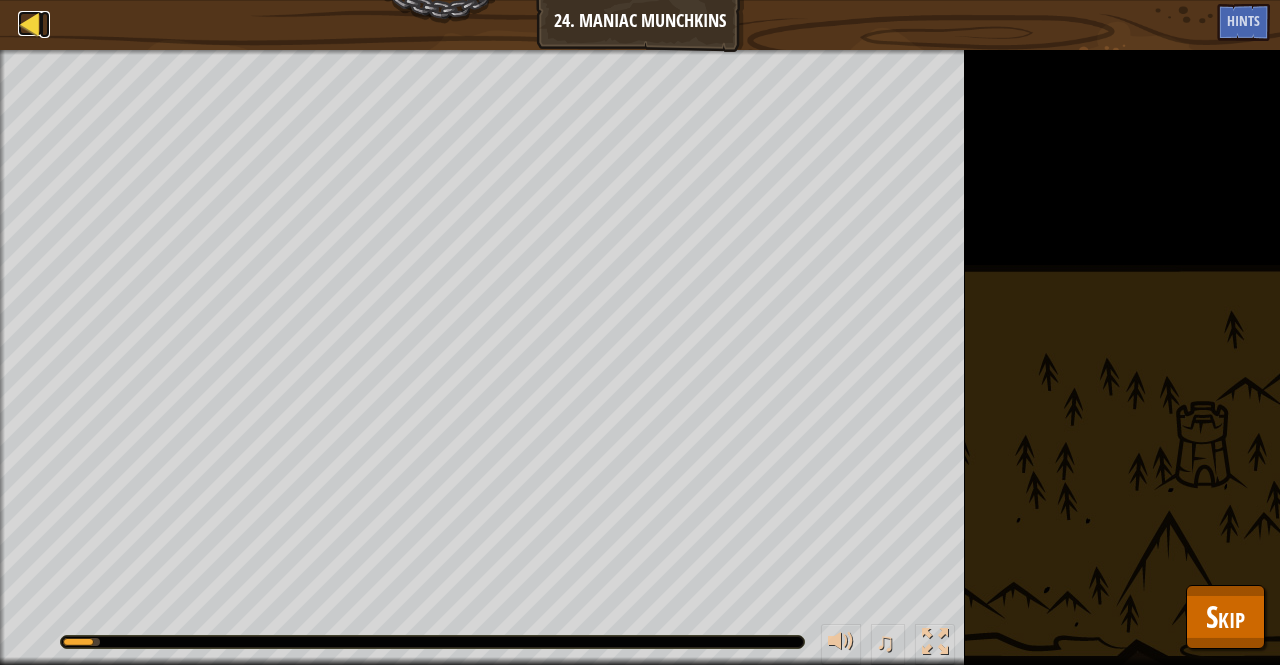 click at bounding box center (30, 23) 